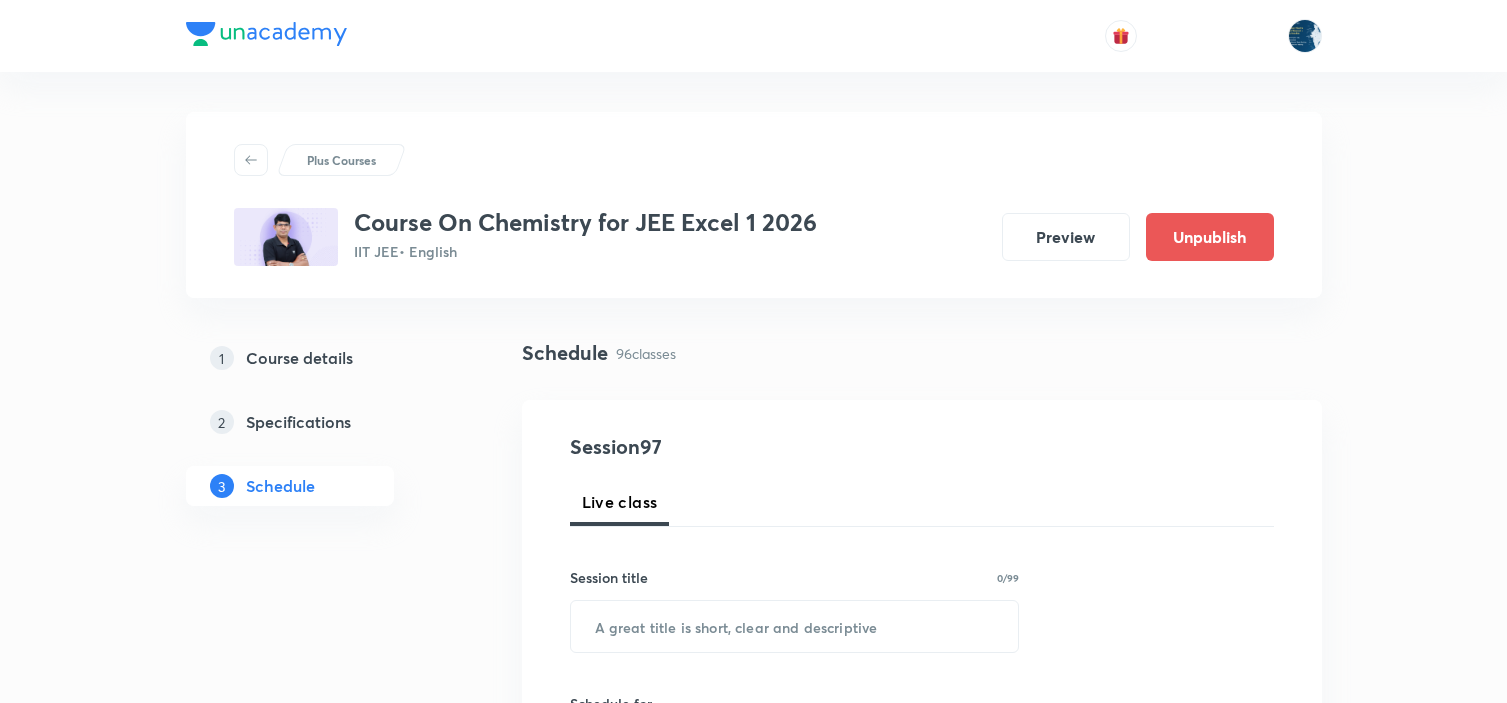 scroll, scrollTop: 0, scrollLeft: 0, axis: both 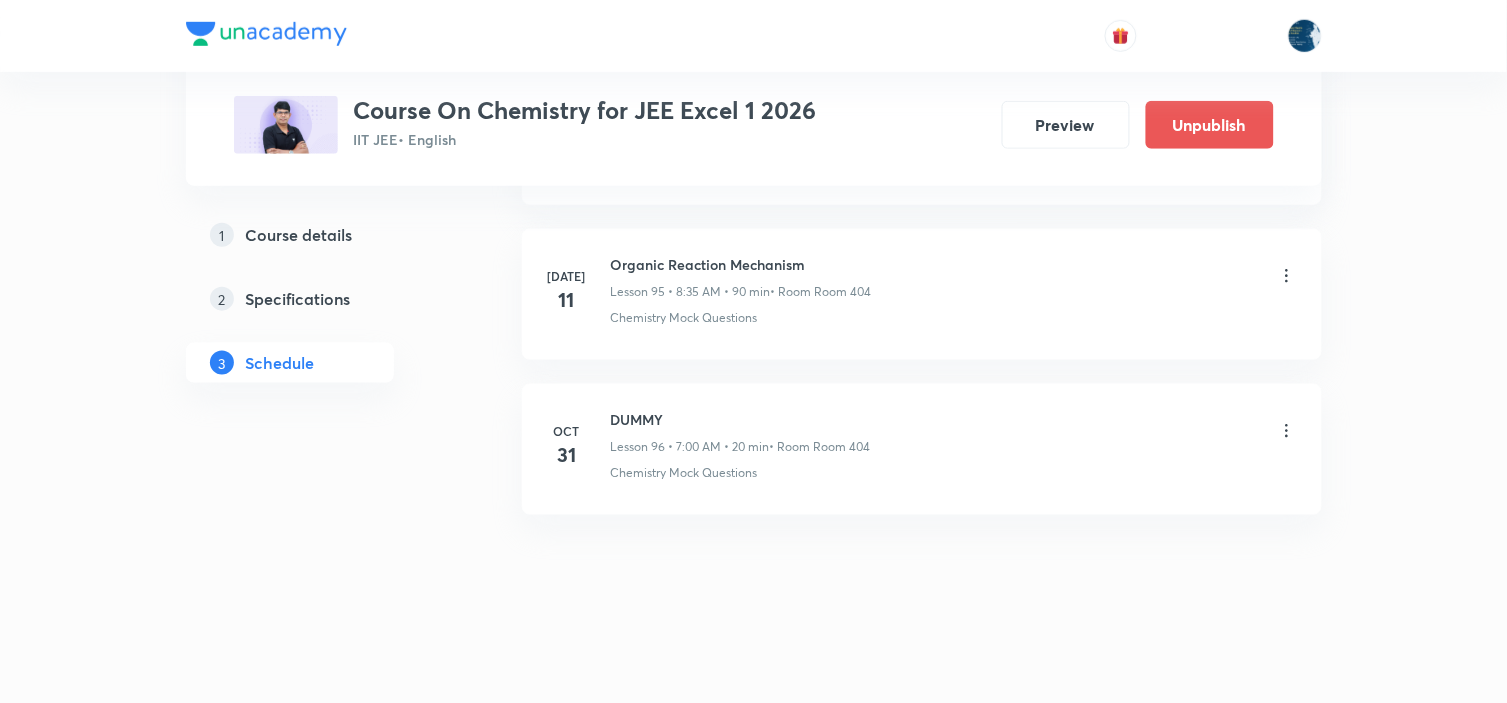 click on "Organic Reaction Mechanism" at bounding box center [741, 264] 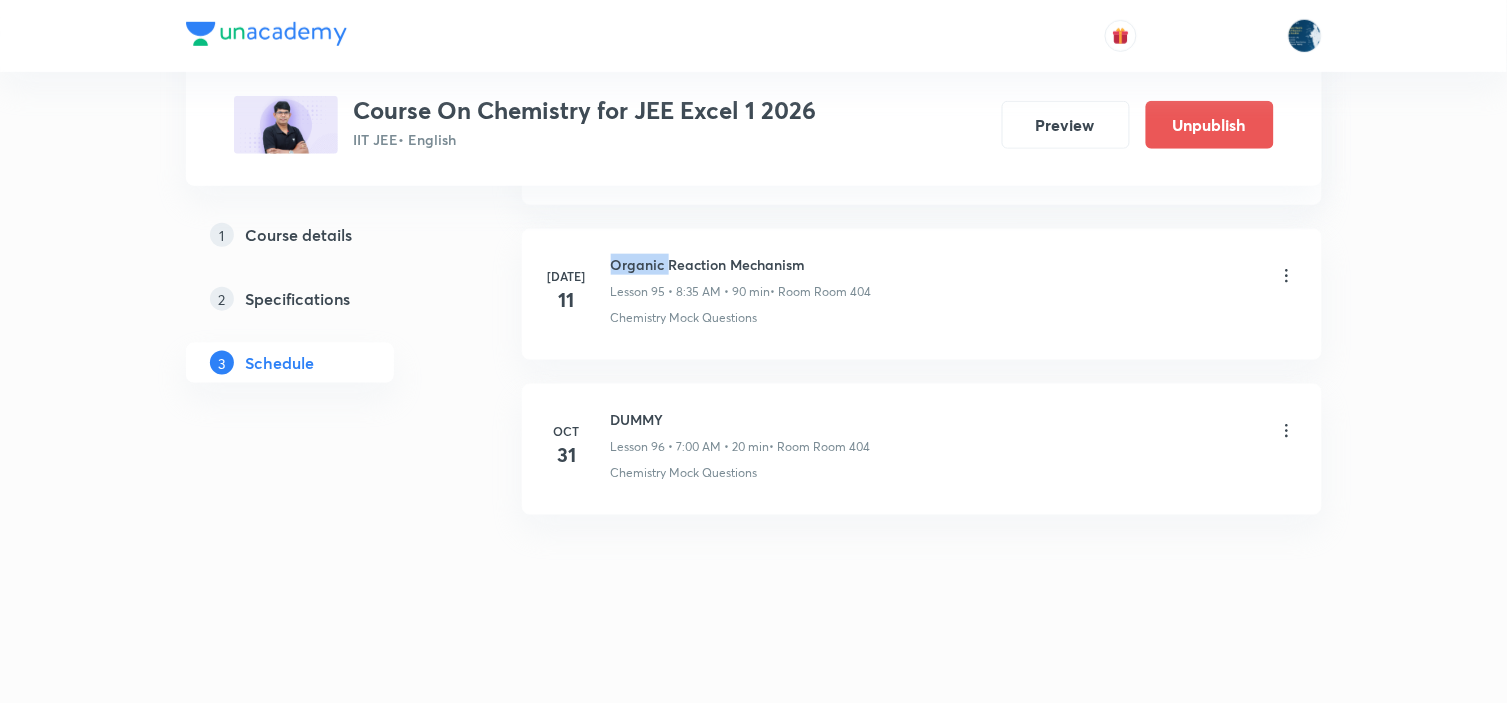 click on "Organic Reaction Mechanism" at bounding box center (741, 264) 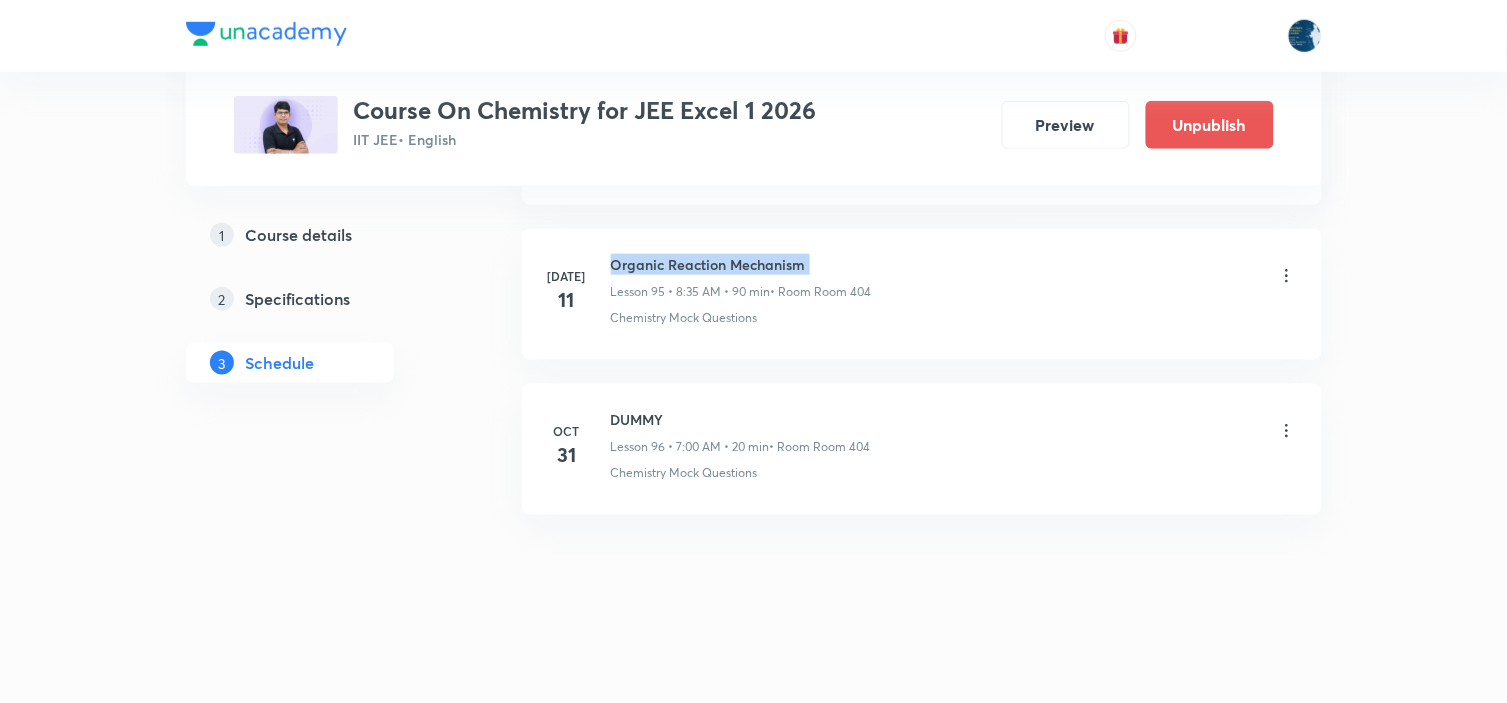 click on "Organic Reaction Mechanism" at bounding box center [741, 264] 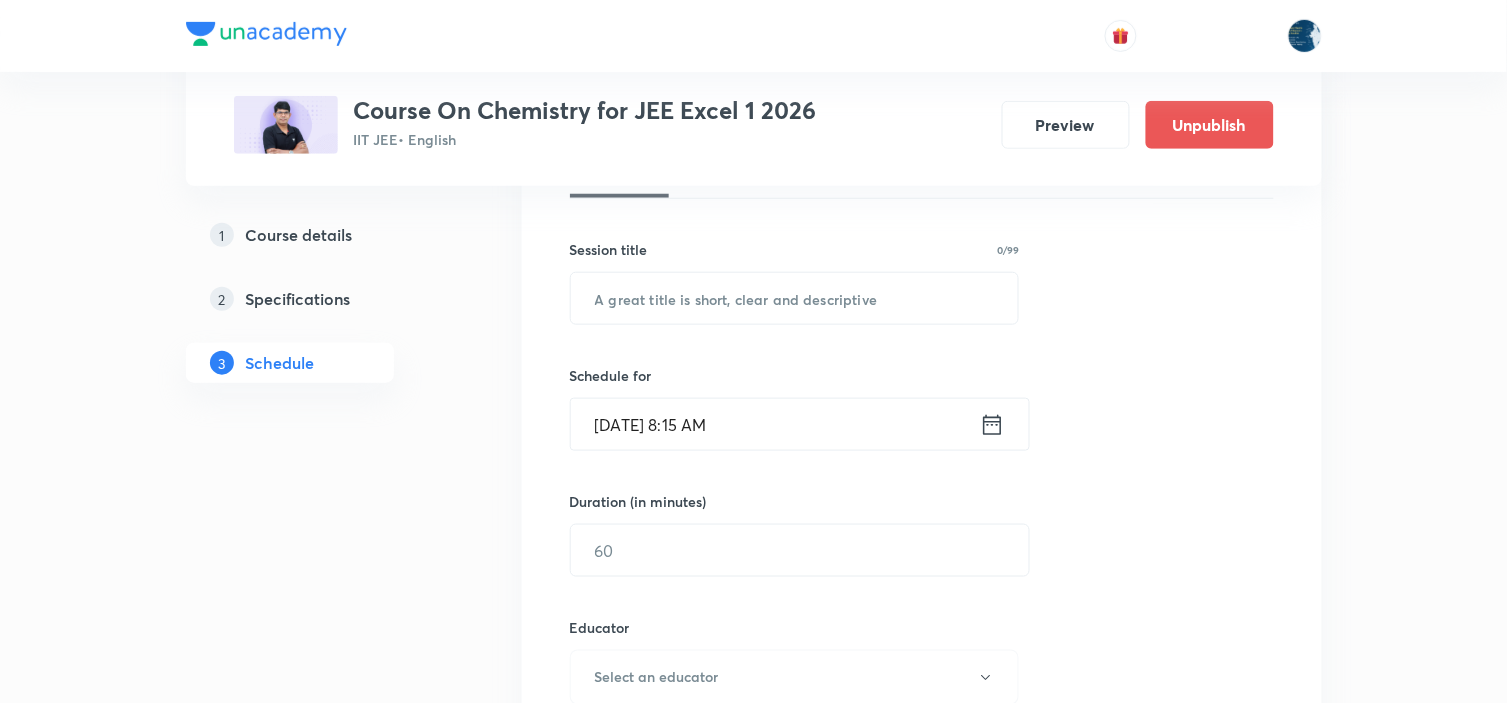 scroll, scrollTop: 333, scrollLeft: 0, axis: vertical 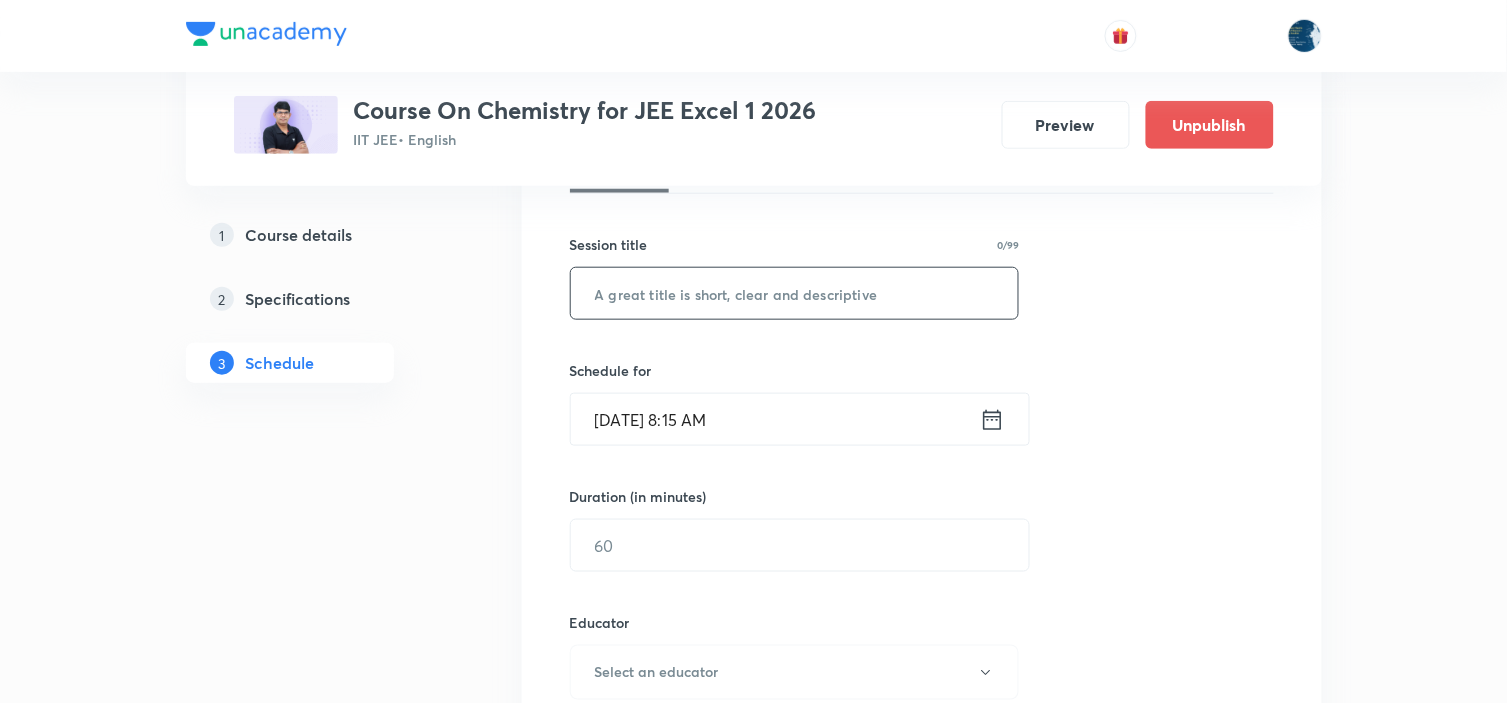 click at bounding box center [795, 293] 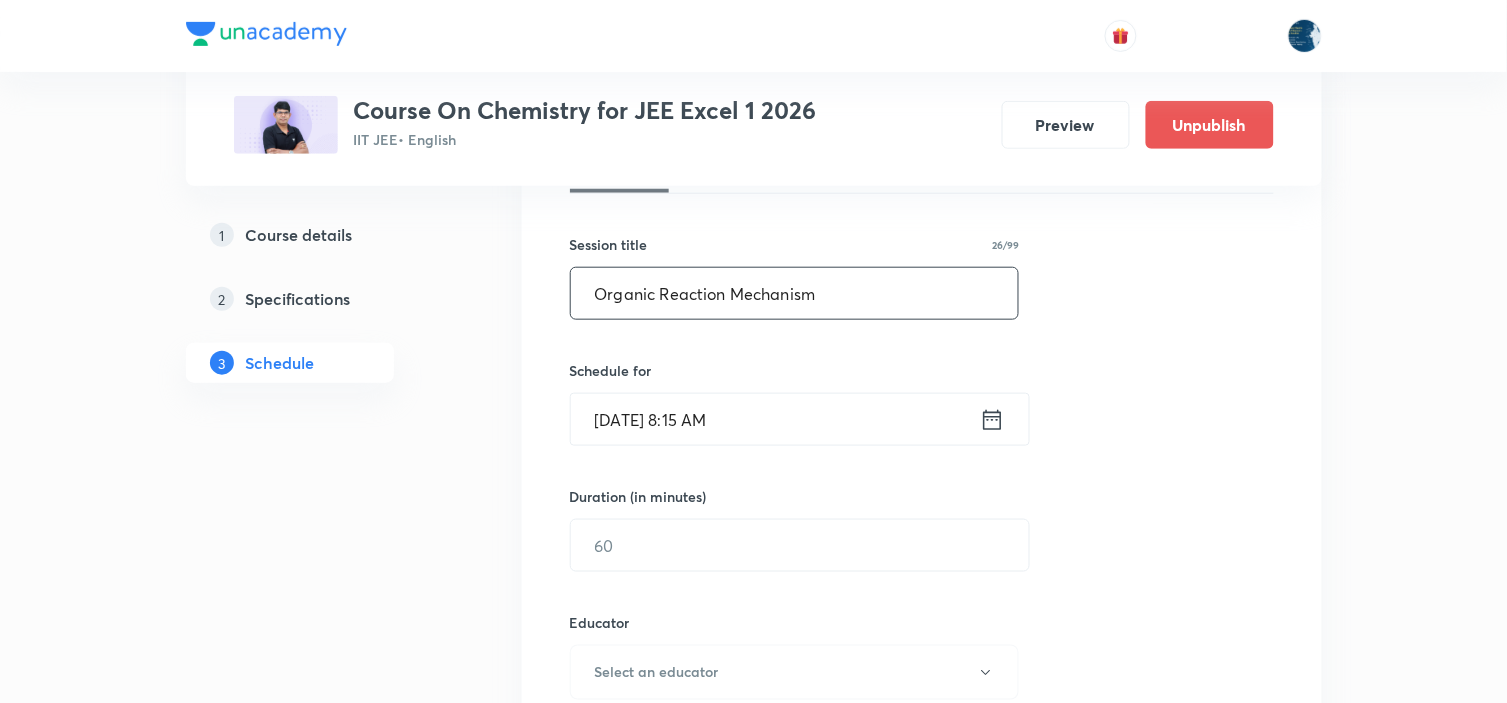 type on "Organic Reaction Mechanism" 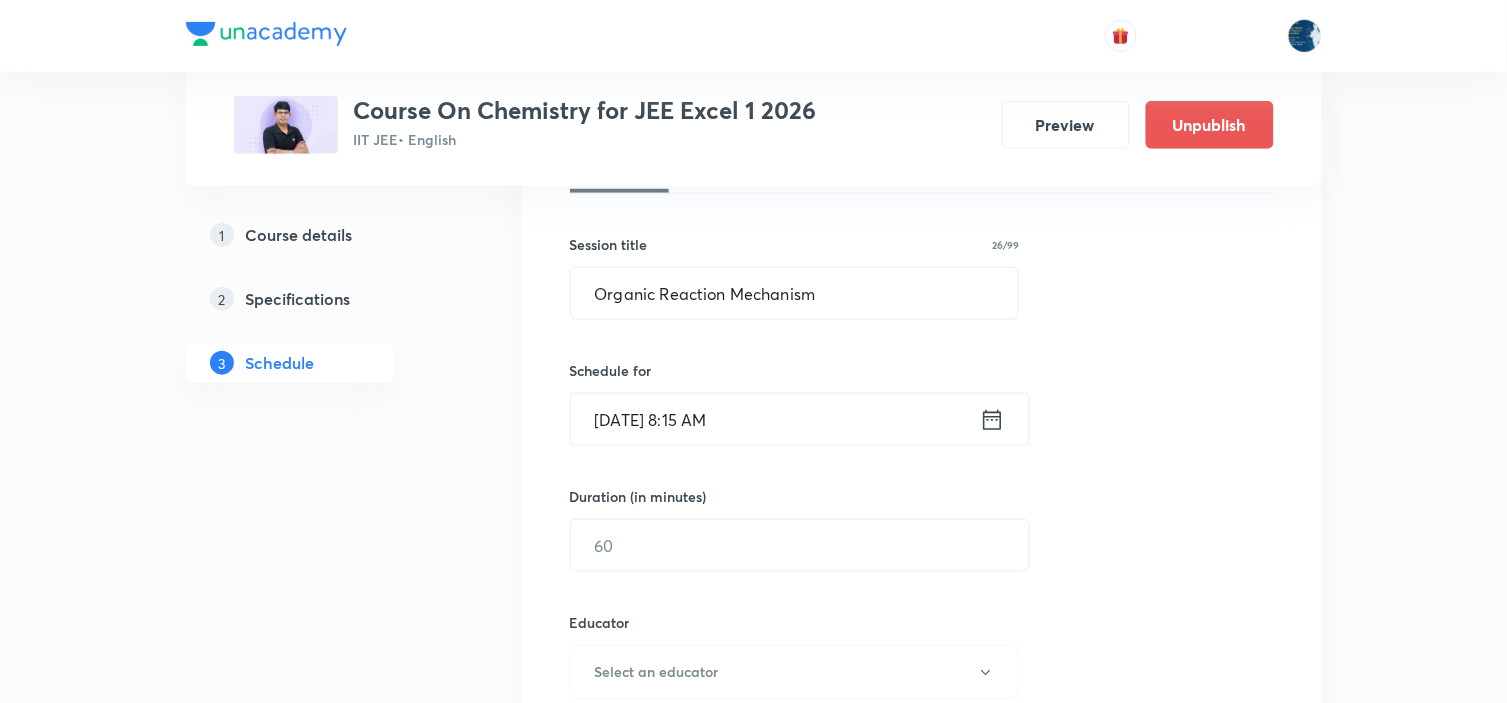click 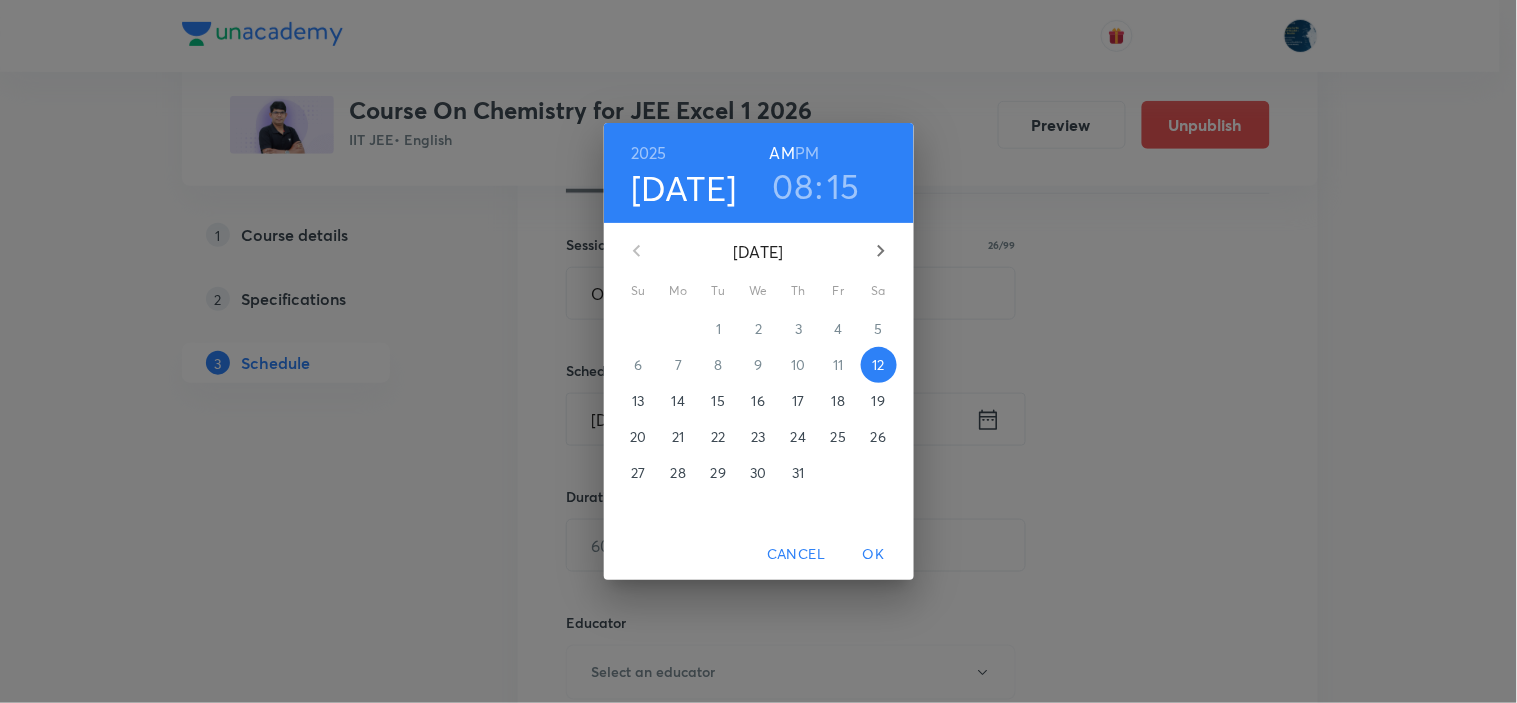 click on "15" at bounding box center [844, 186] 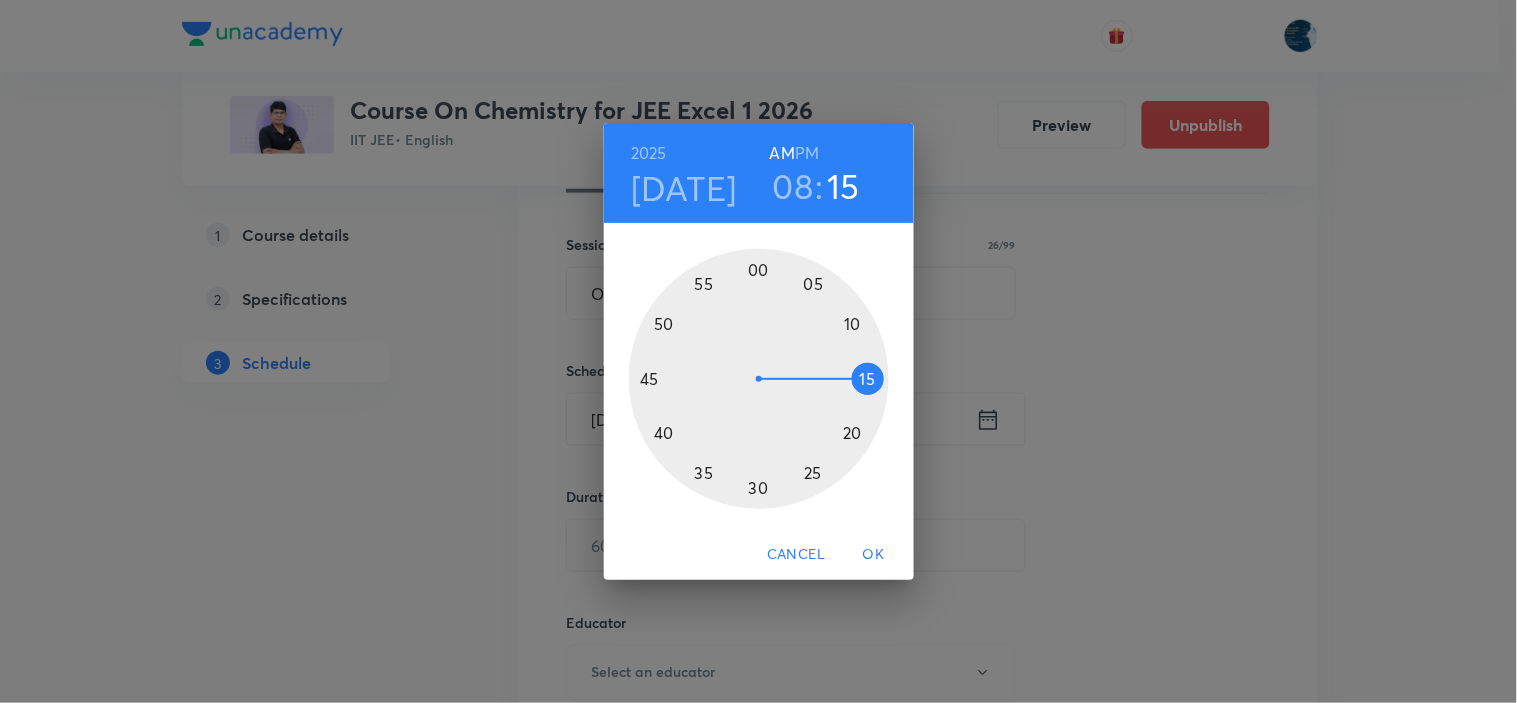 click at bounding box center [759, 379] 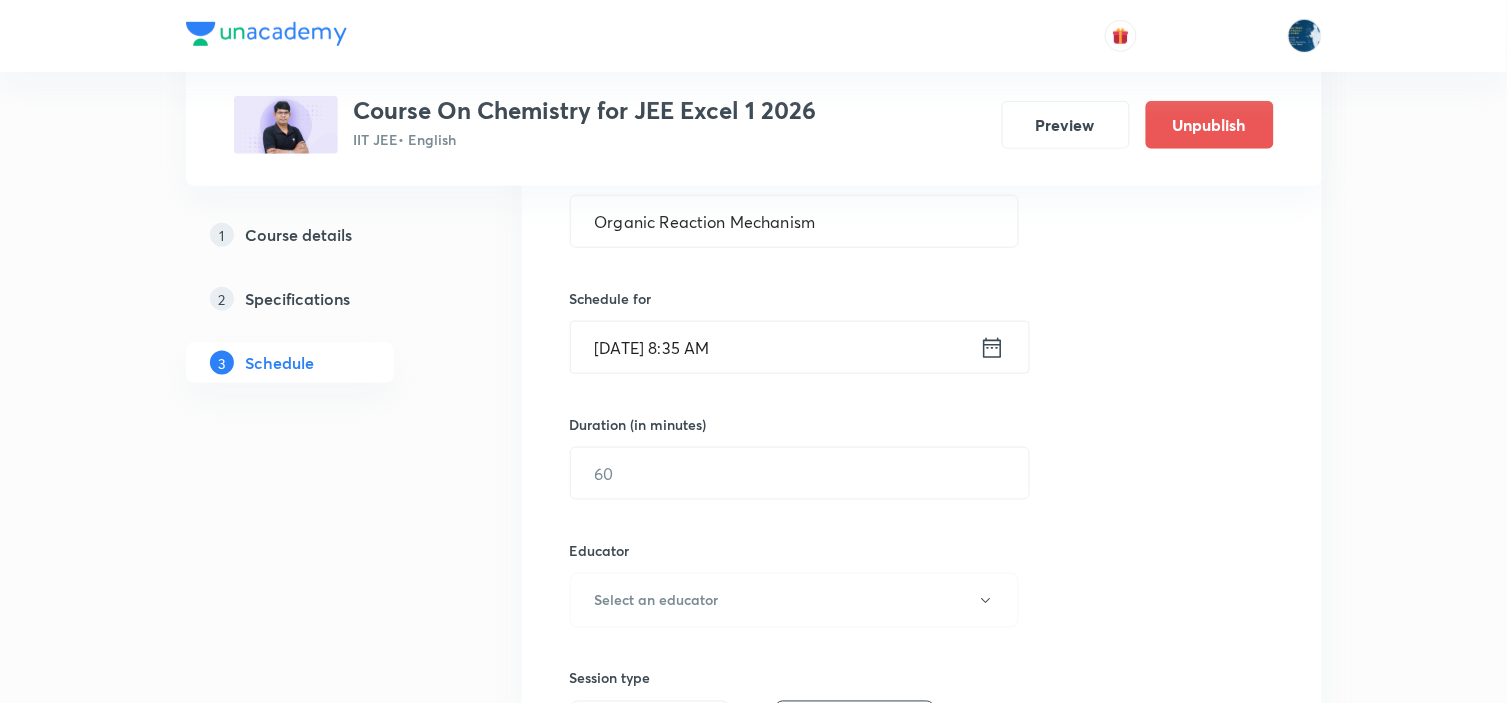 scroll, scrollTop: 444, scrollLeft: 0, axis: vertical 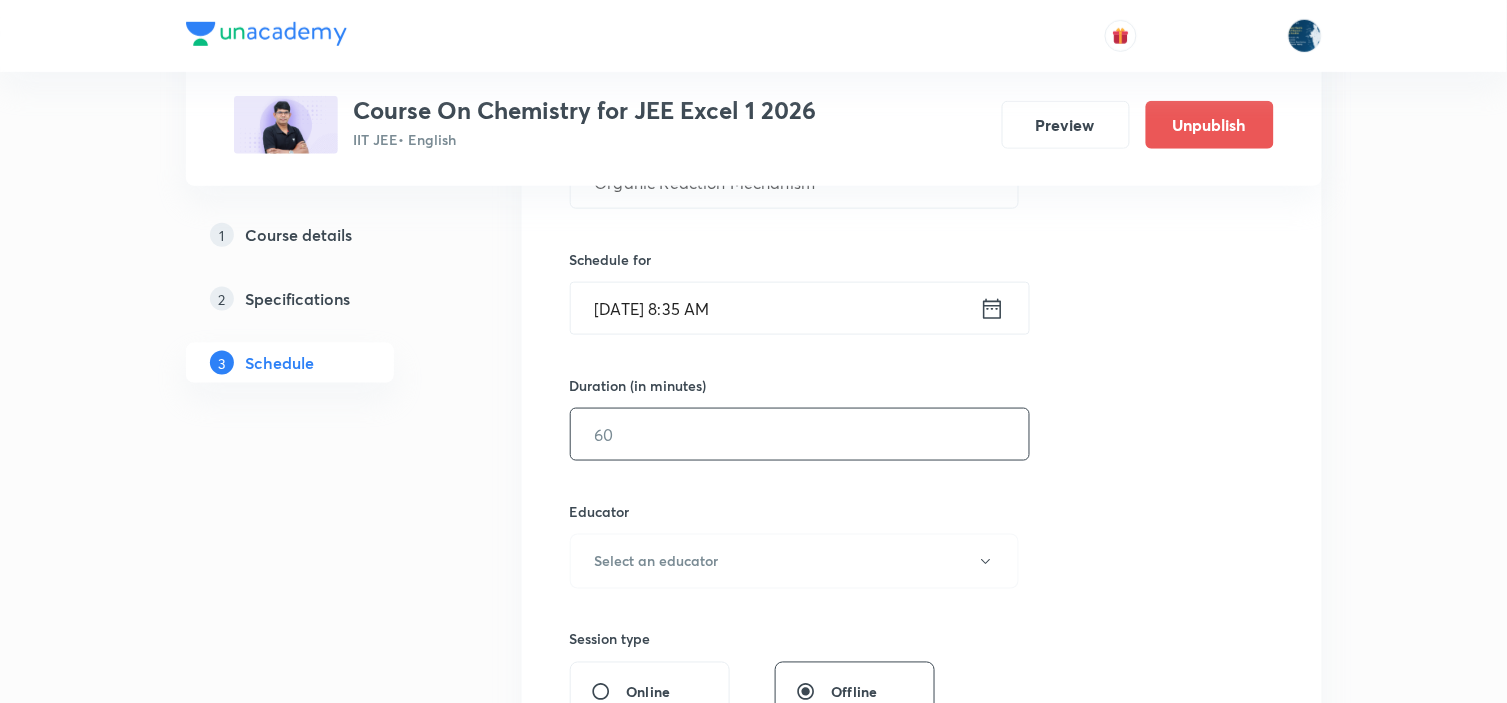 click at bounding box center [800, 434] 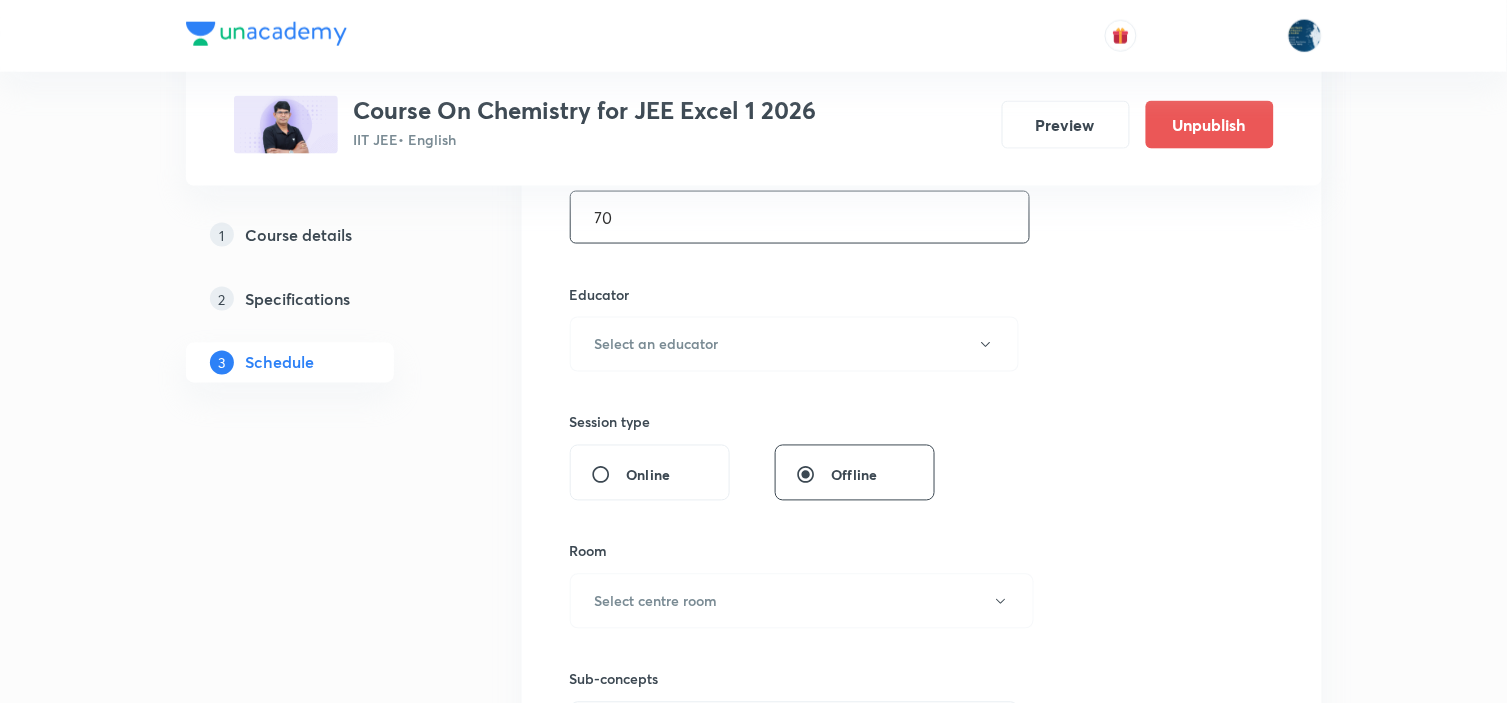 scroll, scrollTop: 666, scrollLeft: 0, axis: vertical 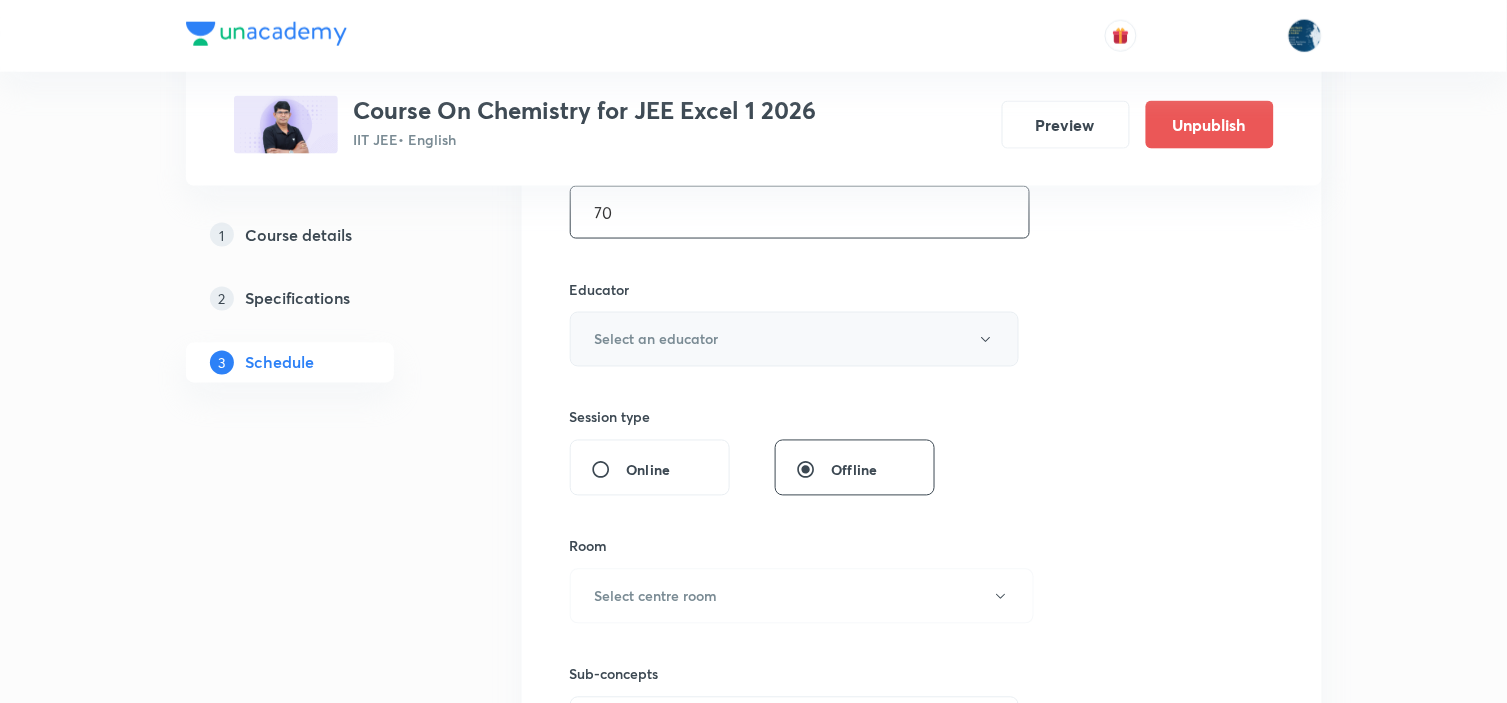 type on "70" 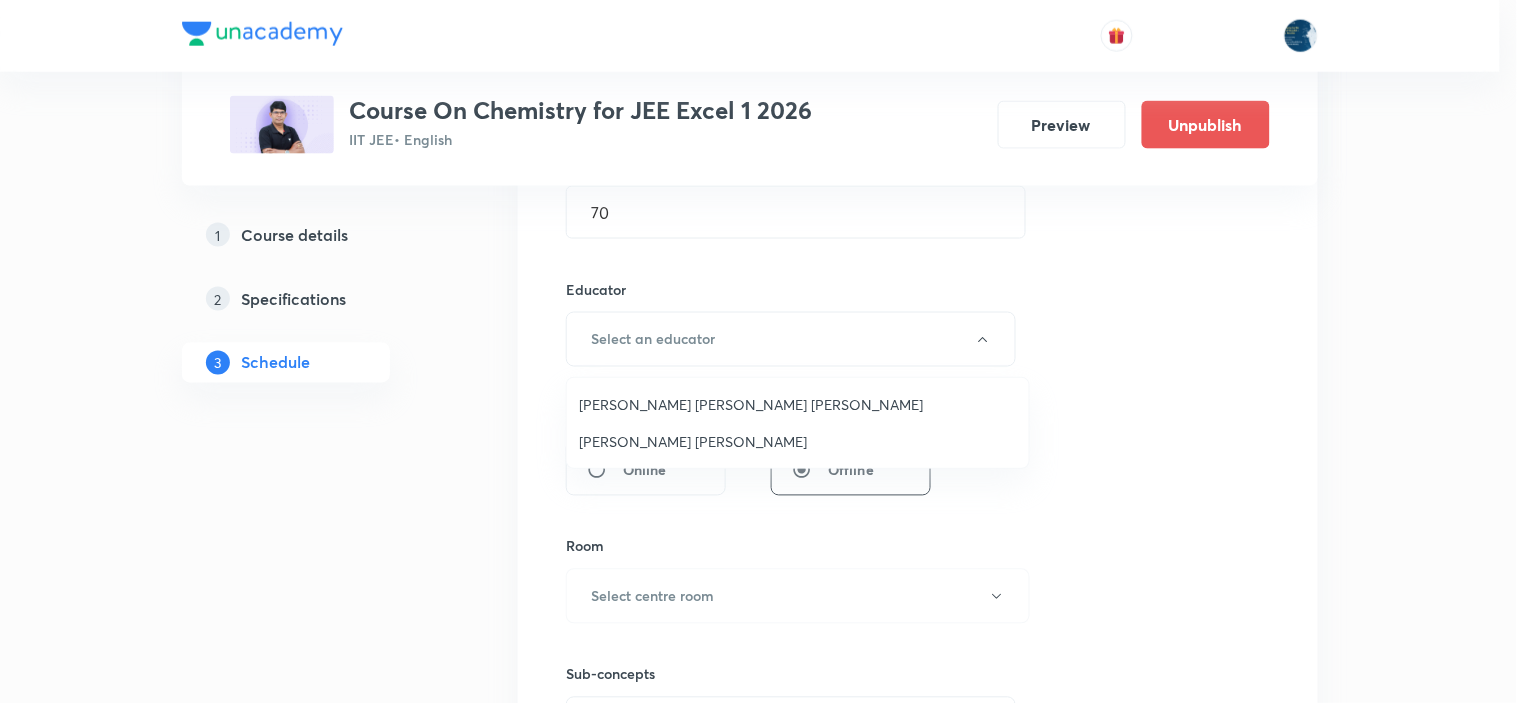 click on "[PERSON_NAME] [PERSON_NAME]" at bounding box center (798, 441) 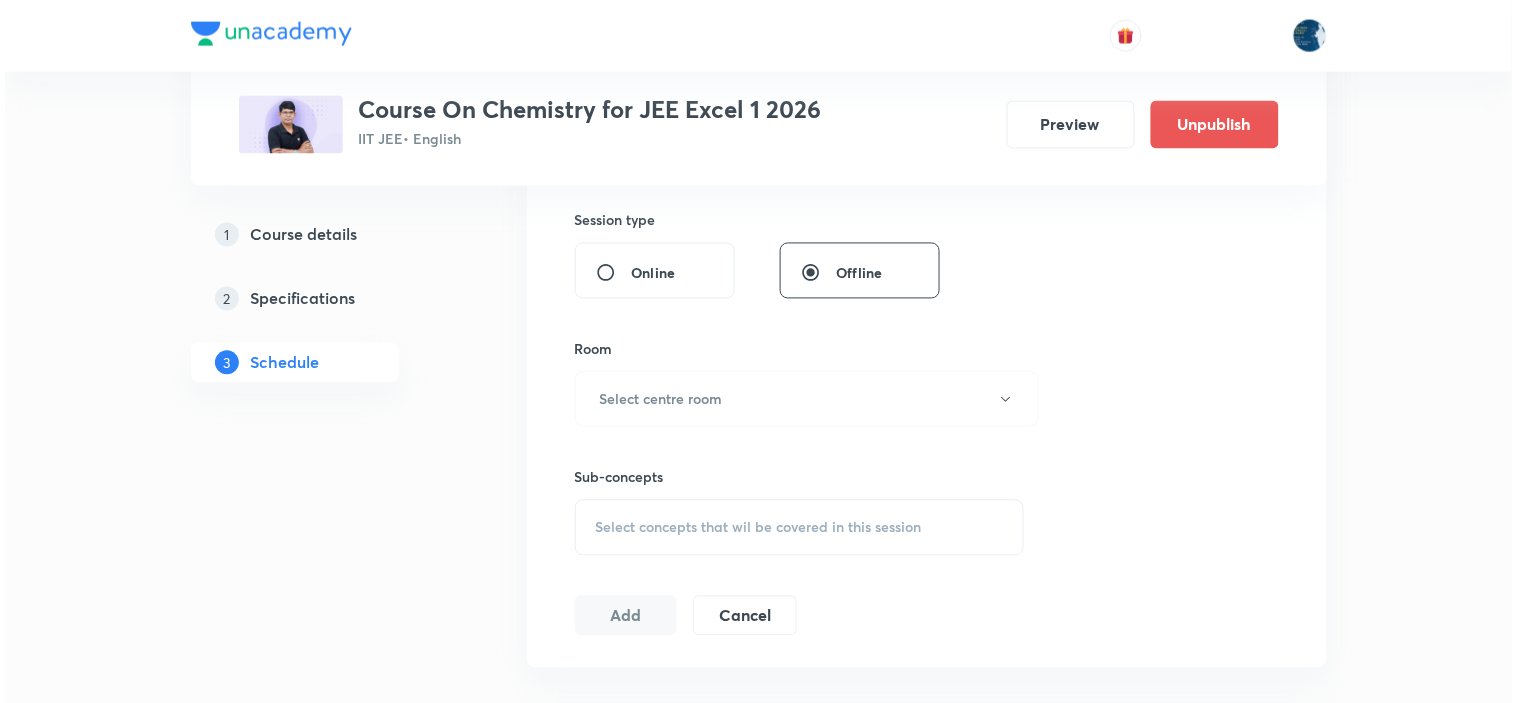 scroll, scrollTop: 888, scrollLeft: 0, axis: vertical 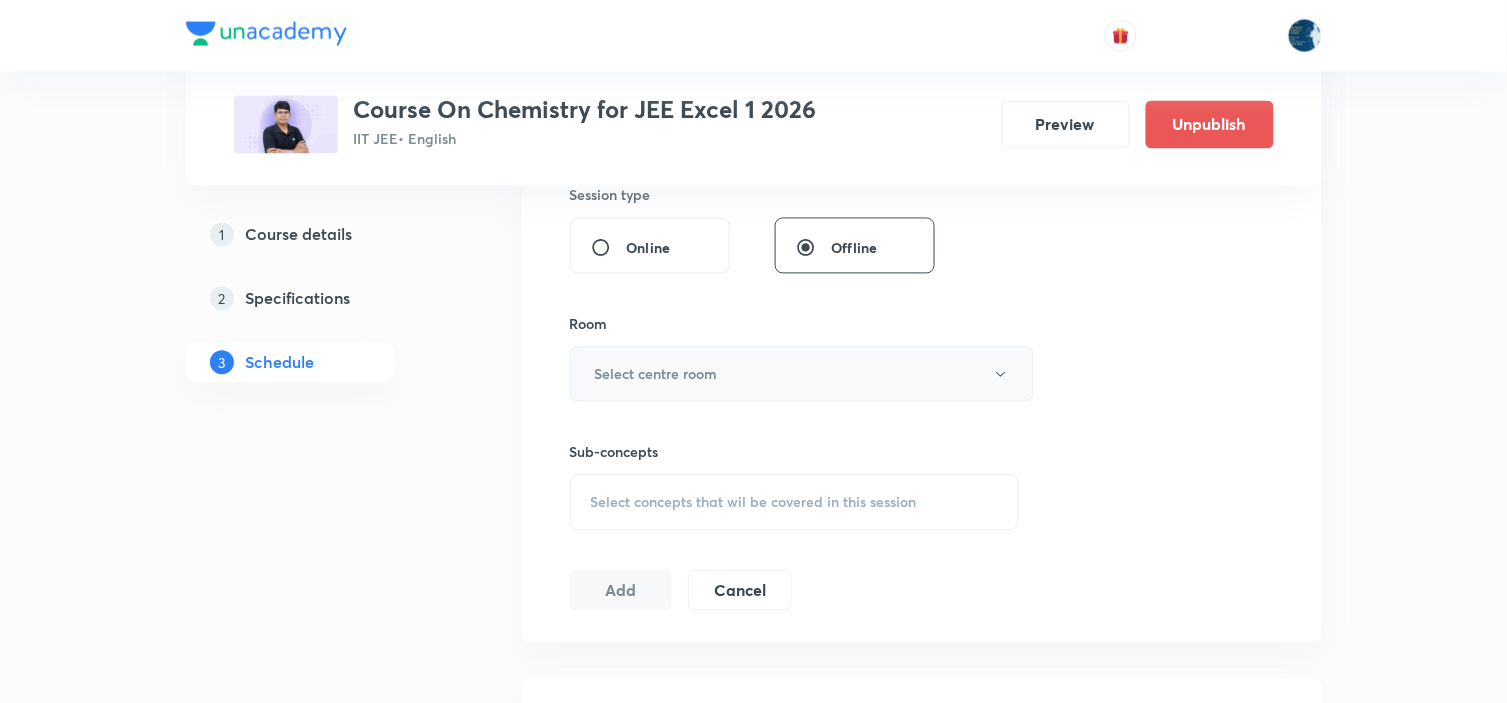 click on "Select centre room" at bounding box center [802, 374] 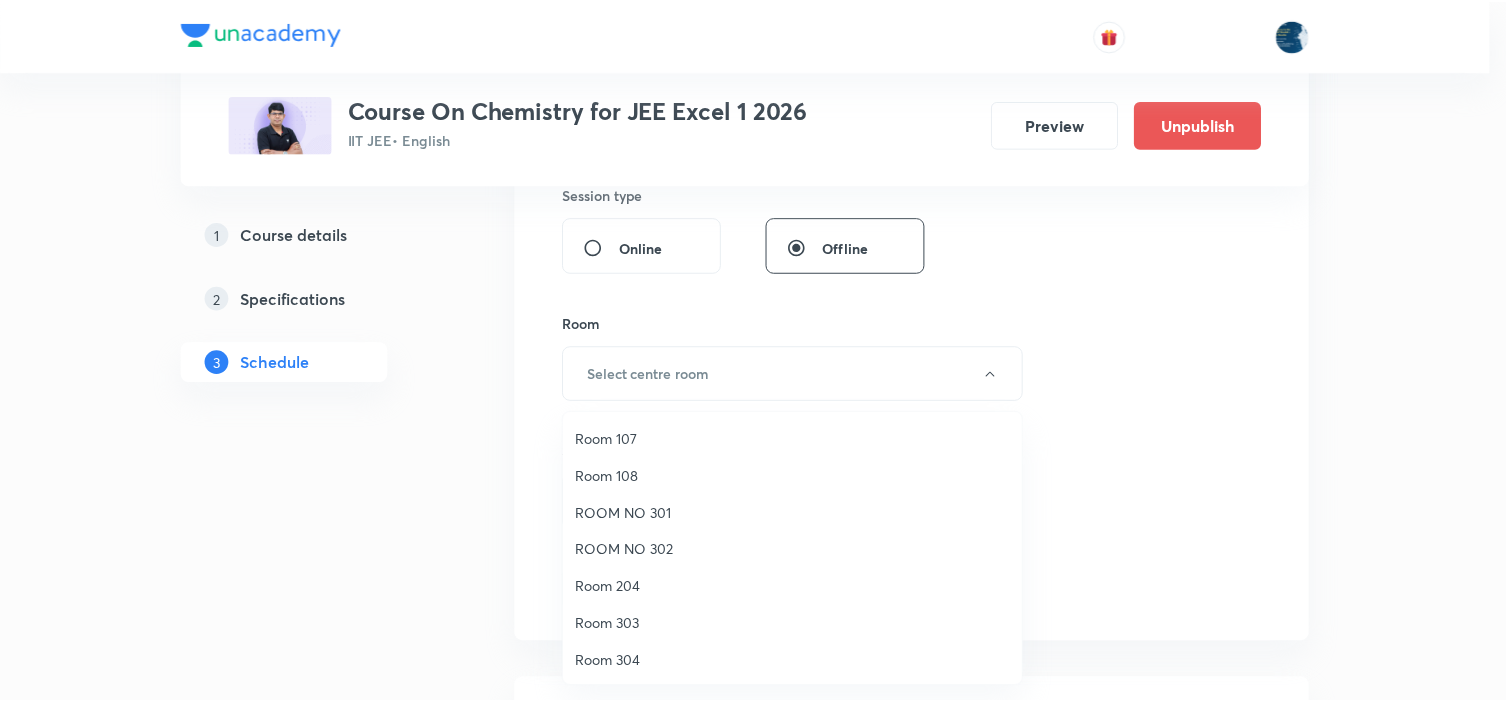 scroll, scrollTop: 371, scrollLeft: 0, axis: vertical 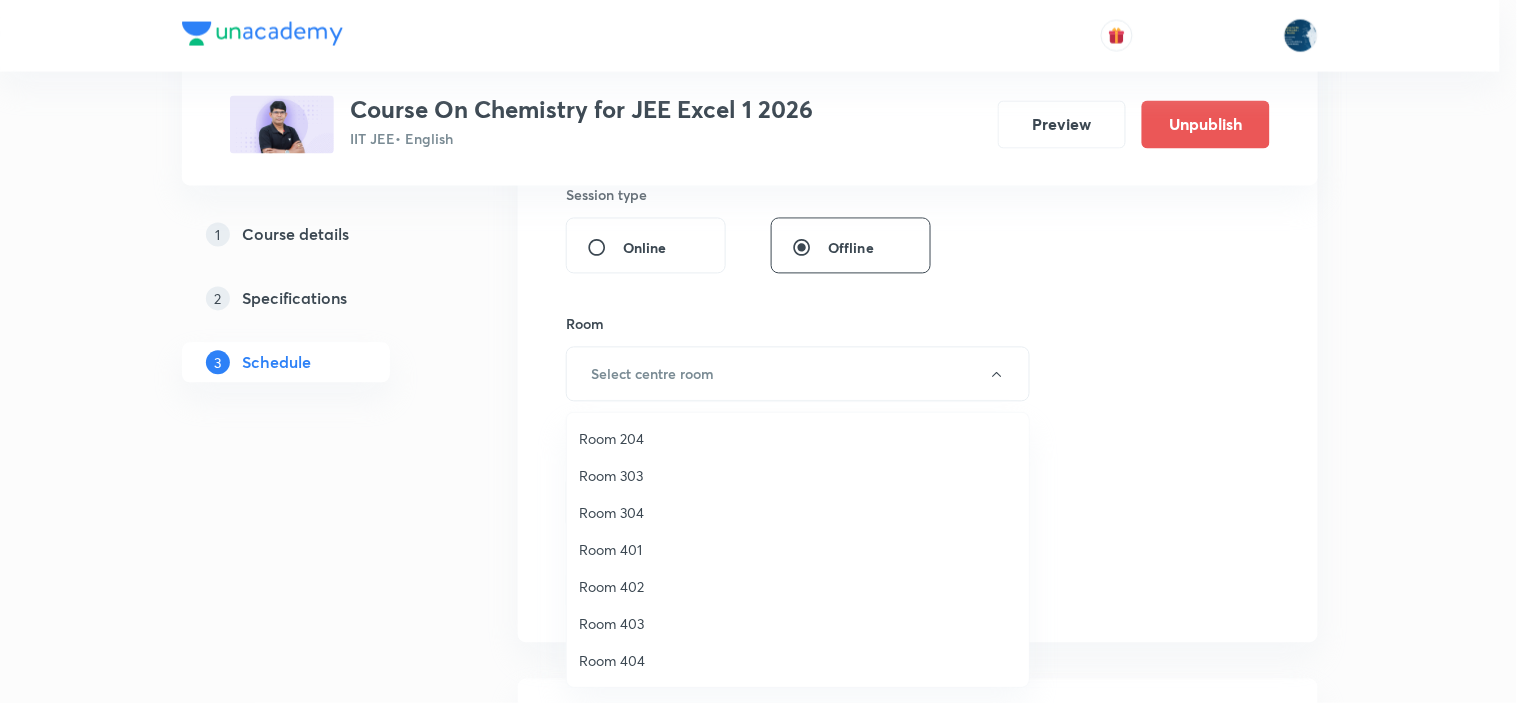 click on "Room 404" at bounding box center [798, 660] 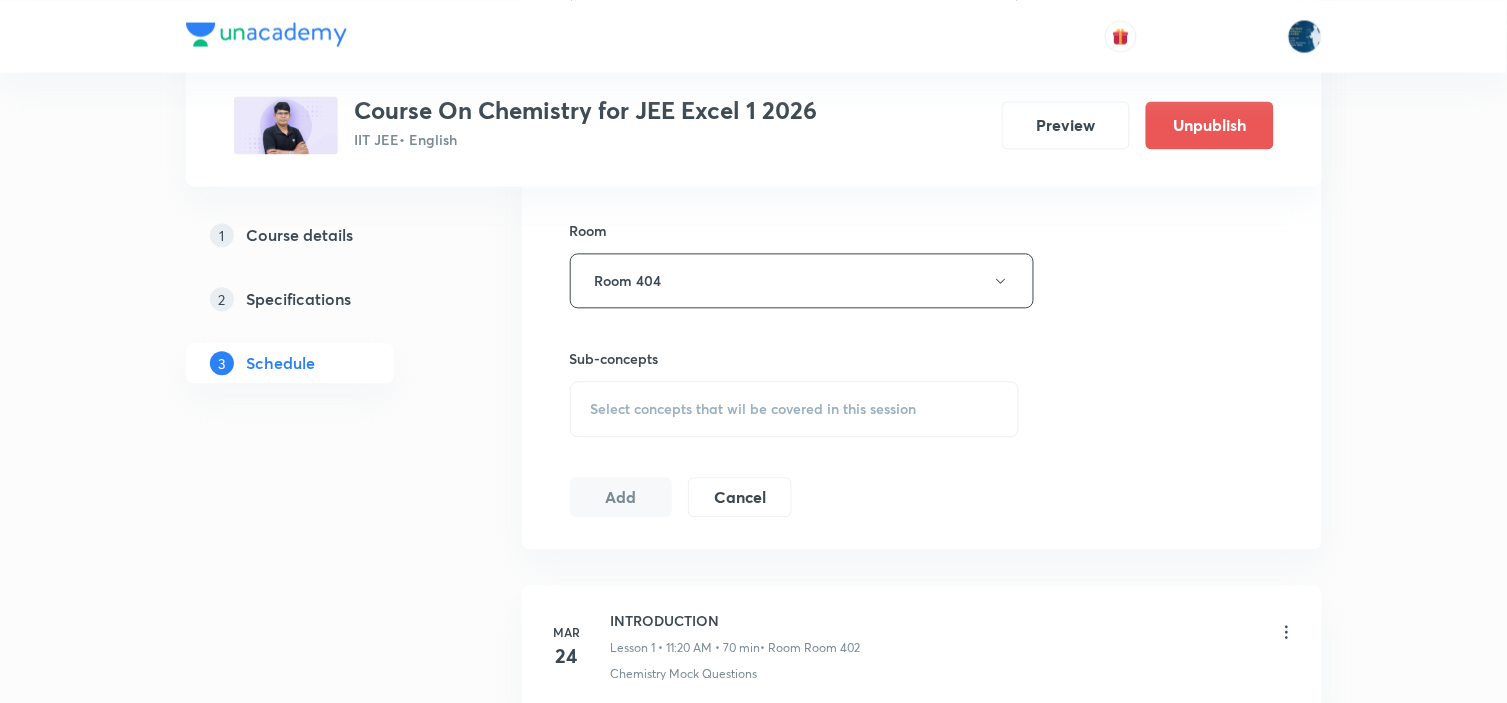 scroll, scrollTop: 1111, scrollLeft: 0, axis: vertical 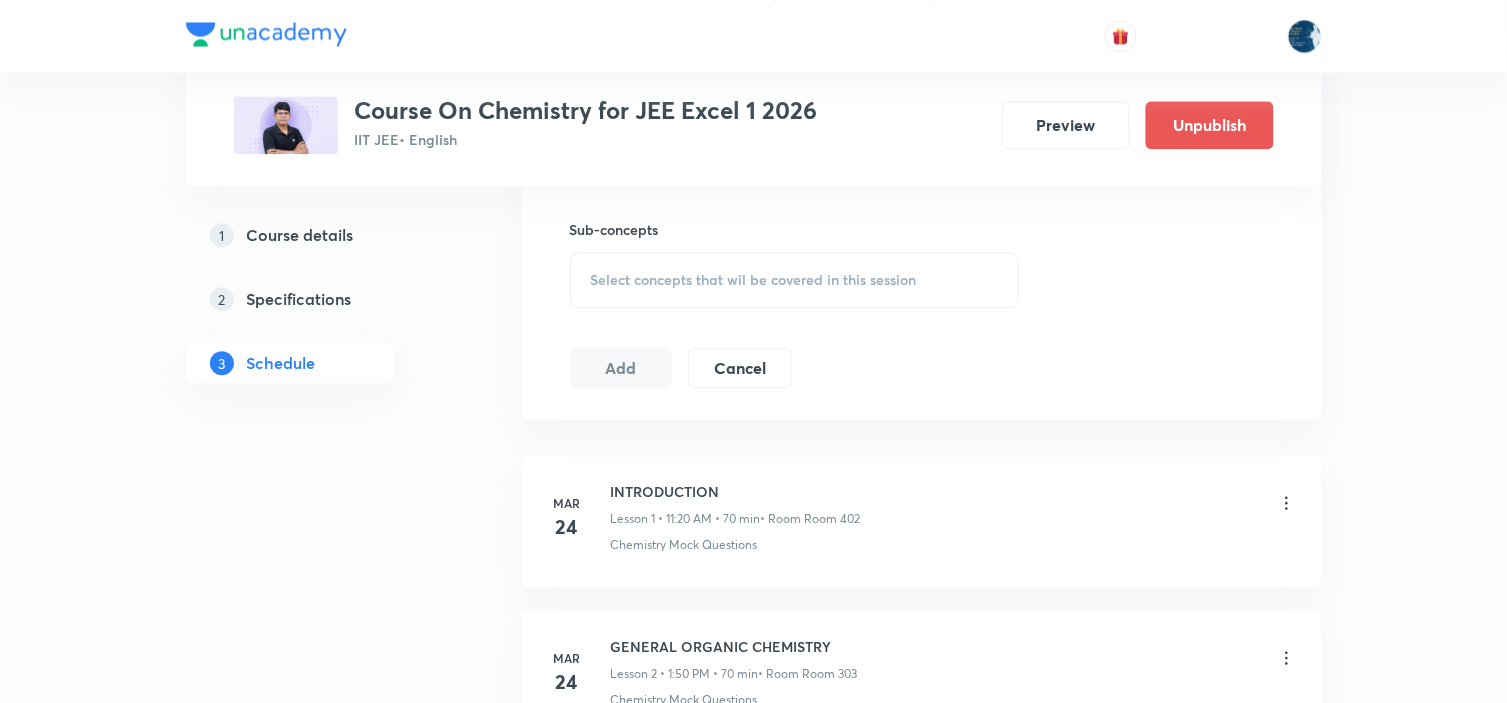 click on "Select concepts that wil be covered in this session" at bounding box center (795, 280) 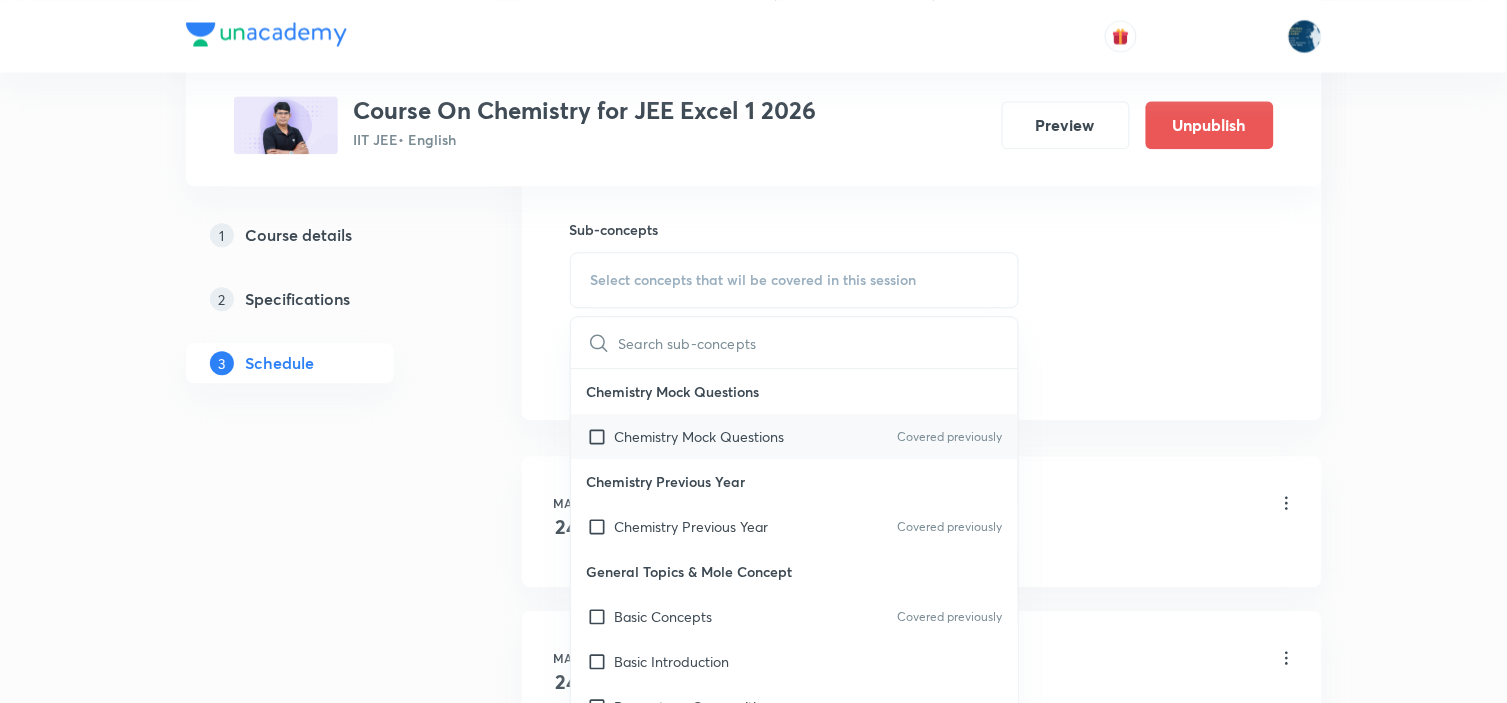 click on "Chemistry Mock Questions Covered previously" at bounding box center [795, 436] 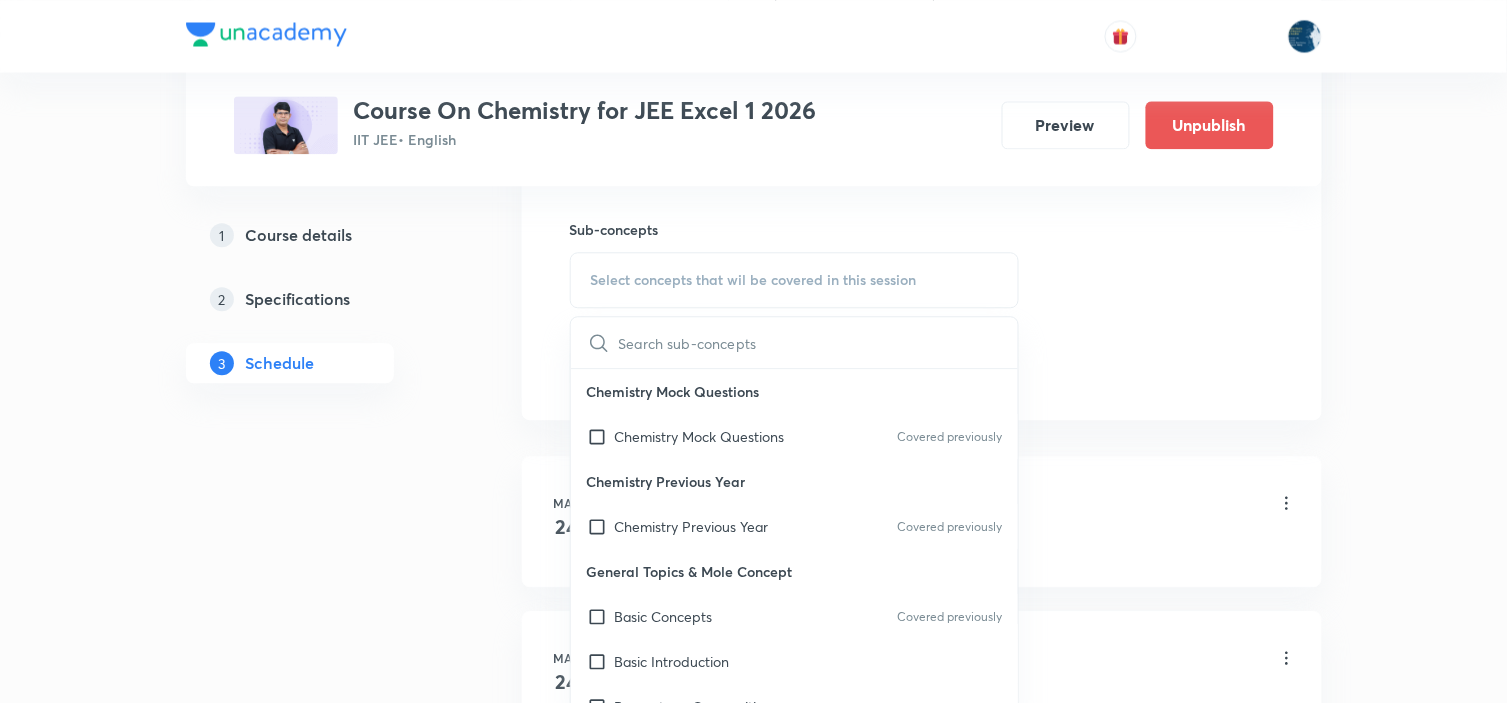 checkbox on "true" 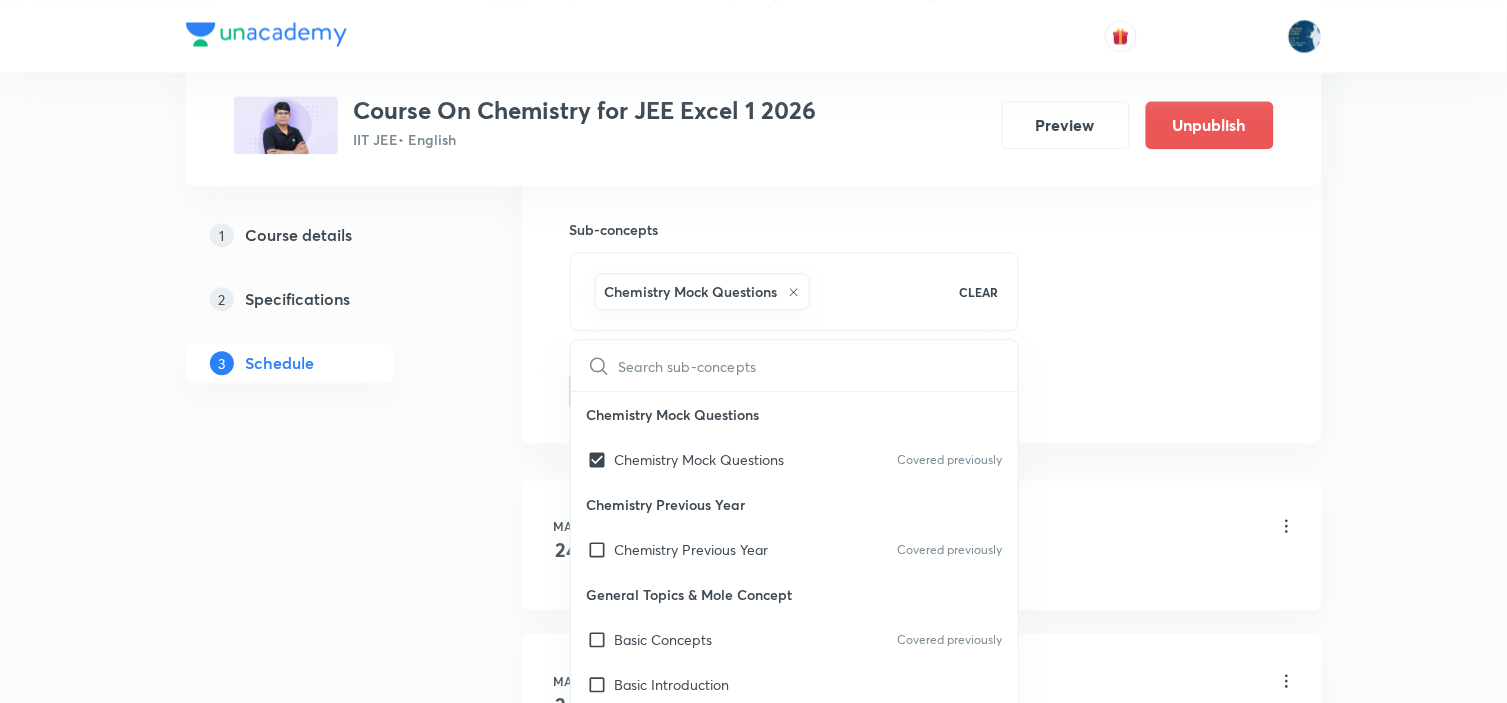click on "Session  97 Live class Session title 26/99 Organic Reaction Mechanism ​ Schedule for Jul 12, 2025, 8:35 AM ​ Duration (in minutes) 70 ​ Educator Sripati Surya Dilip   Session type Online Offline Room Room 404 Sub-concepts Chemistry Mock Questions CLEAR ​ Chemistry Mock Questions Chemistry Mock Questions Covered previously Chemistry Previous Year Chemistry Previous Year Covered previously General Topics & Mole Concept Basic Concepts Covered previously Basic Introduction Percentage Composition Stoichiometry Principle of Atom Conservation (POAC) Relation between Stoichiometric Quantities Application of Mole Concept: Gravimetric Analysis Different Laws Formula and Composition Concentration Terms Some basic concepts of Chemistry Atomic Structure Discovery Of Electron Some Prerequisites of Physics Discovery Of Protons And Neutrons Atomic Models and Theories  Representation Of Atom With Electrons And Neutrons Nature of Waves Nature Of Electromagnetic Radiation Planck’S Quantum Theory Photoelectric Effect" at bounding box center (922, -134) 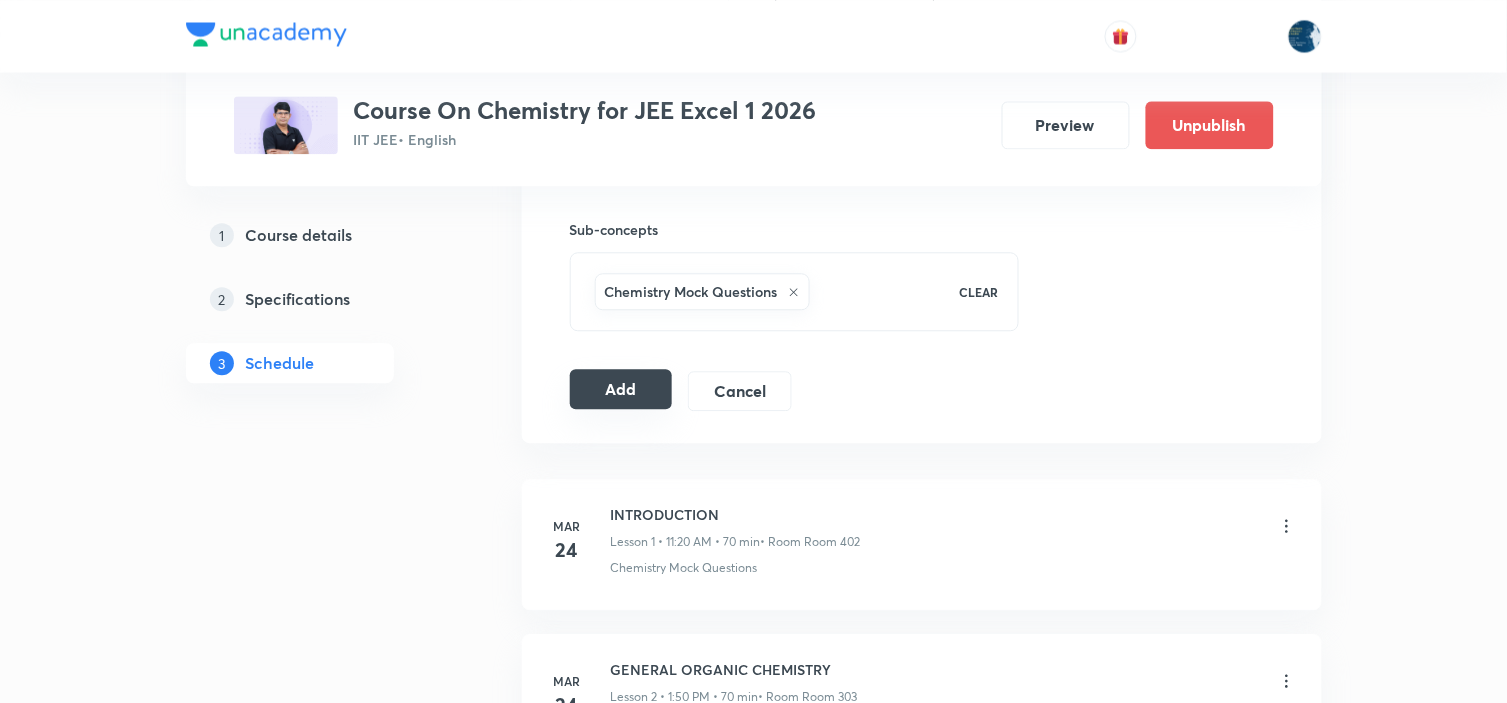 click on "Add" at bounding box center [621, 389] 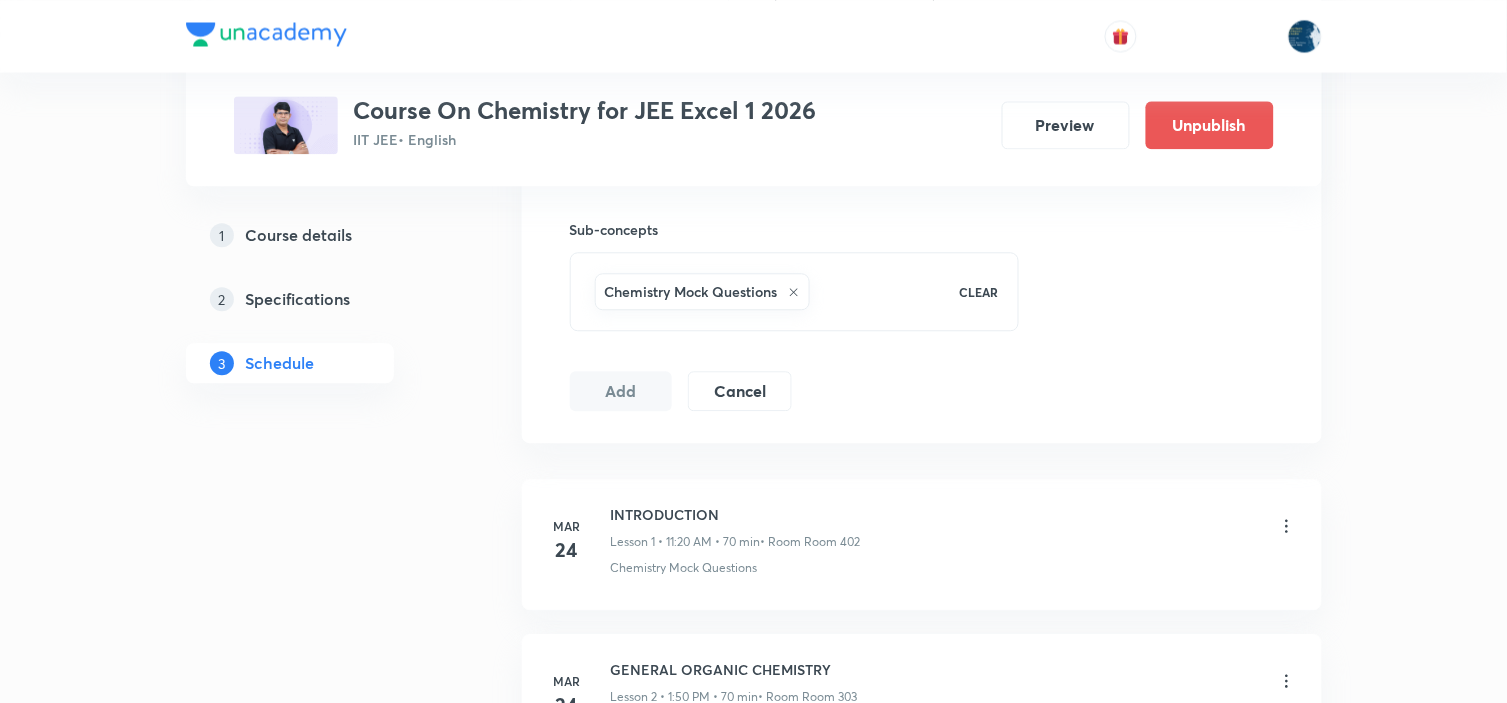 type 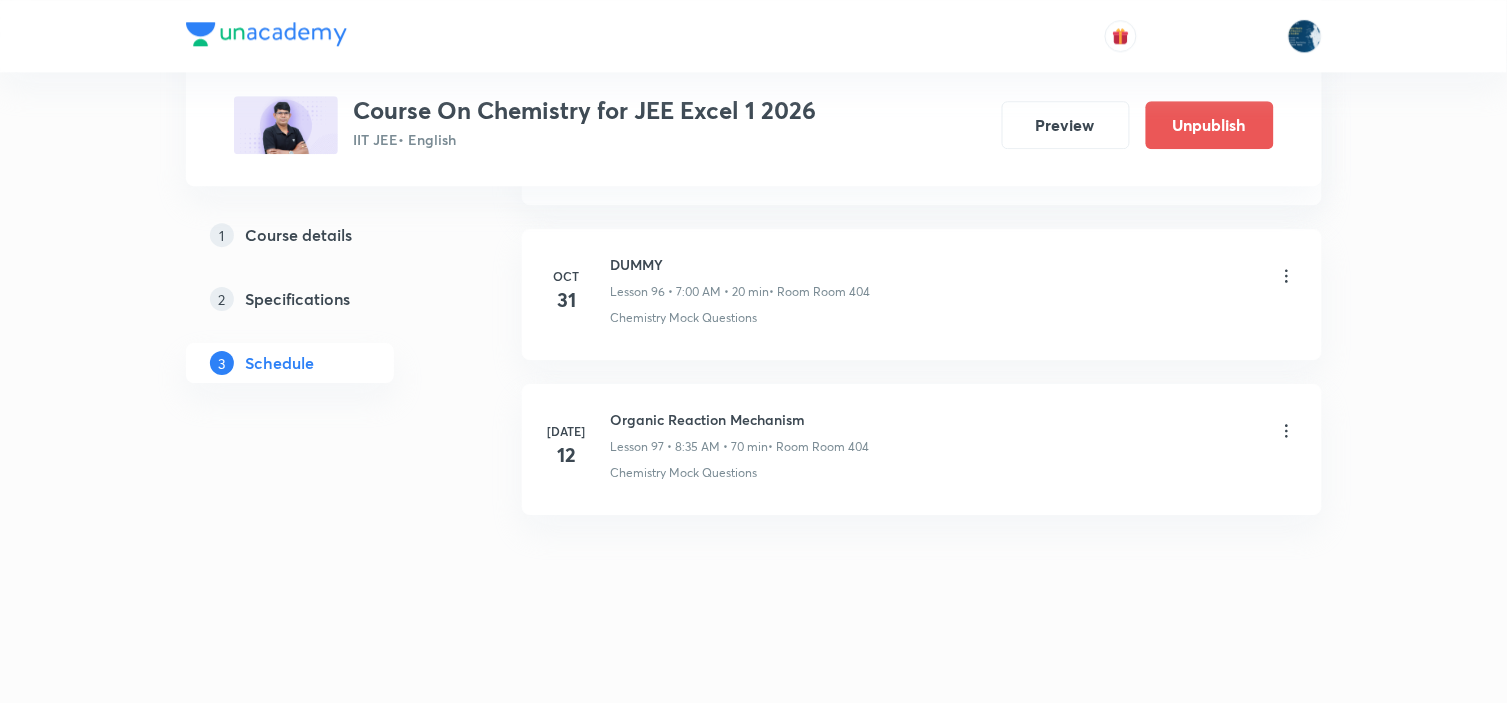 scroll, scrollTop: 15032, scrollLeft: 0, axis: vertical 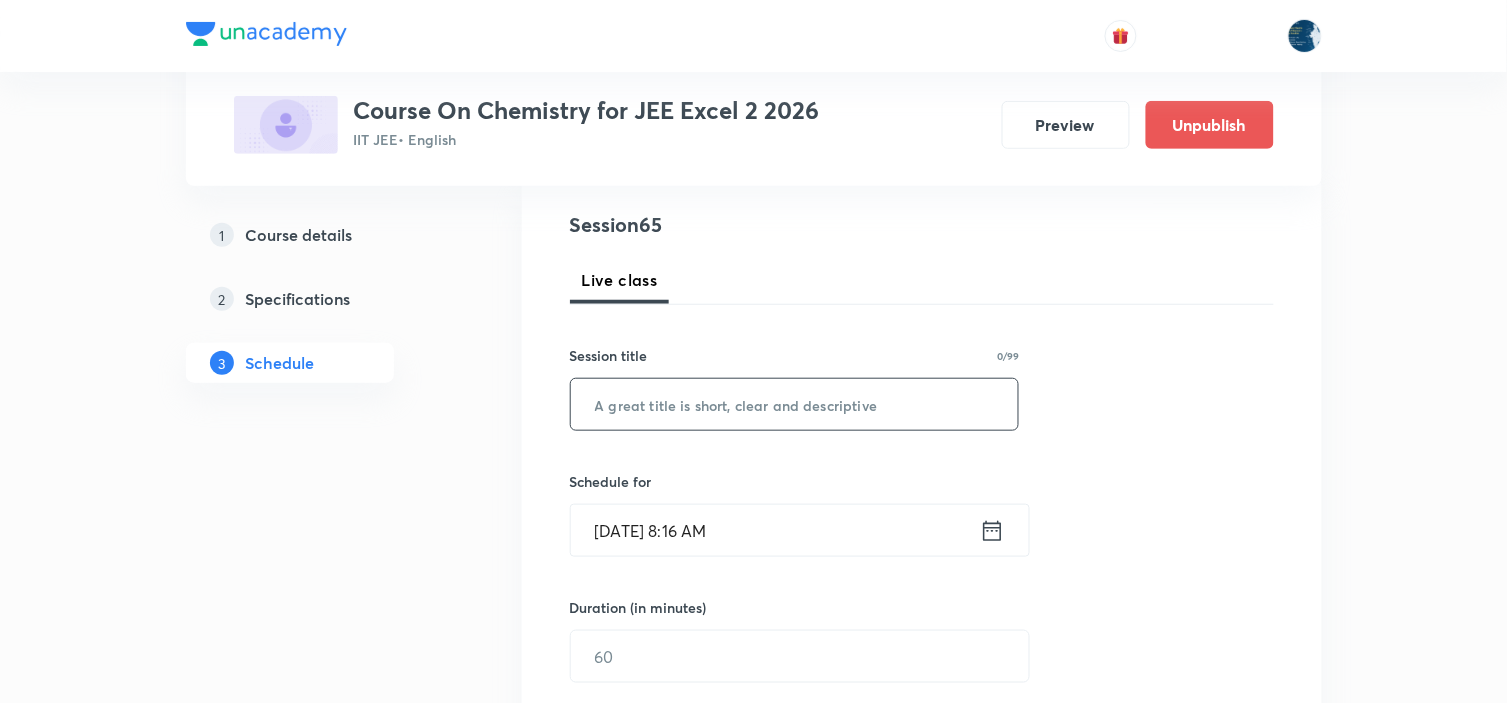 click at bounding box center [795, 404] 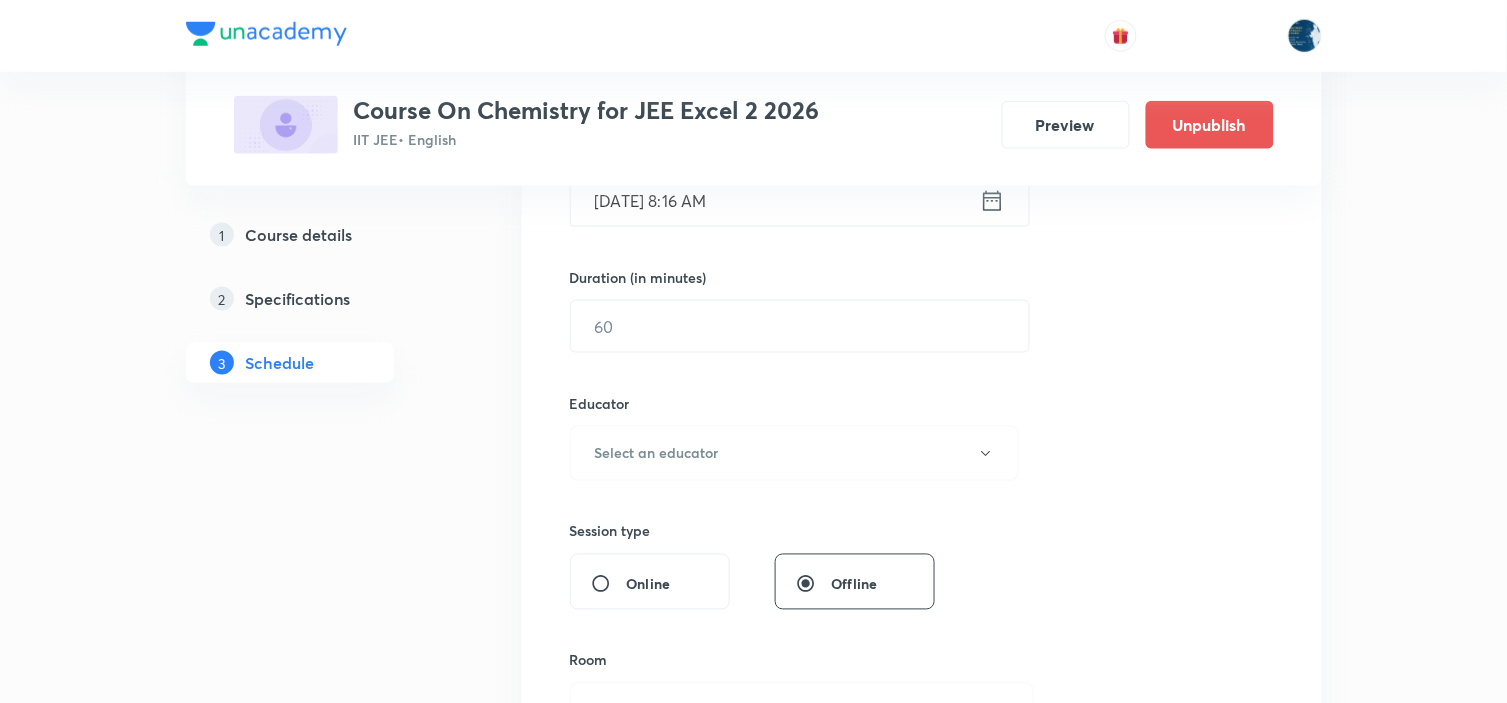 scroll, scrollTop: 555, scrollLeft: 0, axis: vertical 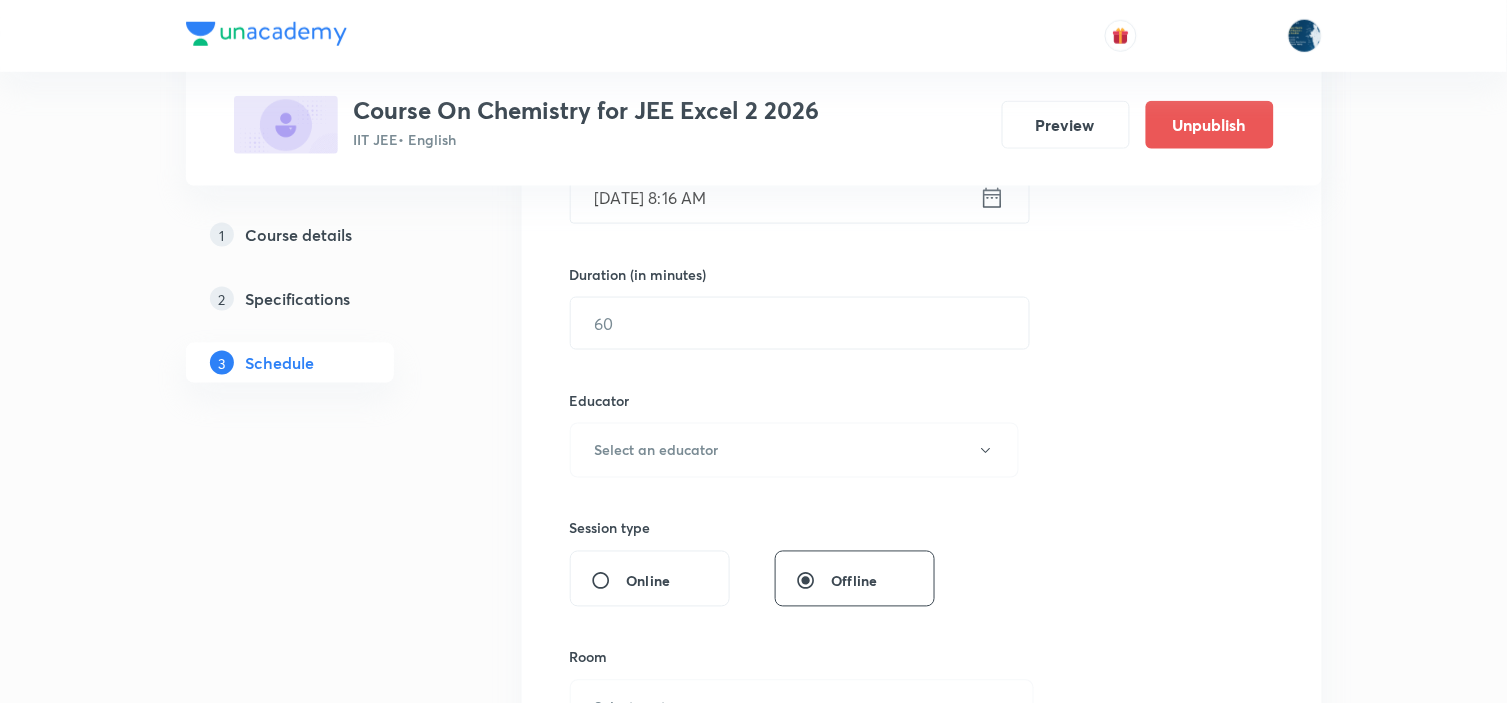 type on "Carbonyl compounds" 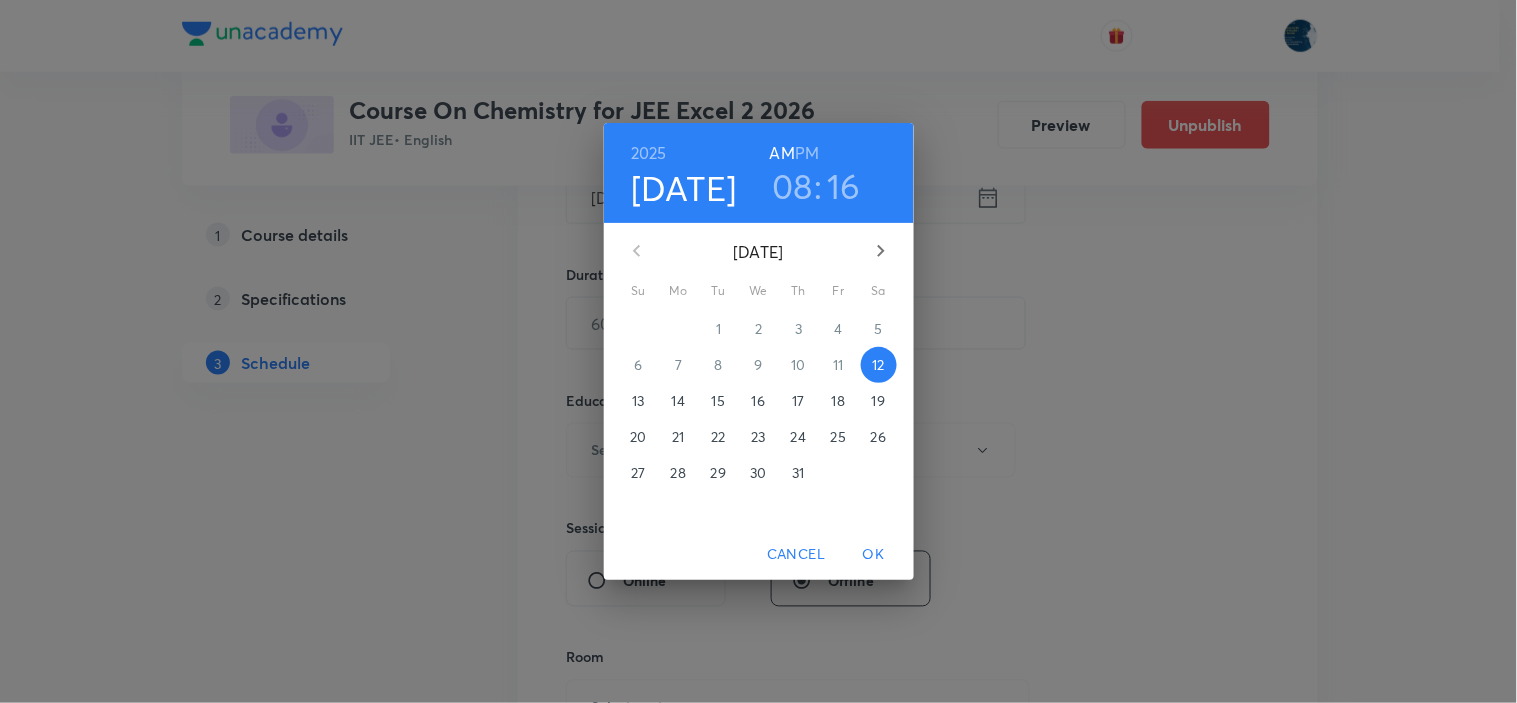 click on "08 : 16" at bounding box center [816, 186] 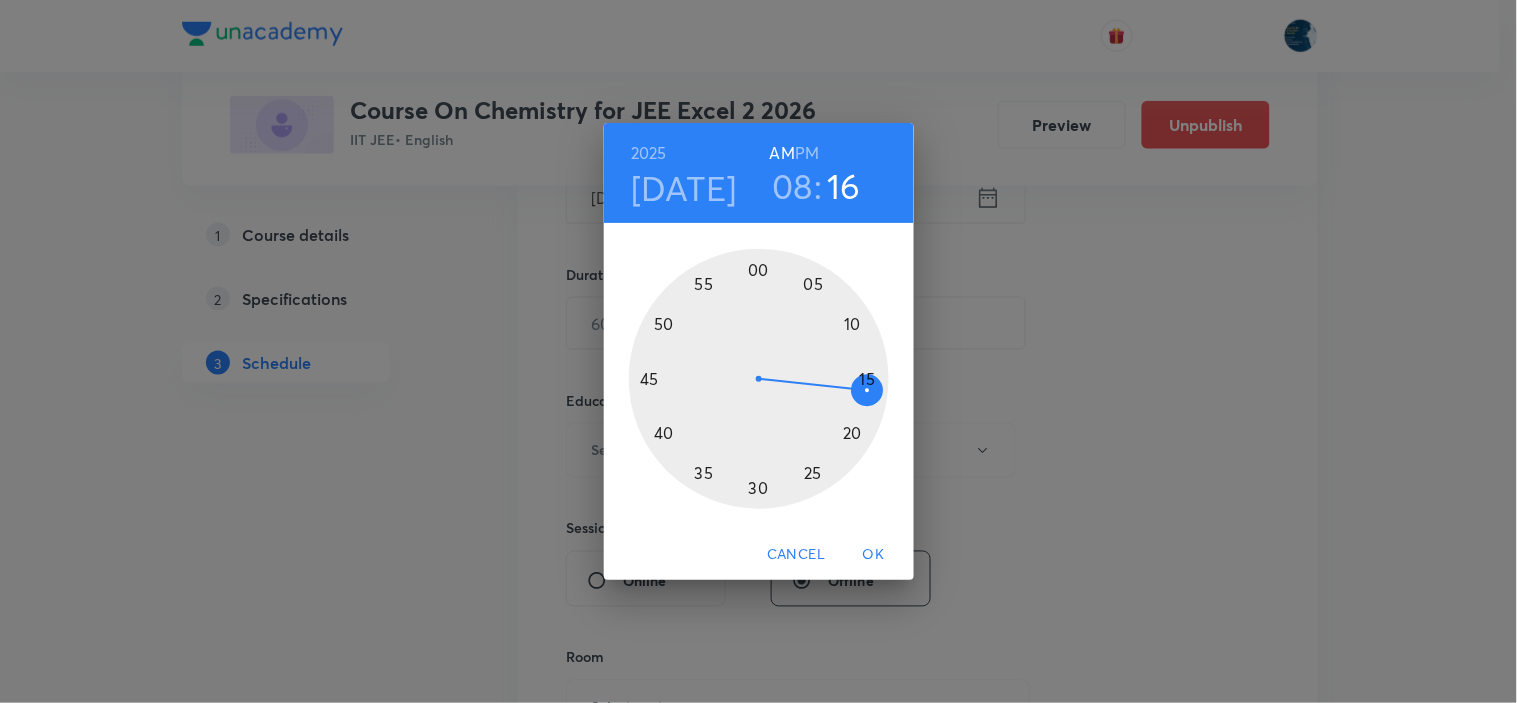 click at bounding box center (759, 379) 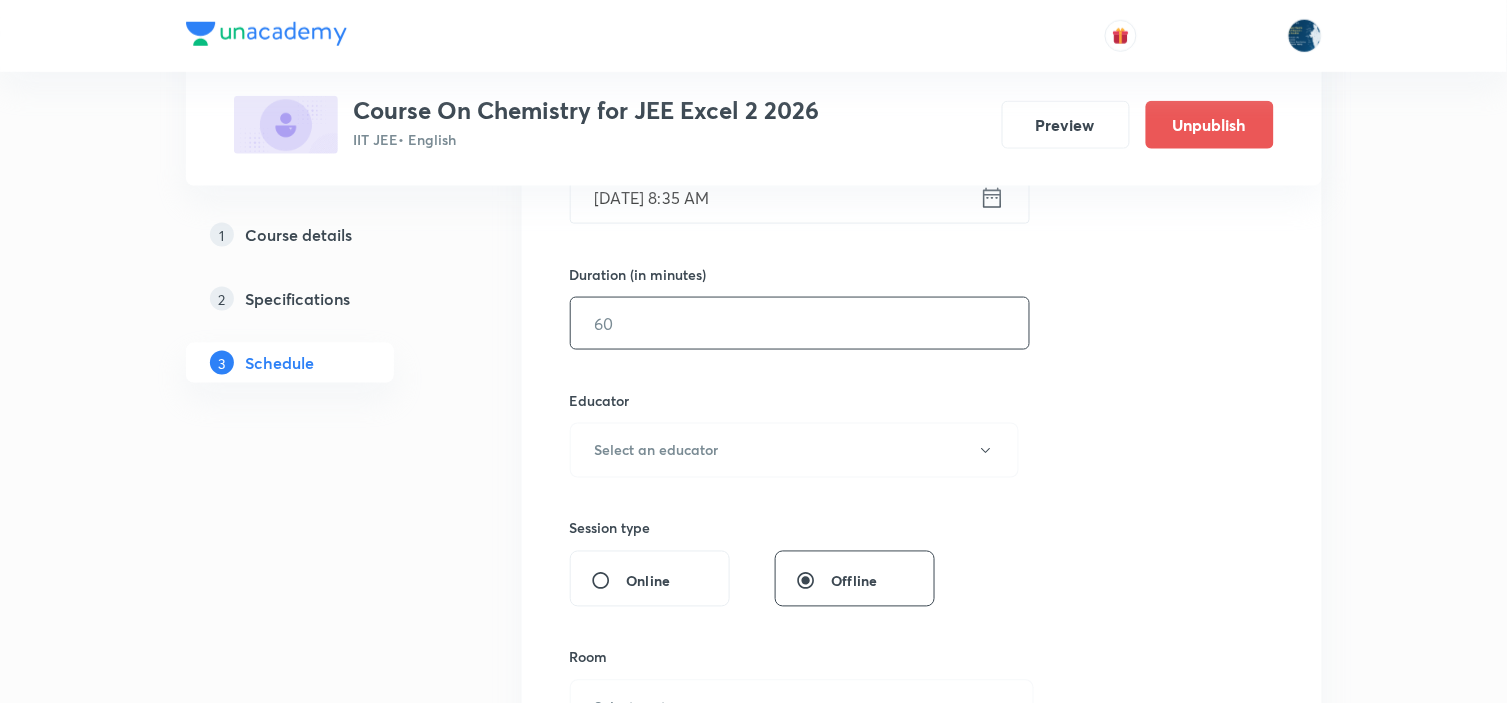 click at bounding box center (800, 323) 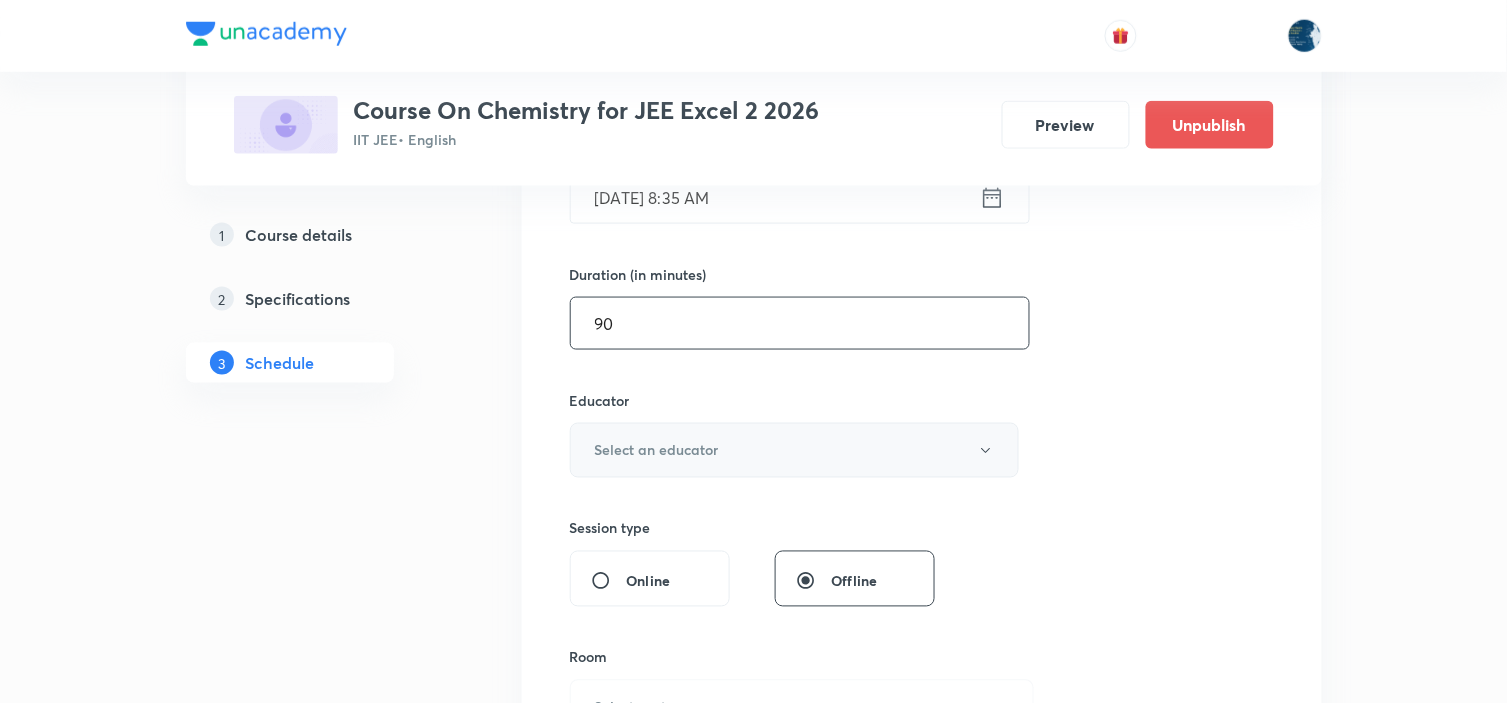 type on "90" 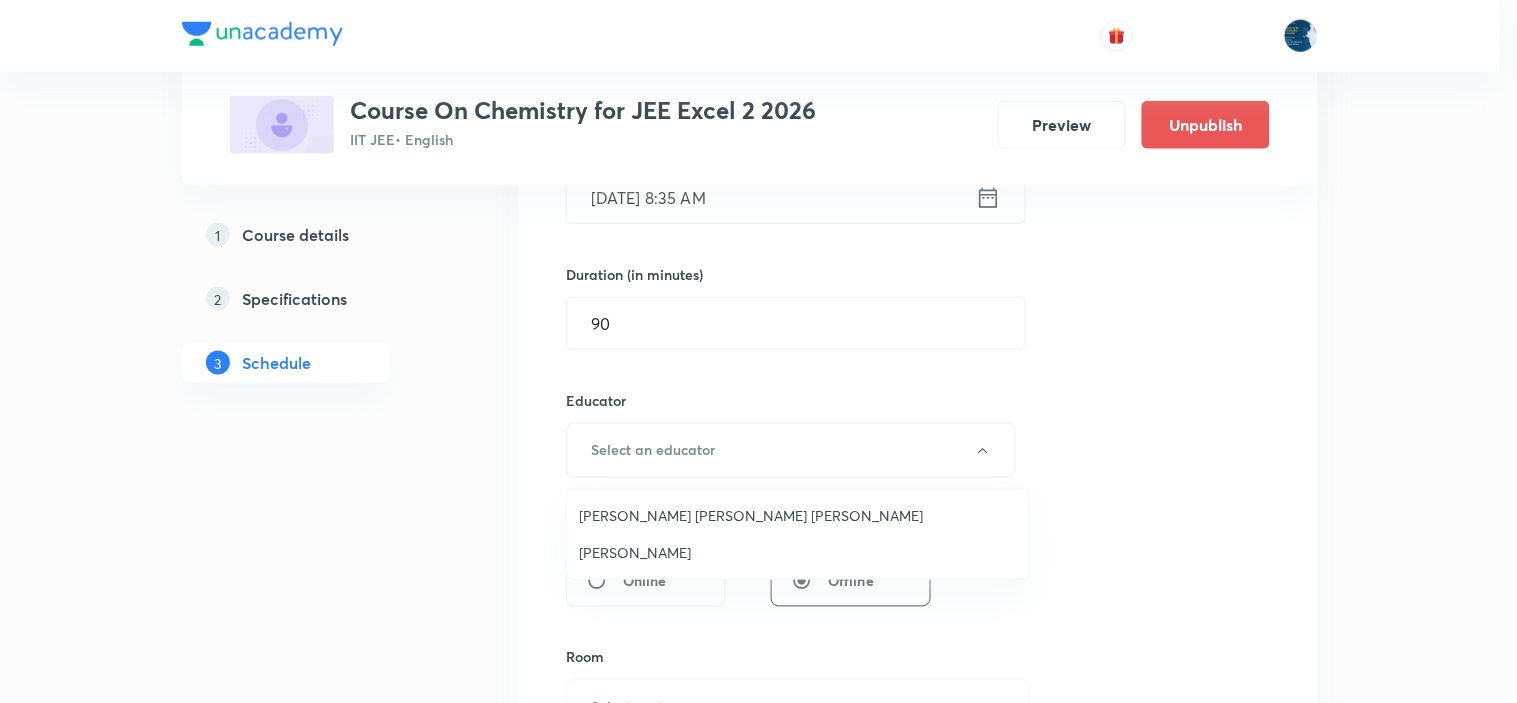 click on "[PERSON_NAME] [PERSON_NAME] [PERSON_NAME]" at bounding box center [798, 515] 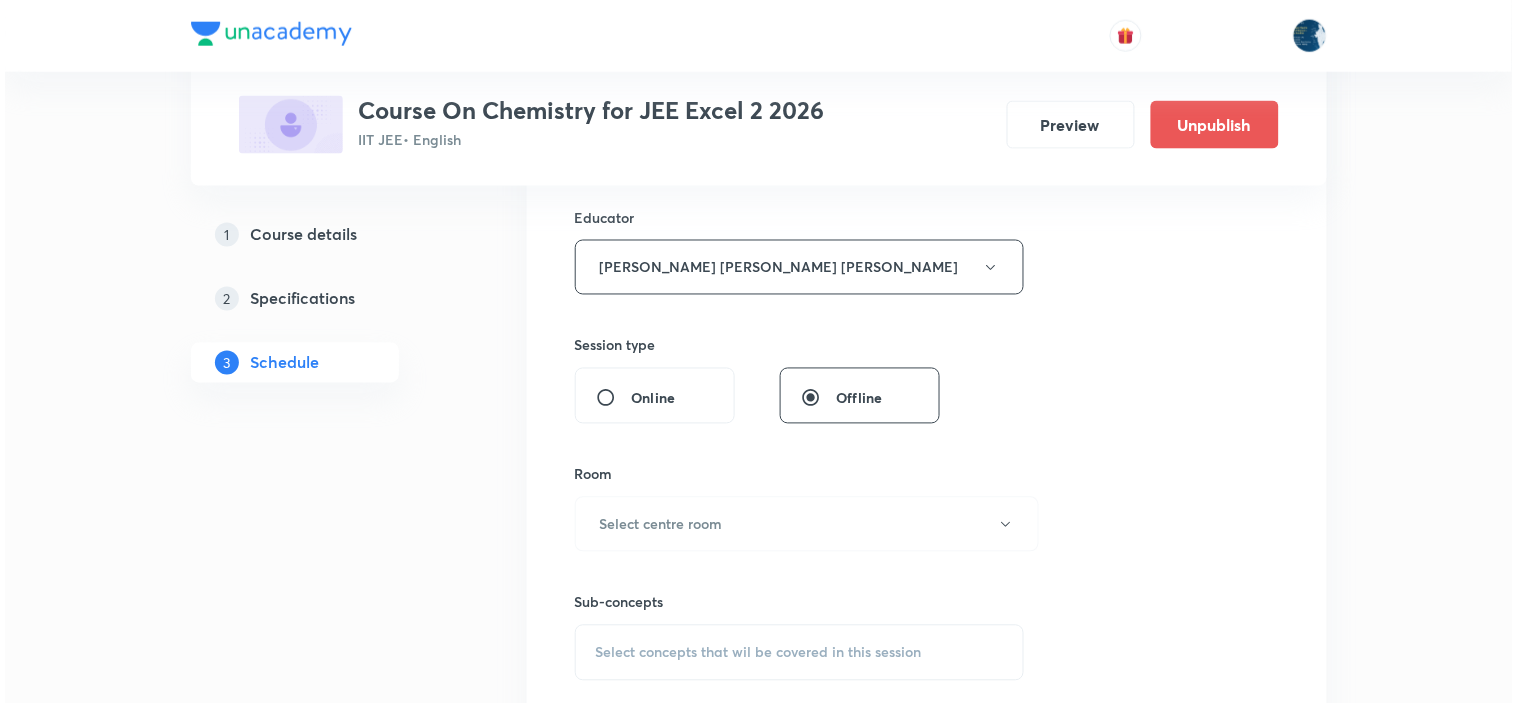 scroll, scrollTop: 777, scrollLeft: 0, axis: vertical 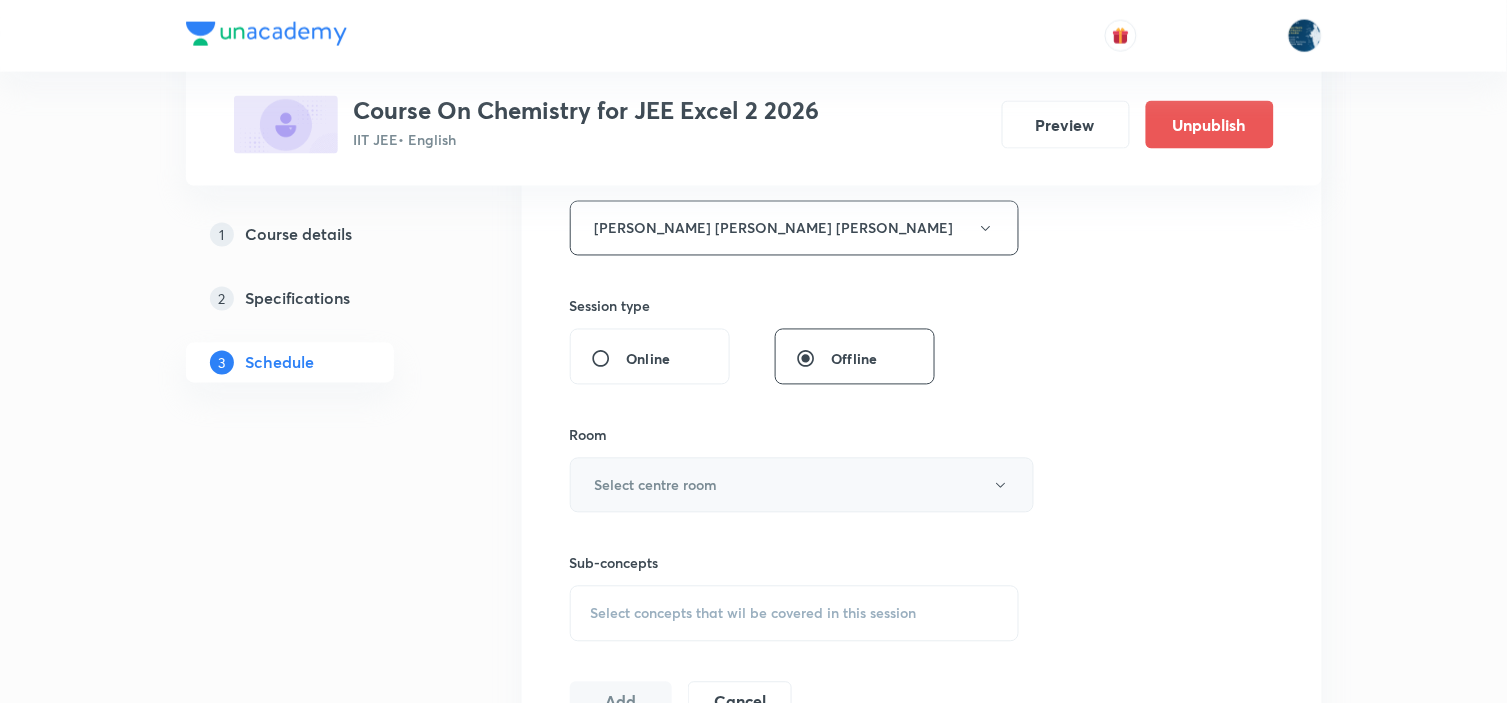 click on "Select centre room" at bounding box center [802, 485] 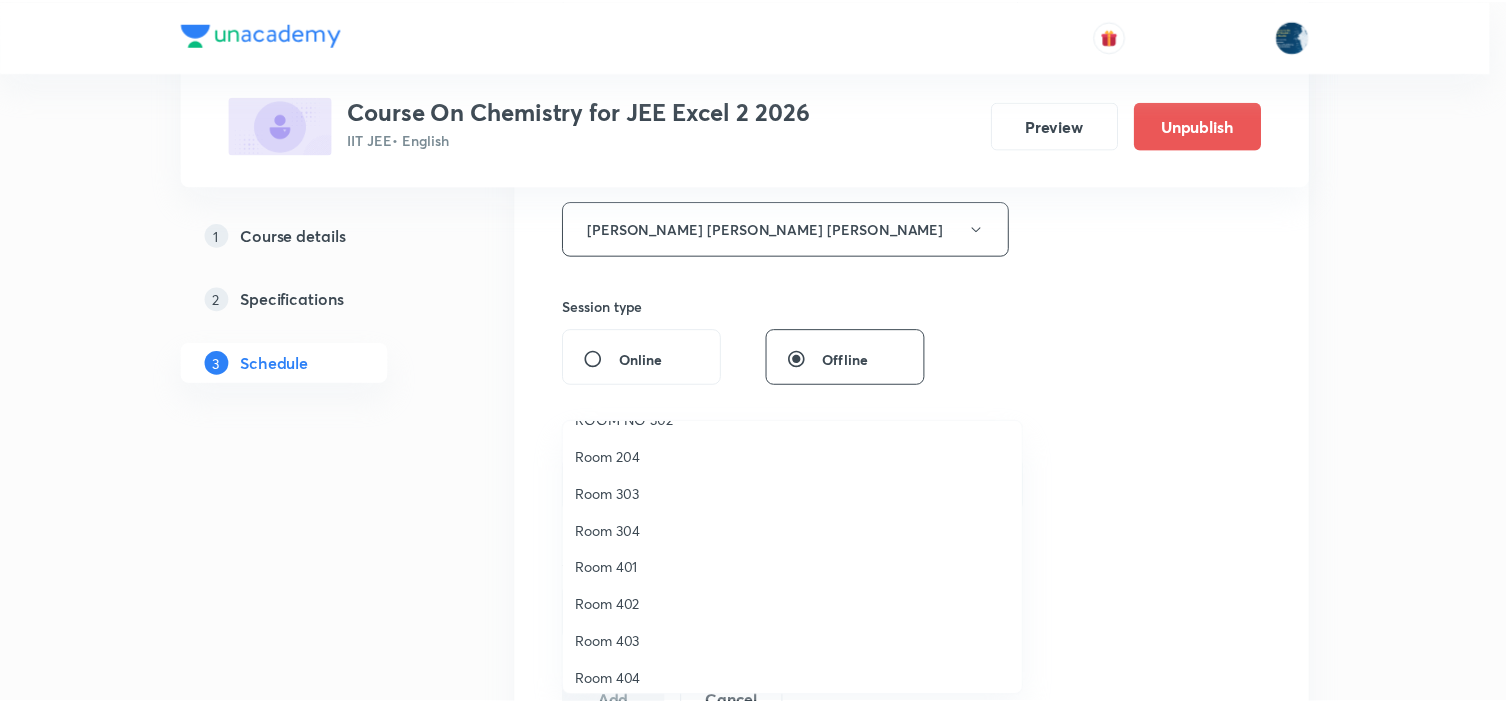 scroll, scrollTop: 371, scrollLeft: 0, axis: vertical 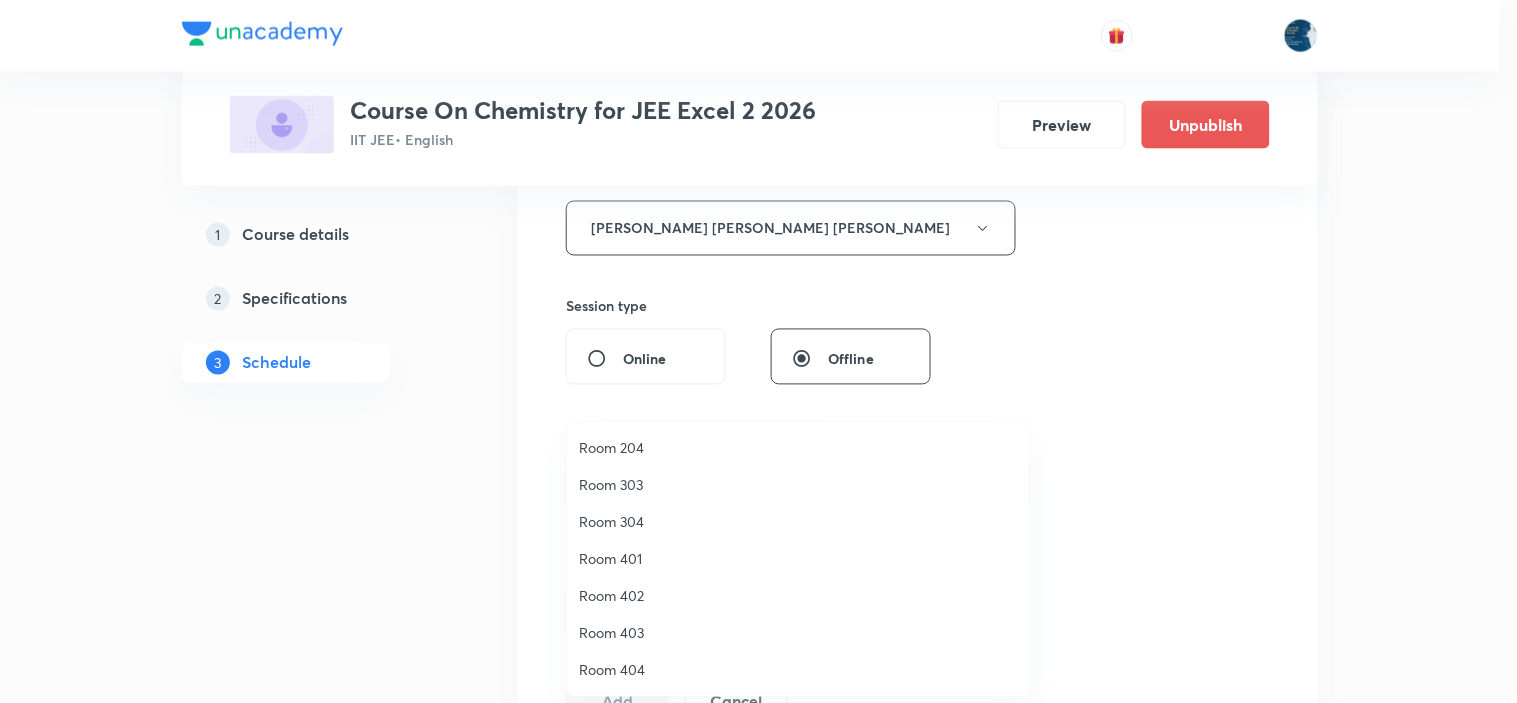 click on "Room 403" at bounding box center (798, 632) 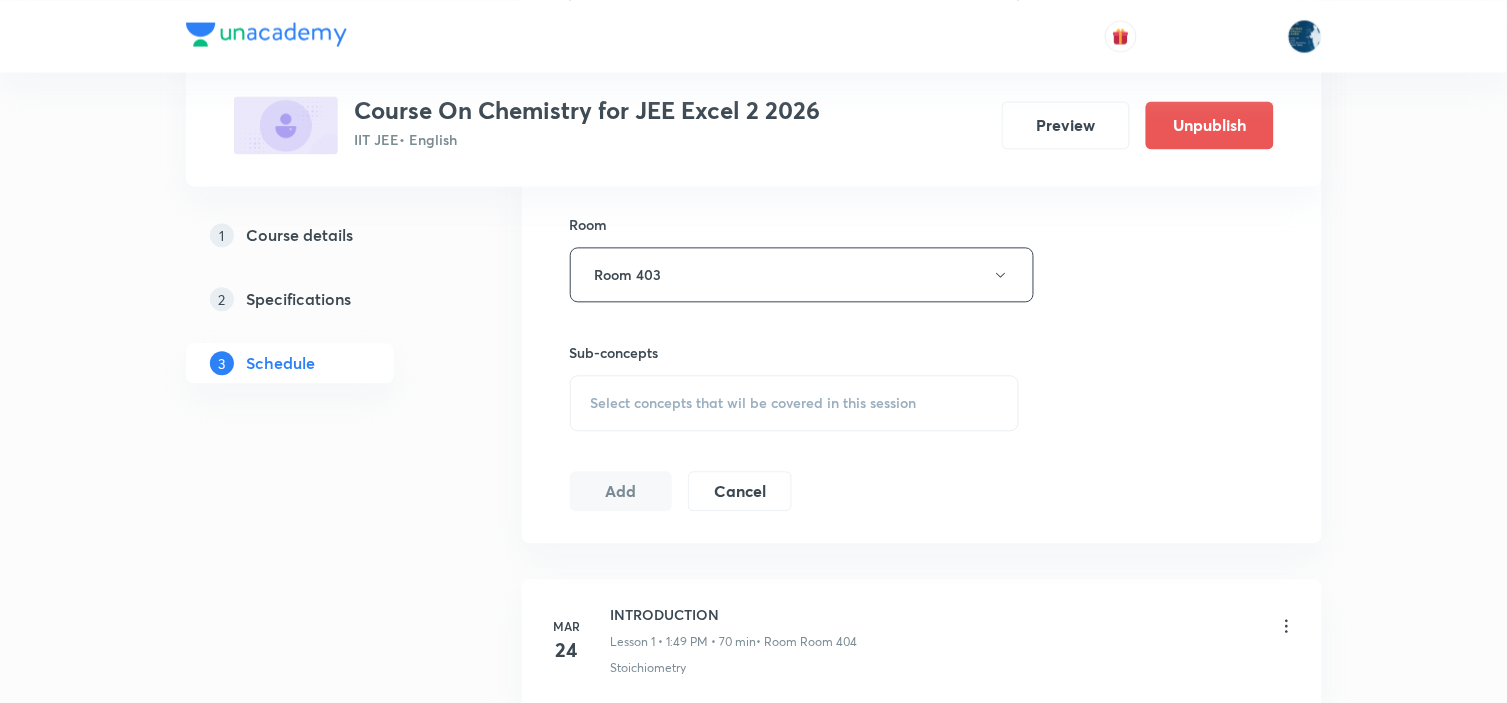 scroll, scrollTop: 1000, scrollLeft: 0, axis: vertical 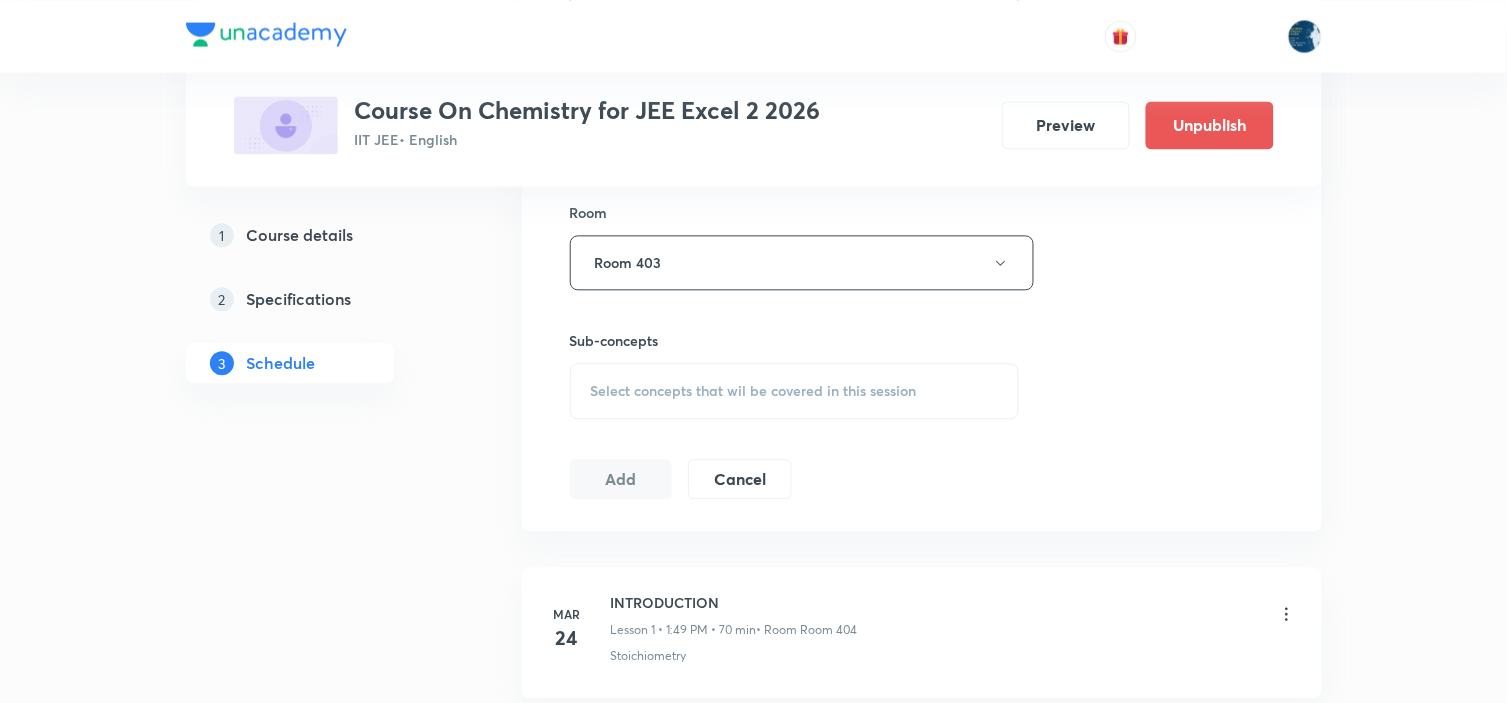 click on "Select concepts that wil be covered in this session" at bounding box center [754, 391] 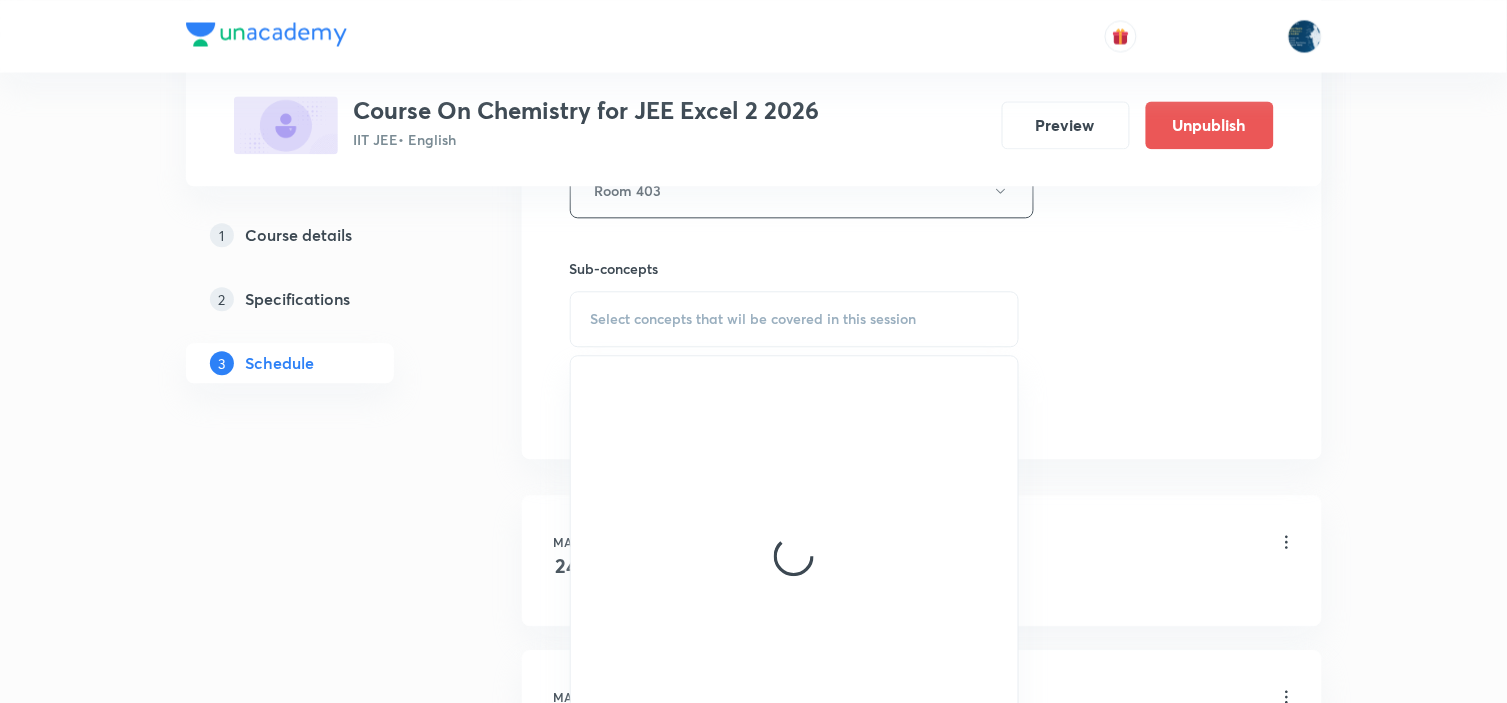 scroll, scrollTop: 1111, scrollLeft: 0, axis: vertical 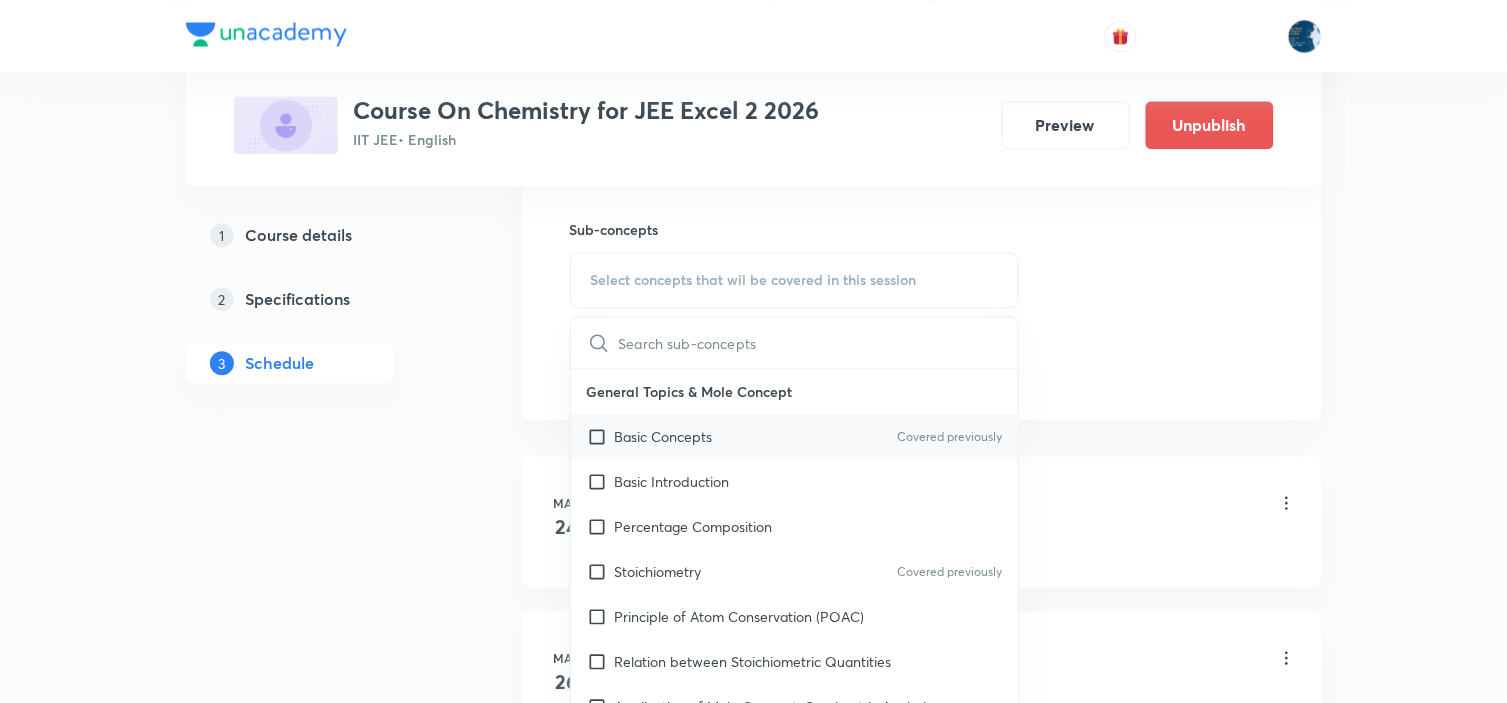 click on "Basic Concepts Covered previously" at bounding box center (795, 436) 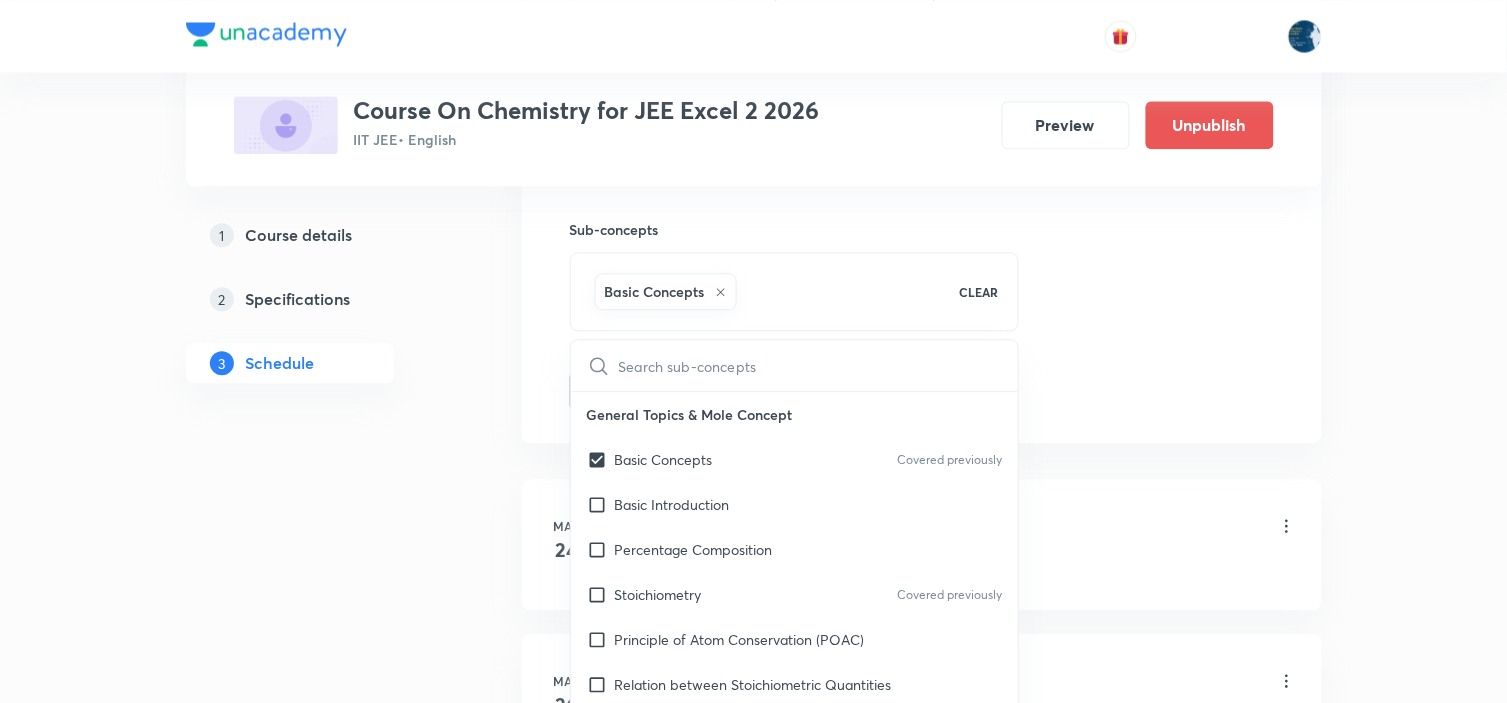 click on "Session  65 Live class Session title 18/99 Carbonyl compounds ​ Schedule for Jul 12, 2025, 8:35 AM ​ Duration (in minutes) 90 ​ Educator Parimi Venkata Ramana Dinesh Kumar   Session type Online Offline Room Room 403 Sub-concepts Basic Concepts CLEAR ​ General Topics & Mole Concept Basic Concepts Covered previously Basic Introduction Percentage Composition Stoichiometry Covered previously Principle of Atom Conservation (POAC) Relation between Stoichiometric Quantities Application of Mole Concept: Gravimetric Analysis Different Laws Formula and Composition Concentration Terms Some basic concepts of Chemistry Atomic Structure Discovery Of Electron Some Prerequisites of Physics Discovery Of Protons And Neutrons Atomic Models and Theories  Representation Of Atom With Electrons And Neutrons Nature of Waves Nature Of Electromagnetic Radiation Planck’S Quantum Theory Spectra-Continuous and Discontinuous Spectrum Bohr’s Model For Hydrogen Atom Photoelectric Effect Dual Nature Of Matter Magnetic Properties" at bounding box center (922, -134) 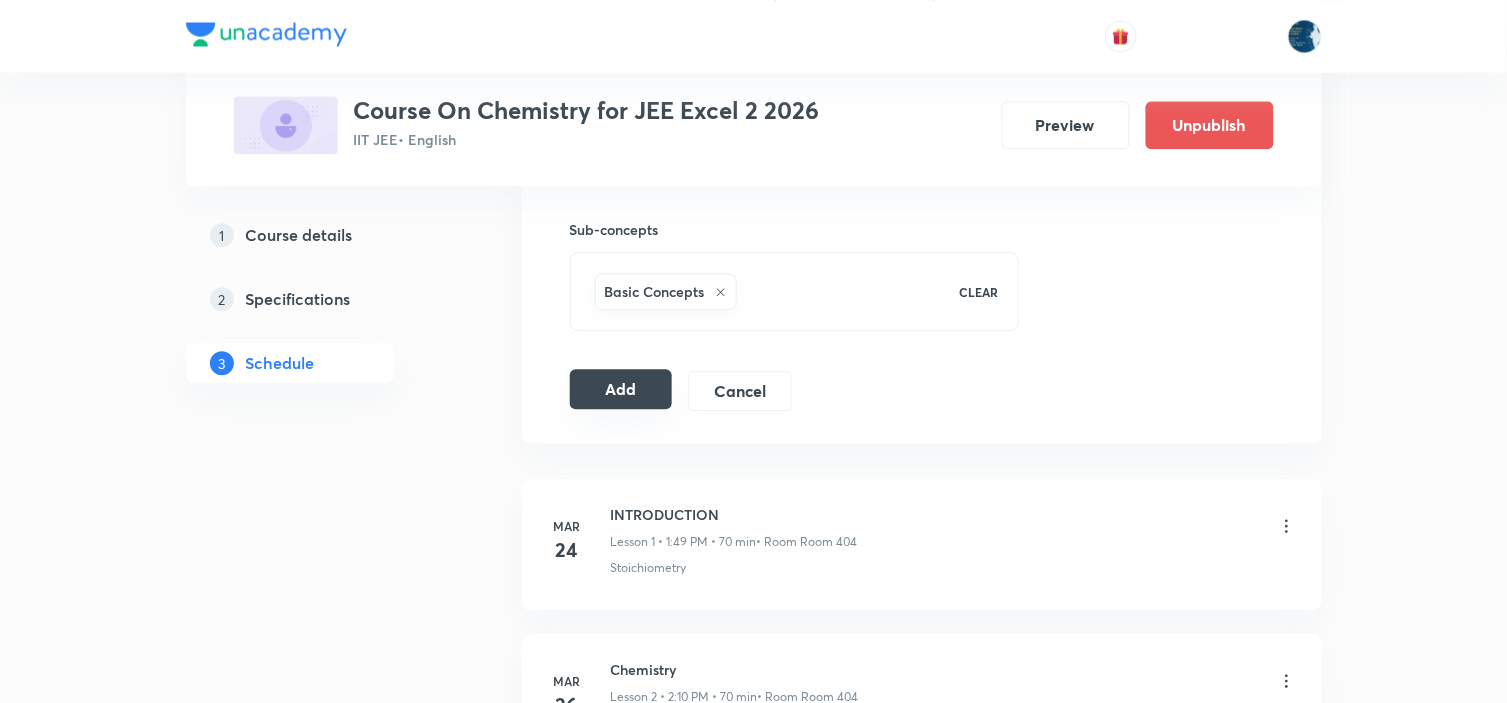 click on "Add" at bounding box center (621, 389) 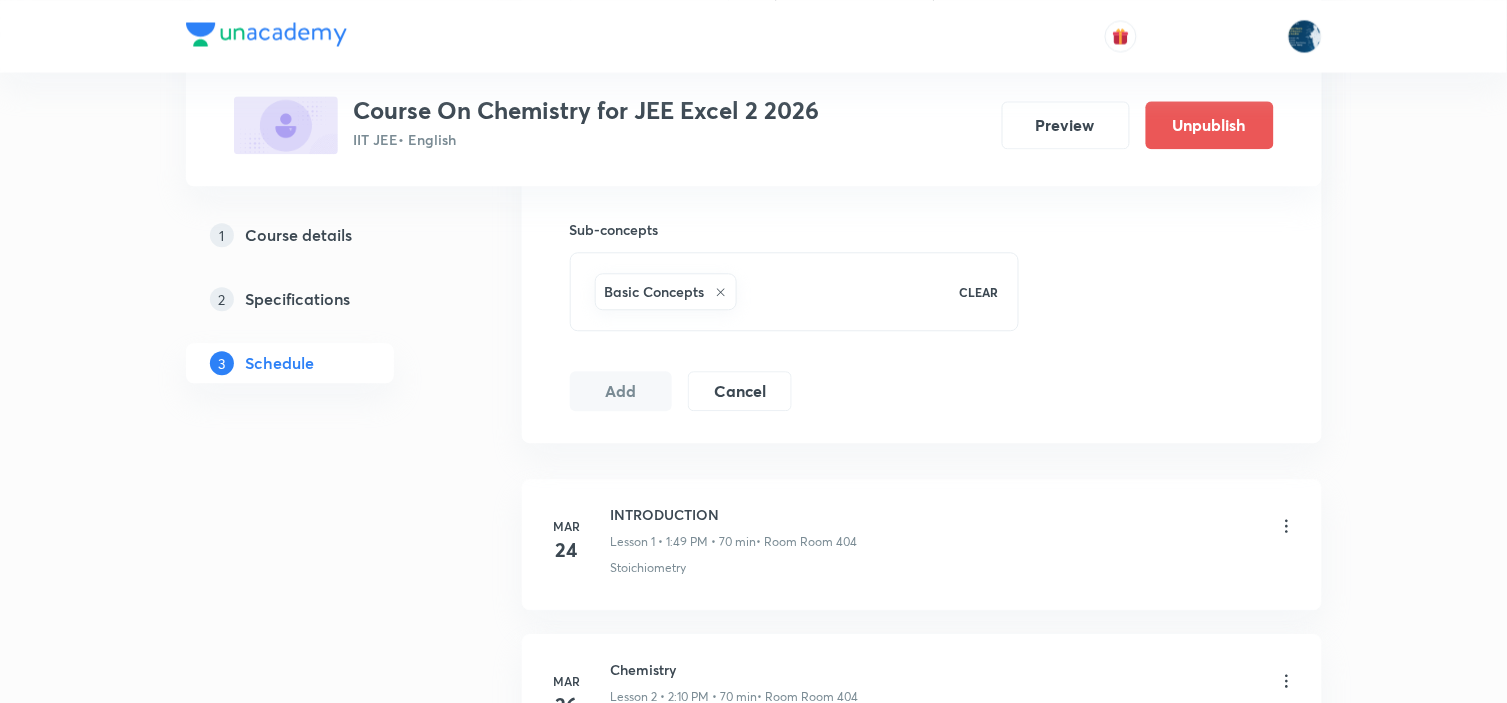 type 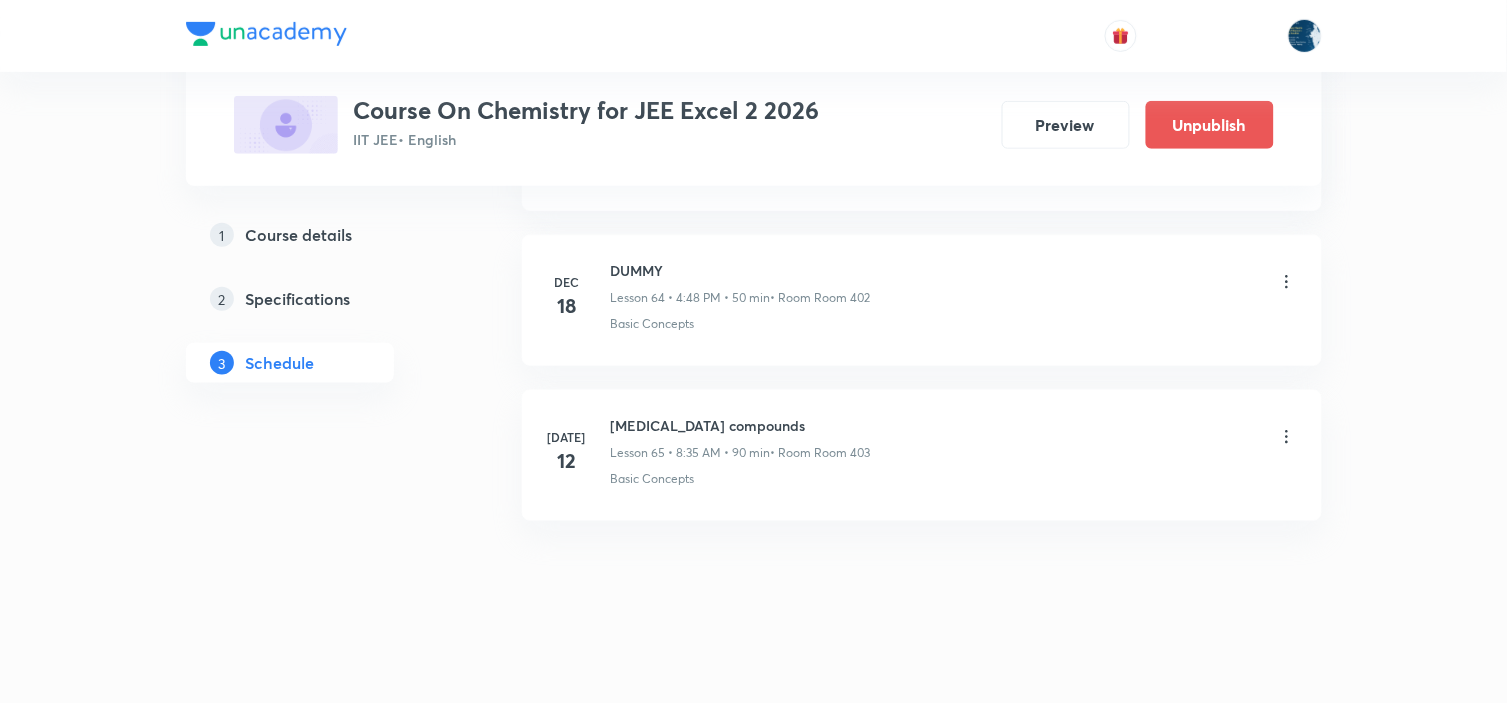 scroll, scrollTop: 10066, scrollLeft: 0, axis: vertical 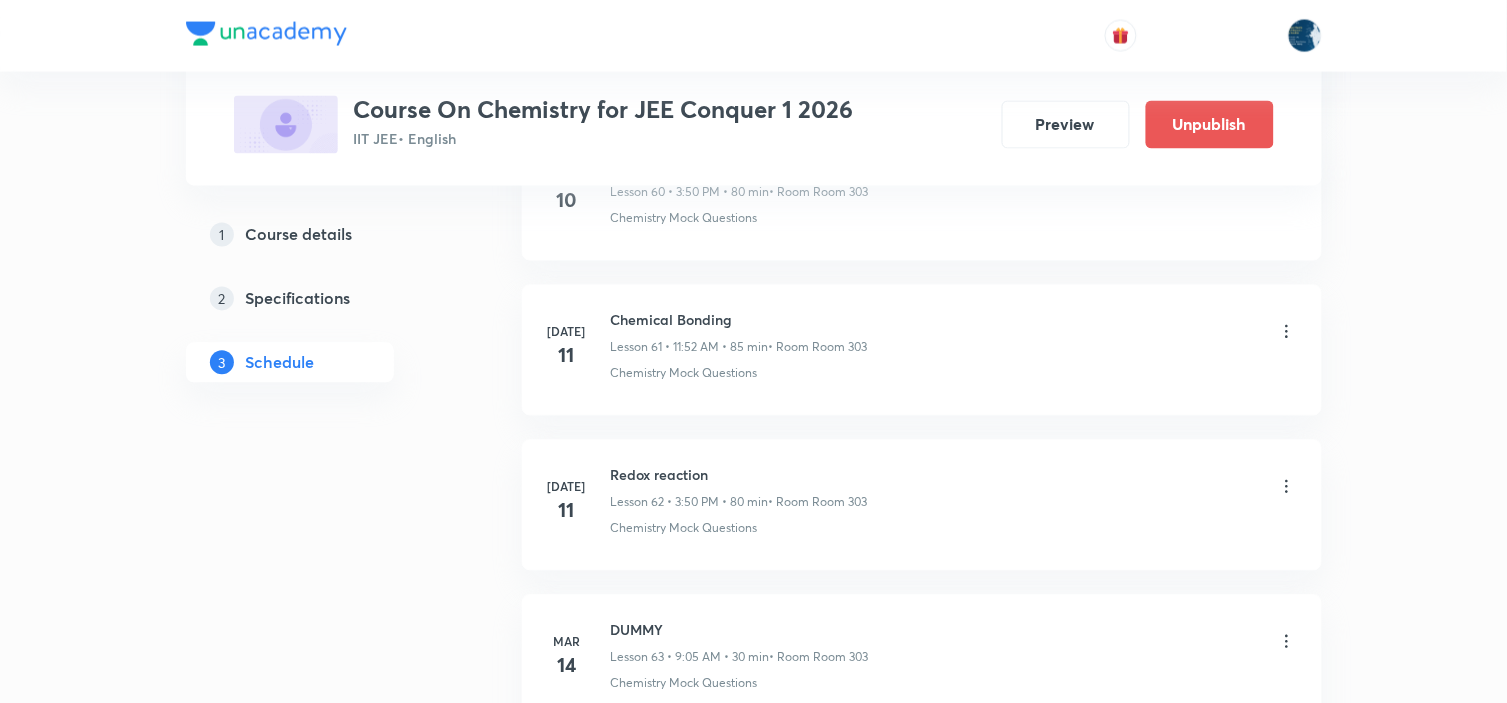 click on "Chemical Bonding" at bounding box center (739, 320) 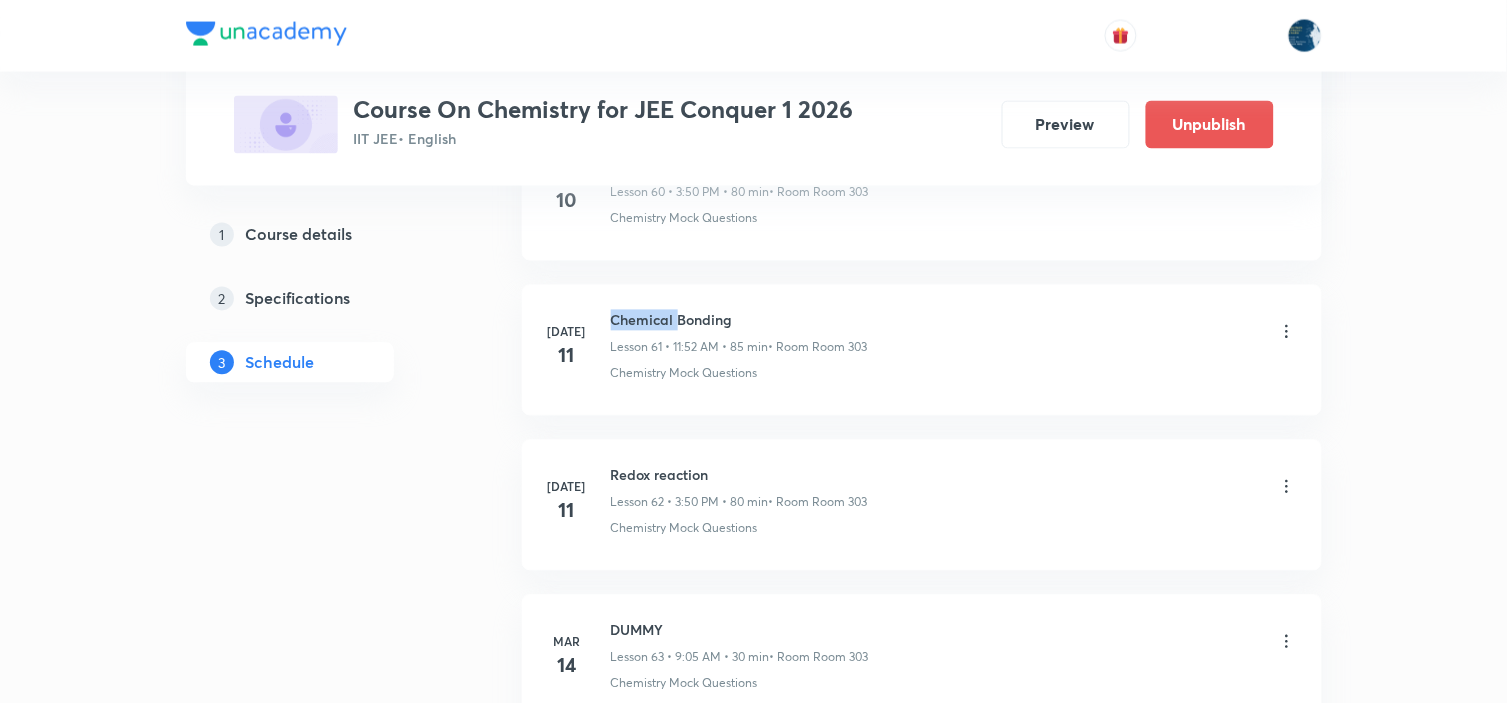 click on "Chemical Bonding" at bounding box center (739, 320) 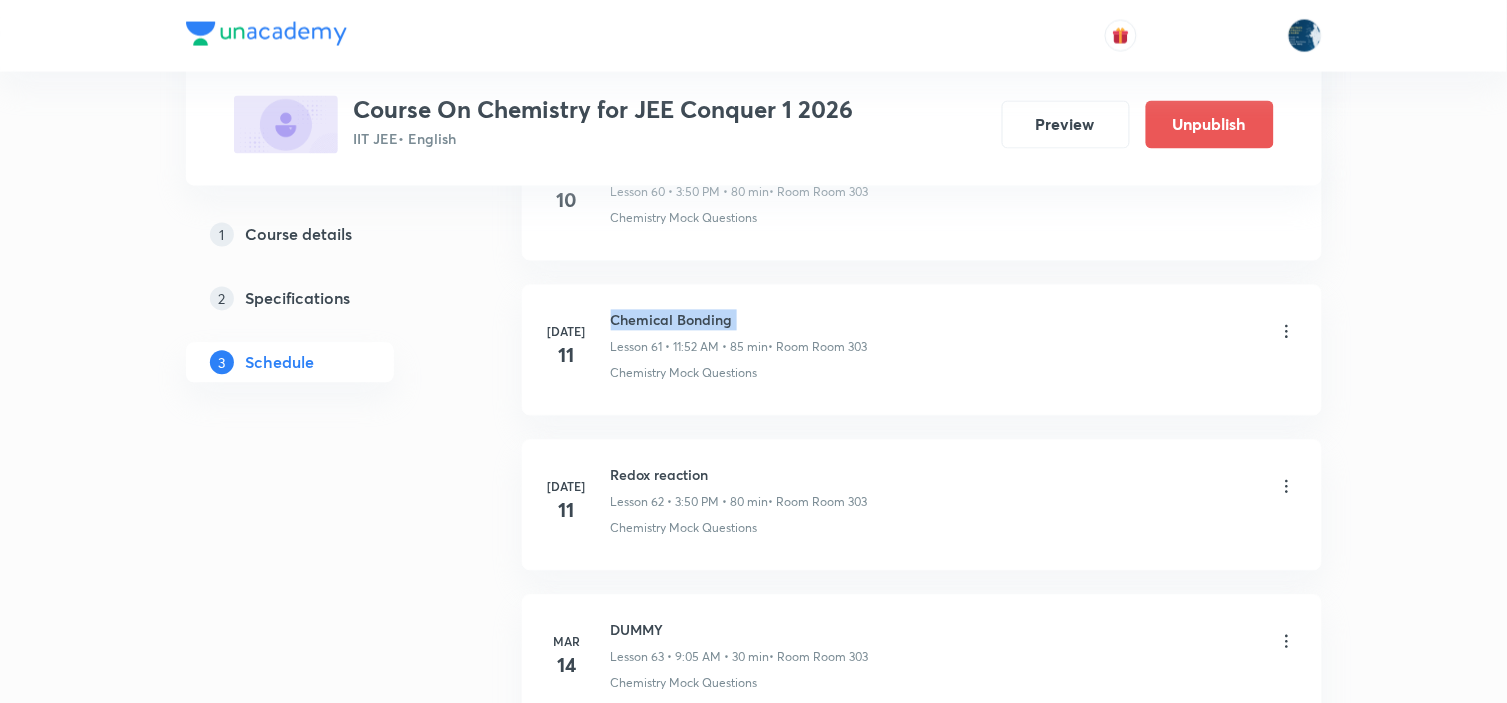 click on "Chemical Bonding" at bounding box center [739, 320] 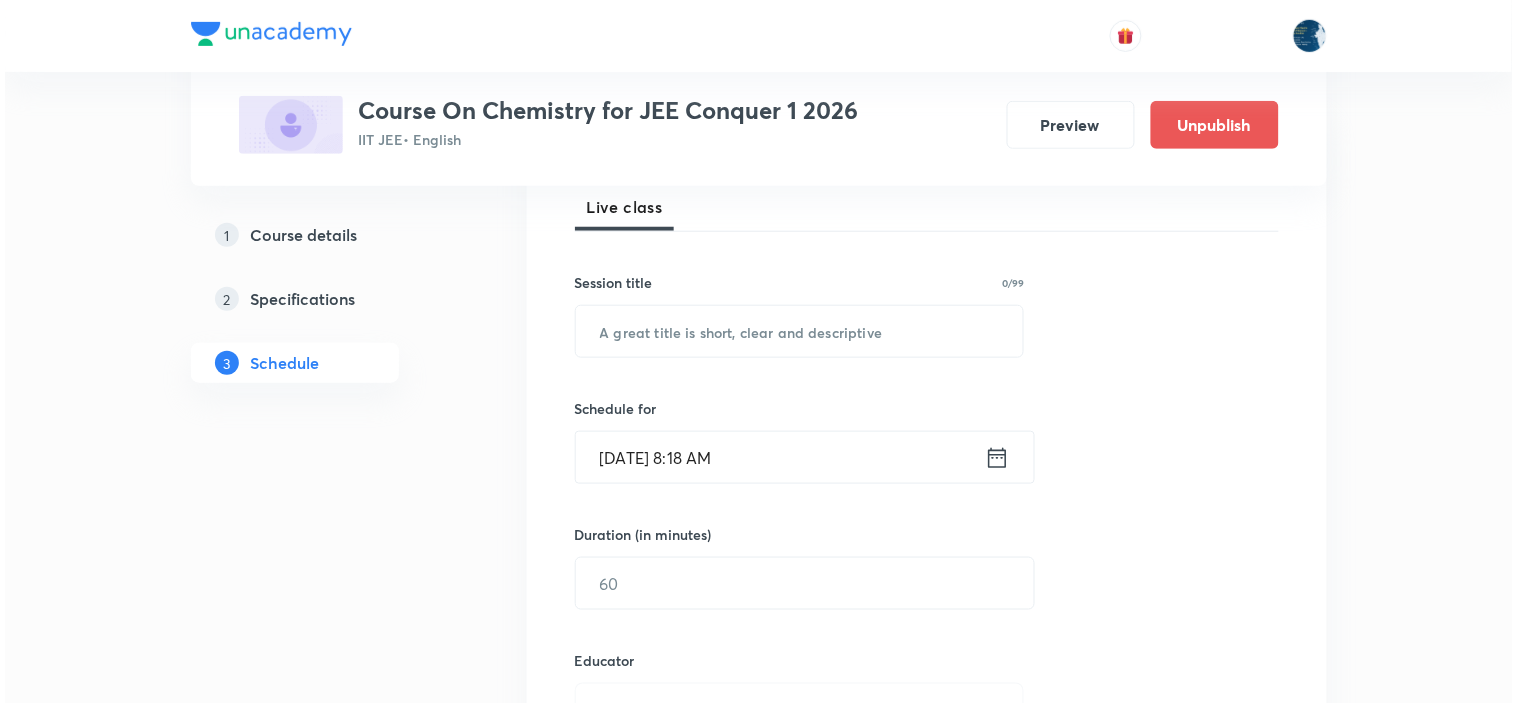 scroll, scrollTop: 333, scrollLeft: 0, axis: vertical 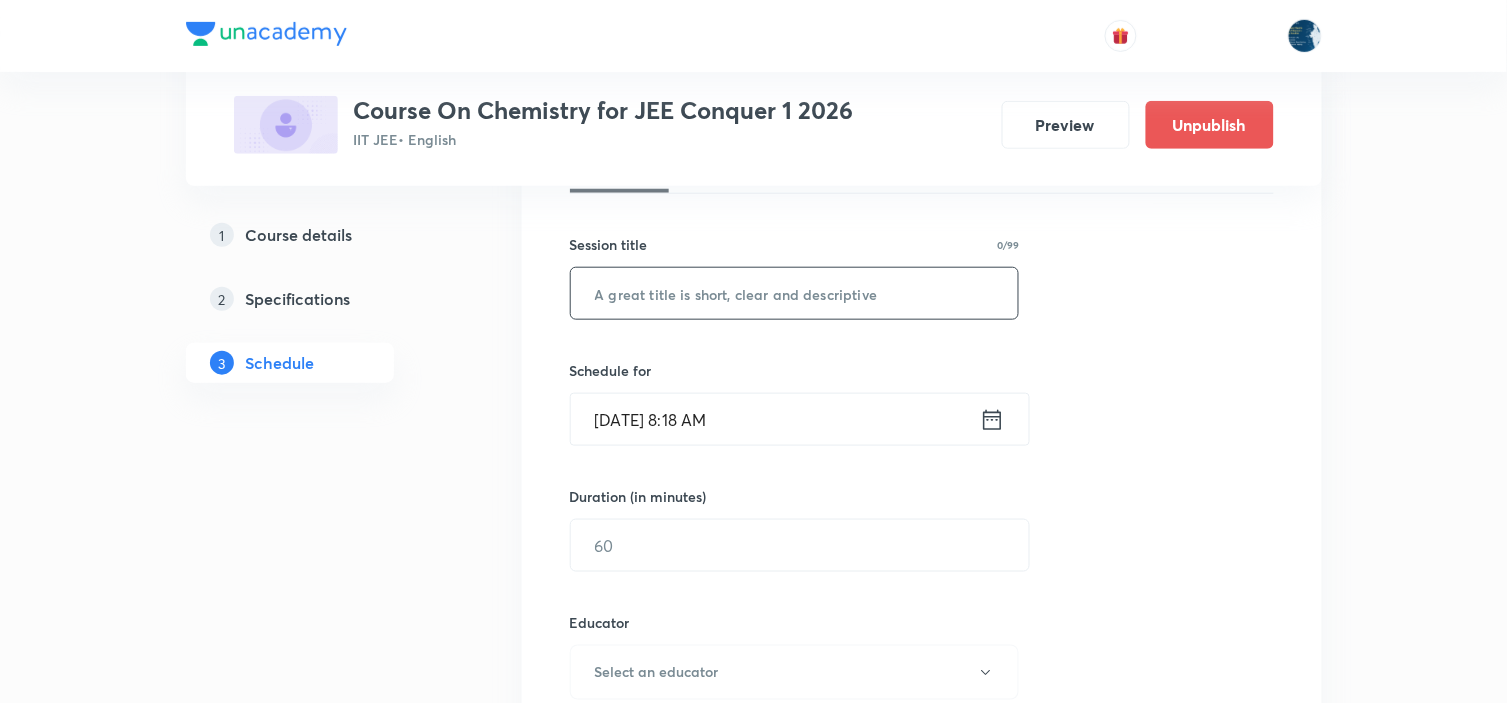 click at bounding box center (795, 293) 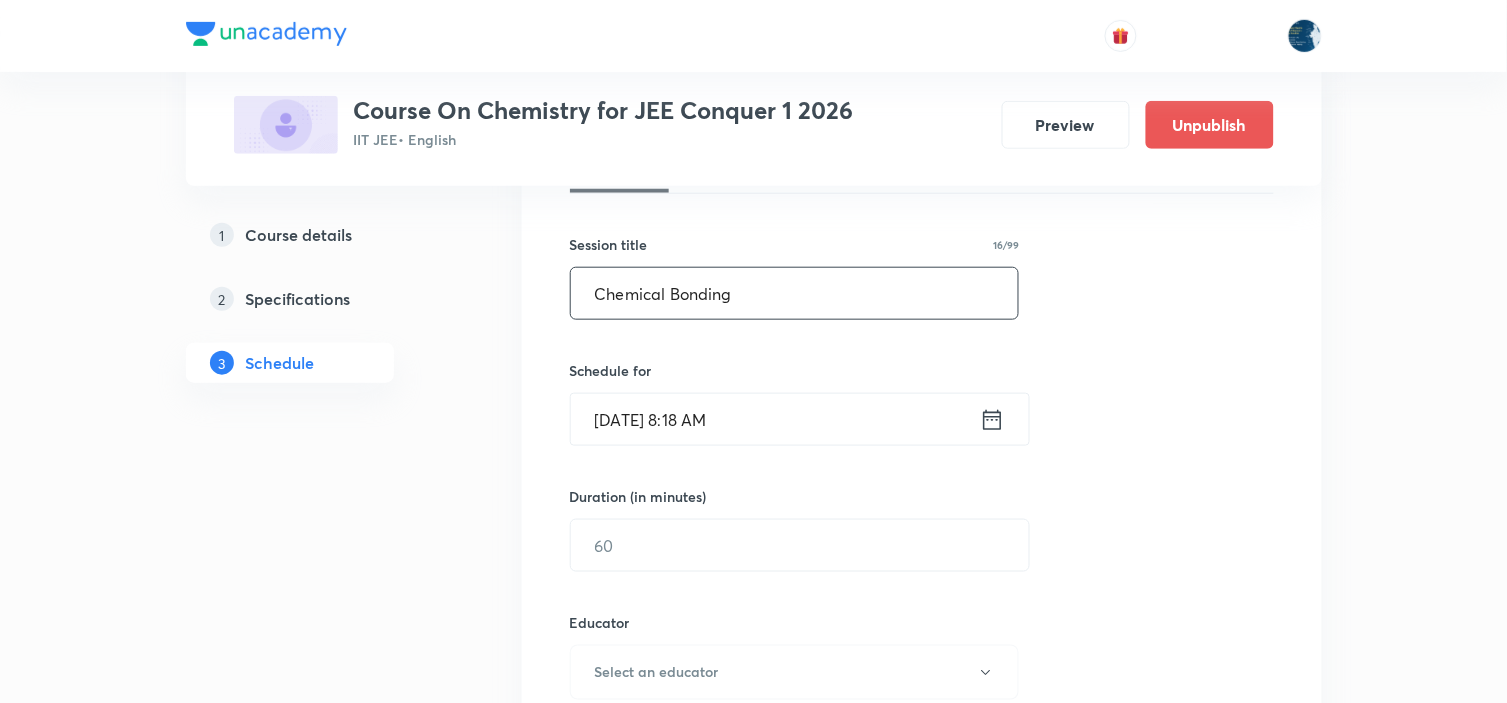 type on "Chemical Bonding" 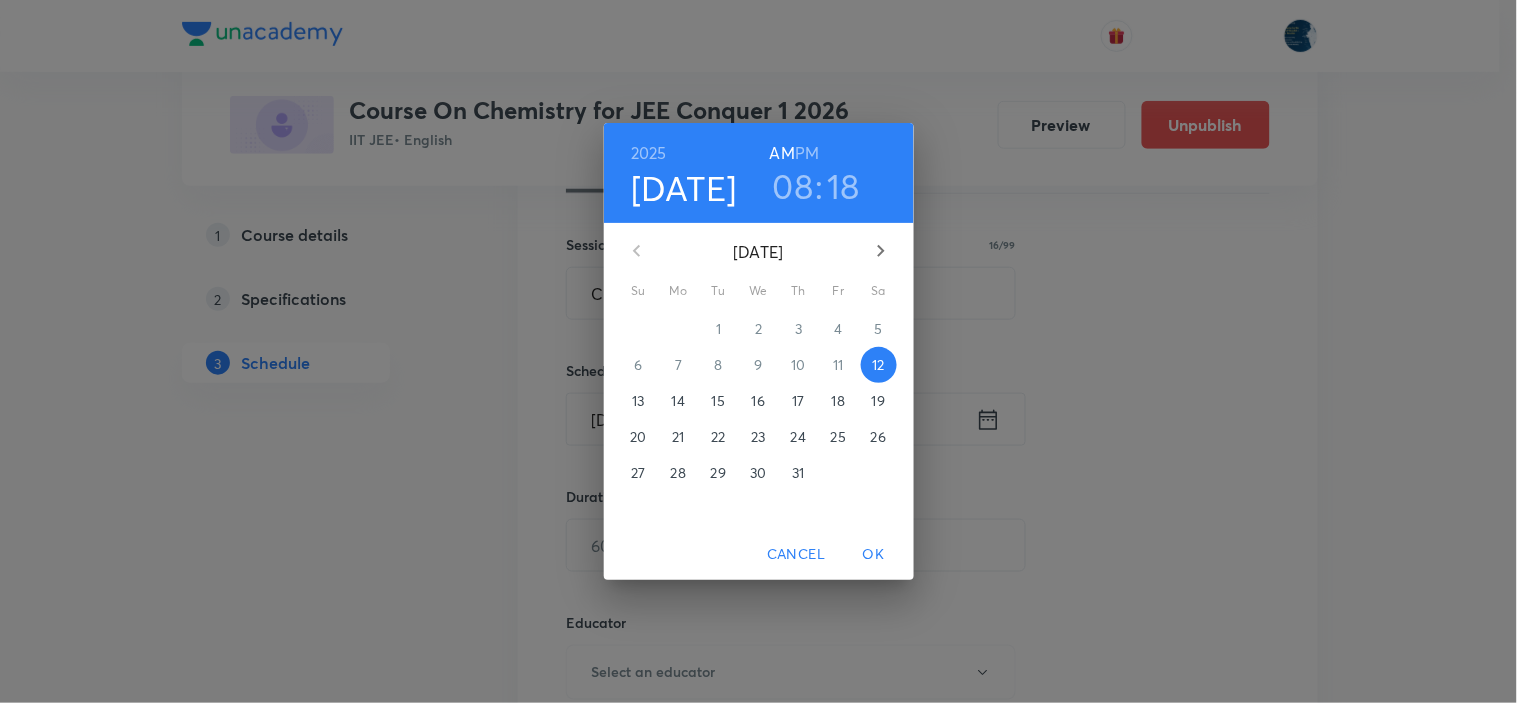 click on "08" at bounding box center [793, 186] 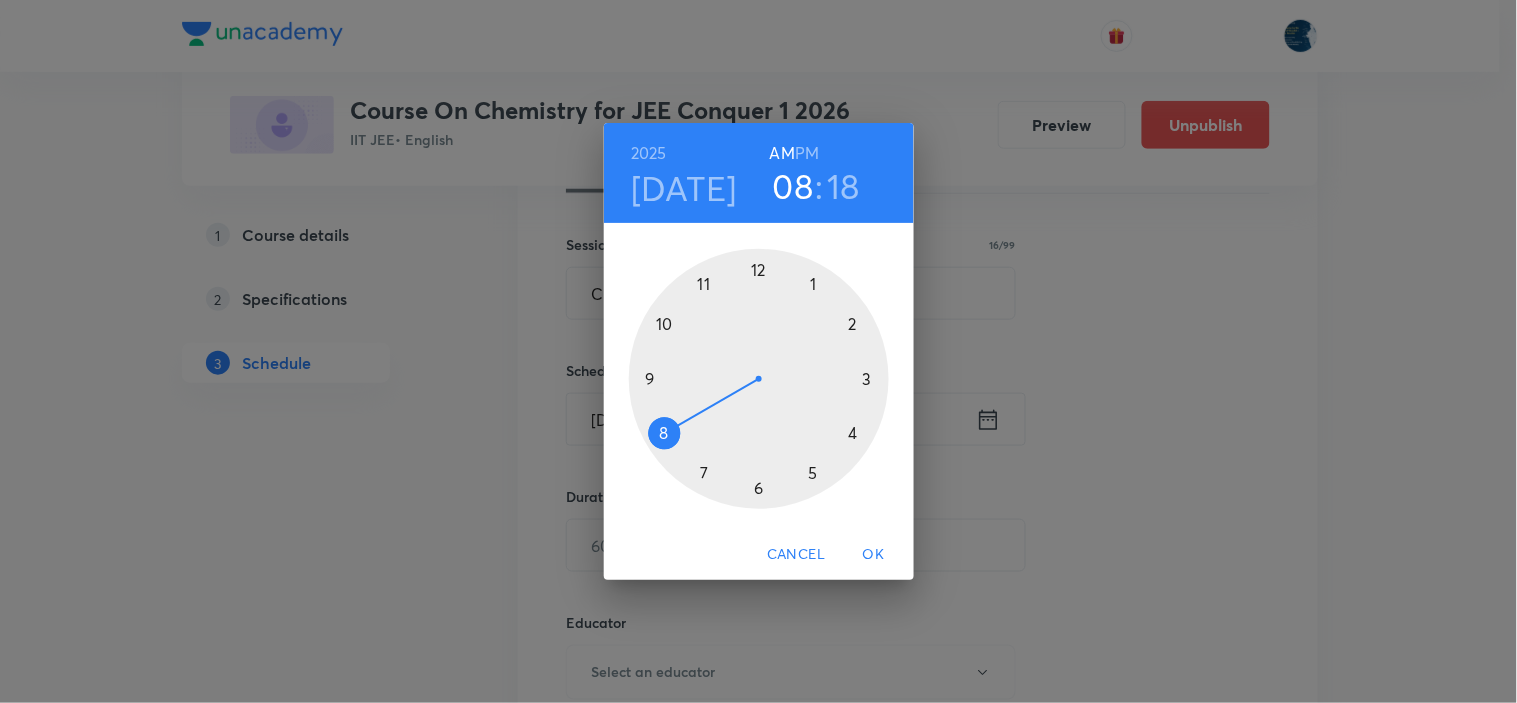 click at bounding box center [759, 379] 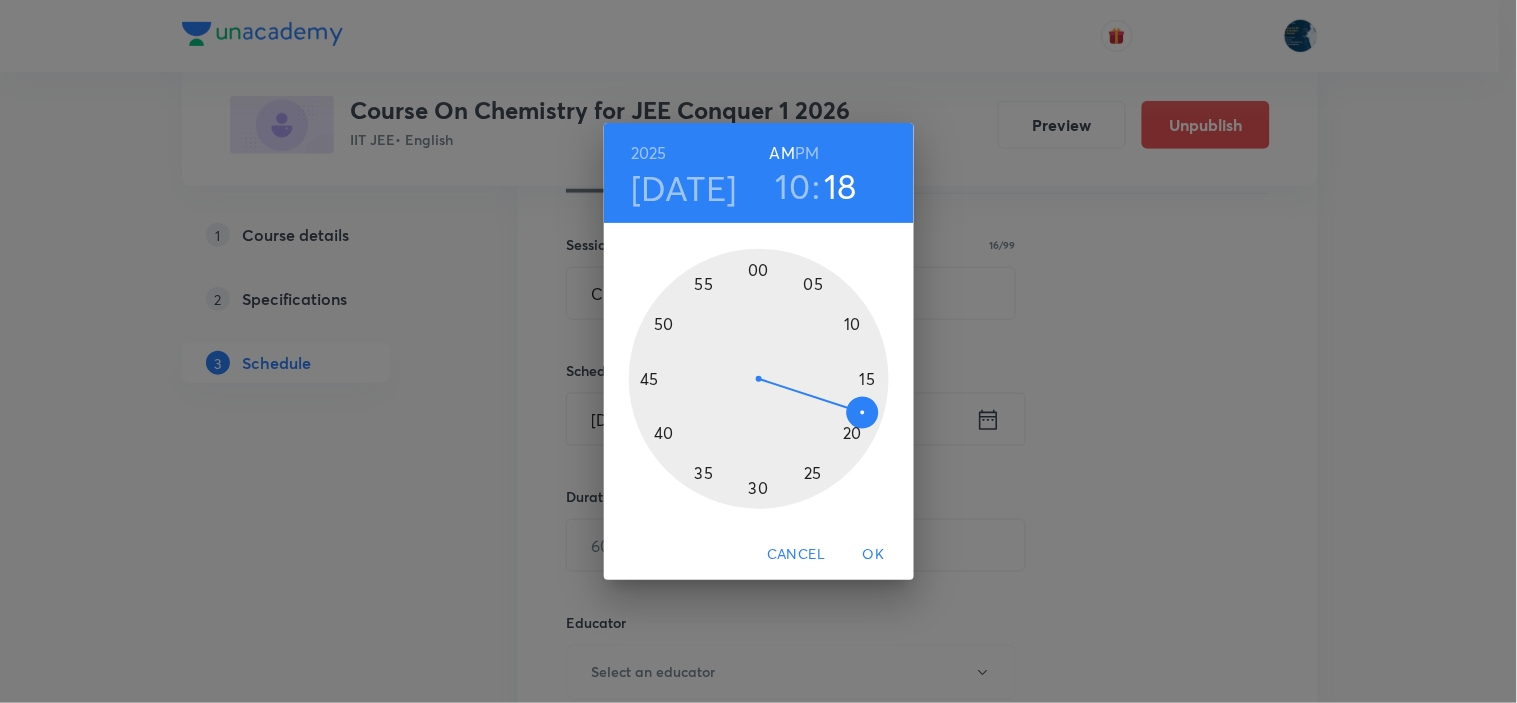 click at bounding box center (759, 379) 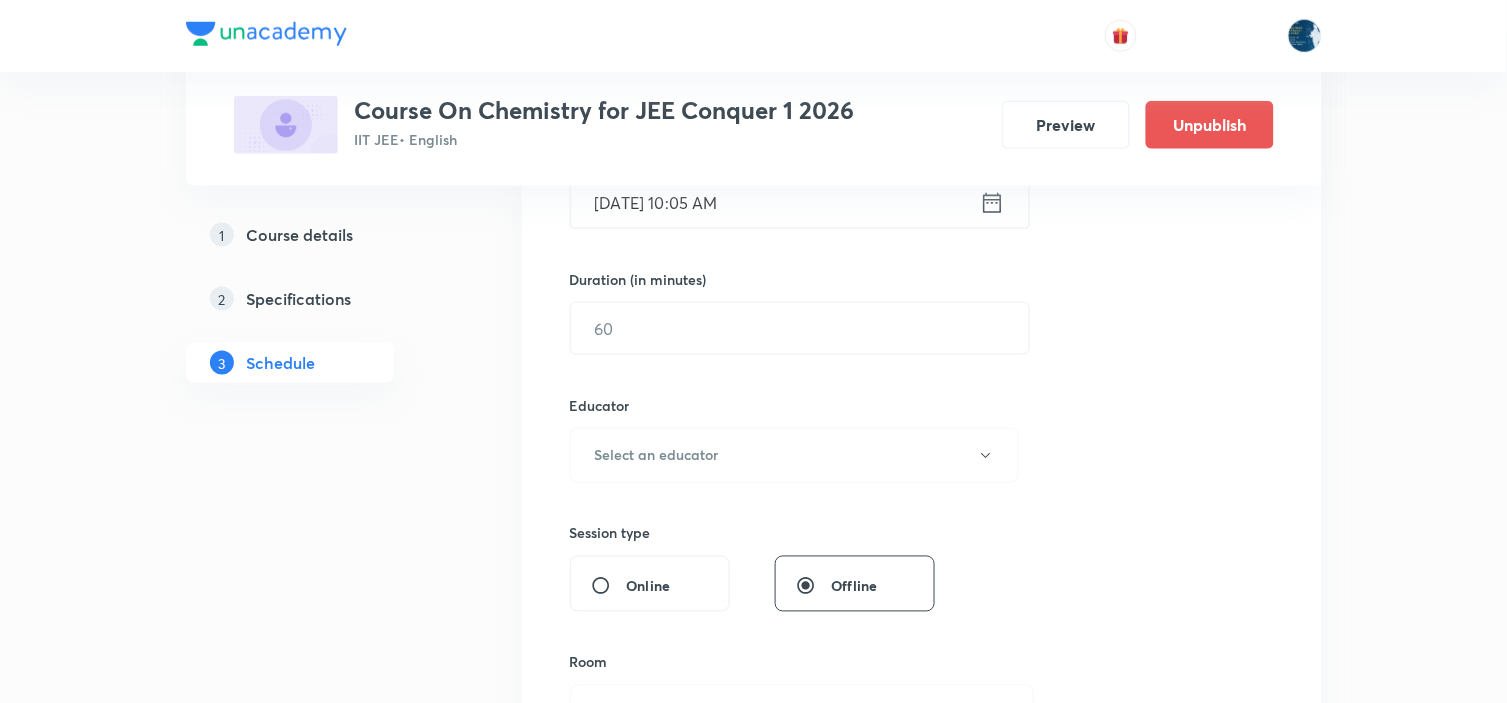 scroll, scrollTop: 555, scrollLeft: 0, axis: vertical 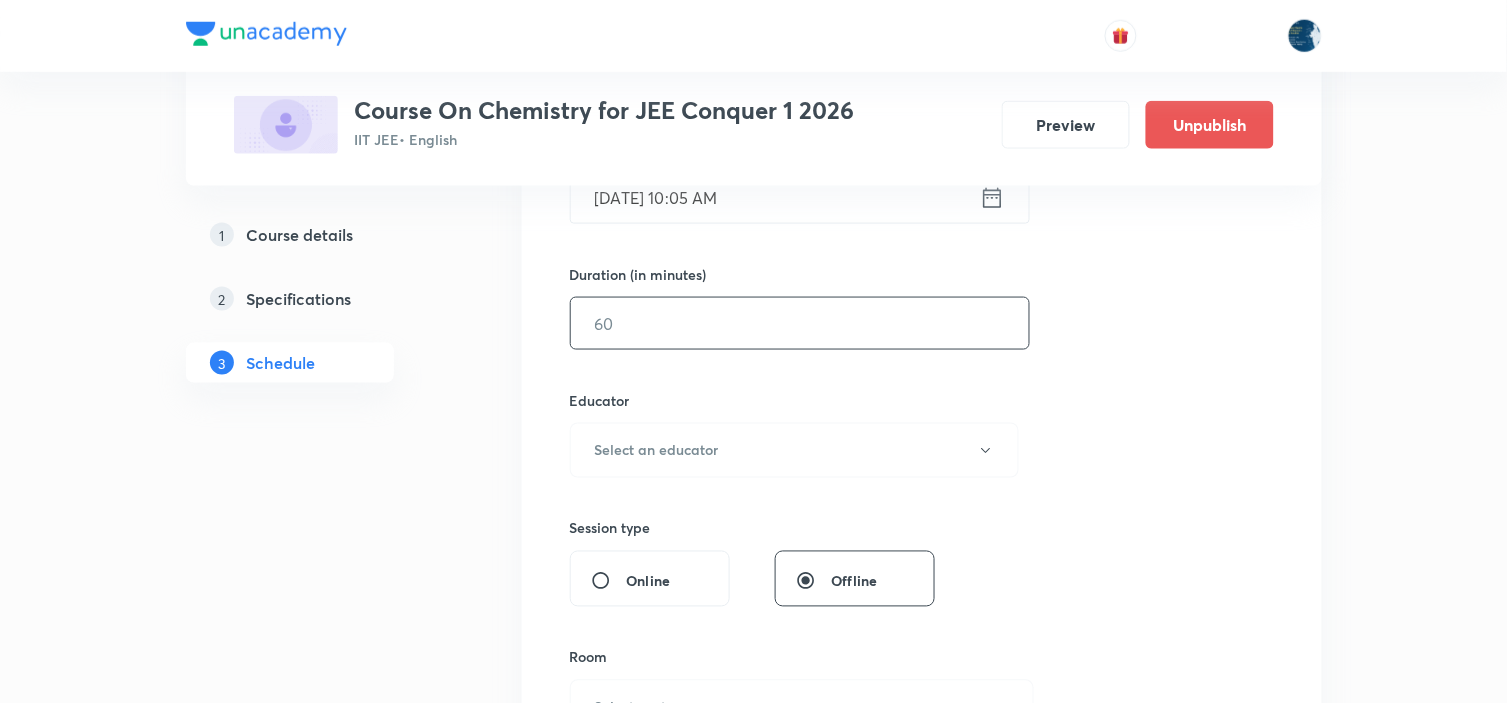 click at bounding box center (800, 323) 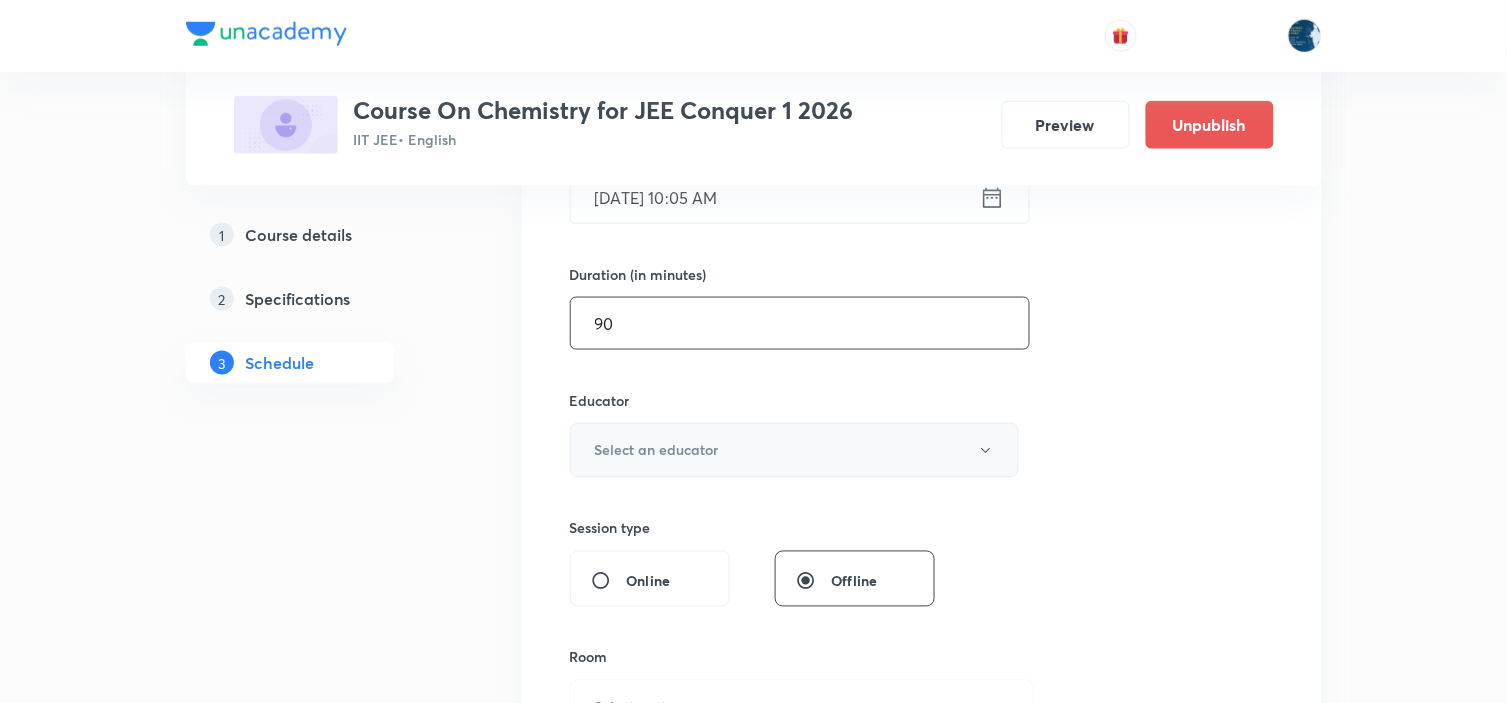 type on "90" 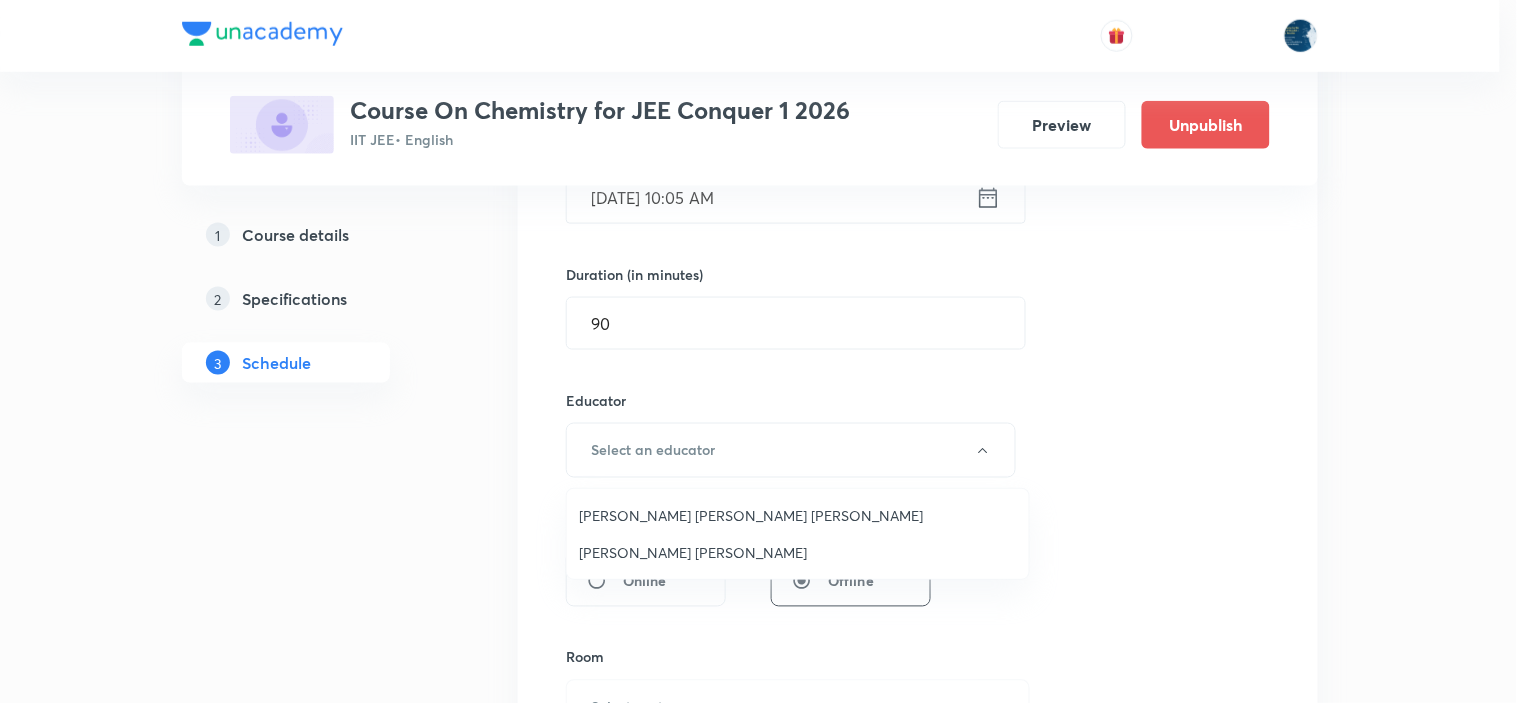 click on "[PERSON_NAME] [PERSON_NAME]" at bounding box center [798, 552] 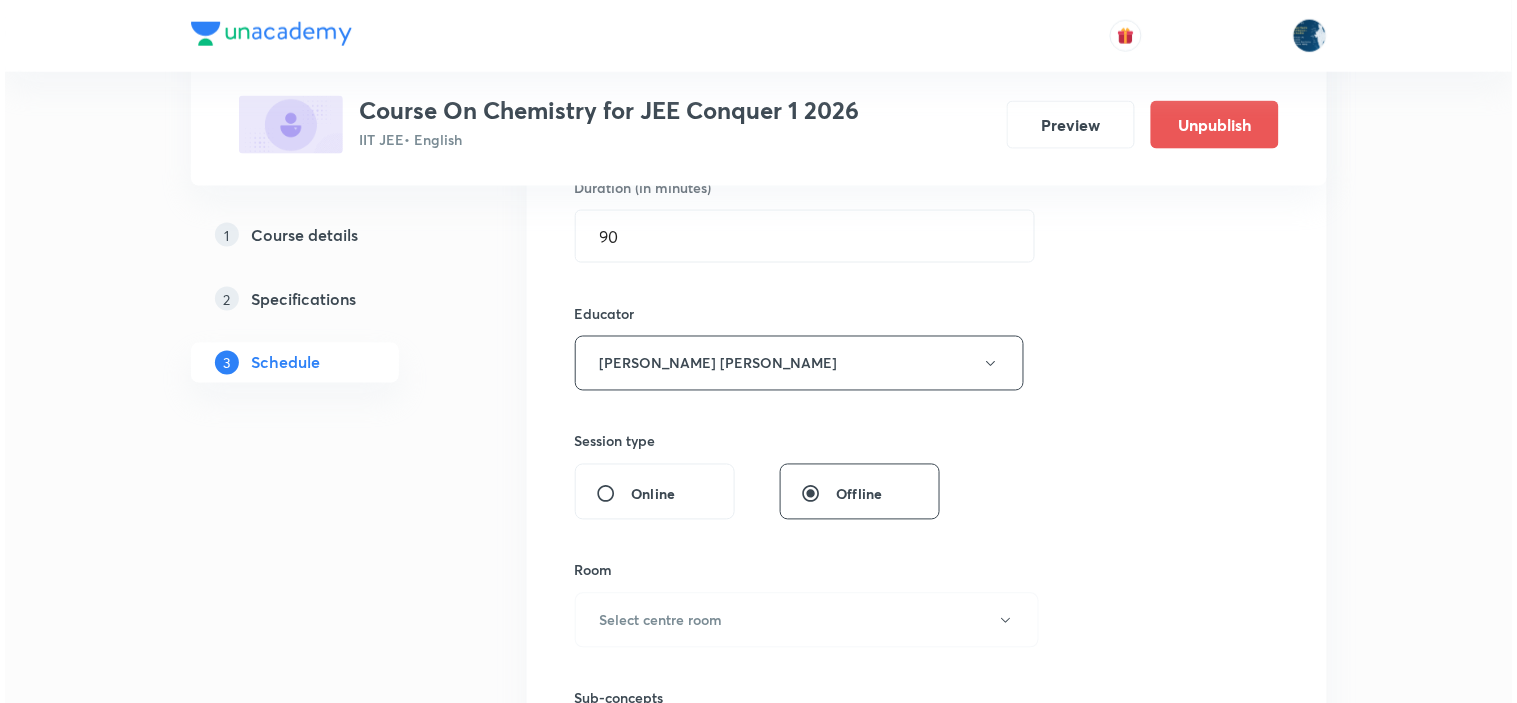 scroll, scrollTop: 666, scrollLeft: 0, axis: vertical 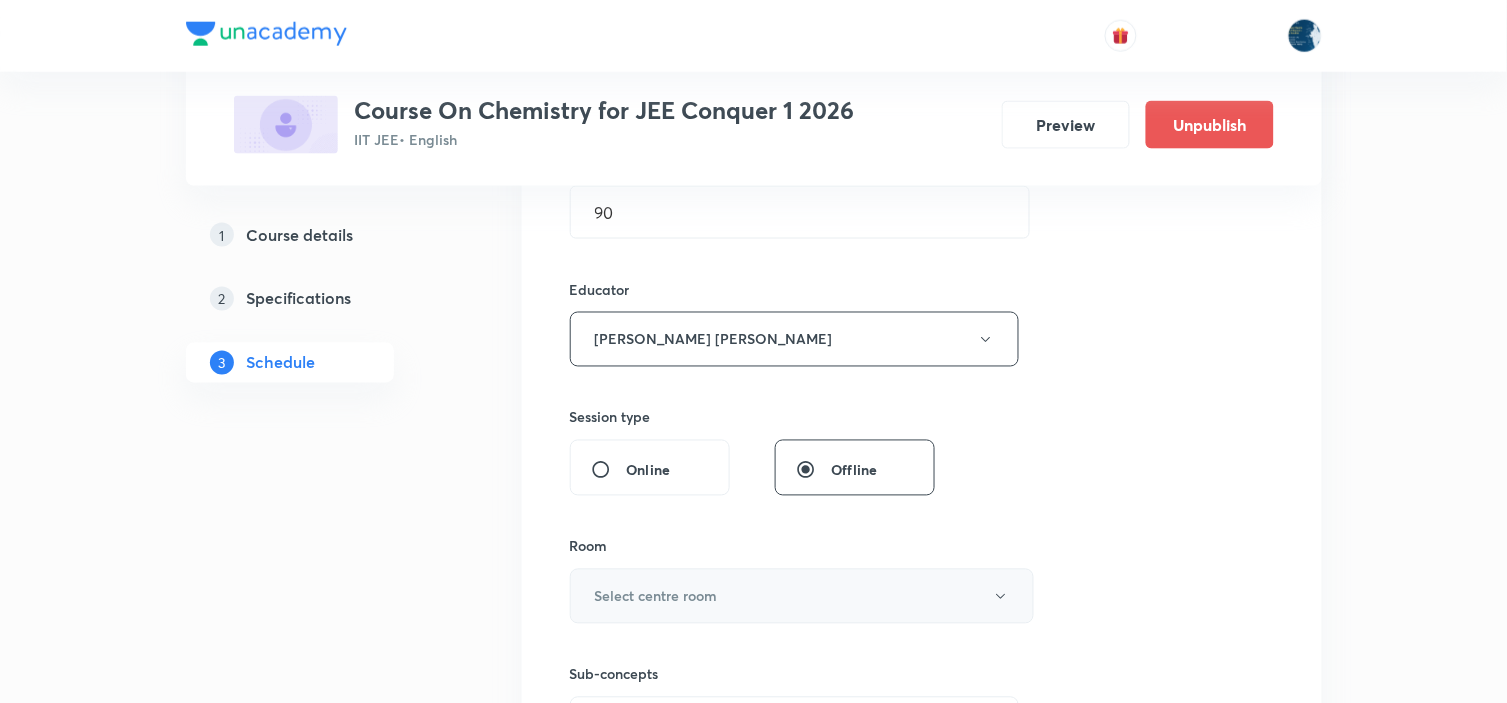 click on "Select centre room" at bounding box center (802, 596) 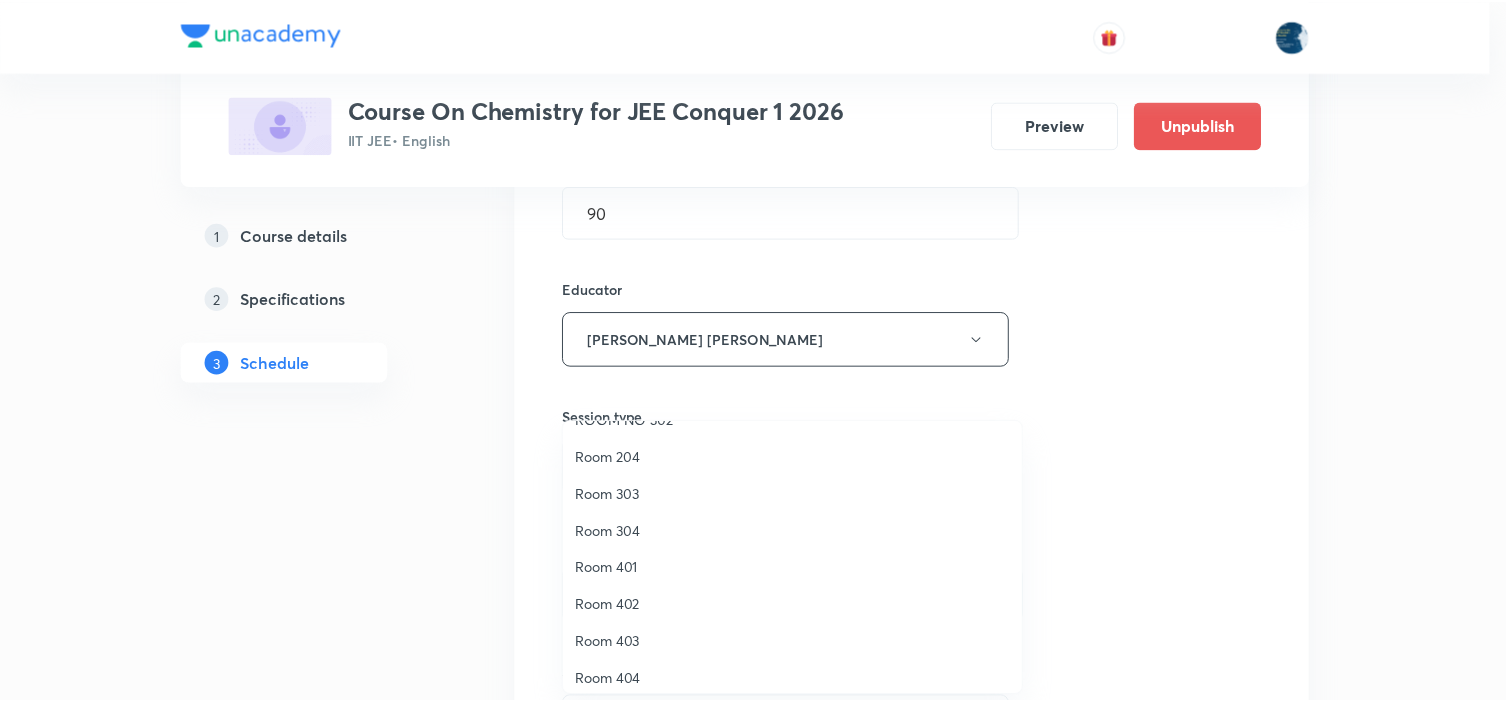 scroll, scrollTop: 371, scrollLeft: 0, axis: vertical 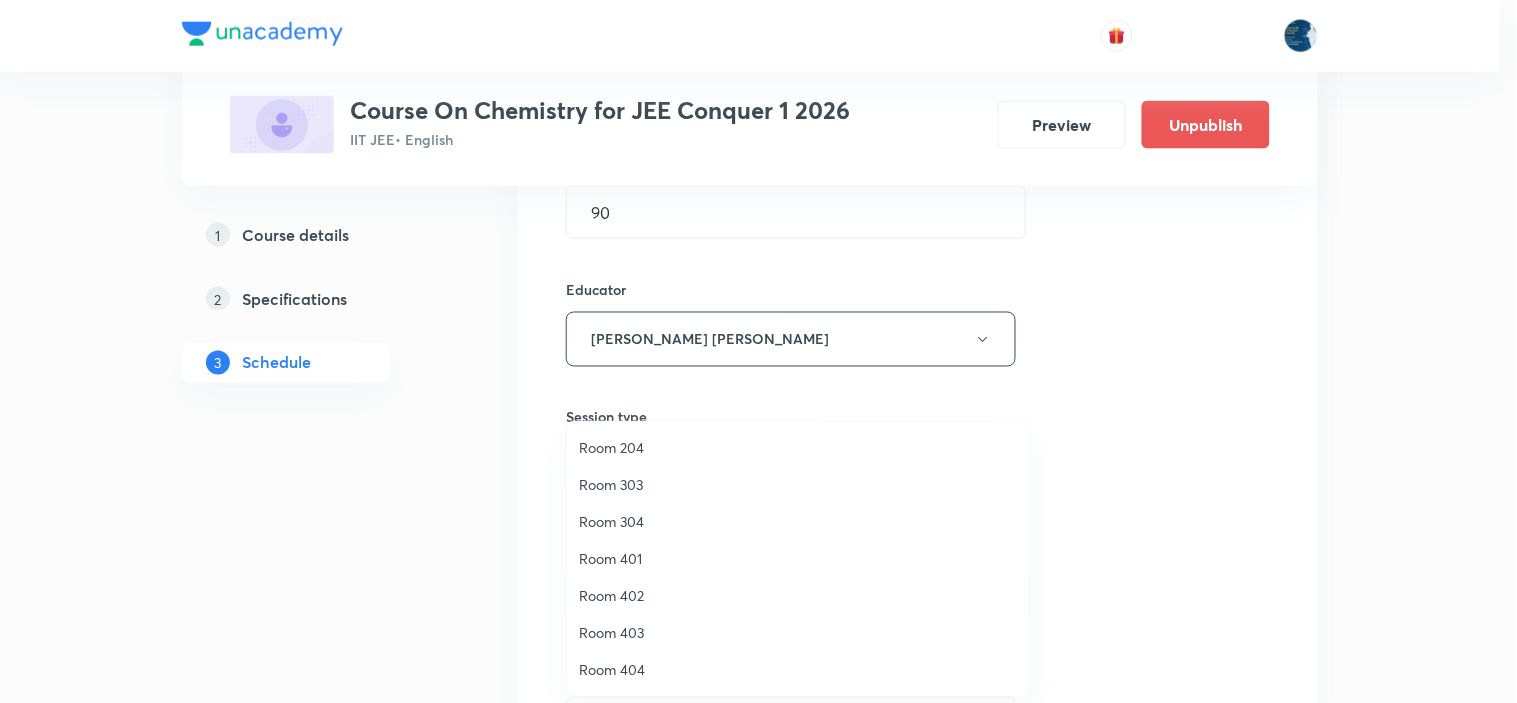 click on "Room 303" at bounding box center (798, 484) 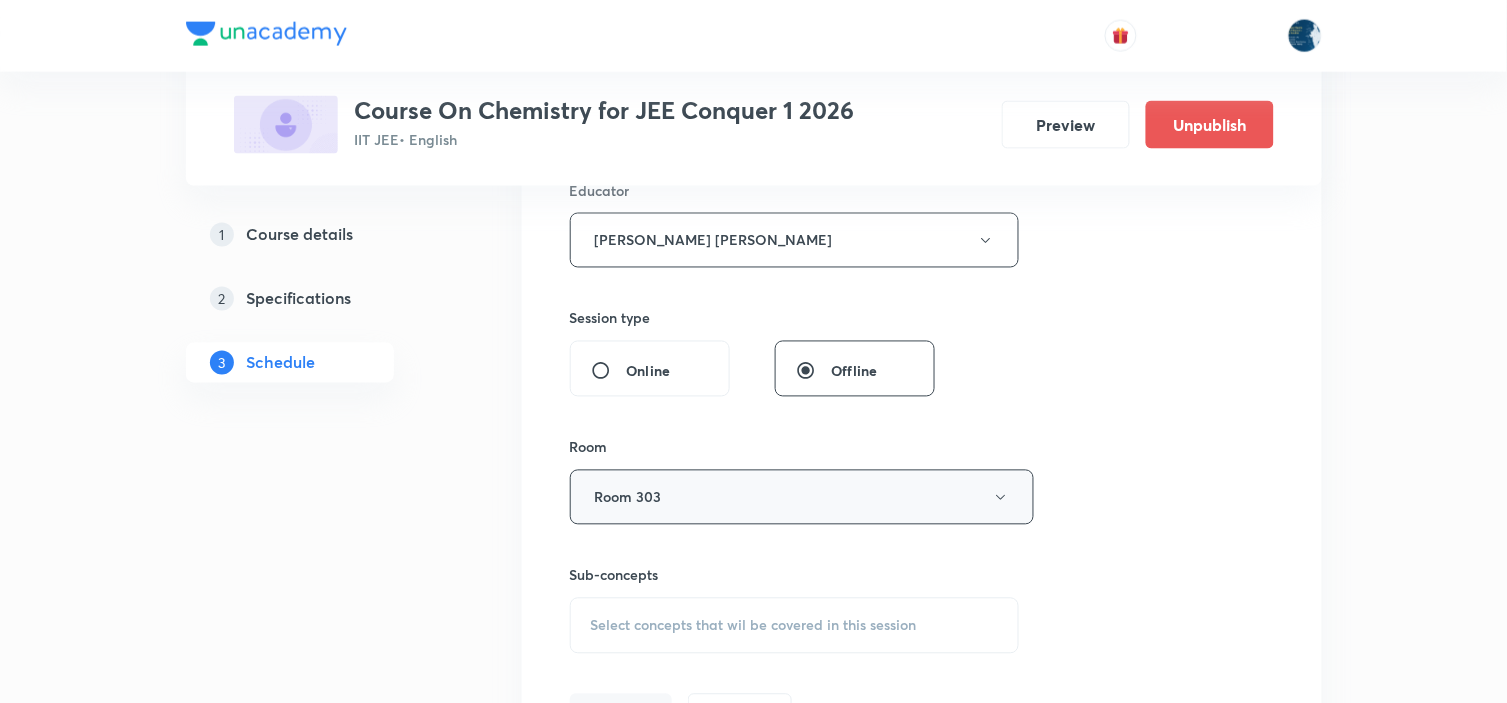 scroll, scrollTop: 888, scrollLeft: 0, axis: vertical 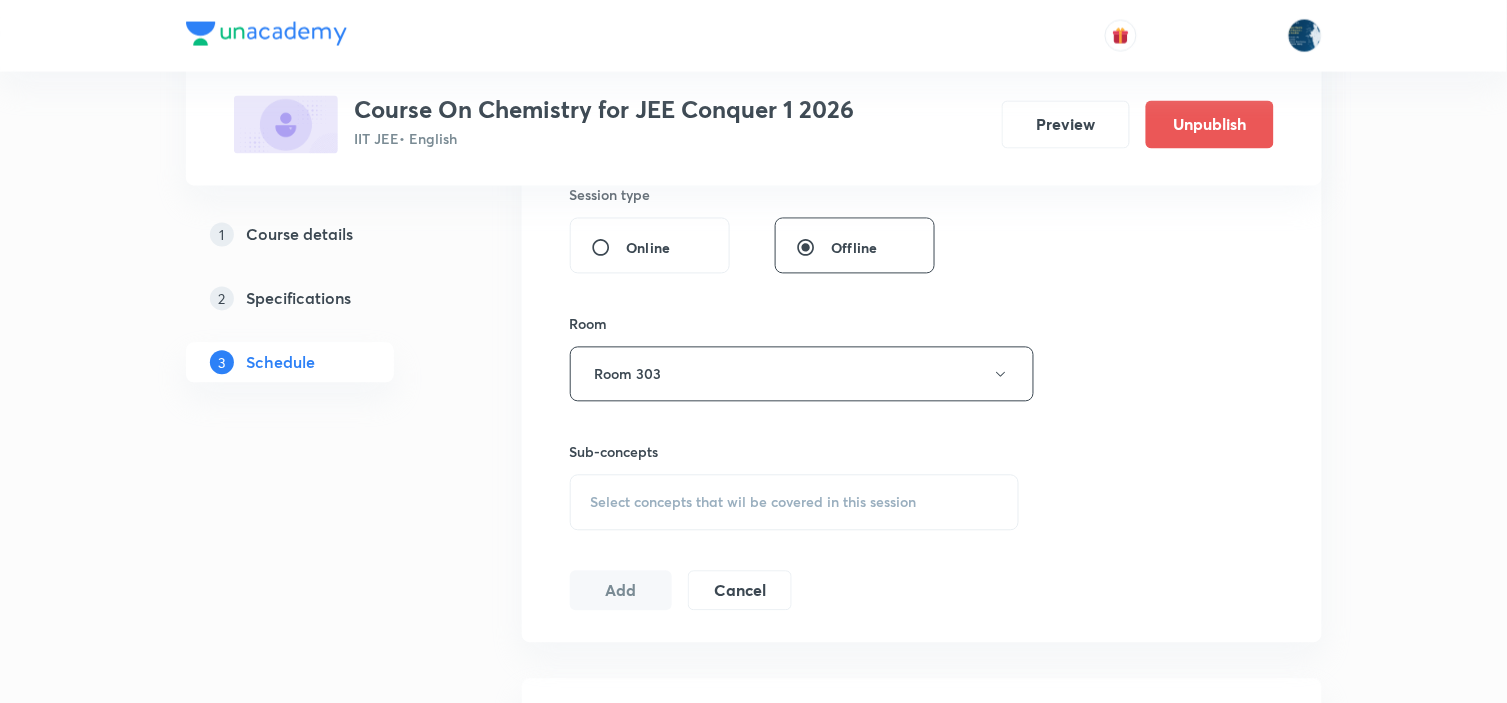 click on "Select concepts that wil be covered in this session" at bounding box center (754, 503) 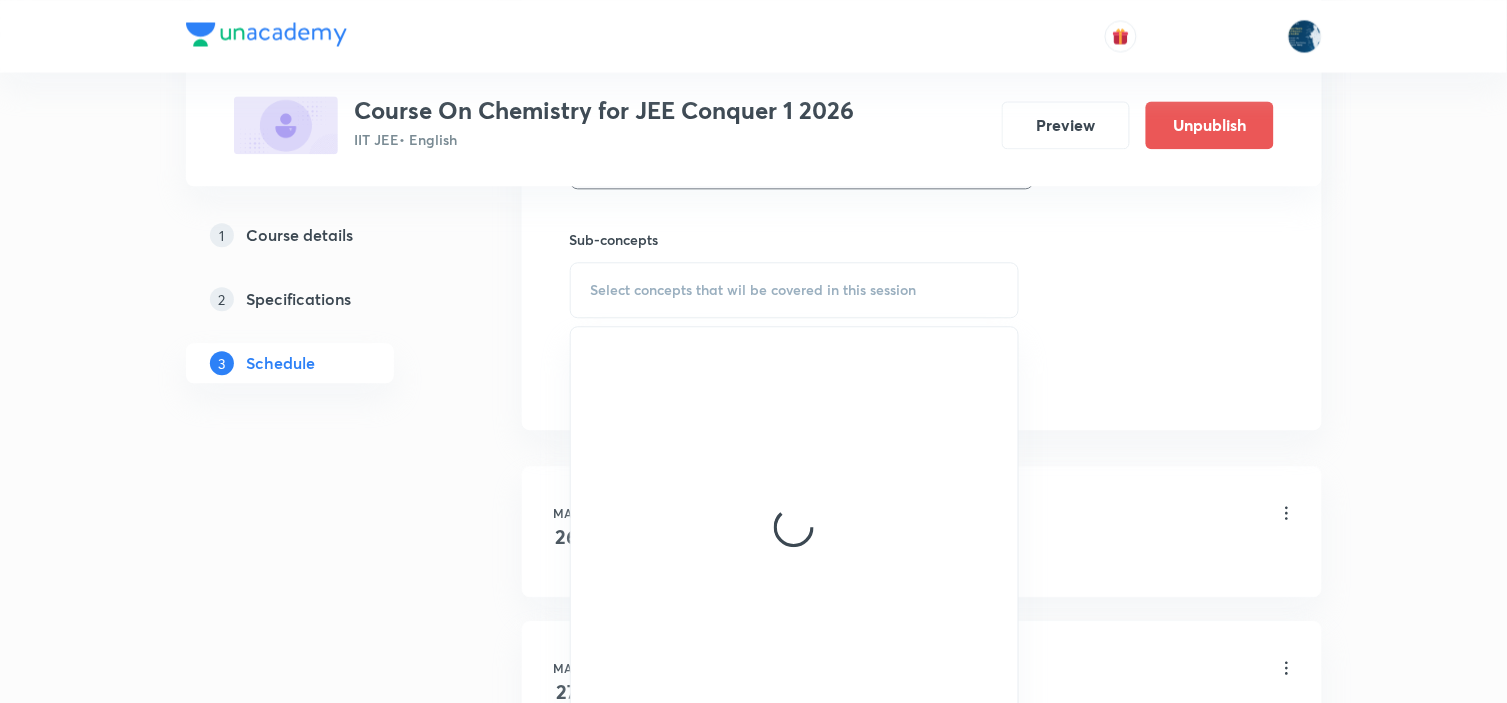 scroll, scrollTop: 1111, scrollLeft: 0, axis: vertical 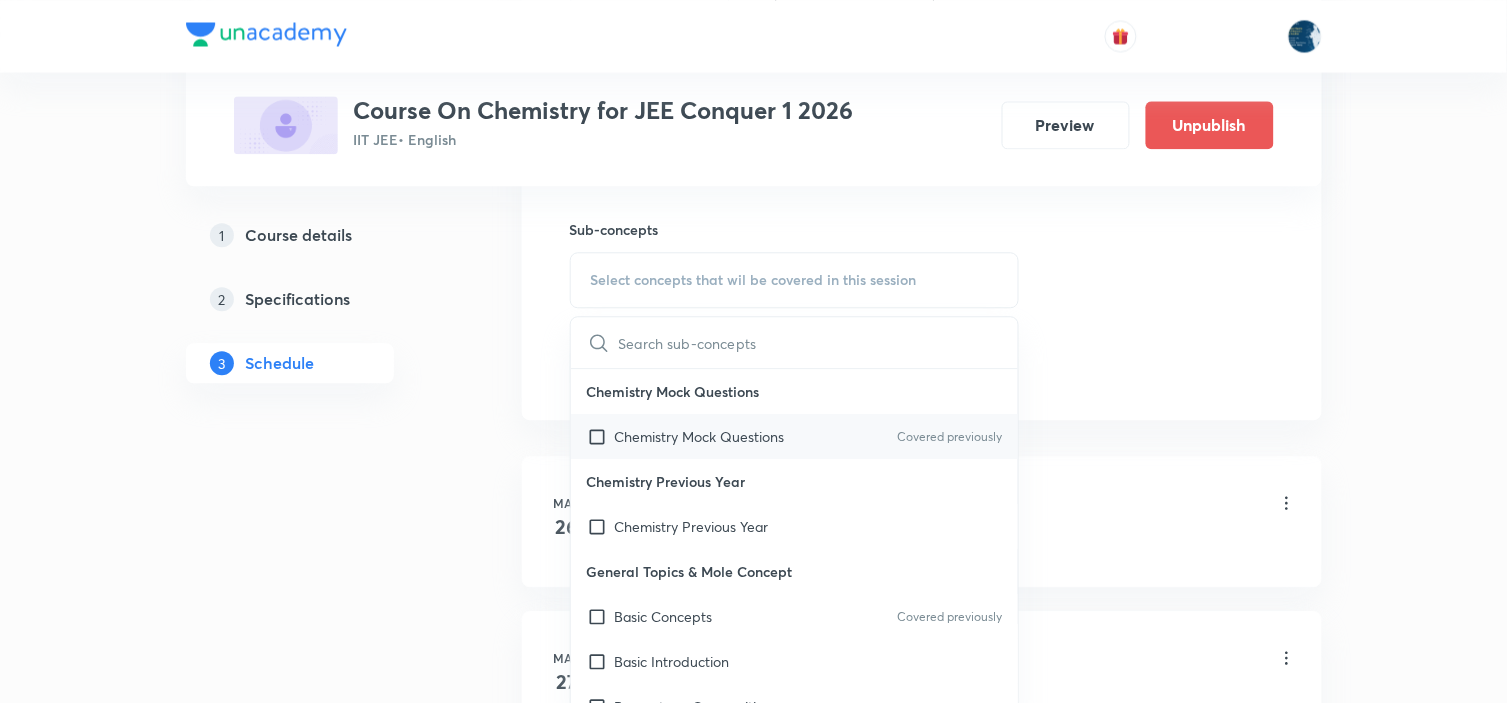click on "Chemistry Mock Questions Covered previously" at bounding box center (795, 436) 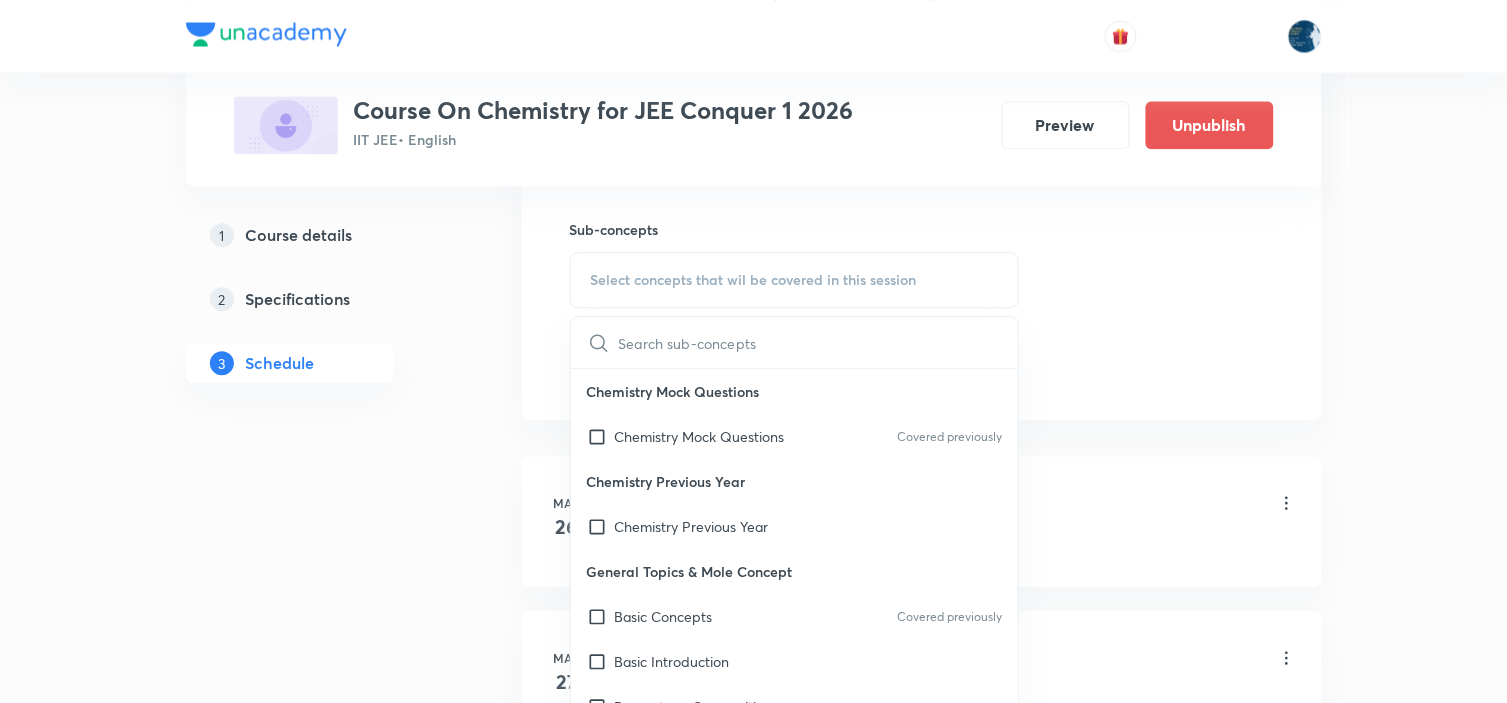 checkbox on "true" 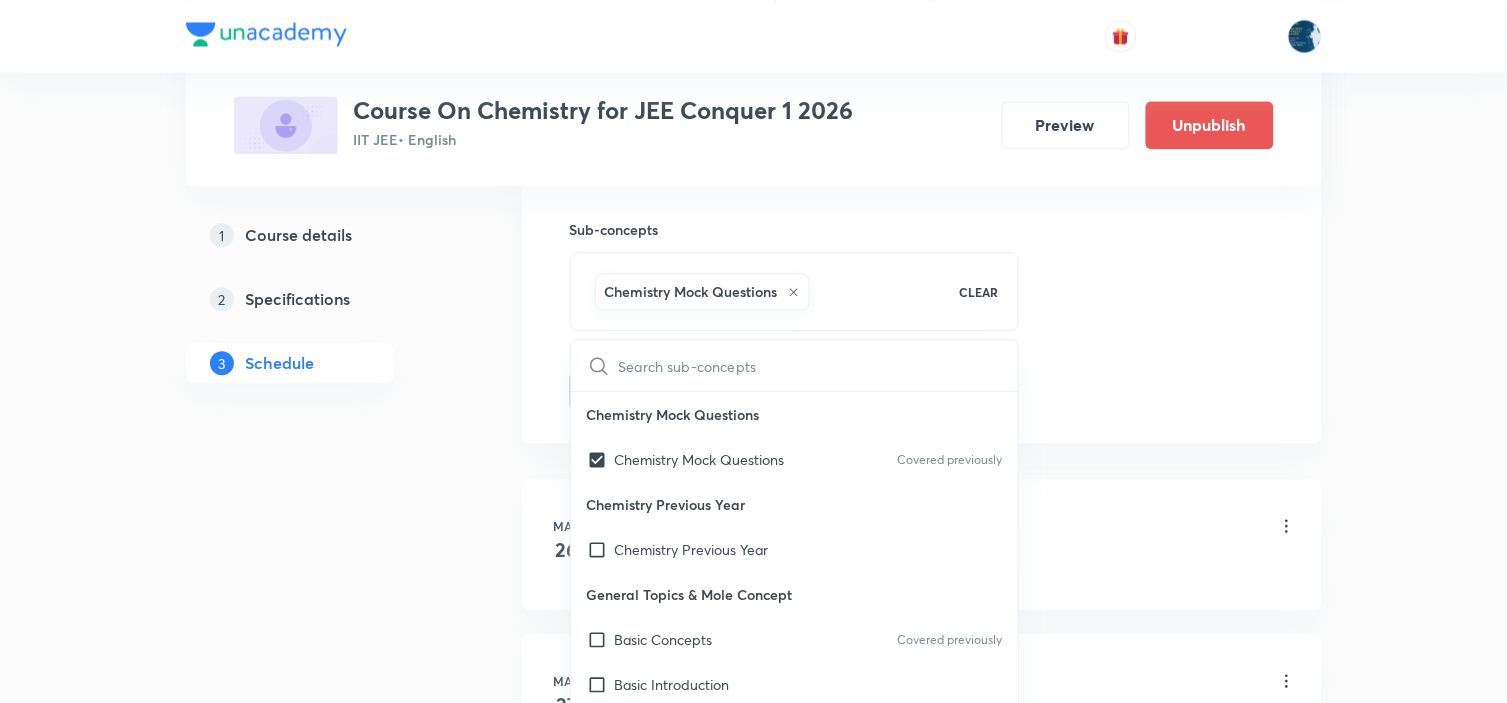click on "Session  64 Live class Session title 16/99 Chemical Bonding ​ Schedule for Jul 12, 2025, 10:05 AM ​ Duration (in minutes) 90 ​ Educator Sripati Surya Dilip   Session type Online Offline Room Room 303 Sub-concepts Chemistry Mock Questions CLEAR ​ Chemistry Mock Questions Chemistry Mock Questions Covered previously Chemistry Previous Year Chemistry Previous Year General Topics & Mole Concept Basic Concepts Covered previously Basic Introduction Percentage Composition Stoichiometry Principle of Atom Conservation (POAC) Relation between Stoichiometric Quantities Application of Mole Concept: Gravimetric Analysis Different Laws Formula and Composition Concentration Terms Some basic concepts of Chemistry Atomic Structure Discovery Of Electron Some Prerequisites of Physics Discovery Of Protons And Neutrons Atomic Models and Theories  Representation Of Atom With Electrons And Neutrons Nature of Waves Nature Of Electromagnetic Radiation Planck’S Quantum Theory Spectra-Continuous and Discontinuous Spectrum Add" at bounding box center [922, -134] 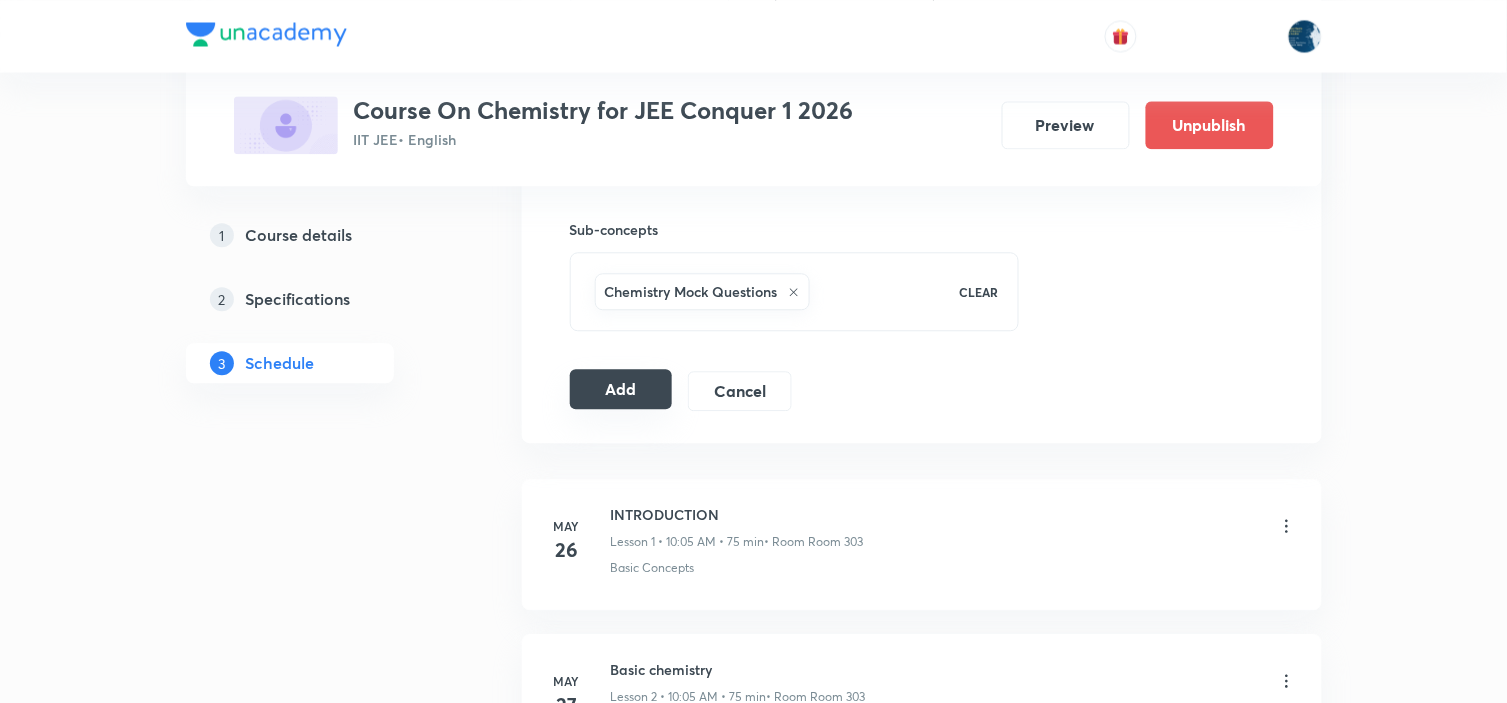 click on "Add" at bounding box center (621, 389) 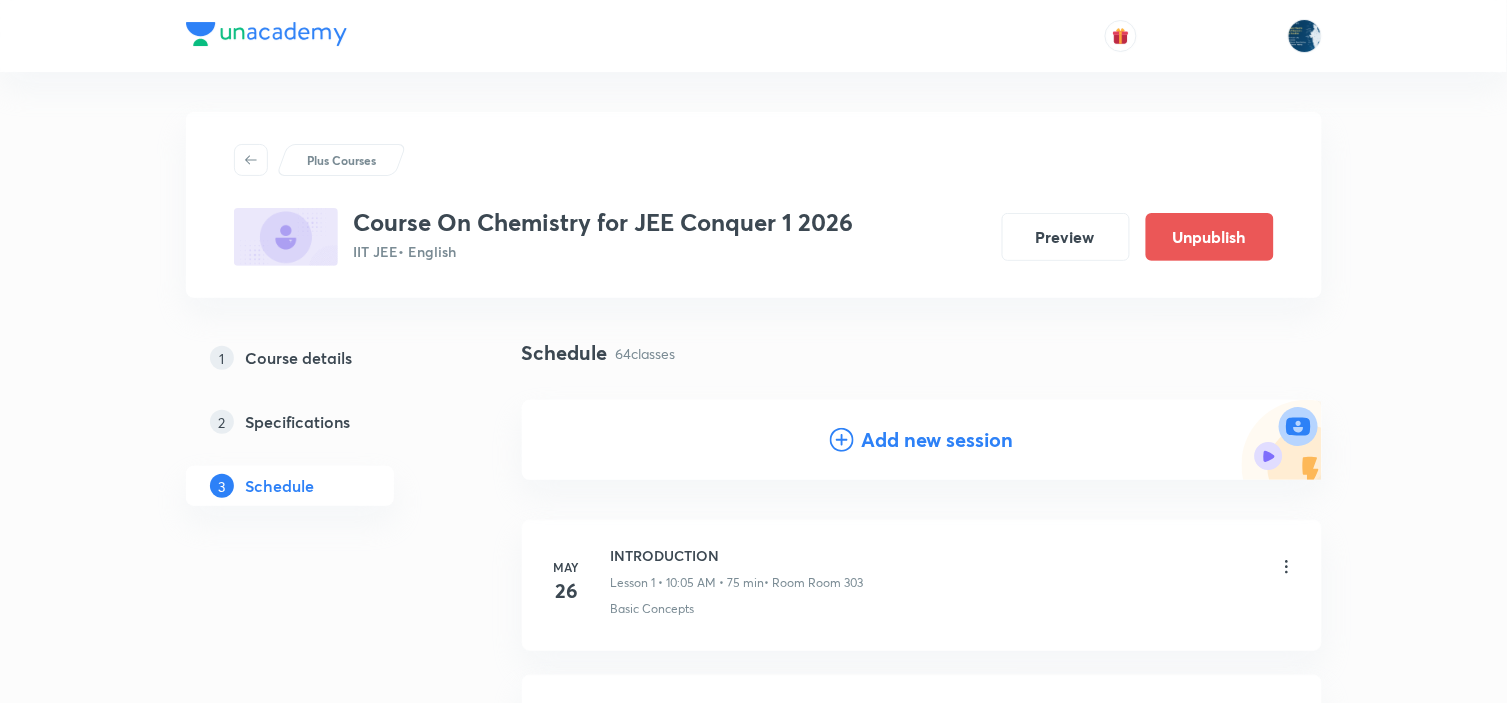 scroll, scrollTop: 111, scrollLeft: 0, axis: vertical 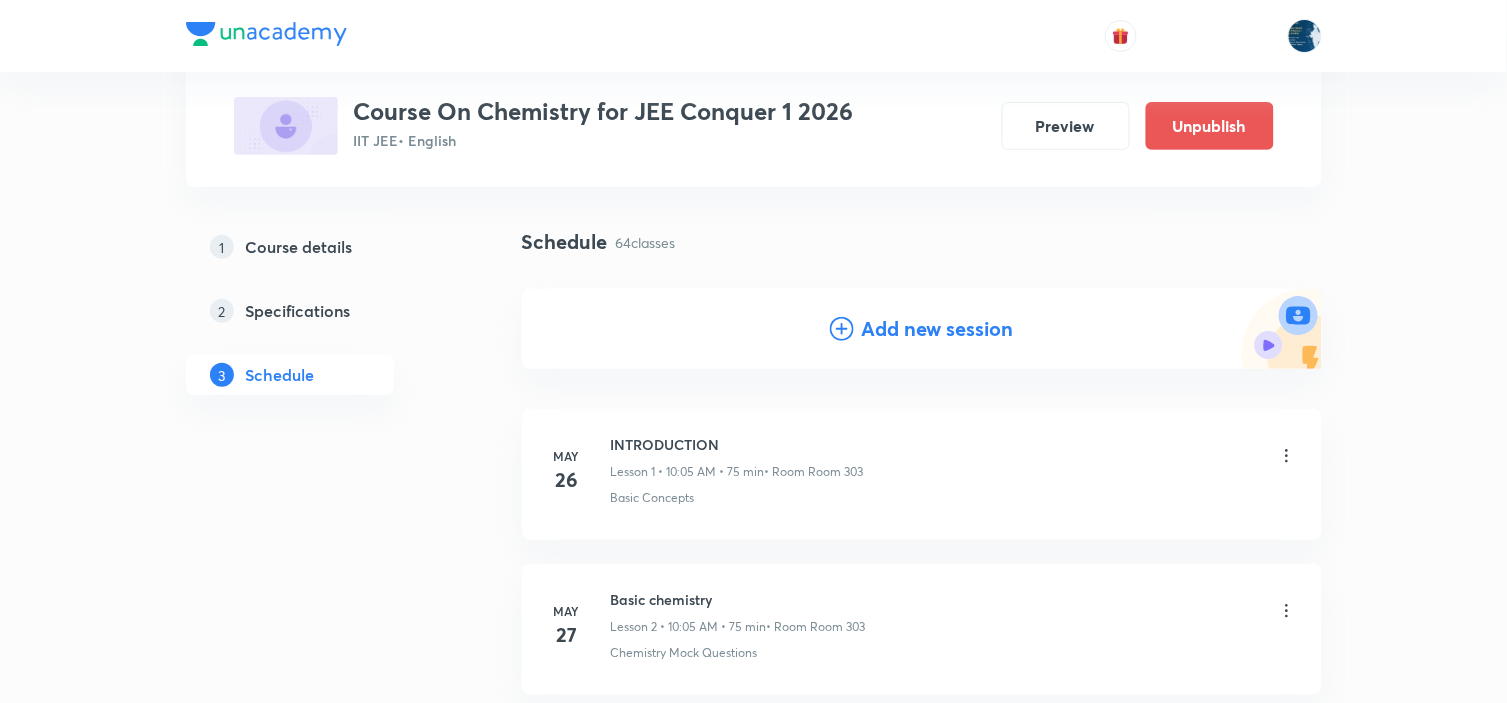 click on "Add new session" at bounding box center (922, 329) 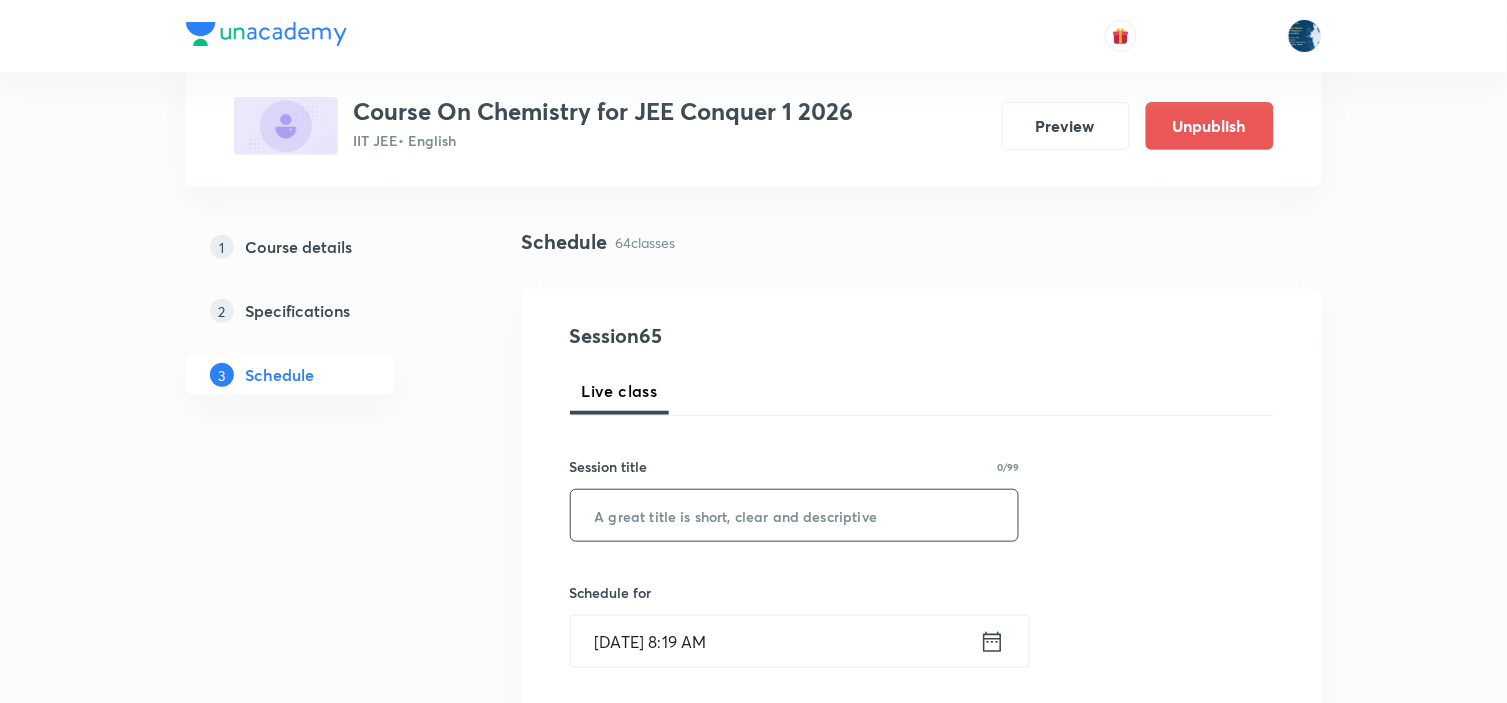 click at bounding box center (795, 515) 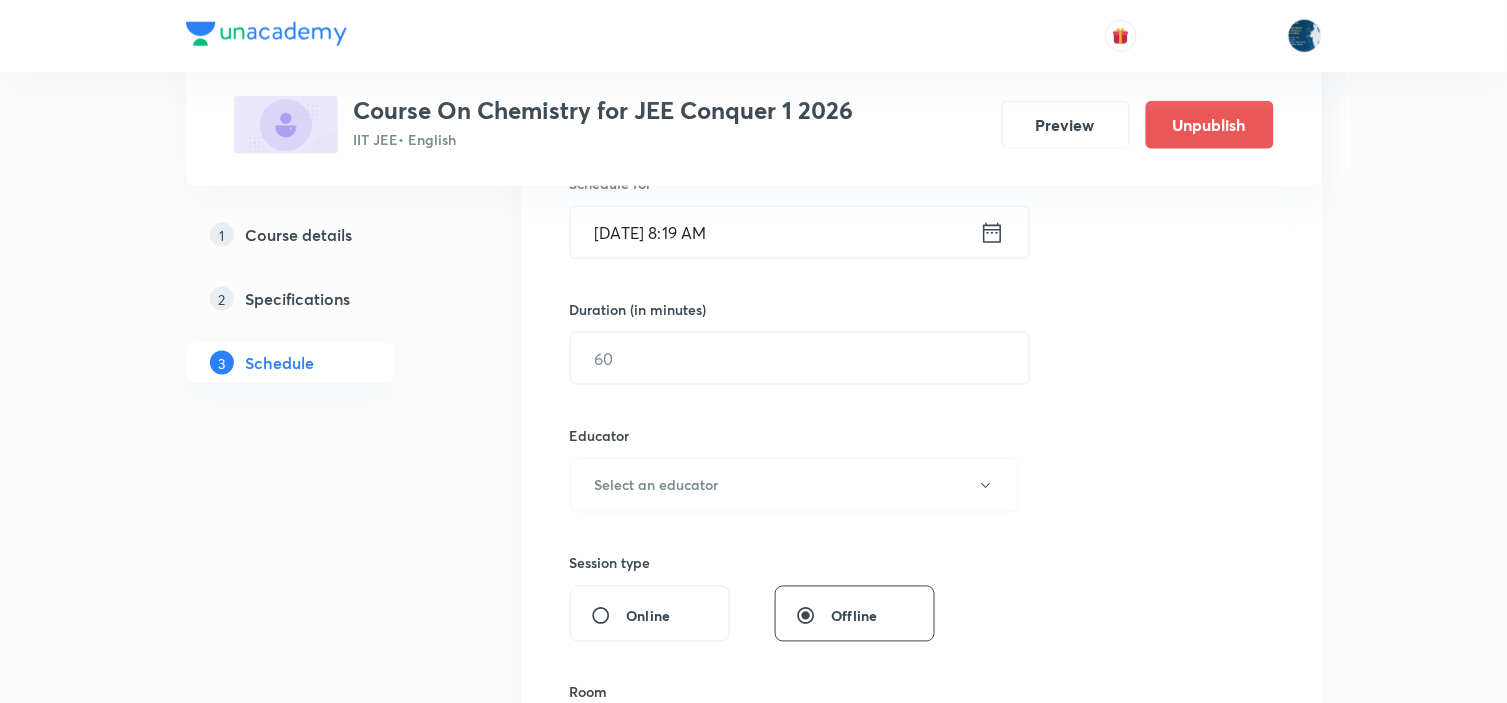 scroll, scrollTop: 503, scrollLeft: 0, axis: vertical 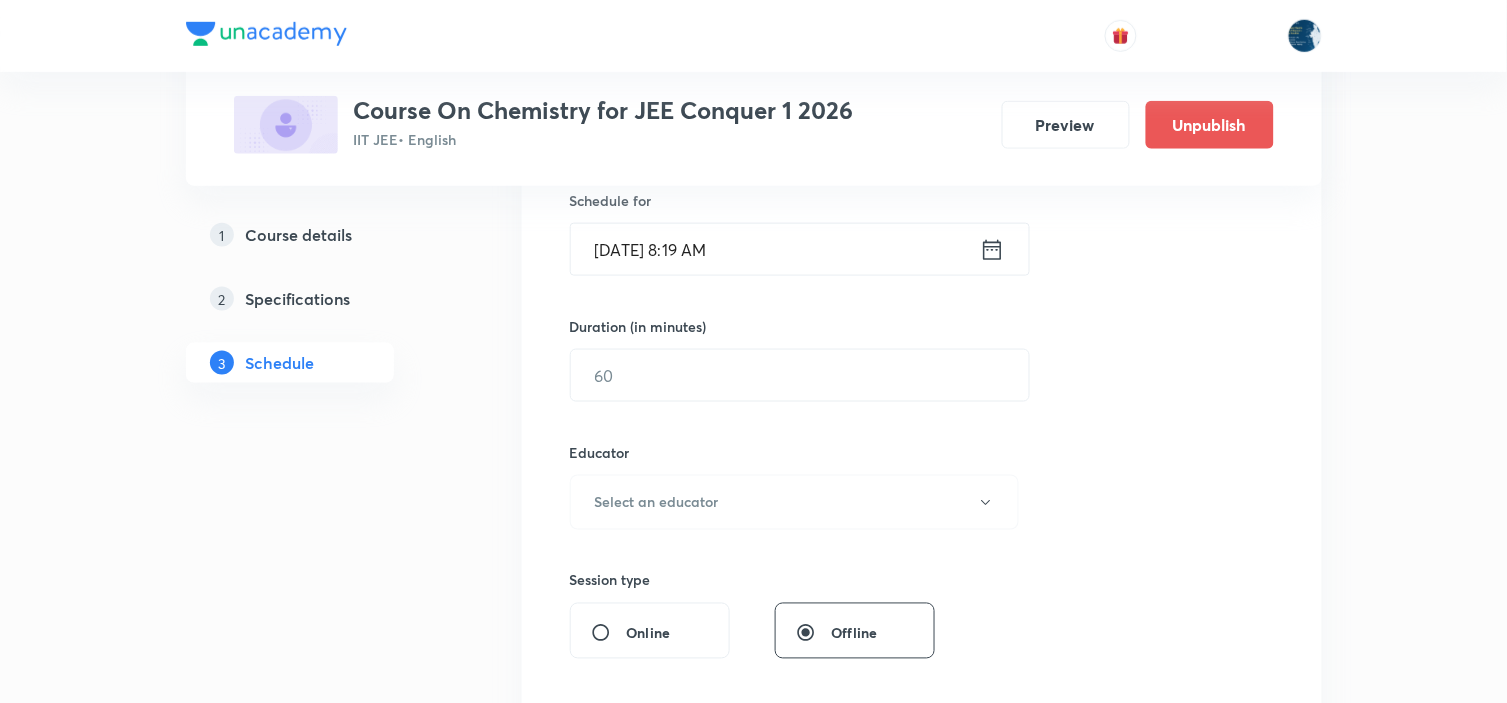type on "Atomic structure practise" 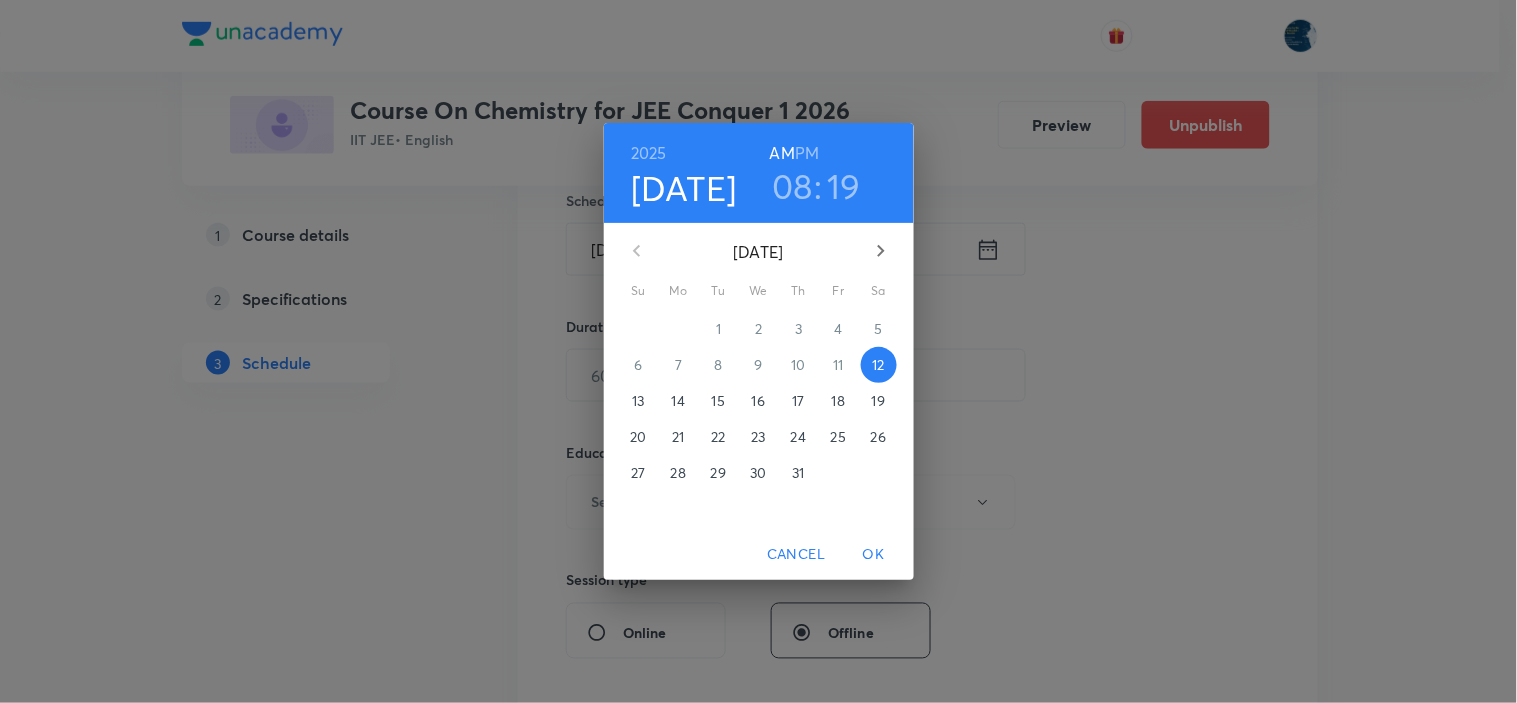 click on "08" at bounding box center [792, 186] 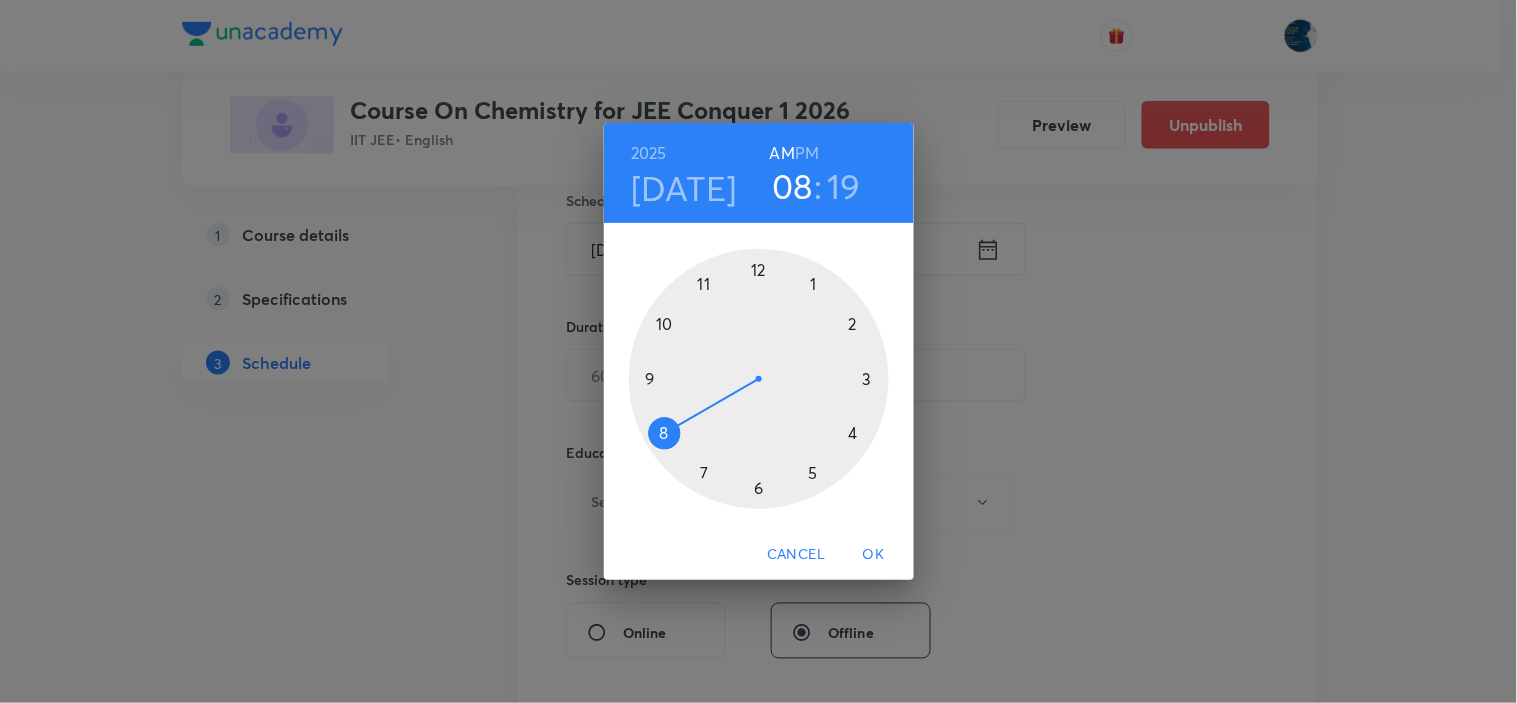 click at bounding box center (759, 379) 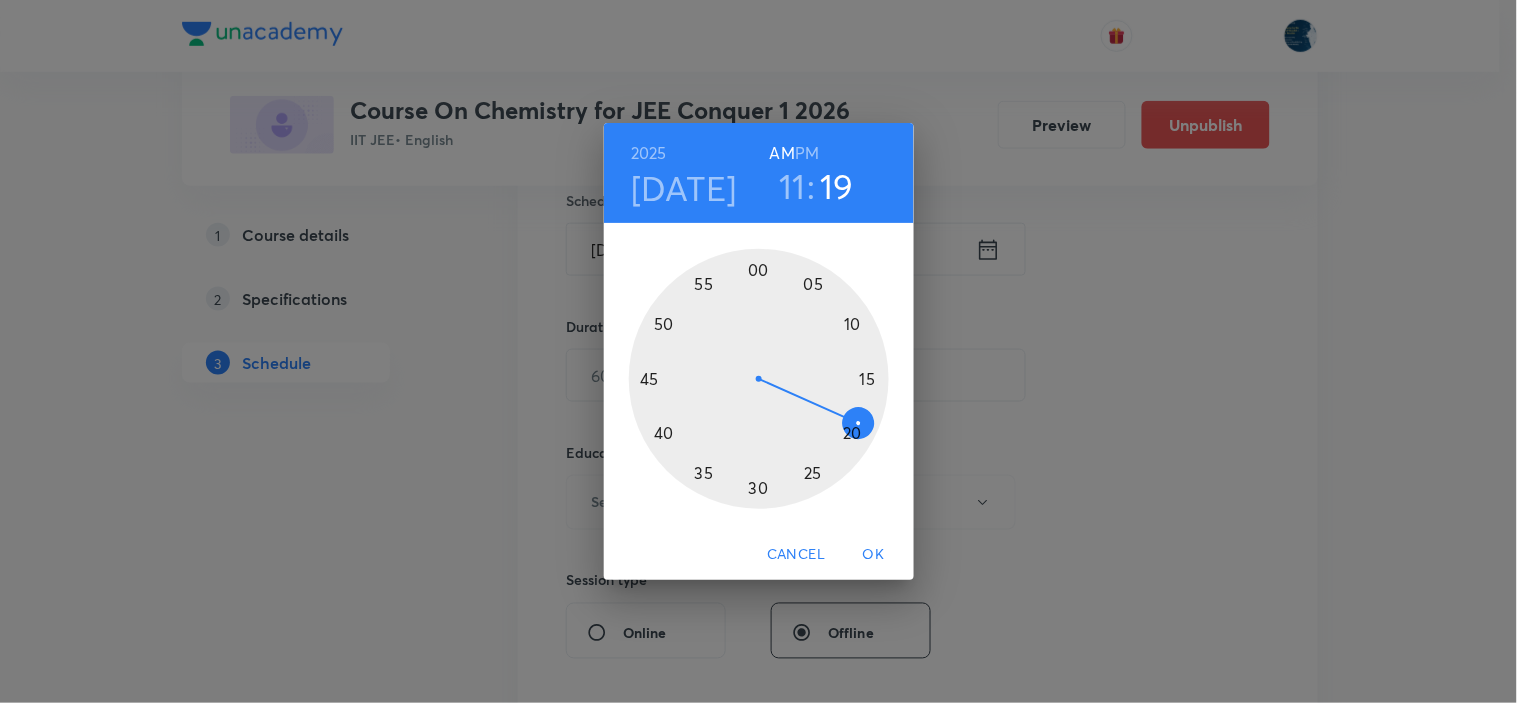 click at bounding box center (759, 379) 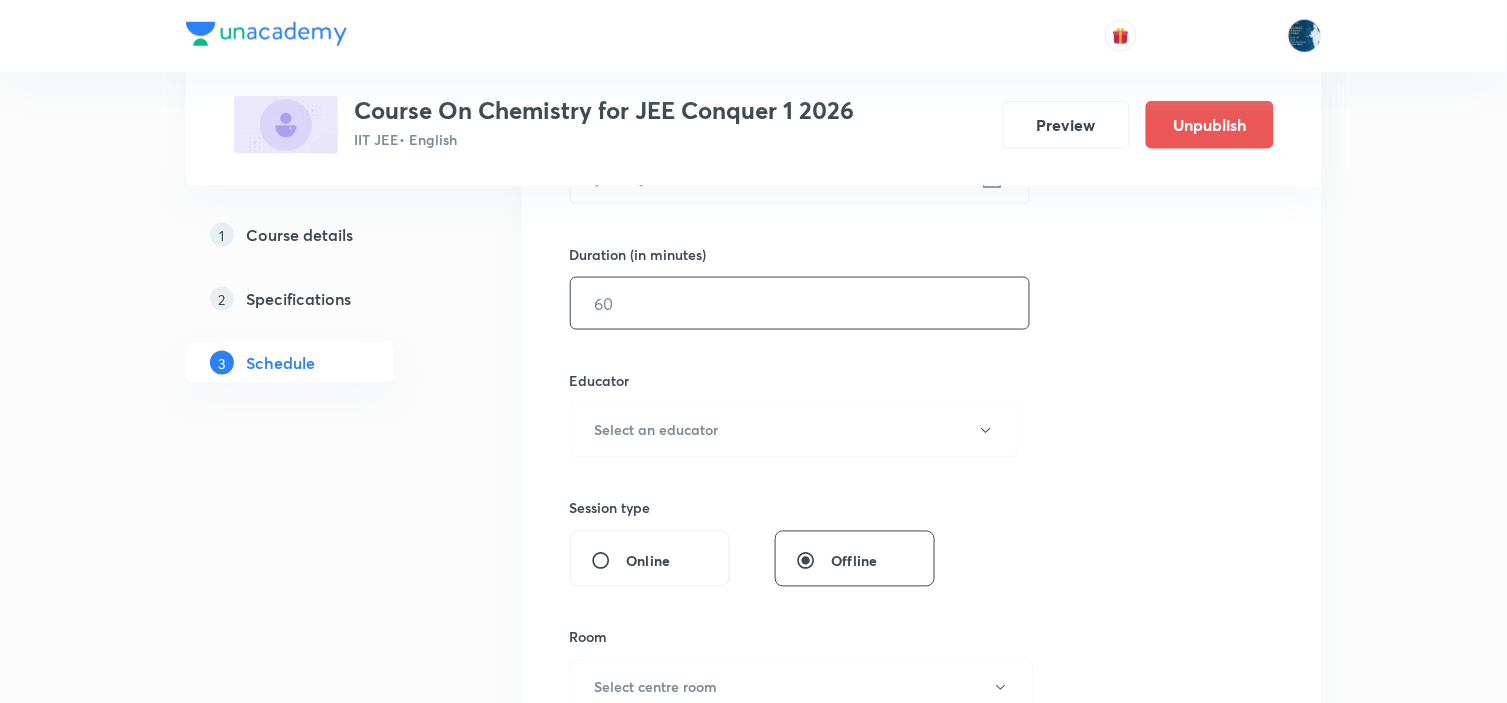 scroll, scrollTop: 614, scrollLeft: 0, axis: vertical 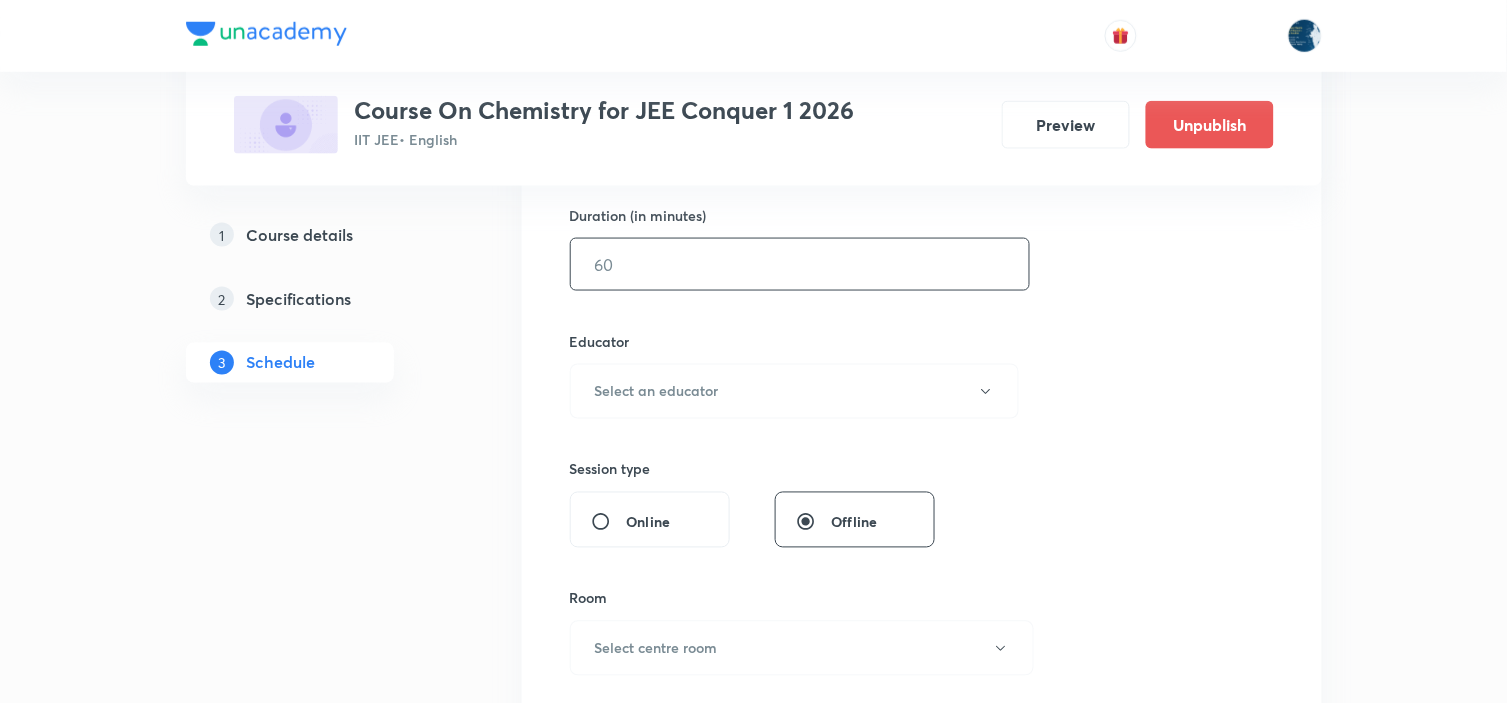 click at bounding box center (800, 264) 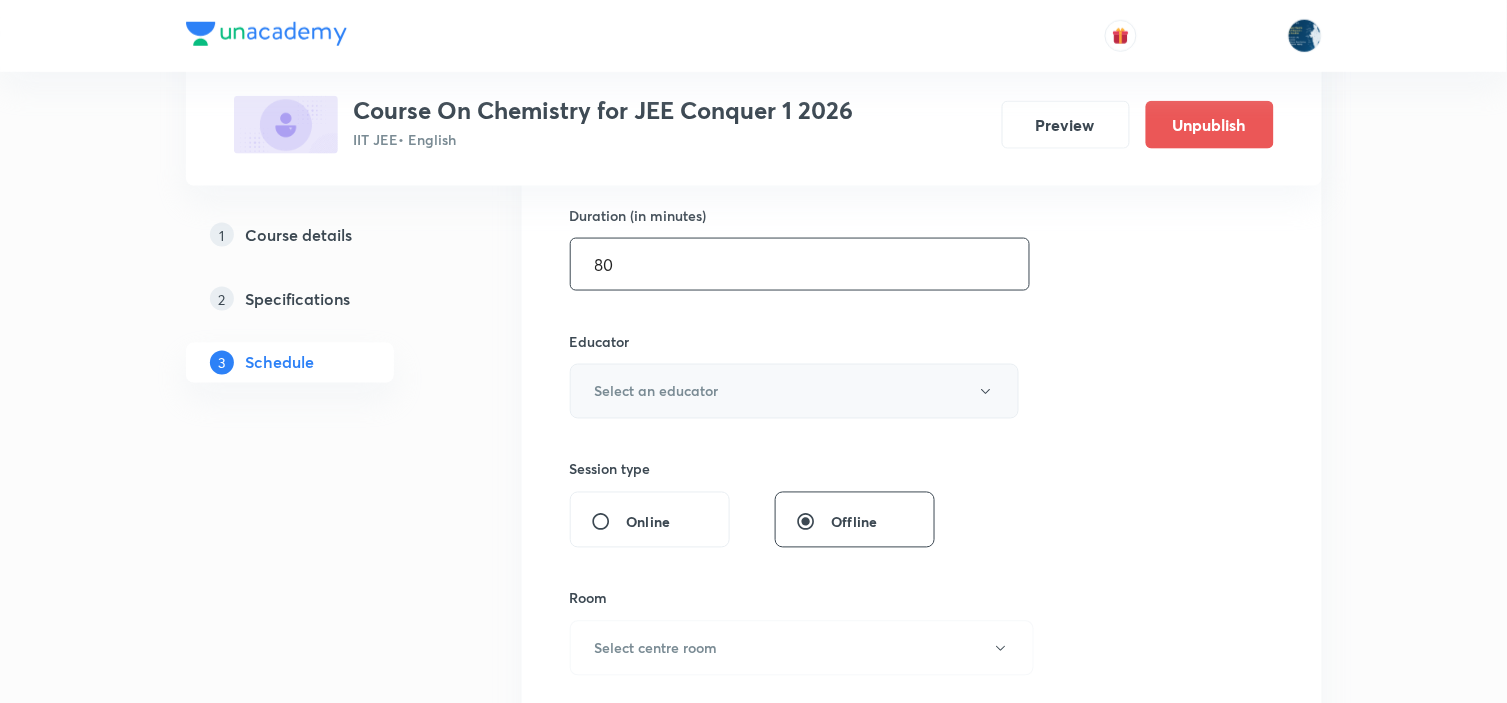 type on "80" 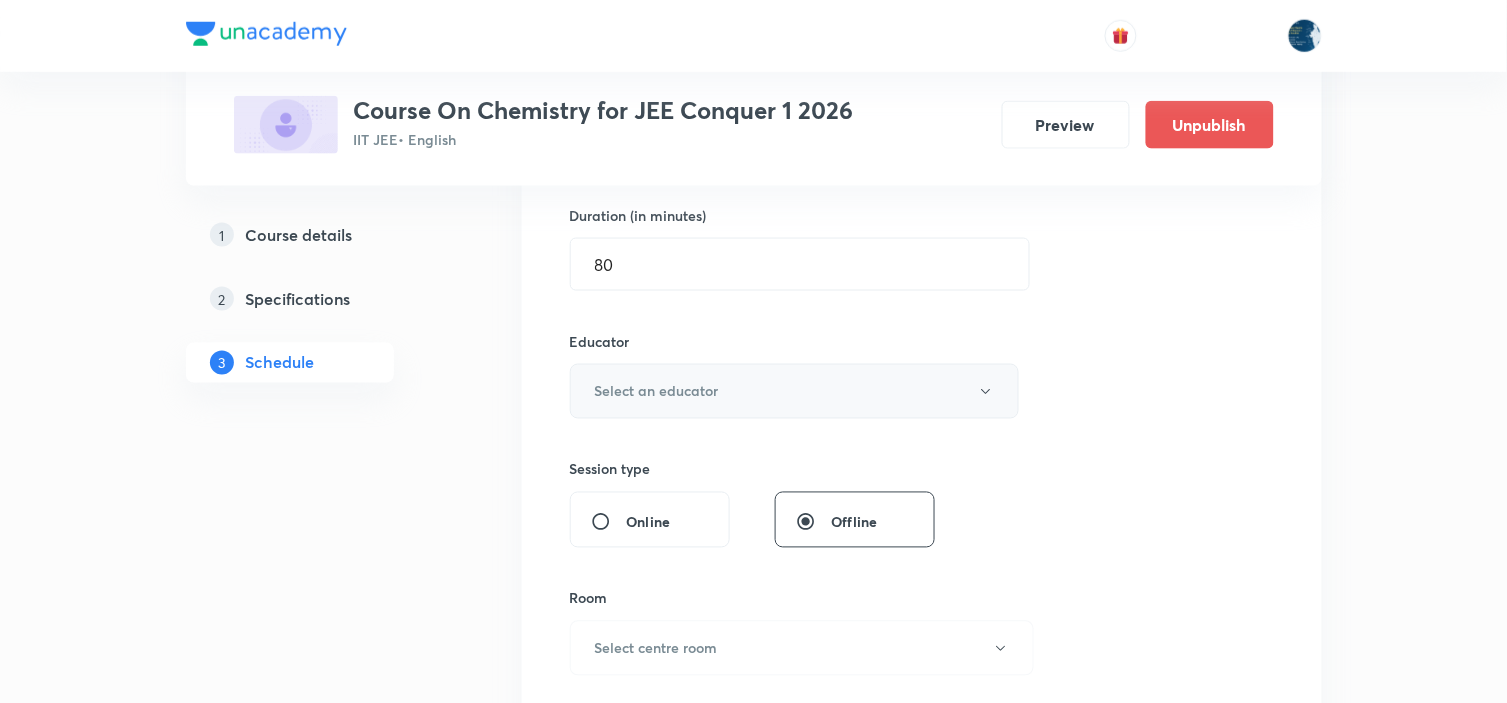 click on "Select an educator" at bounding box center (795, 391) 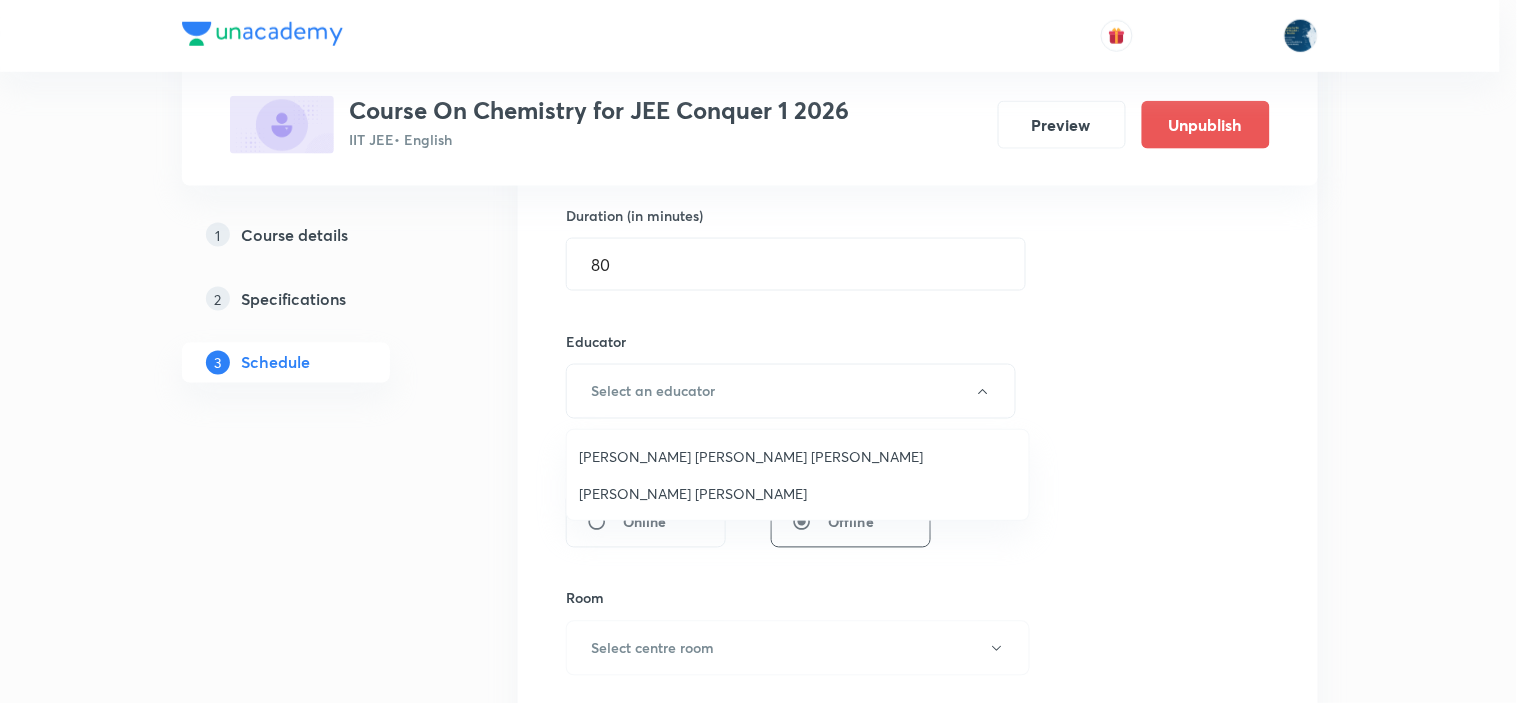 click on "Parimi Venkata Ramana Dinesh Kumar" at bounding box center [798, 456] 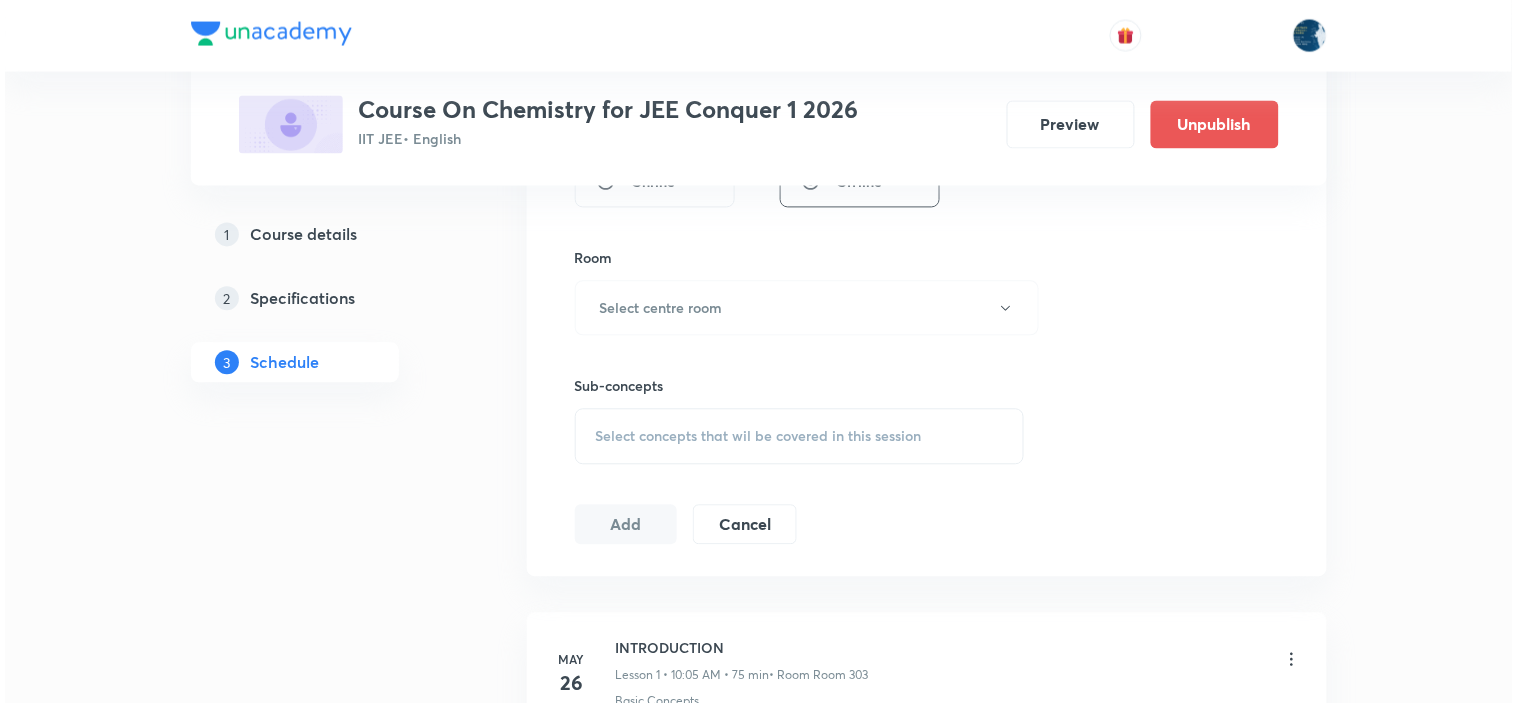 scroll, scrollTop: 836, scrollLeft: 0, axis: vertical 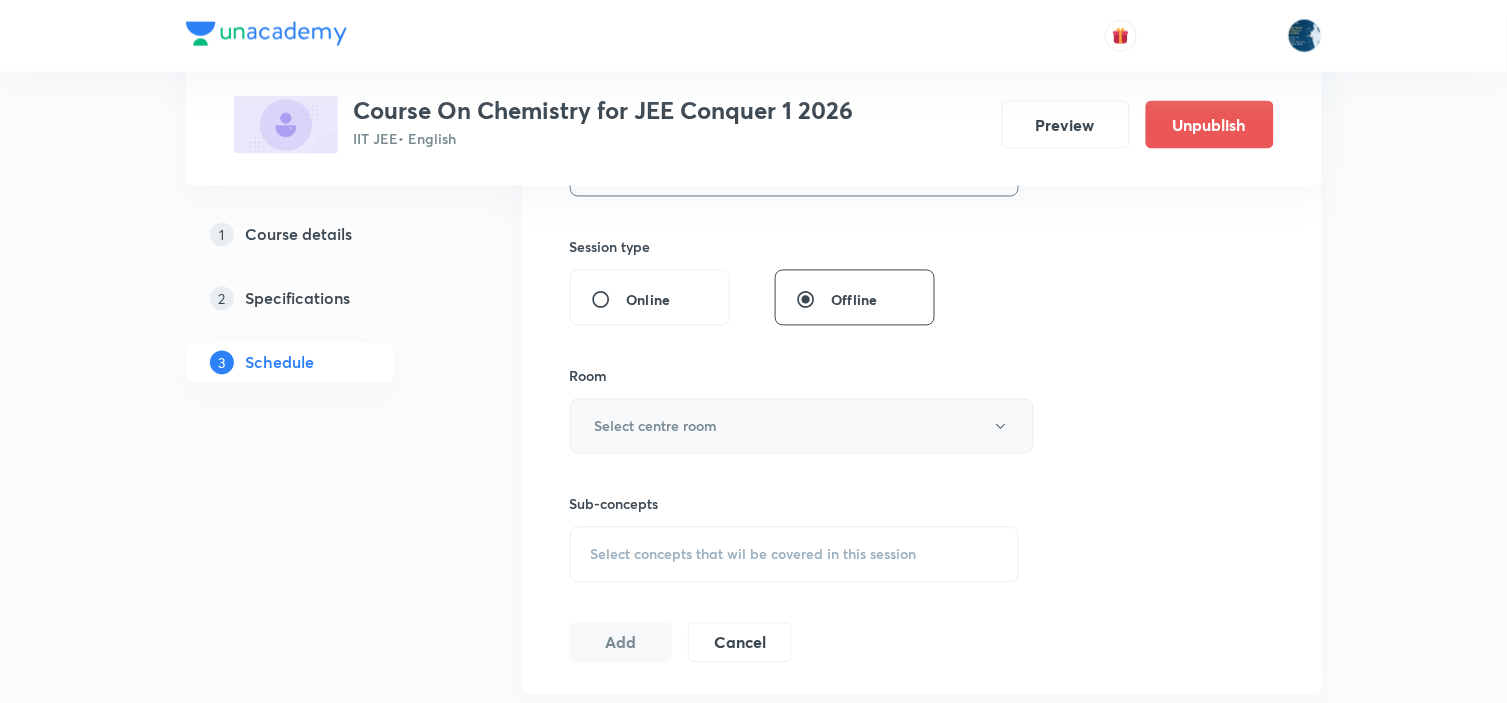 click on "Select centre room" at bounding box center (802, 426) 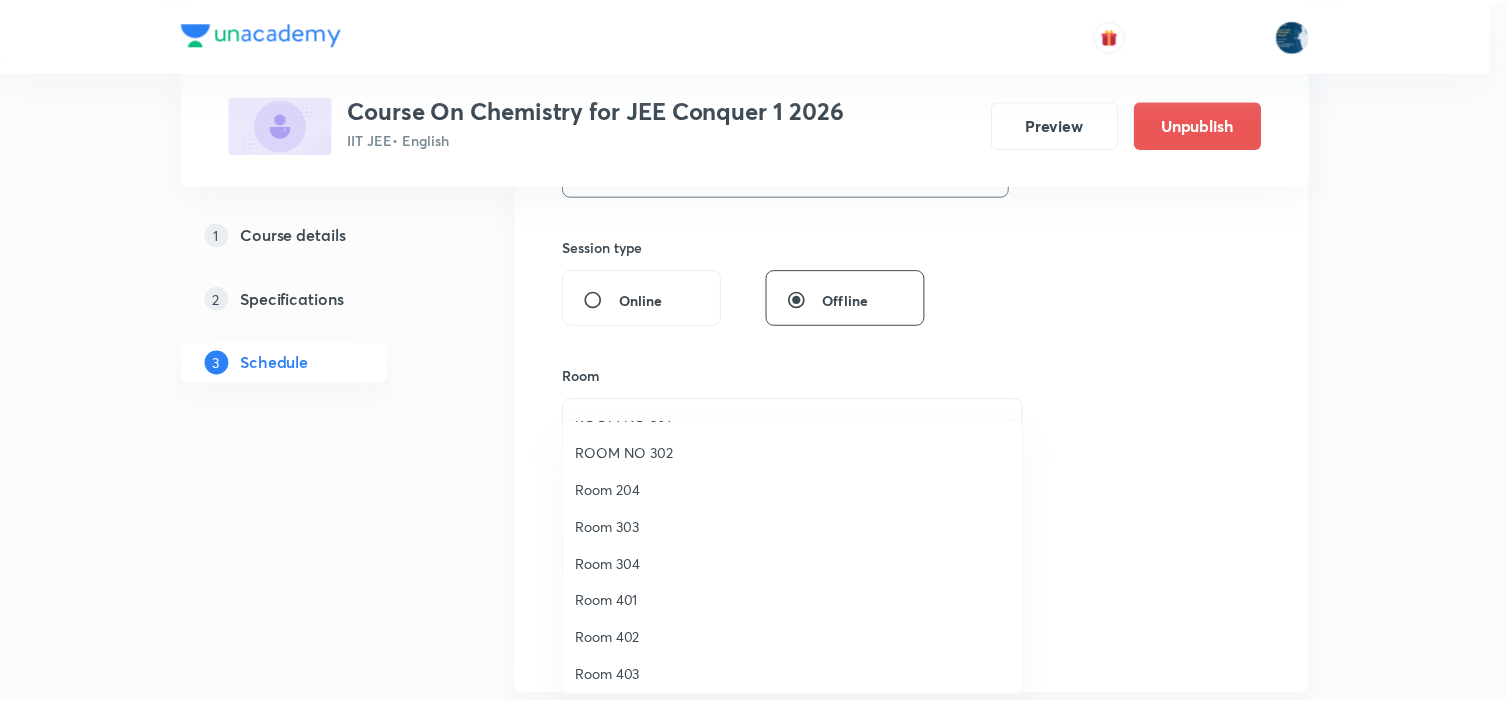 scroll, scrollTop: 371, scrollLeft: 0, axis: vertical 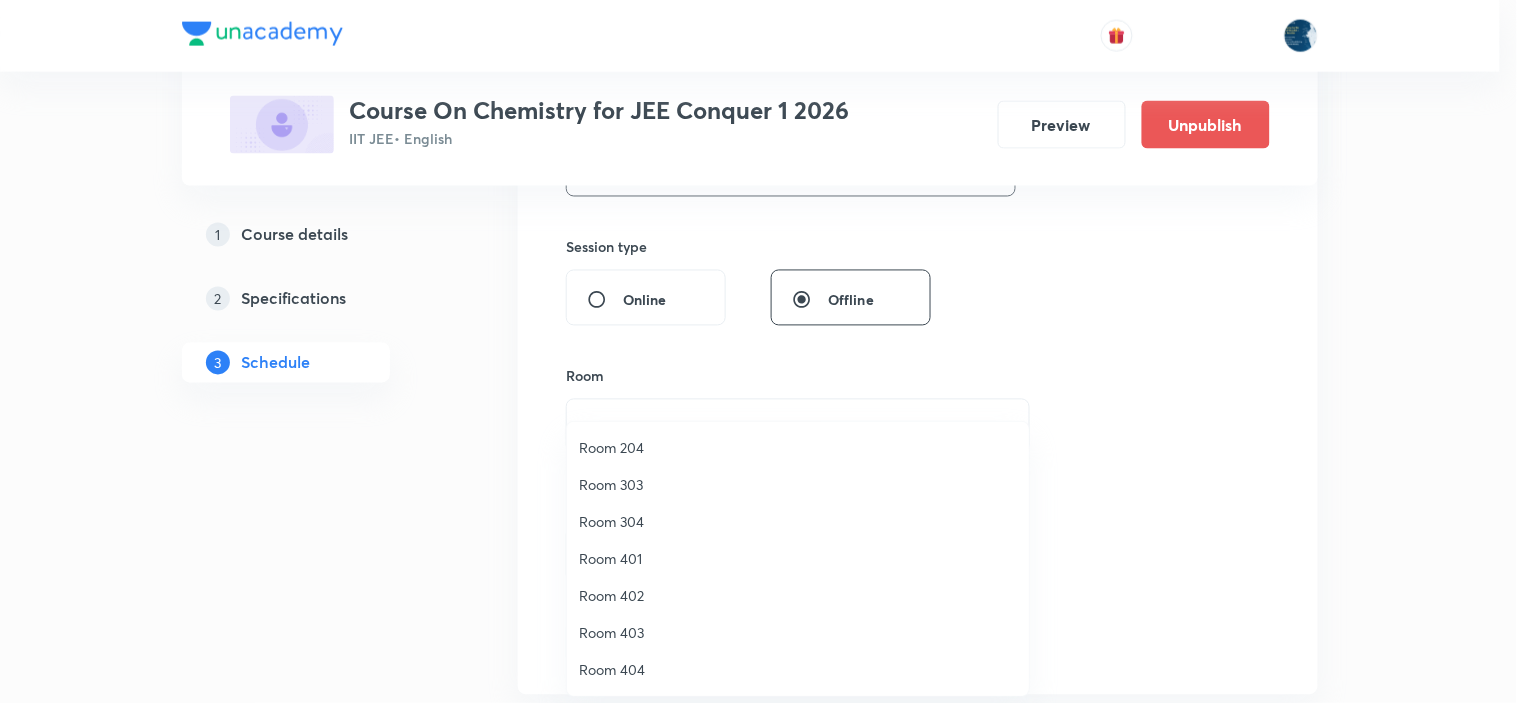 click on "Room 303" at bounding box center [798, 484] 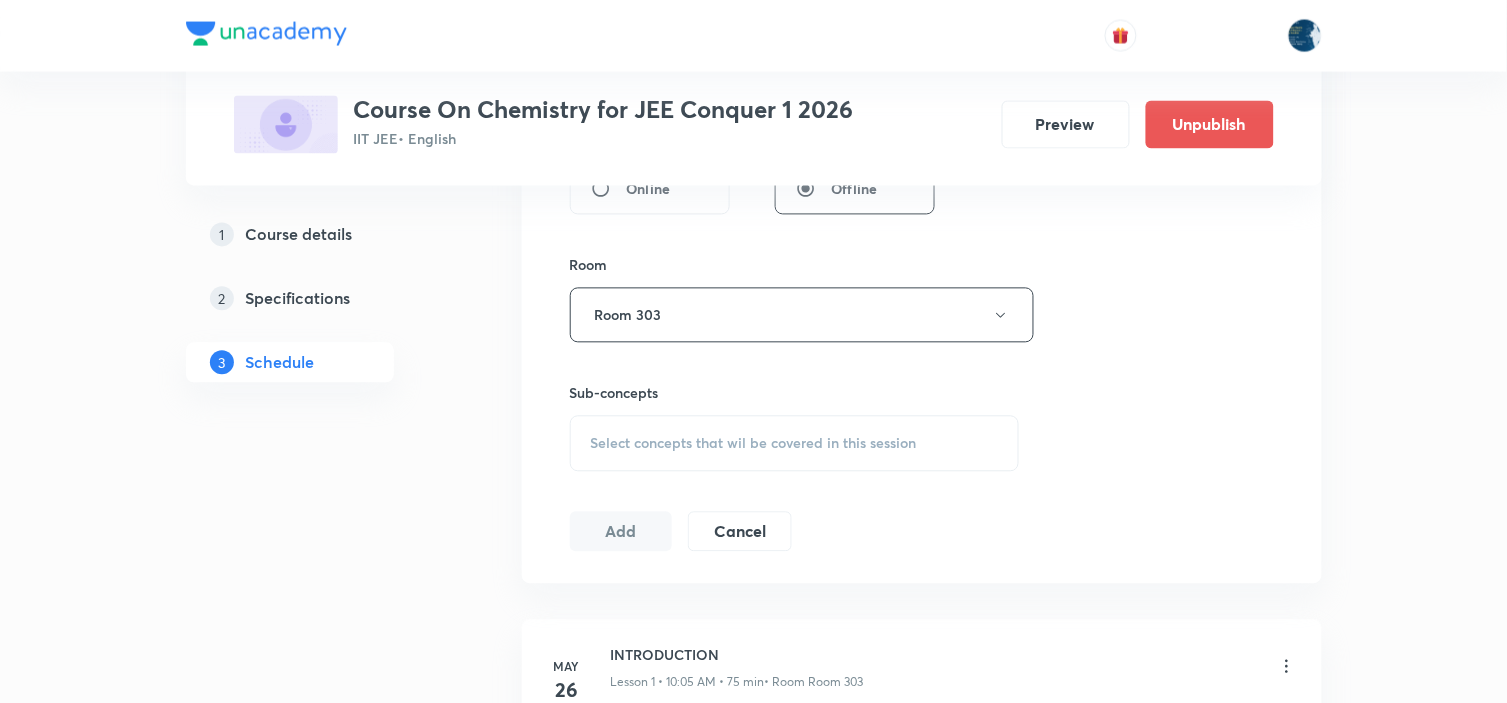 click on "Select concepts that wil be covered in this session" at bounding box center [795, 444] 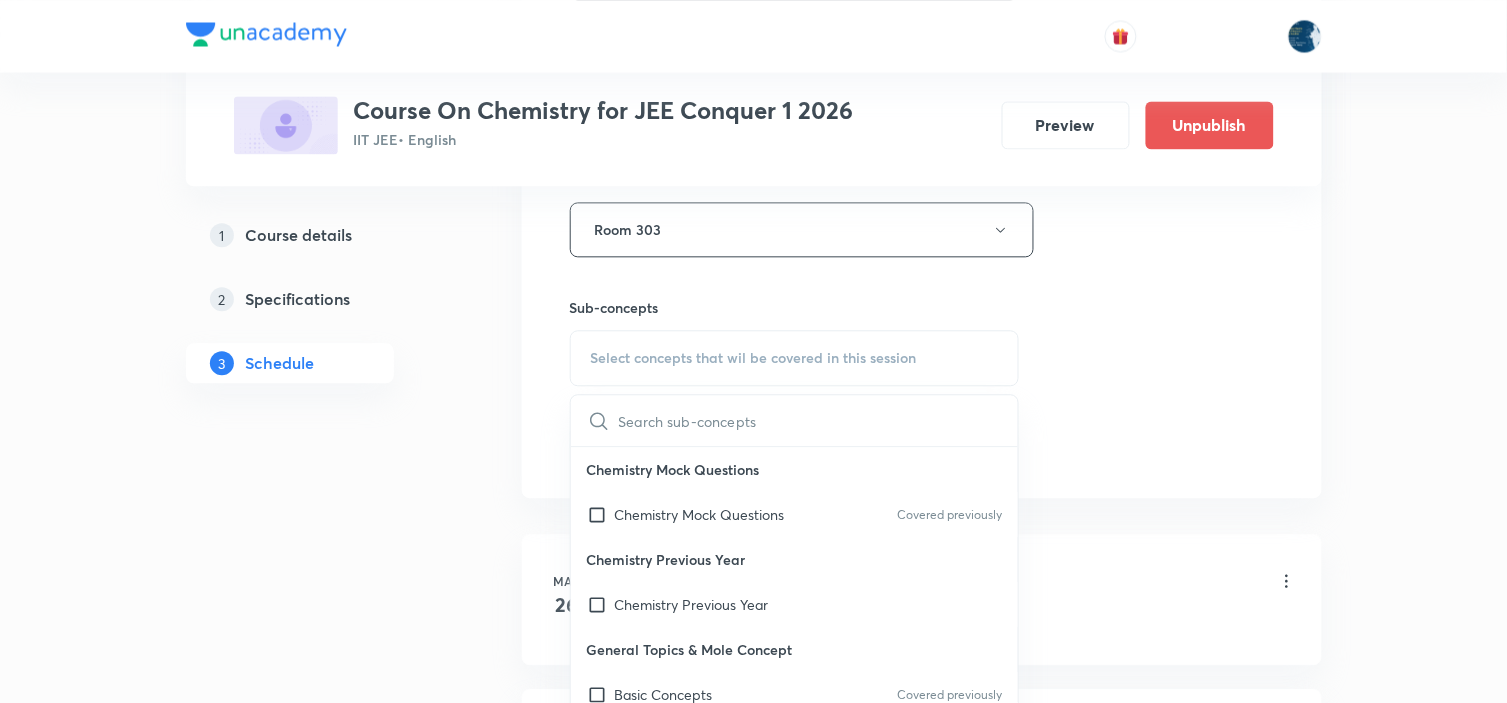 scroll, scrollTop: 1058, scrollLeft: 0, axis: vertical 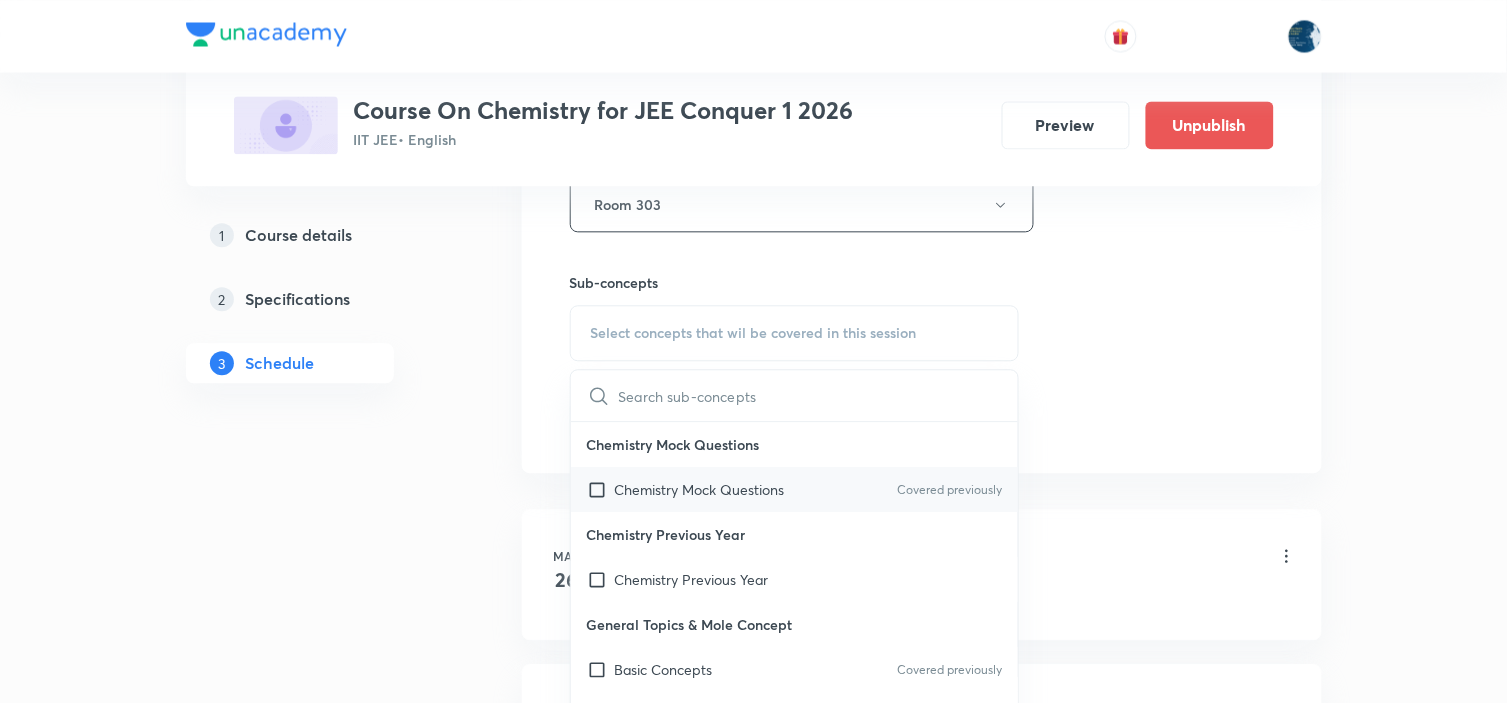 click on "Chemistry Mock Questions" at bounding box center [700, 489] 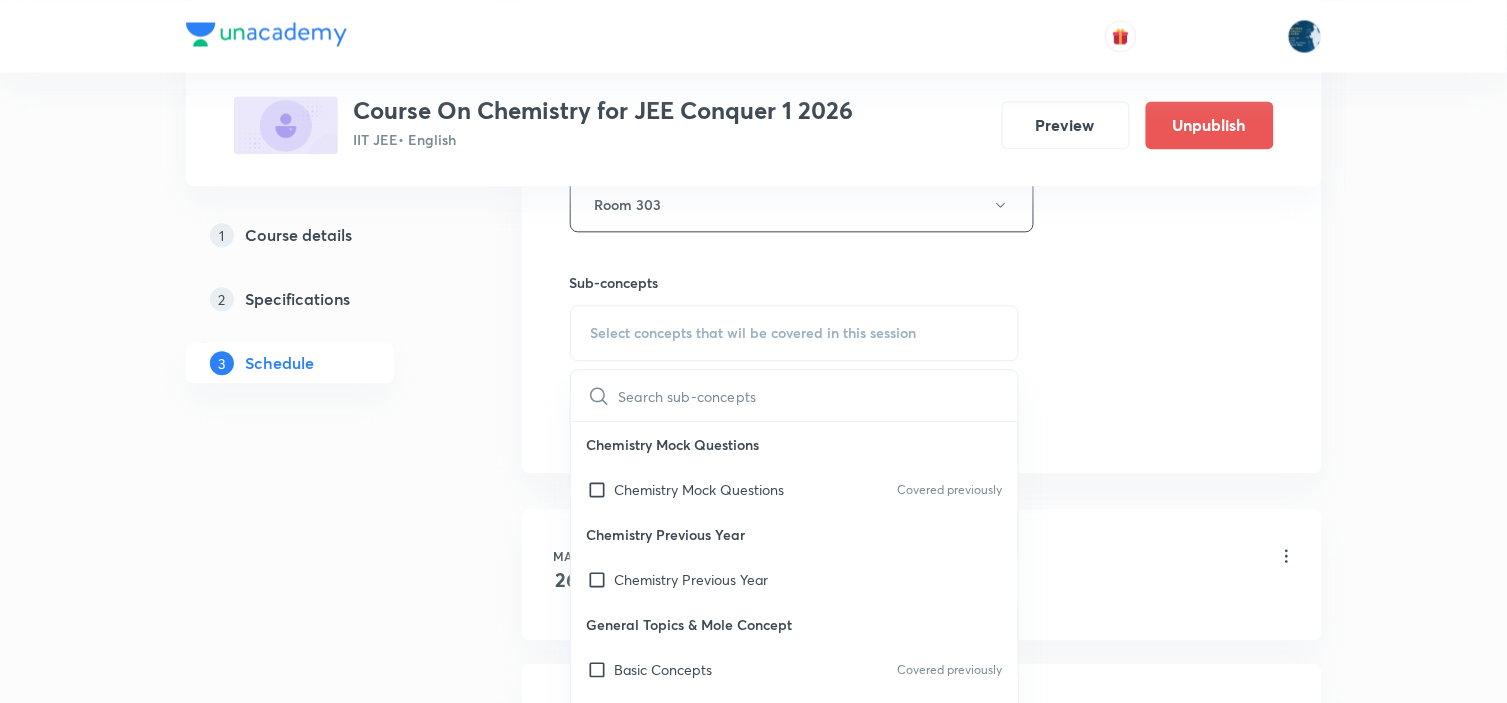 checkbox on "true" 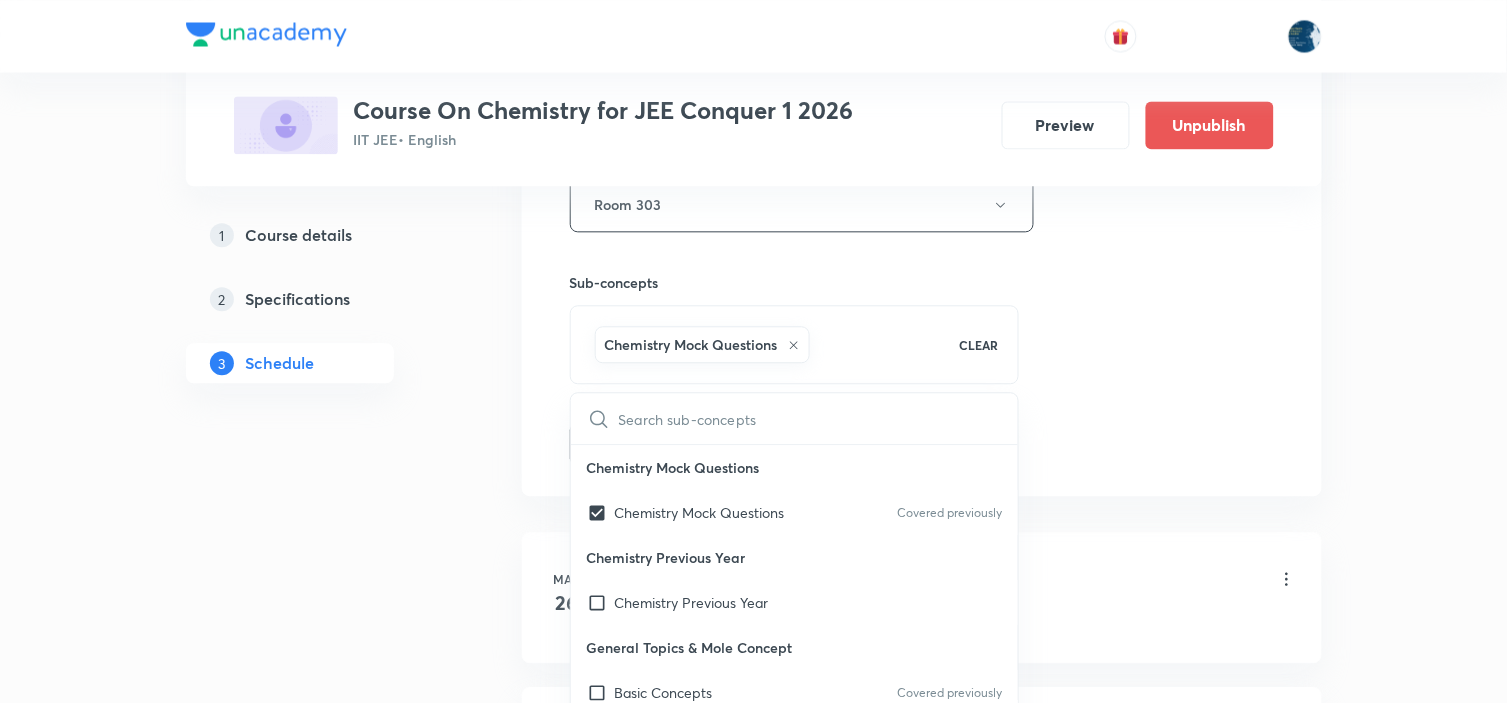 click at bounding box center [819, 418] 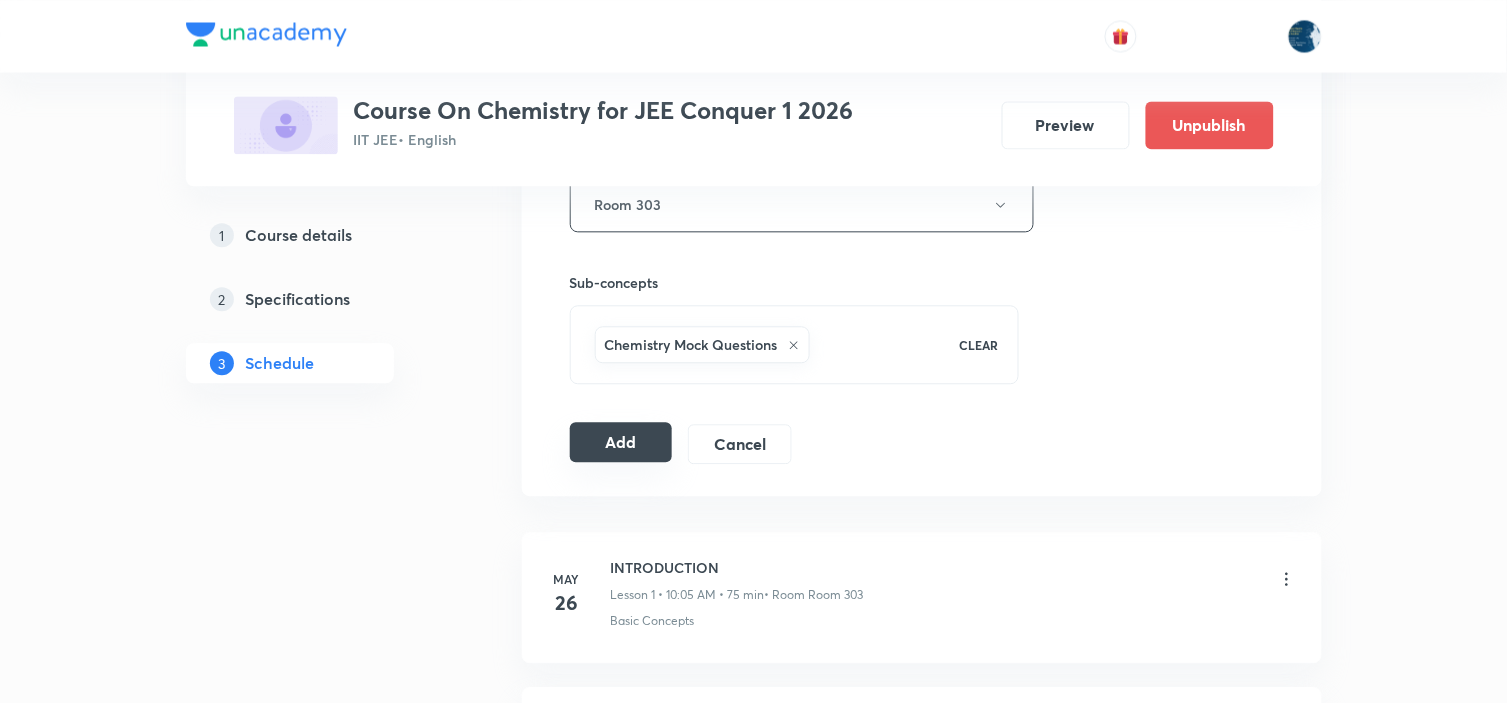 click on "Add" at bounding box center [621, 442] 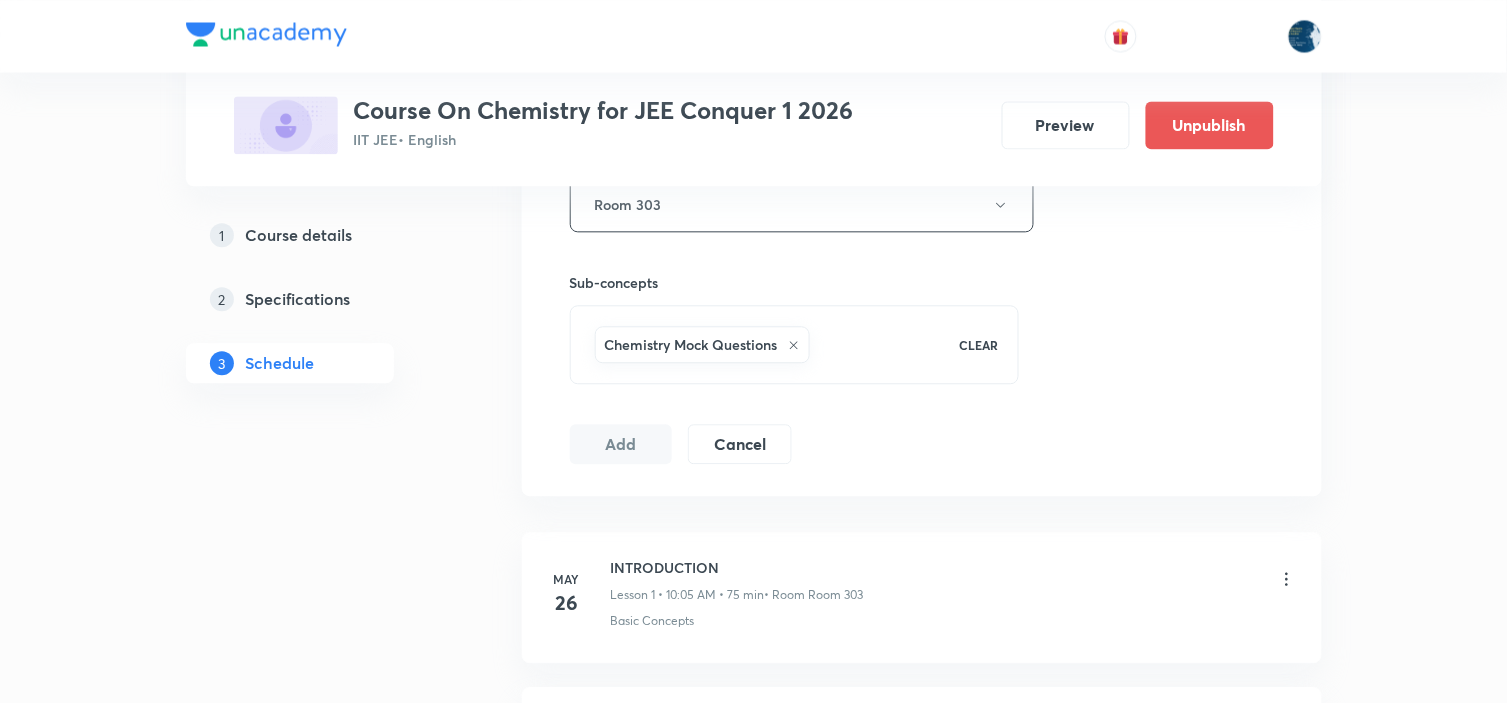 type 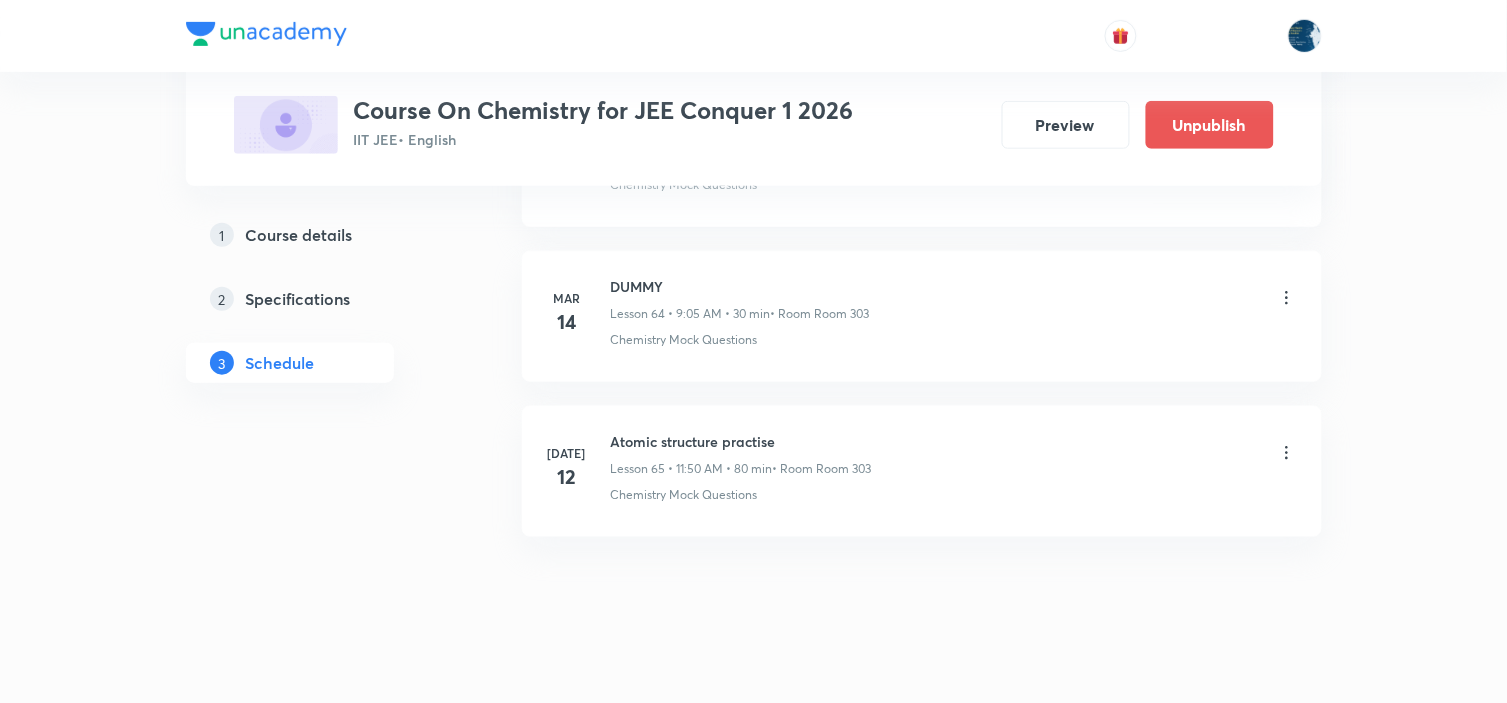scroll, scrollTop: 10066, scrollLeft: 0, axis: vertical 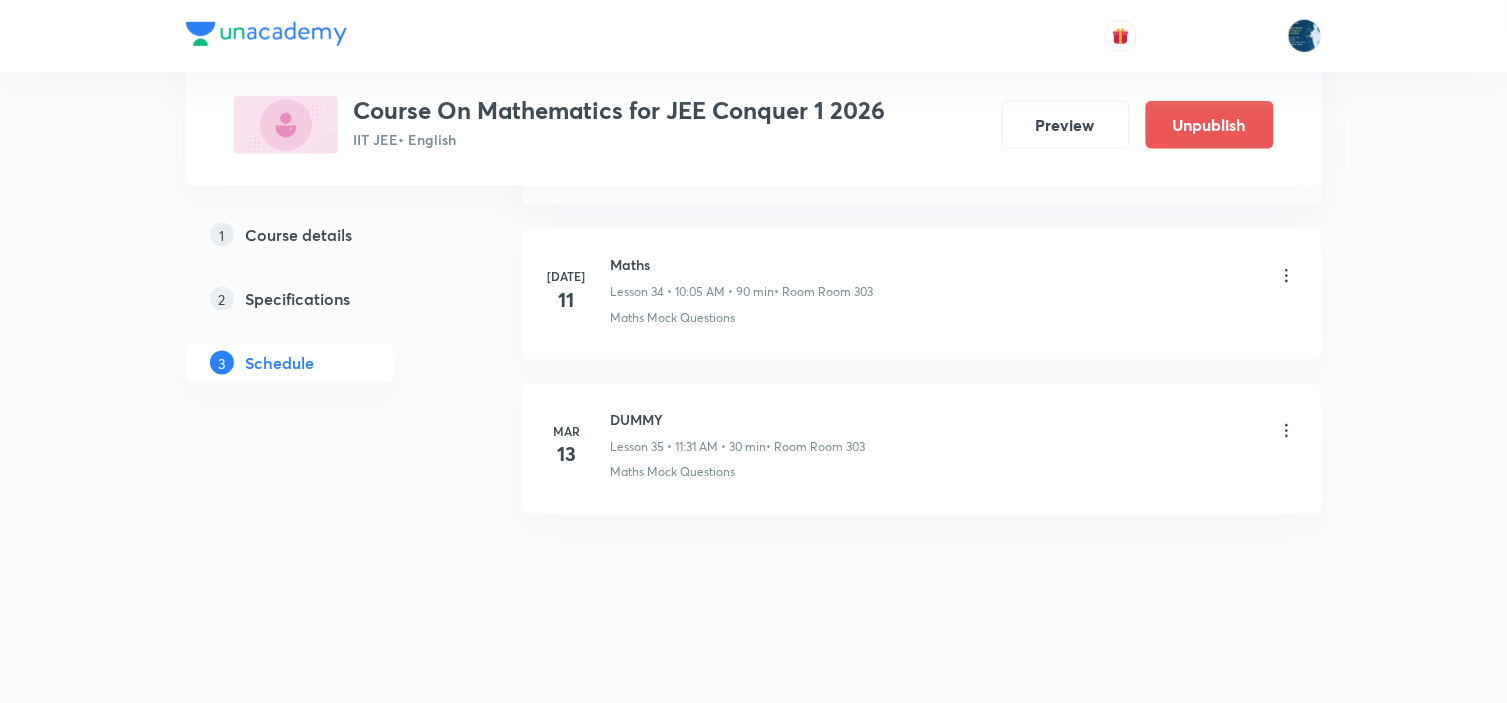 click on "Maths" at bounding box center [742, 264] 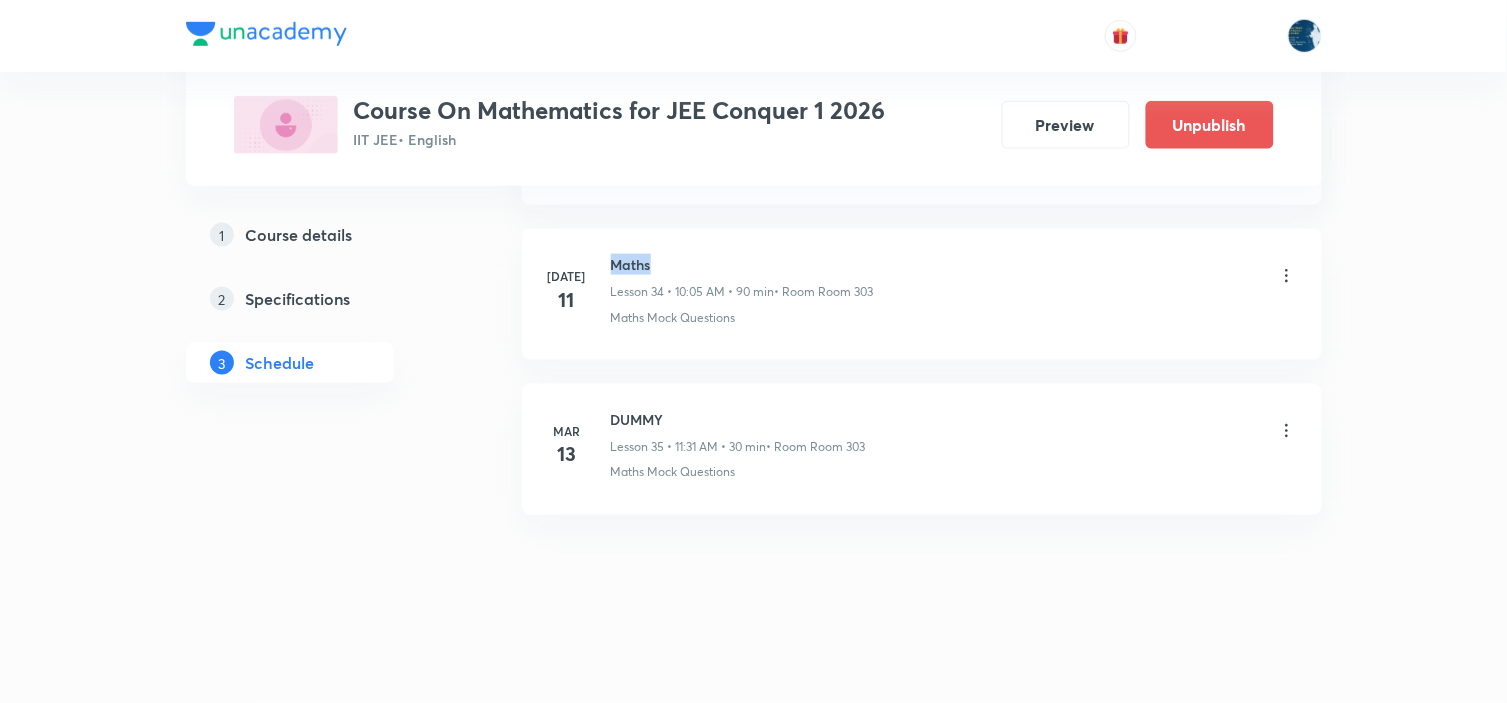 click on "Maths" at bounding box center (742, 264) 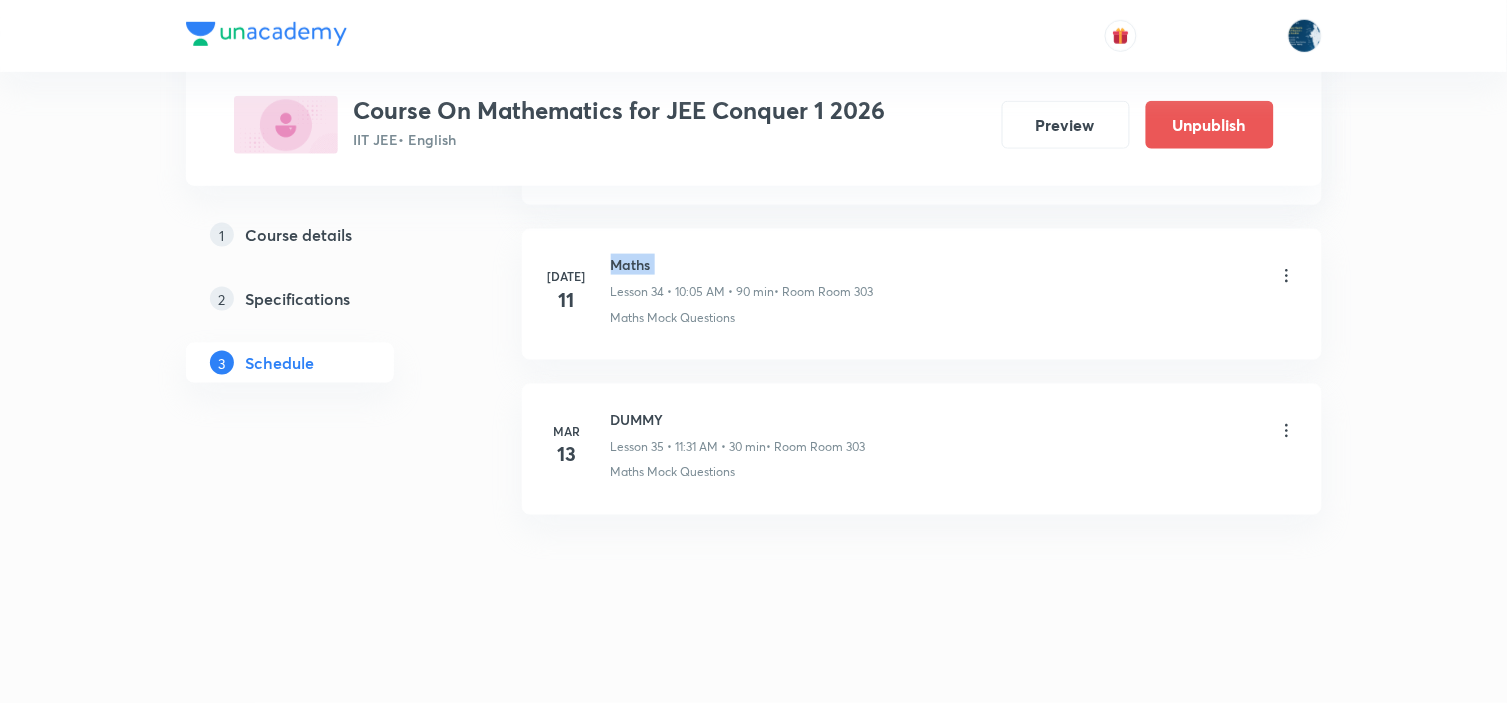 click on "Maths" at bounding box center [742, 264] 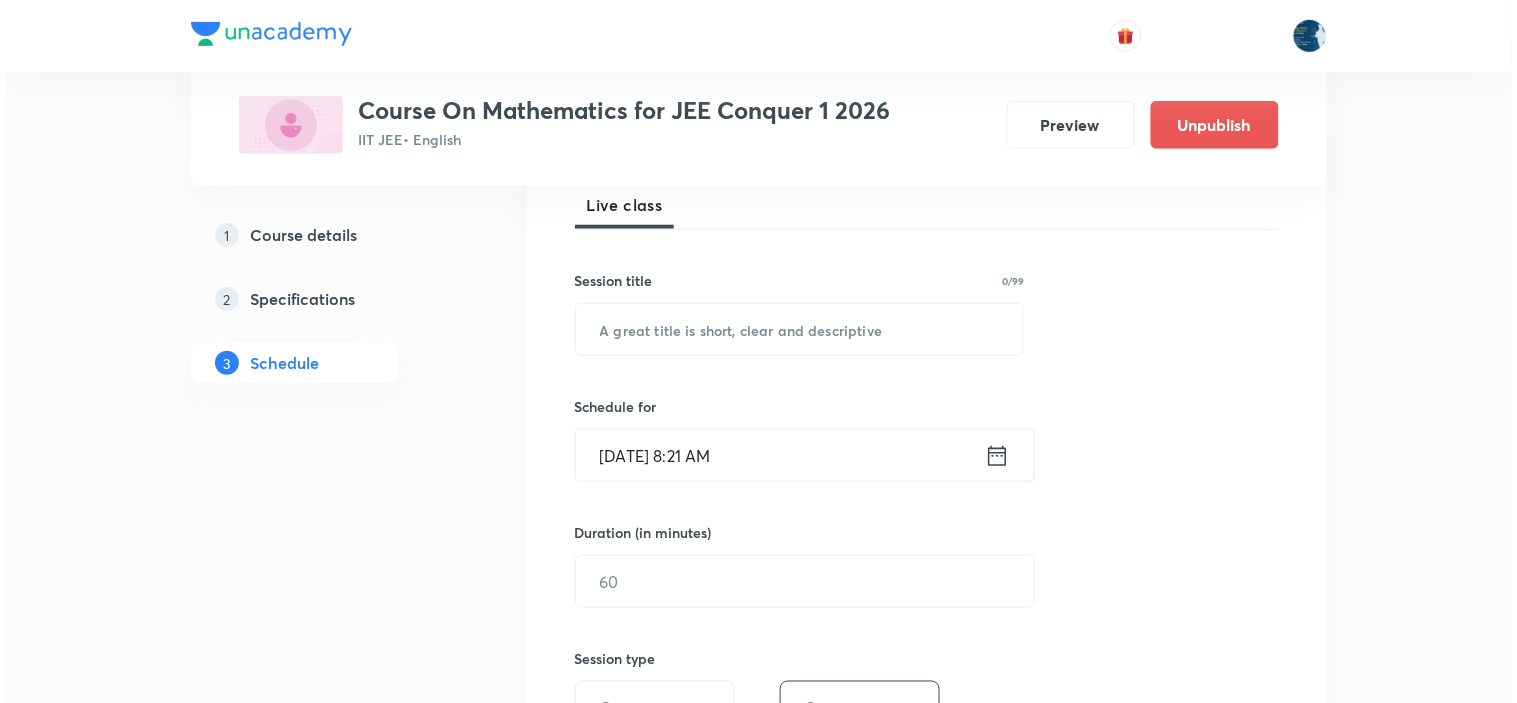 scroll, scrollTop: 333, scrollLeft: 0, axis: vertical 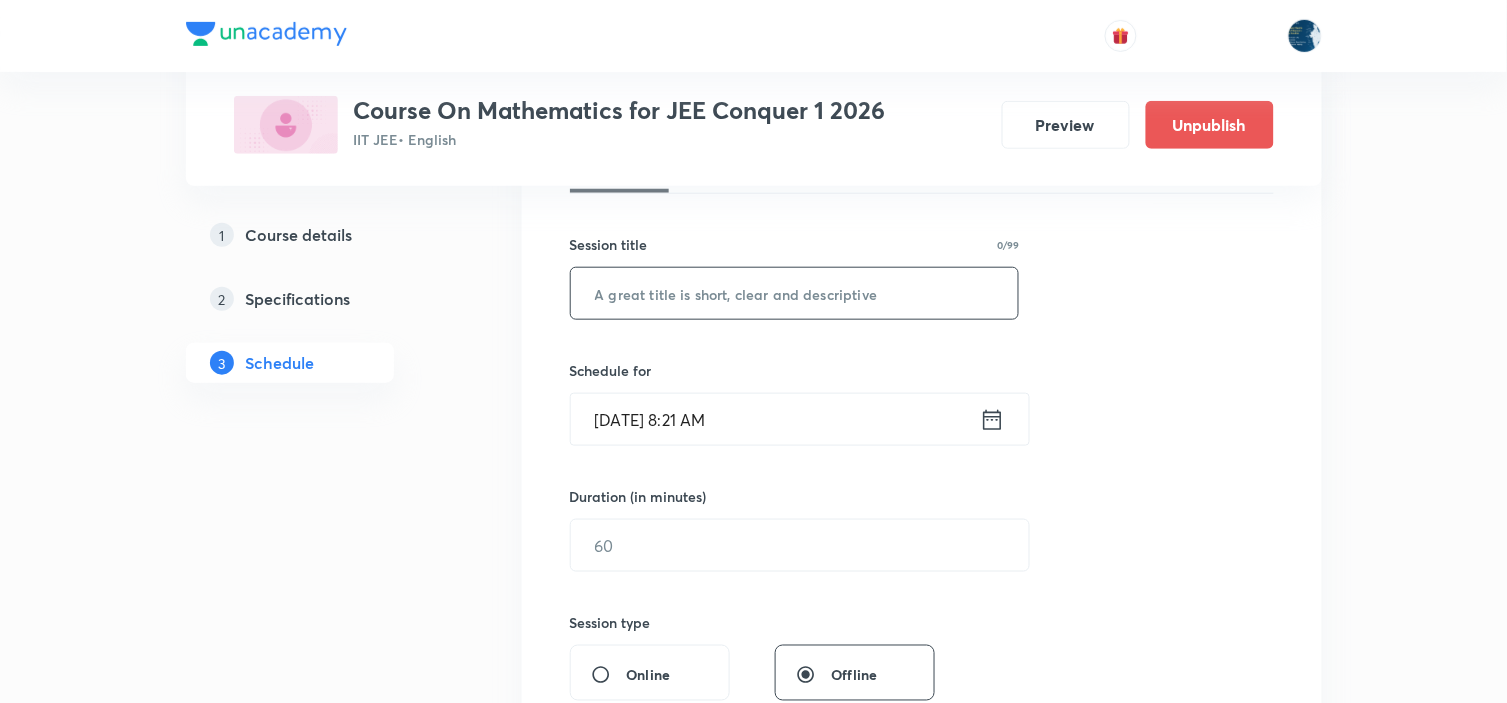 click at bounding box center [795, 293] 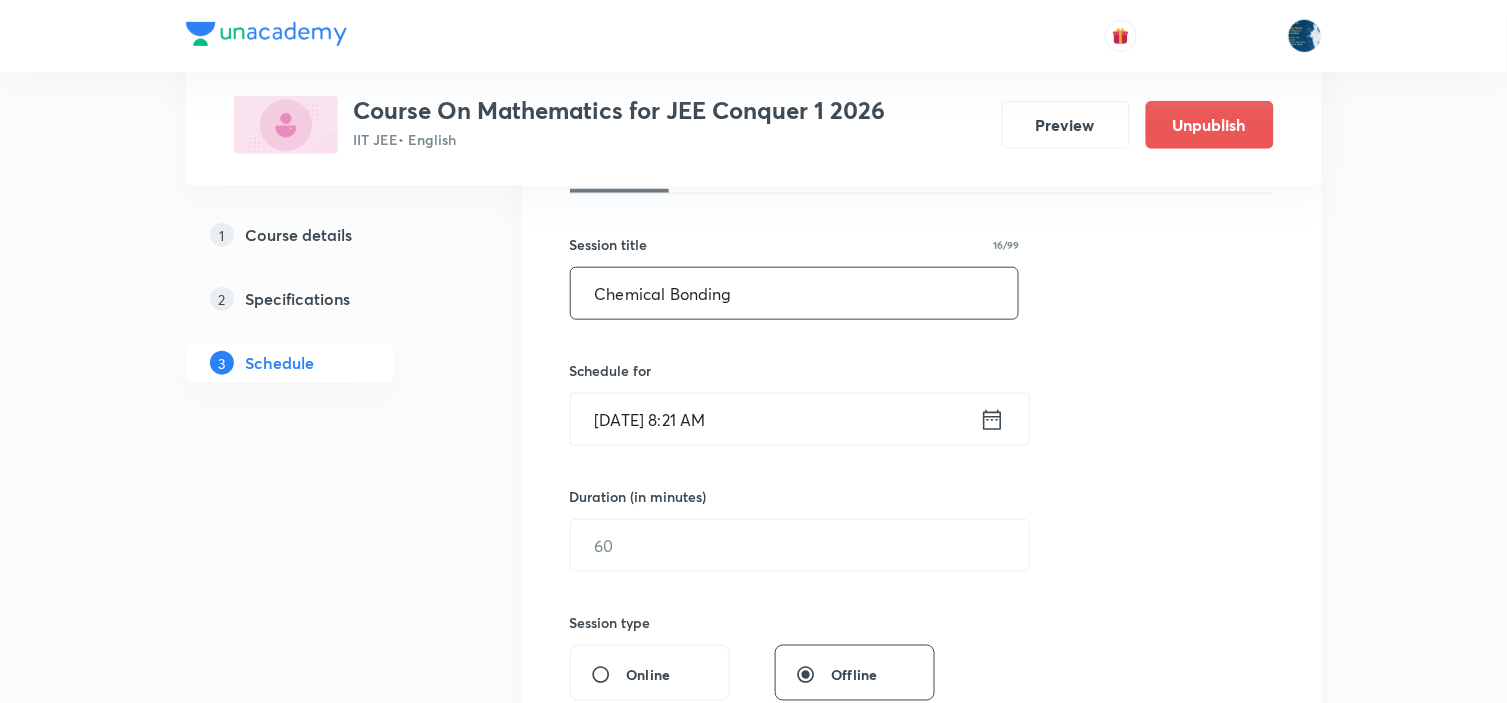 type on "Chemical Bonding" 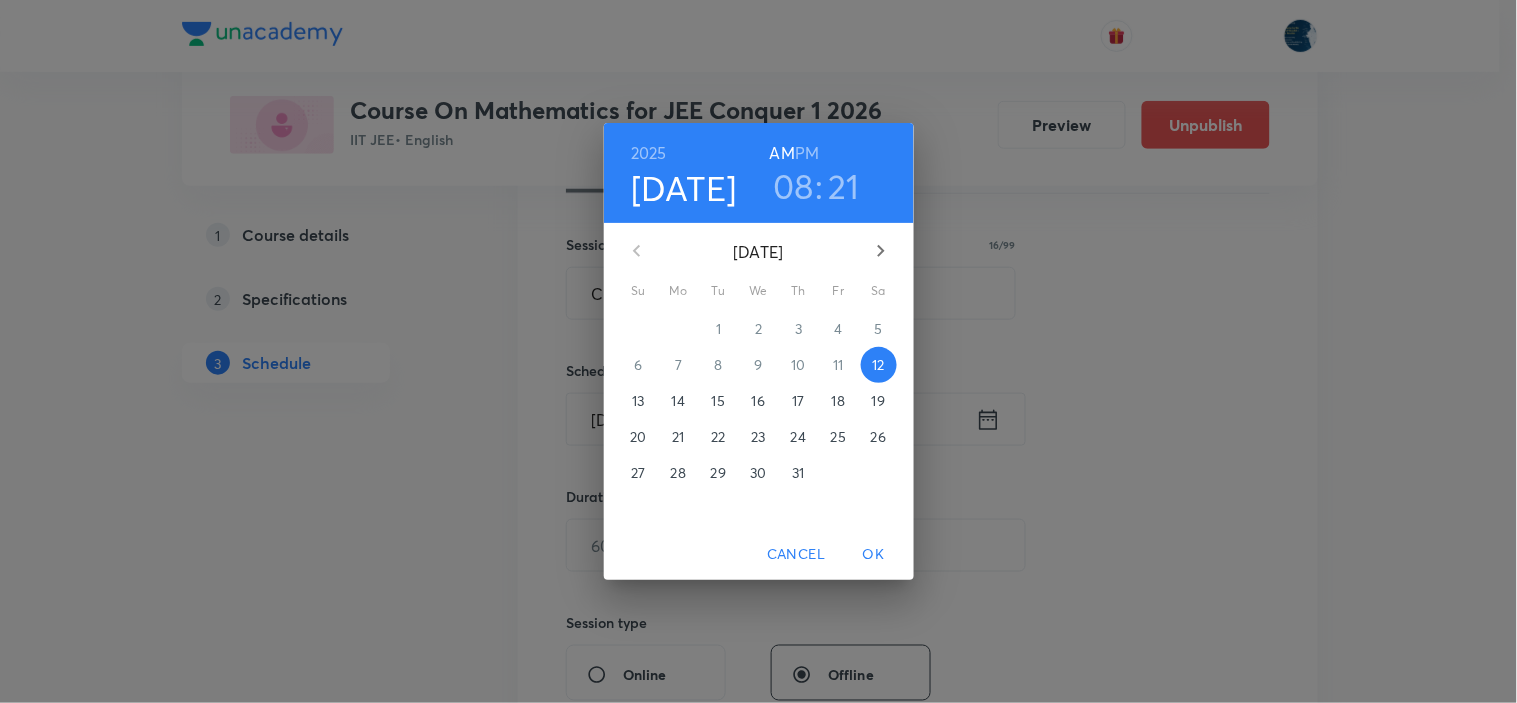 click on "PM" at bounding box center (807, 153) 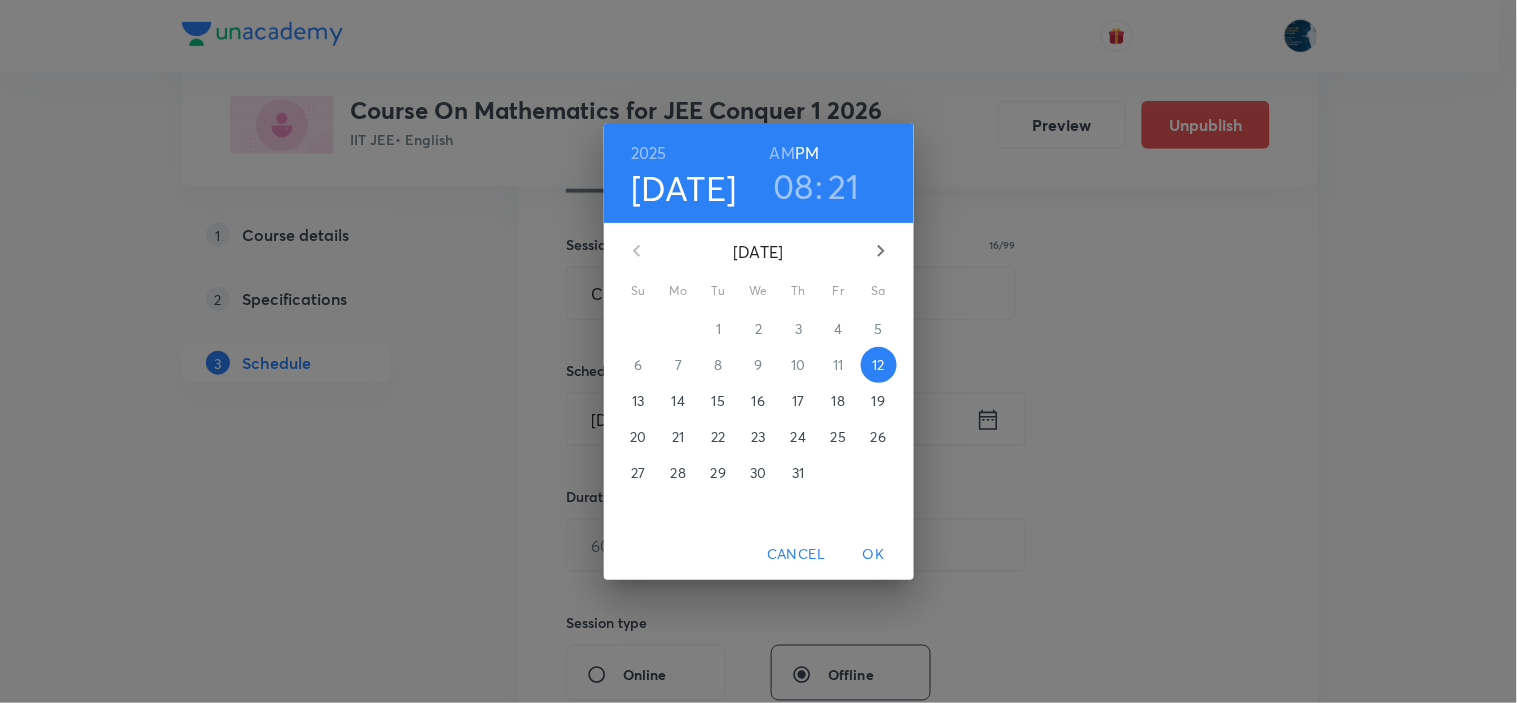 click on "08" at bounding box center (793, 186) 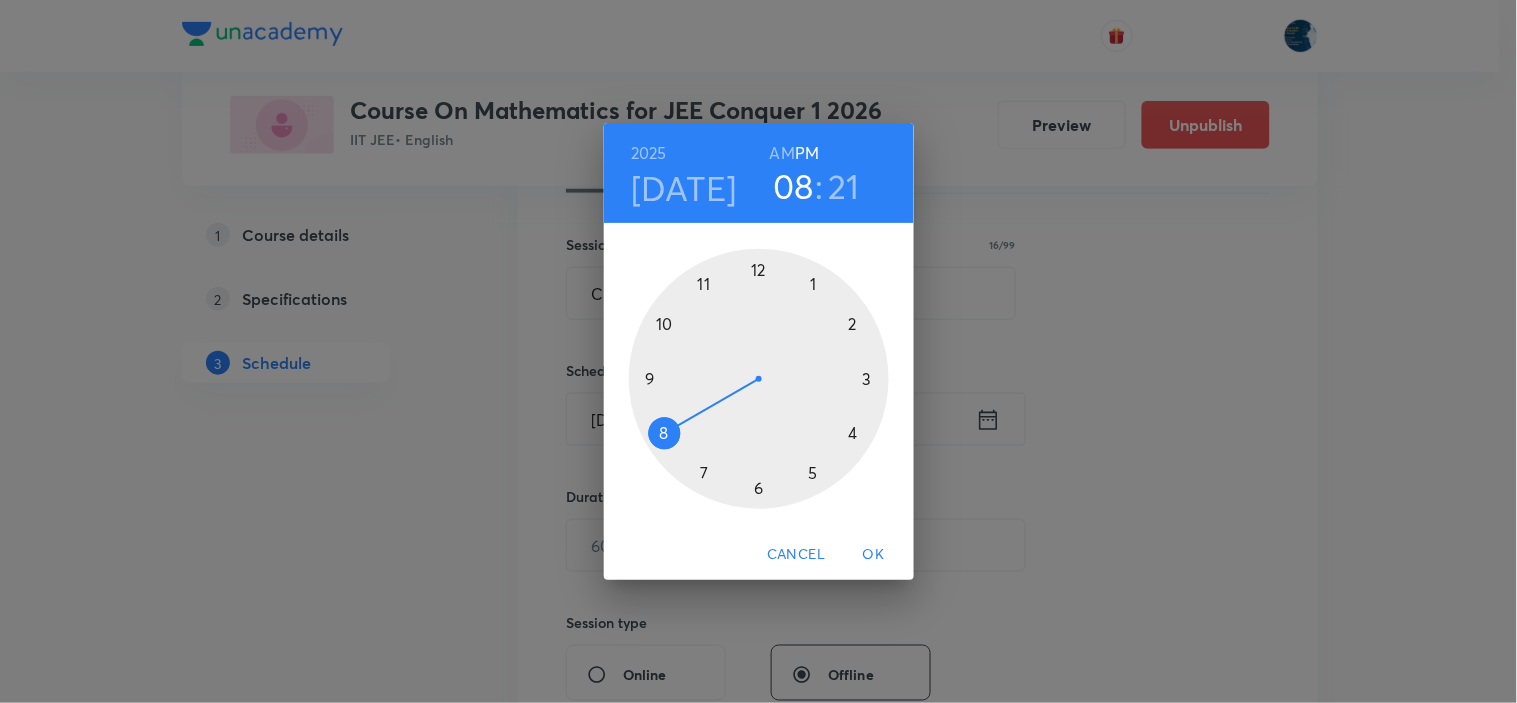 click at bounding box center (759, 379) 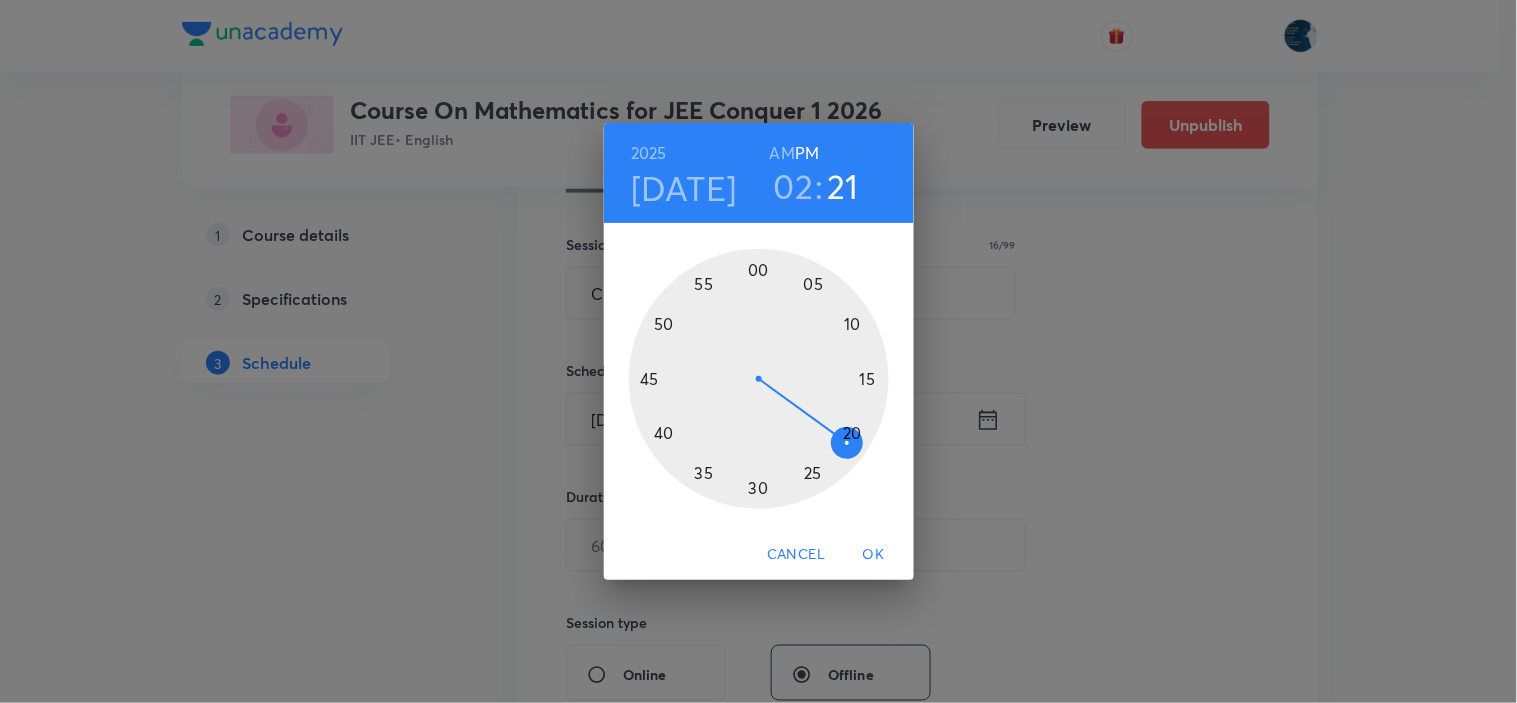 click at bounding box center (759, 379) 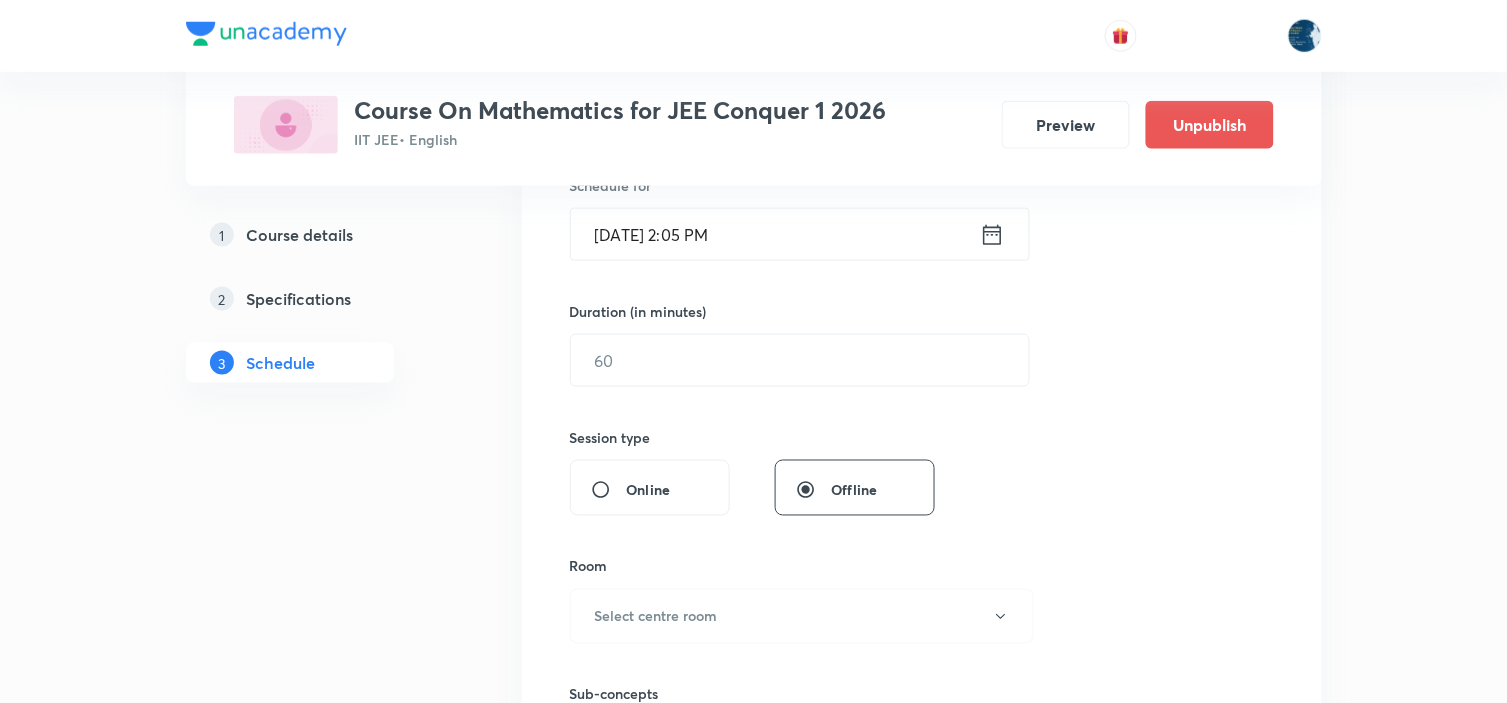 scroll, scrollTop: 555, scrollLeft: 0, axis: vertical 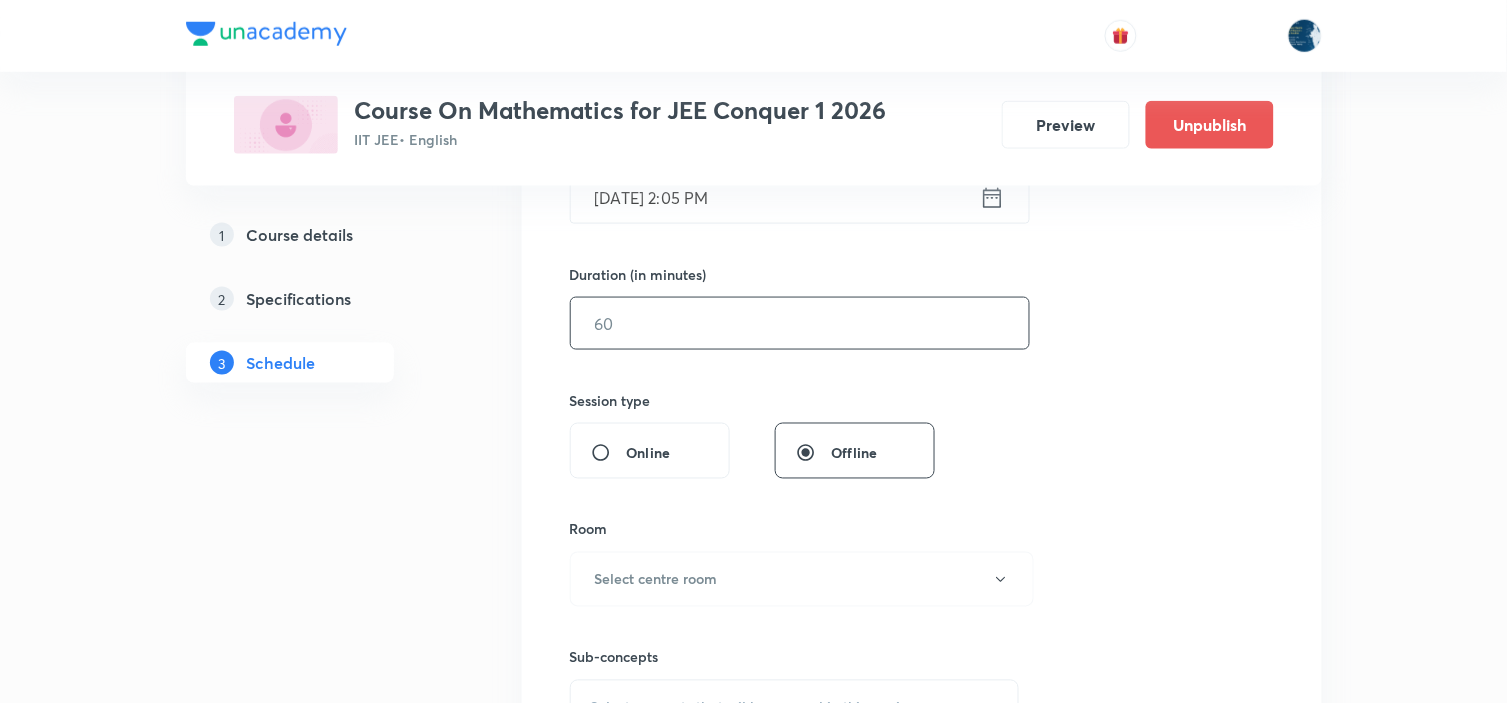click at bounding box center [800, 323] 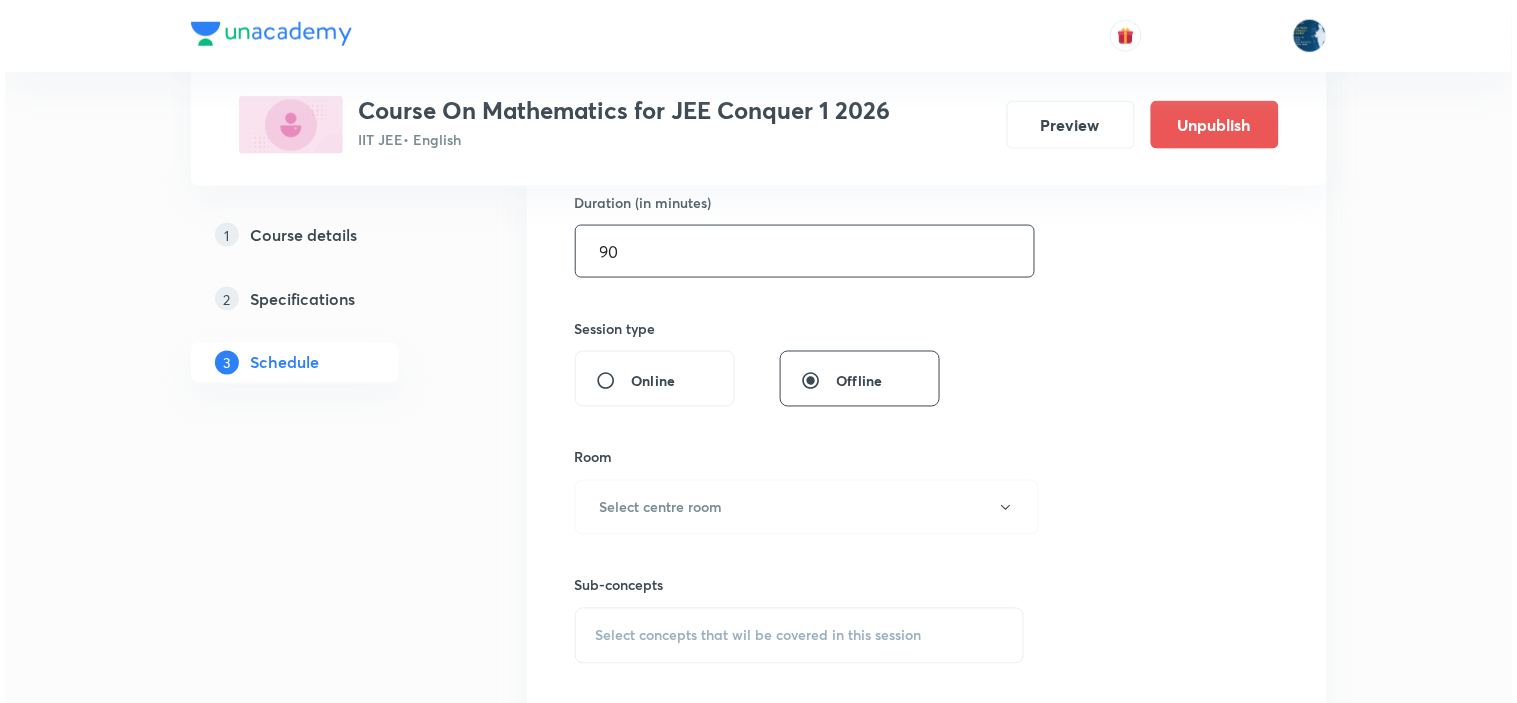 scroll, scrollTop: 666, scrollLeft: 0, axis: vertical 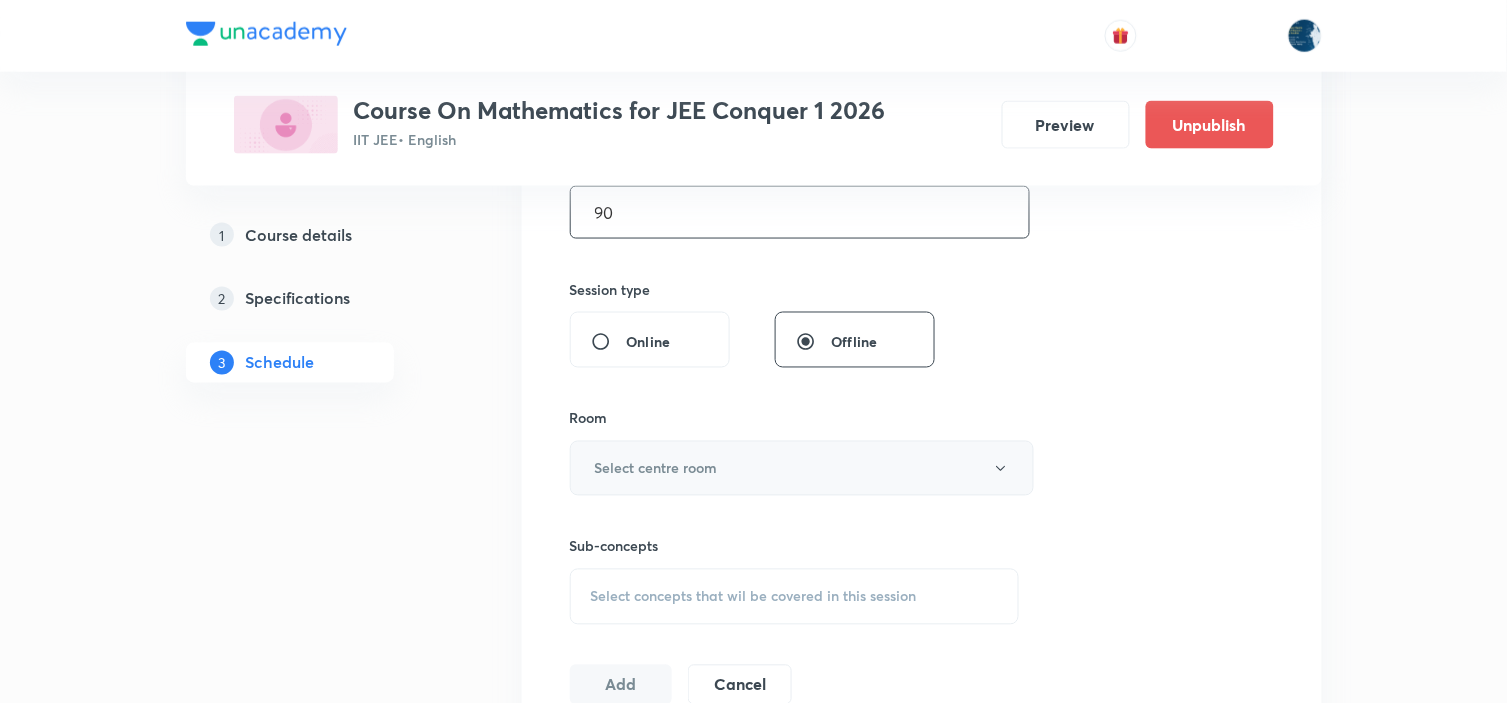 type on "90" 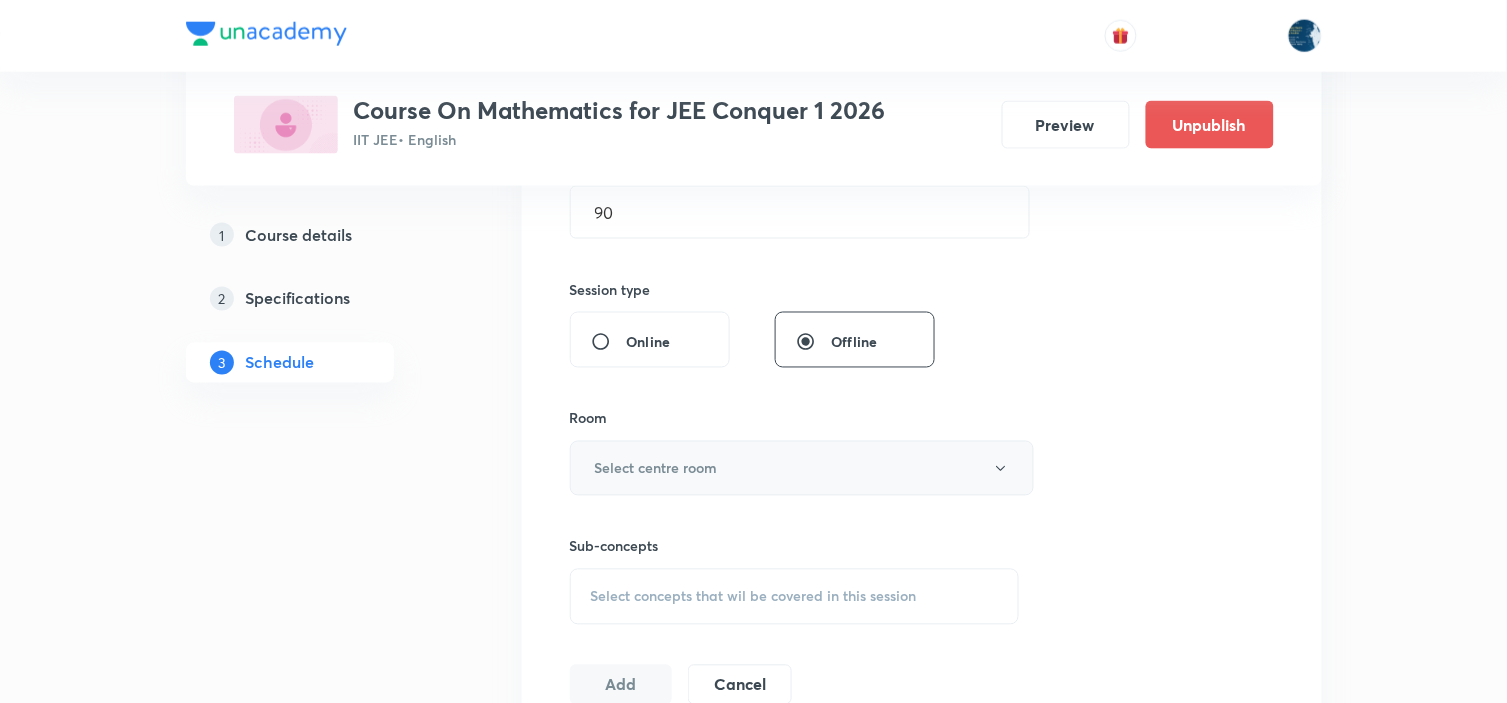 click on "Select centre room" at bounding box center [802, 468] 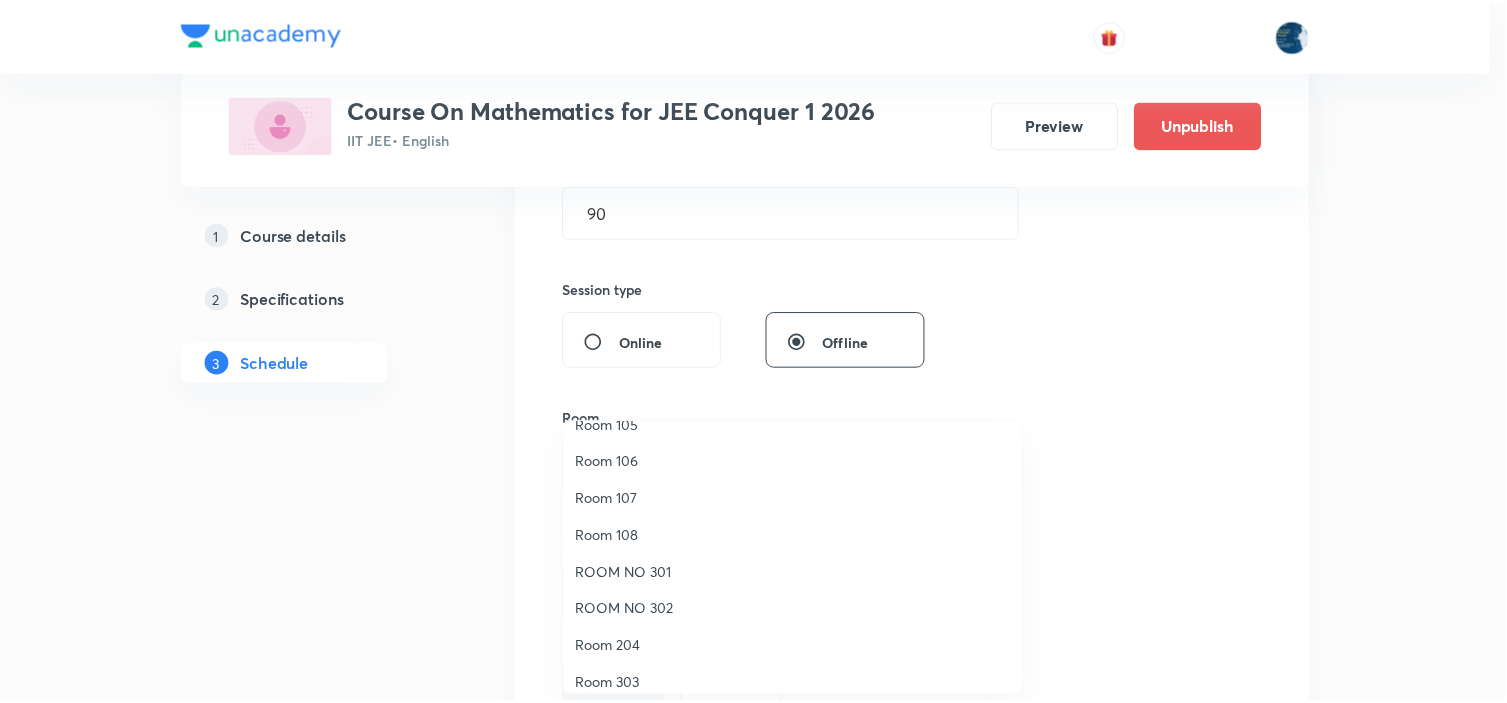 scroll, scrollTop: 371, scrollLeft: 0, axis: vertical 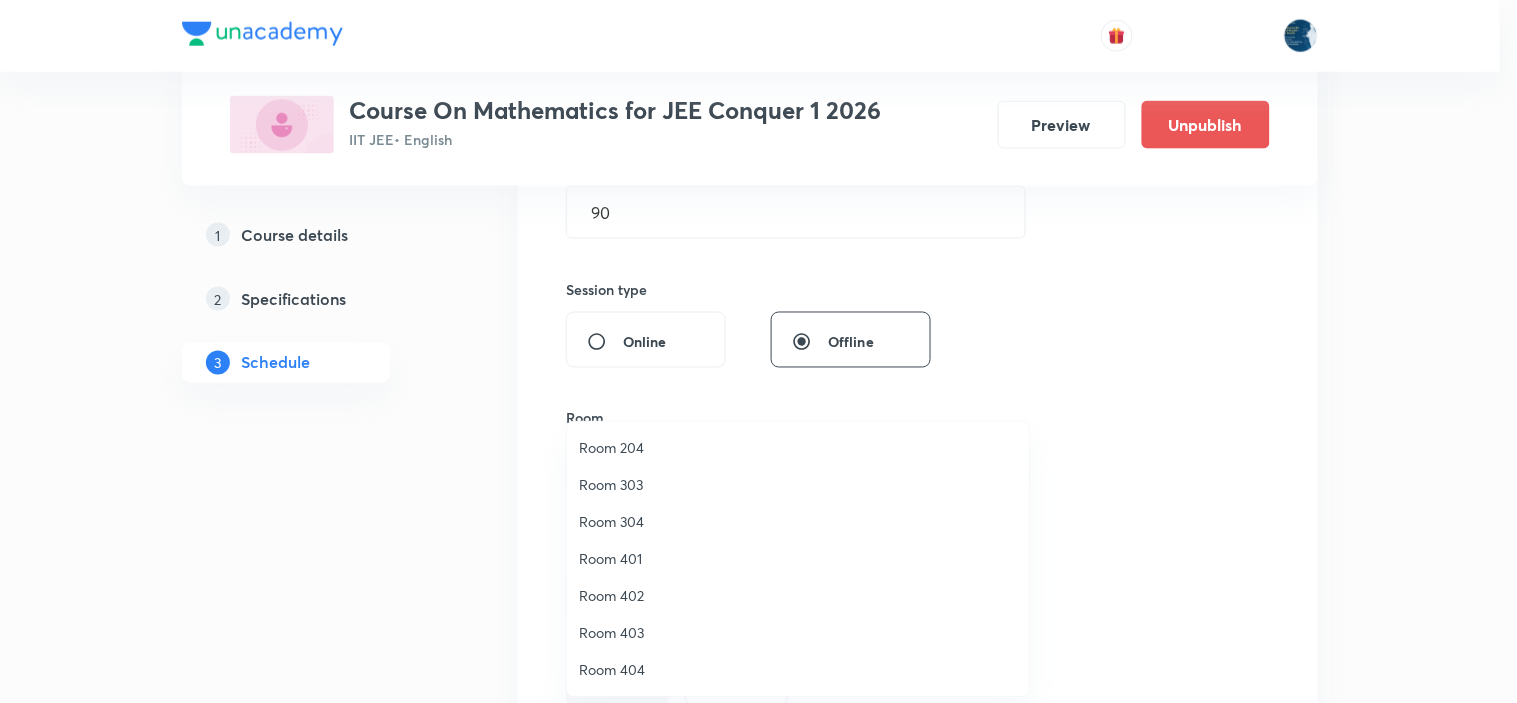 click on "Room 303" at bounding box center [798, 484] 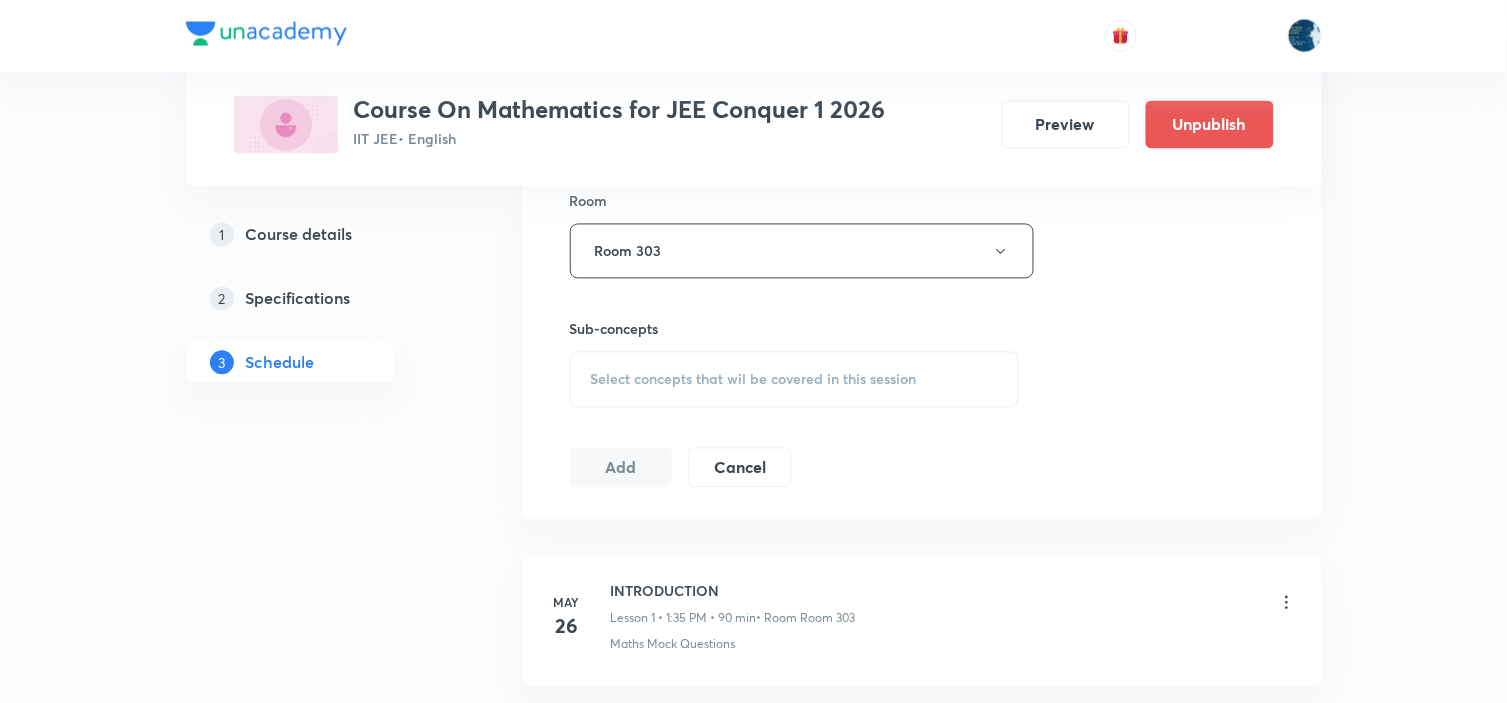 scroll, scrollTop: 888, scrollLeft: 0, axis: vertical 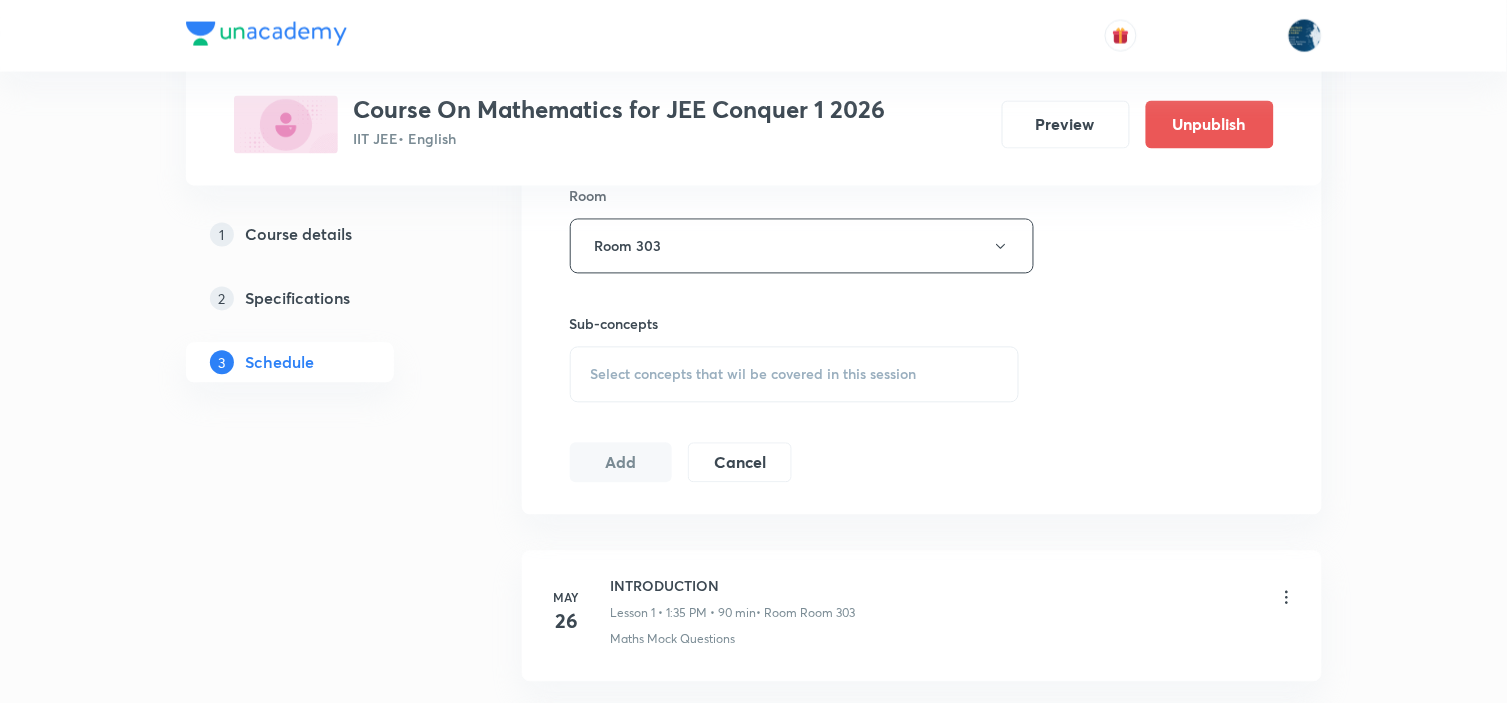 click on "Select concepts that wil be covered in this session" at bounding box center (754, 375) 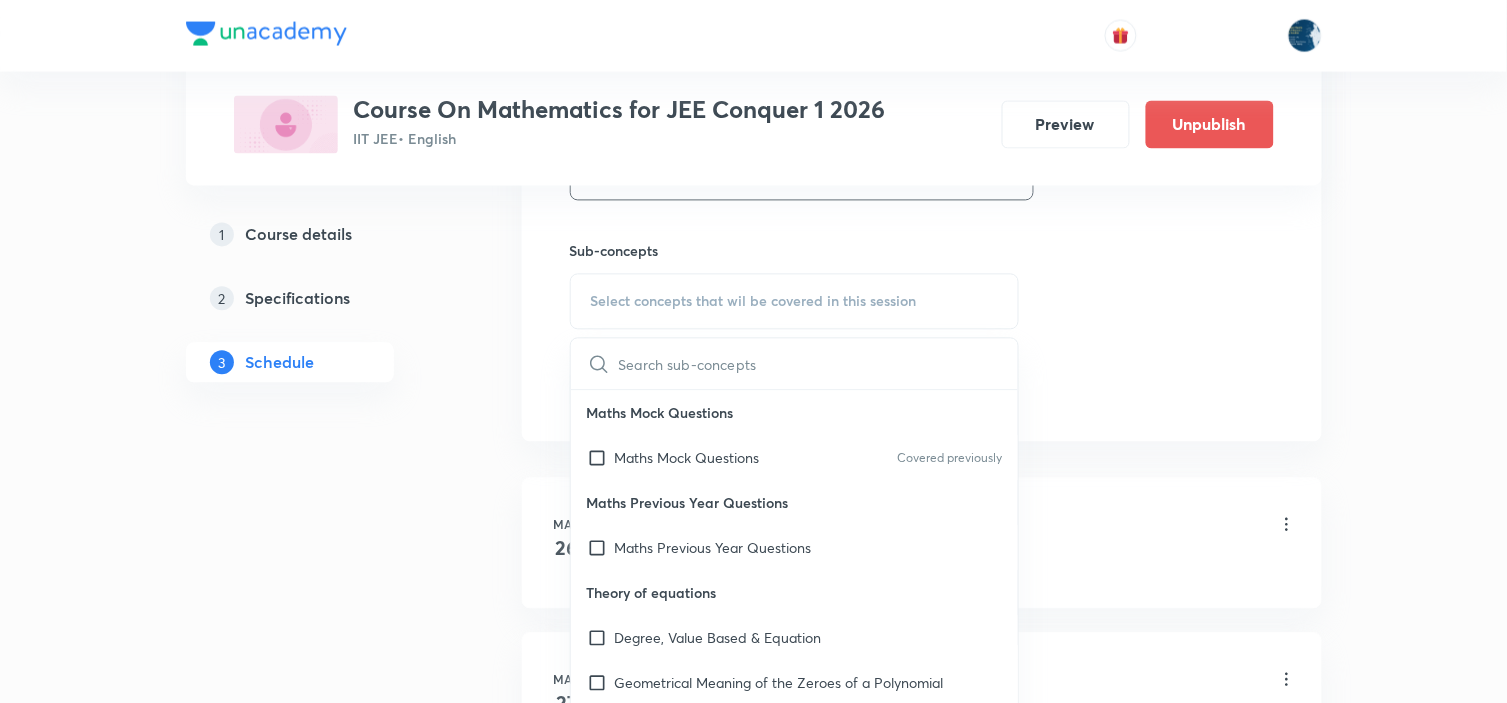 scroll, scrollTop: 1000, scrollLeft: 0, axis: vertical 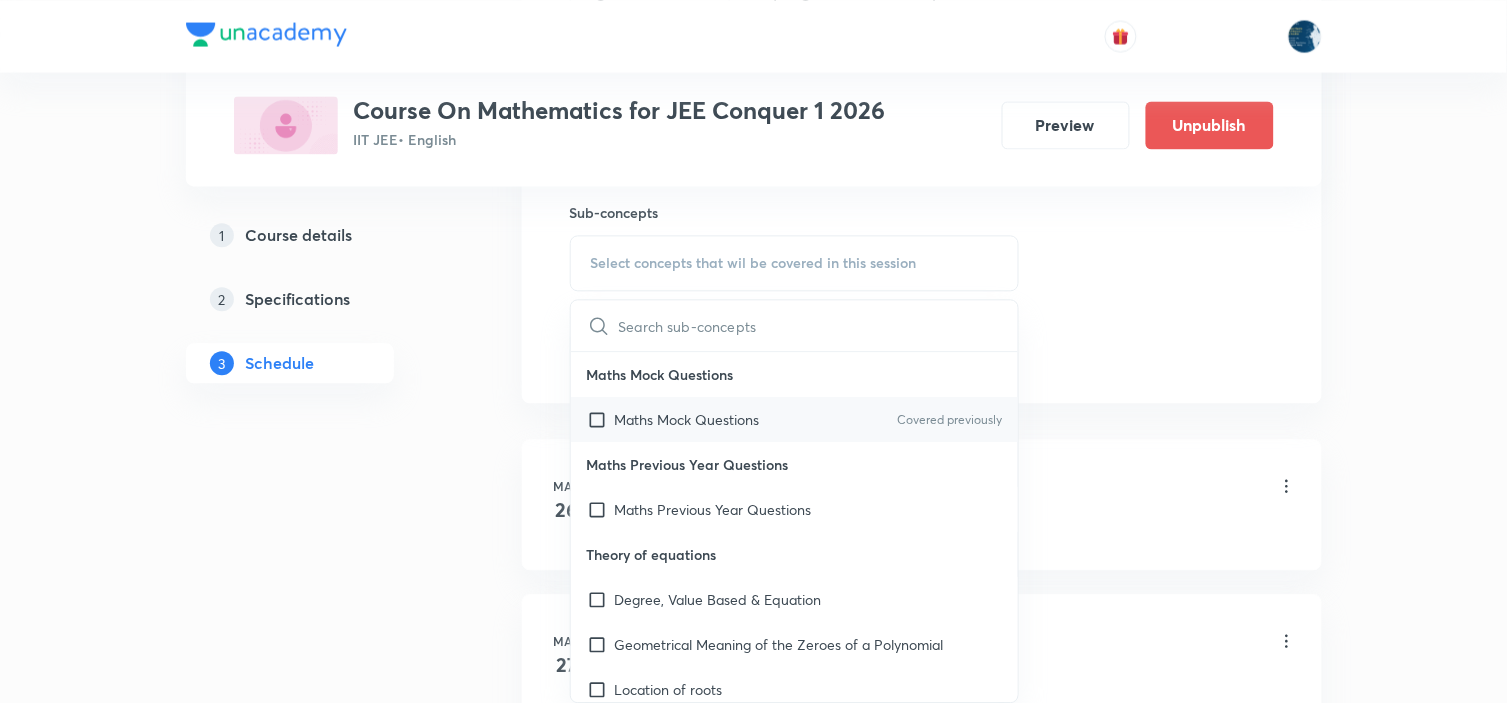 click on "Maths Mock Questions Covered previously" at bounding box center (795, 419) 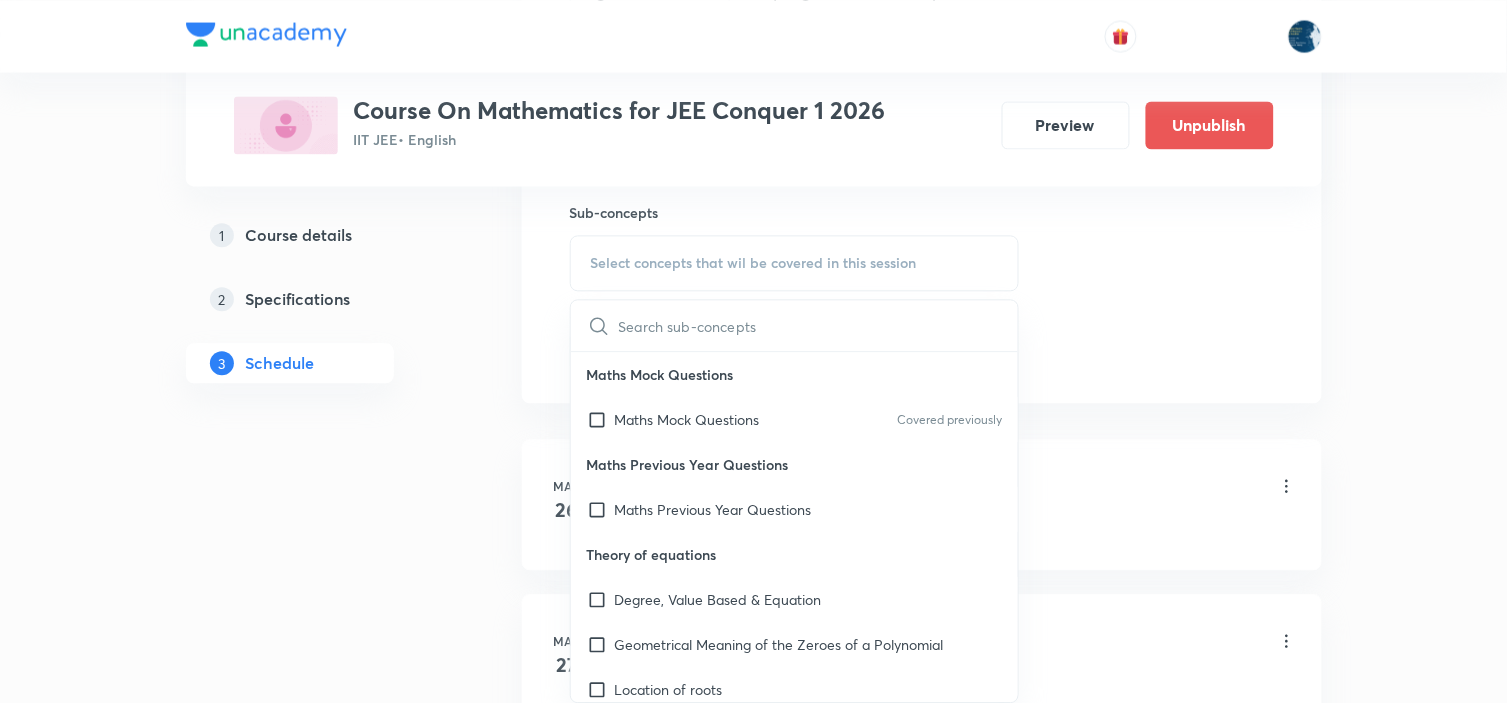 checkbox on "true" 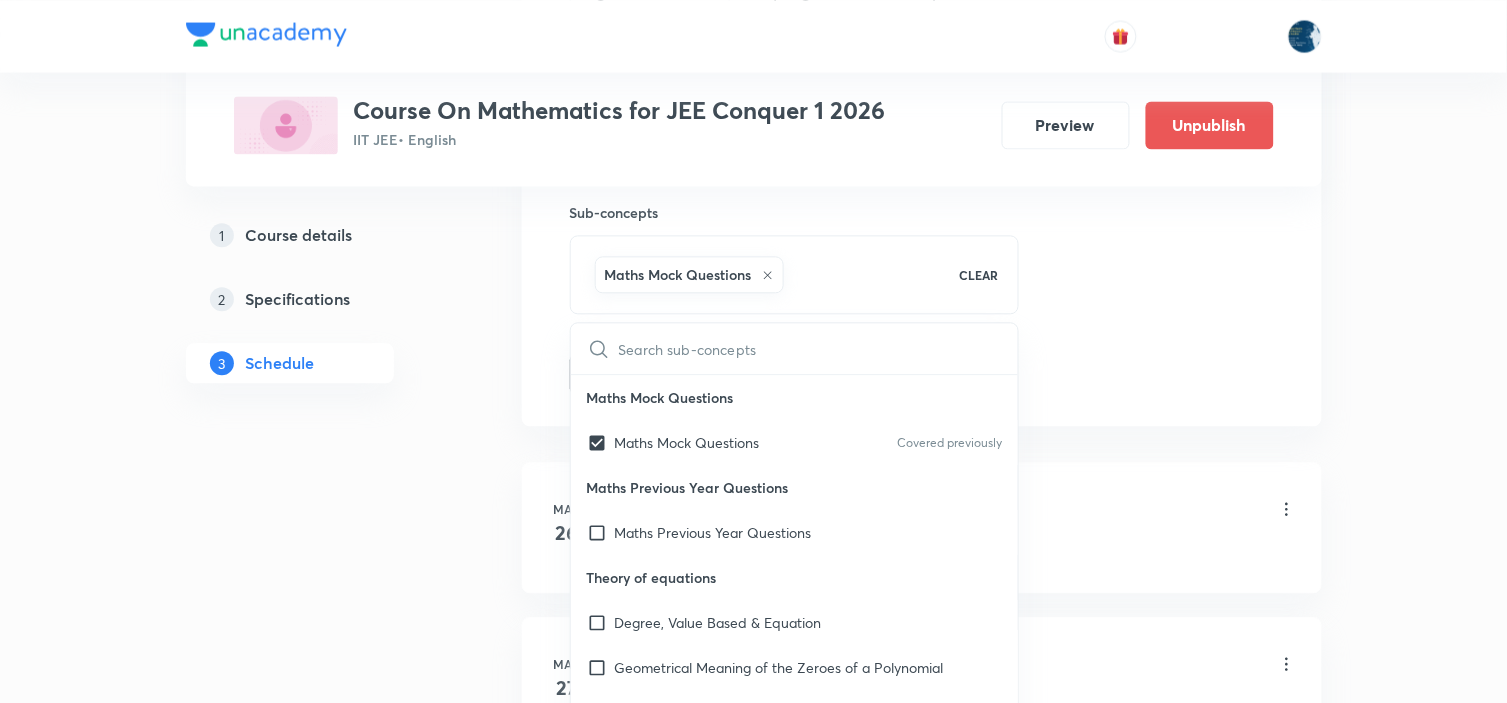 click on "Session  36 Live class Session title 16/99 Chemical Bonding ​ Schedule for Jul 12, 2025, 2:05 PM ​ Duration (in minutes) 90 ​   Session type Online Offline Room Room 303 Sub-concepts Maths Mock Questions CLEAR ​ Maths Mock Questions Maths Mock Questions Covered previously Maths Previous Year Questions Maths Previous Year Questions Theory of equations Degree, Value Based & Equation Geometrical Meaning of the Zeroes of a Polynomial Location of roots Geometrical meaning of Roots of an equation Points in solving an equation Graph of Quadratic Expression & its Analysis Range of Quadratic Equation Remainder and factor theorems Identity Quadratic equations Common Roots Location of Roots General Equation of Second Degree in Variable x and y Theory of Equations Relation Between Roots and Coefficients Nature of Roots: Real, Imaginary, and Integer Quadratic with Complex Co-efficient Quadratic Inequality Pseudo Quadratic Equation: Quadratic in any Function Polynomial with Integral Coefficient Graph Based Problems" at bounding box center [922, -87] 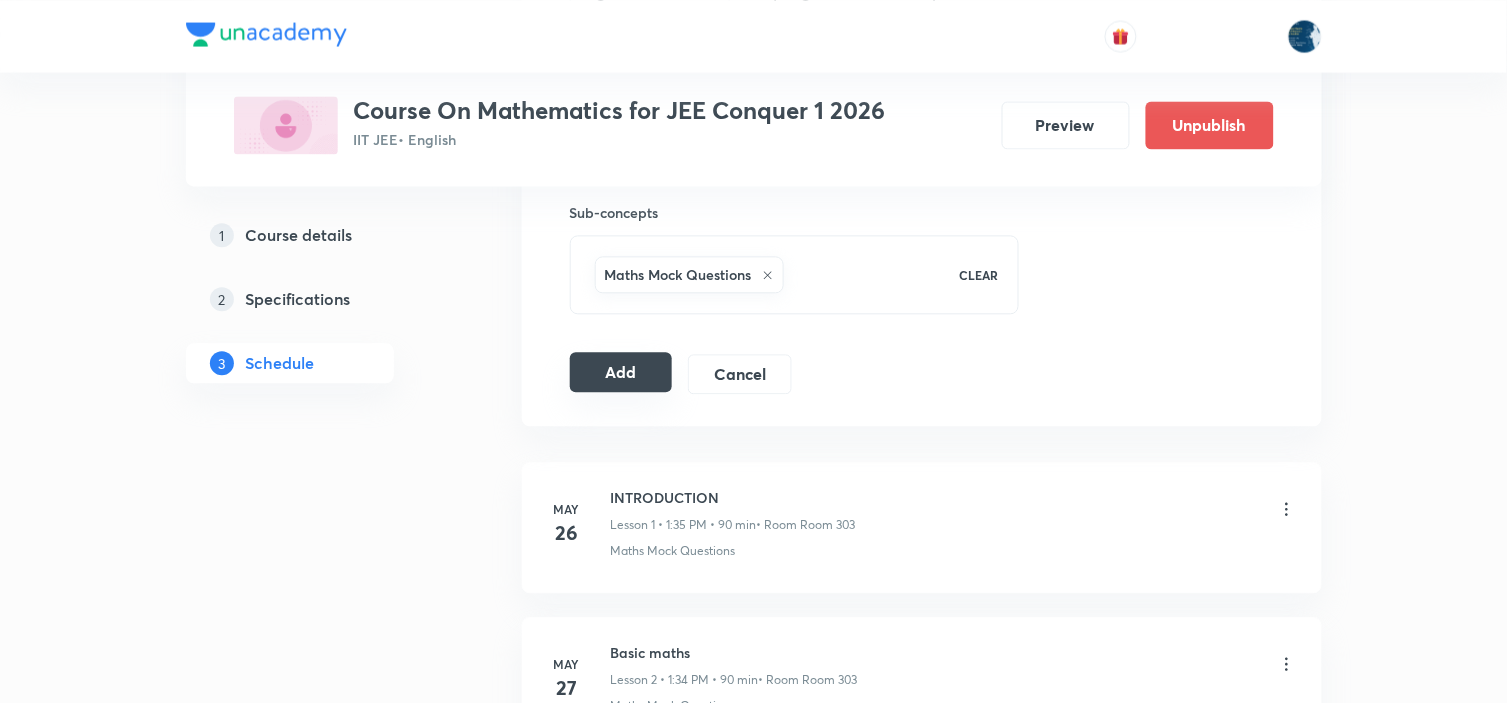 click on "Add" at bounding box center [621, 372] 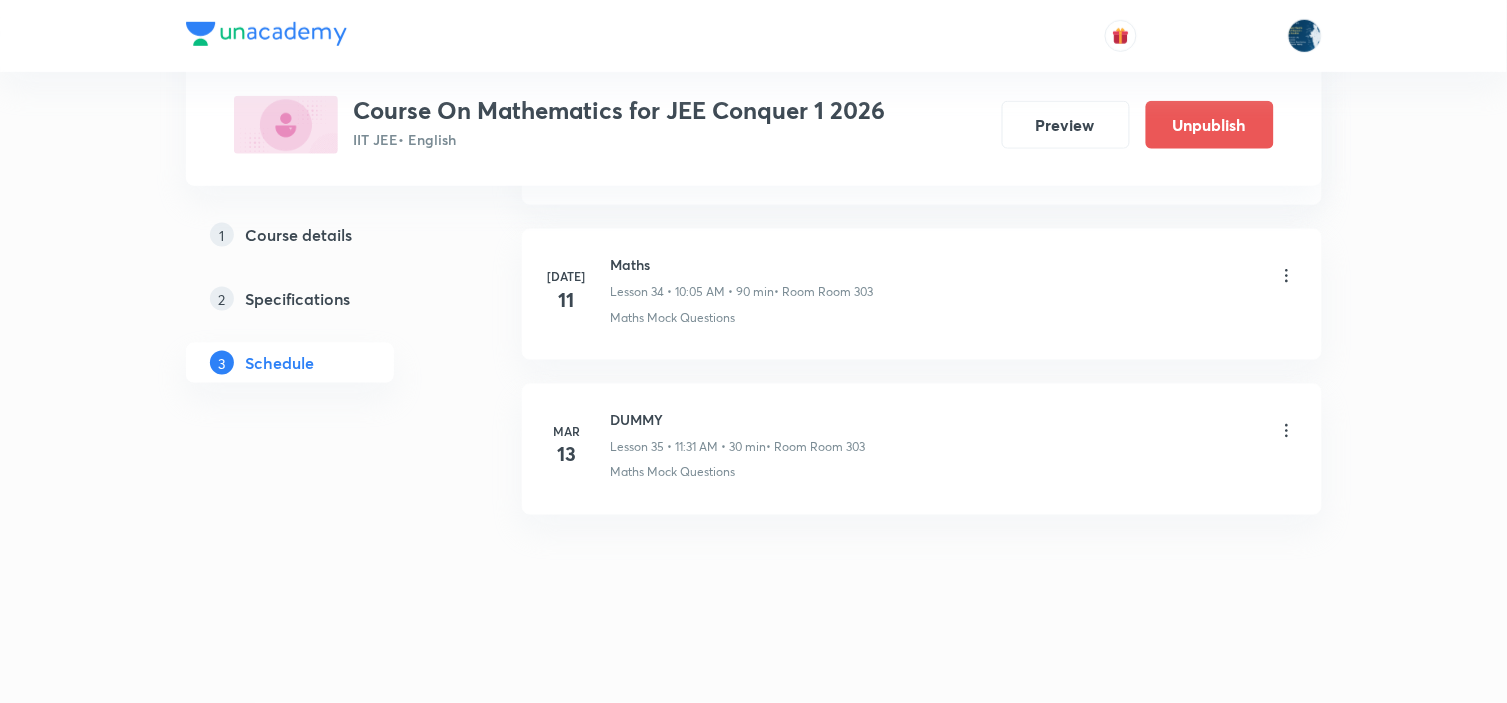 scroll, scrollTop: 5411, scrollLeft: 0, axis: vertical 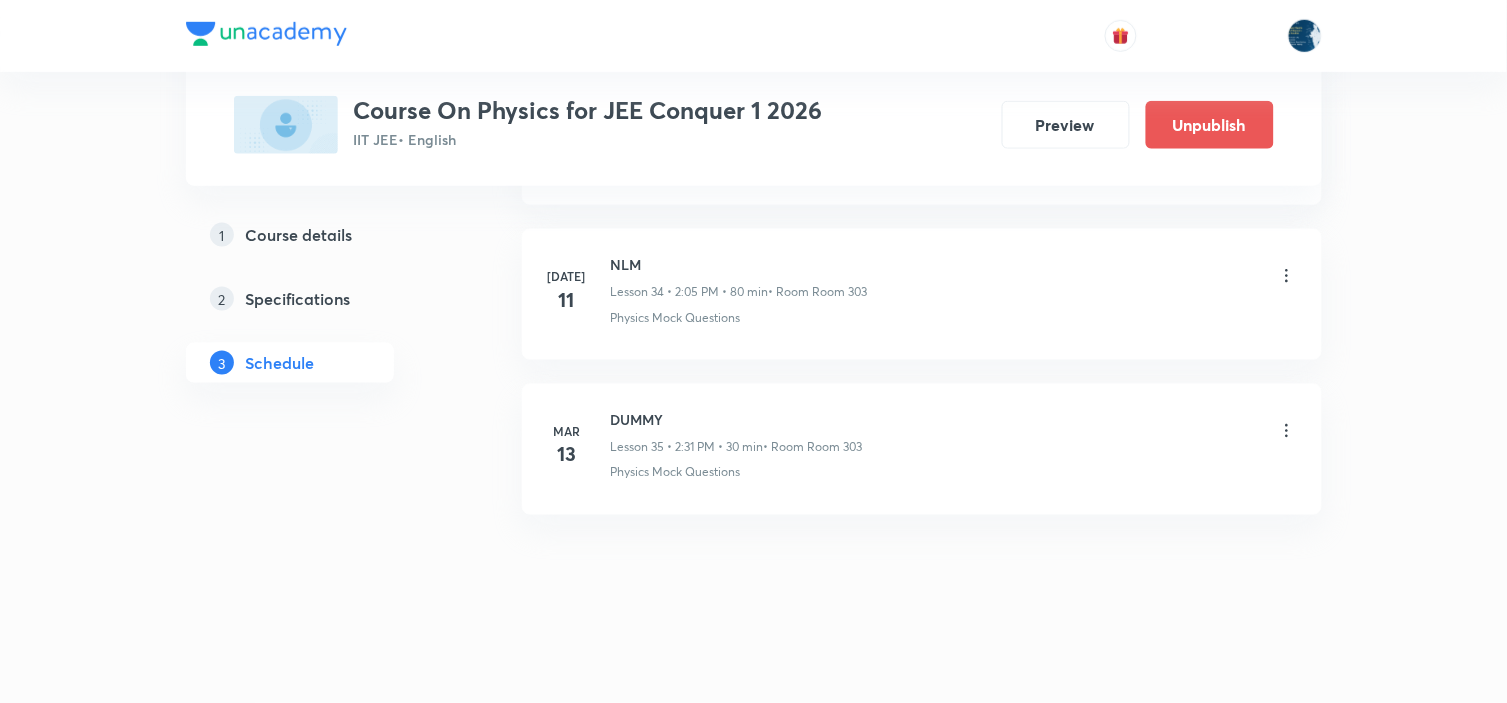 click on "NLM" at bounding box center [739, 264] 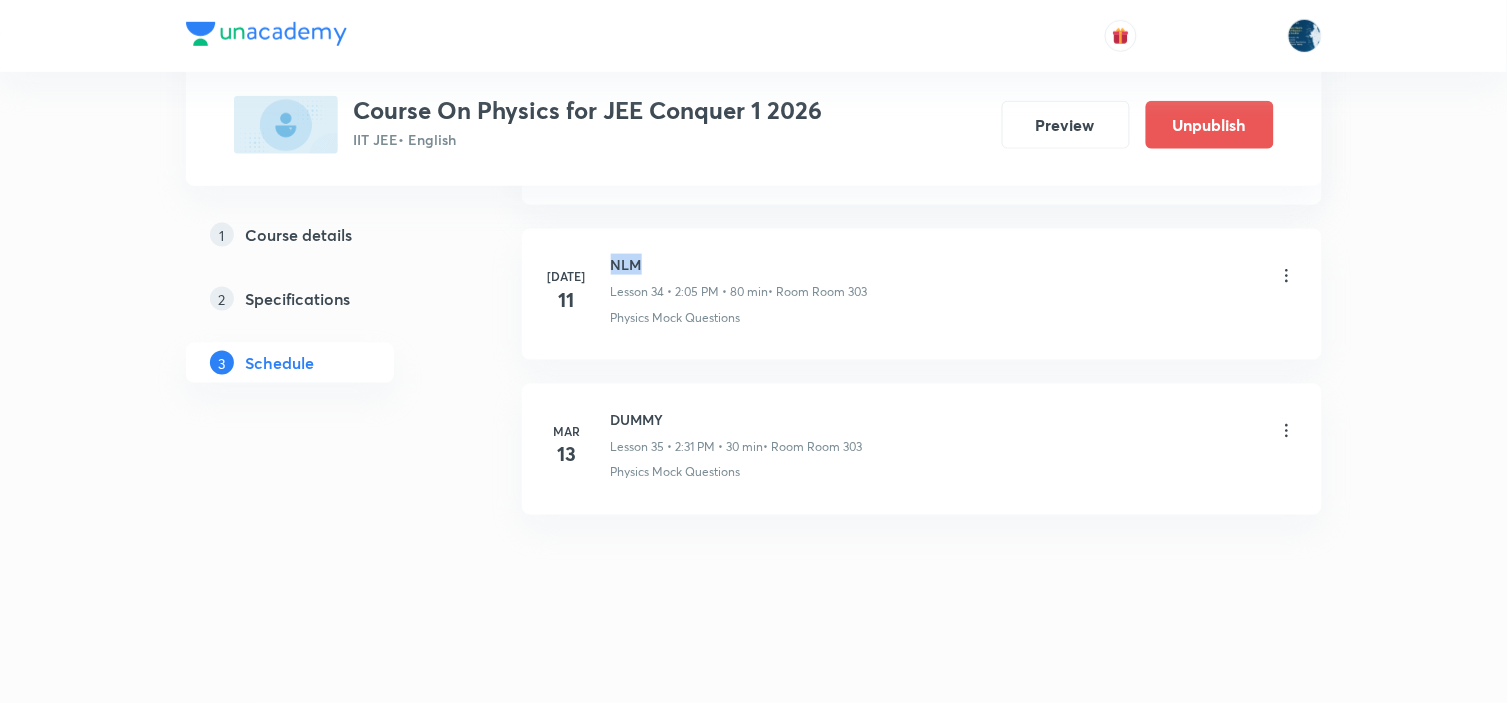 click on "NLM" at bounding box center [739, 264] 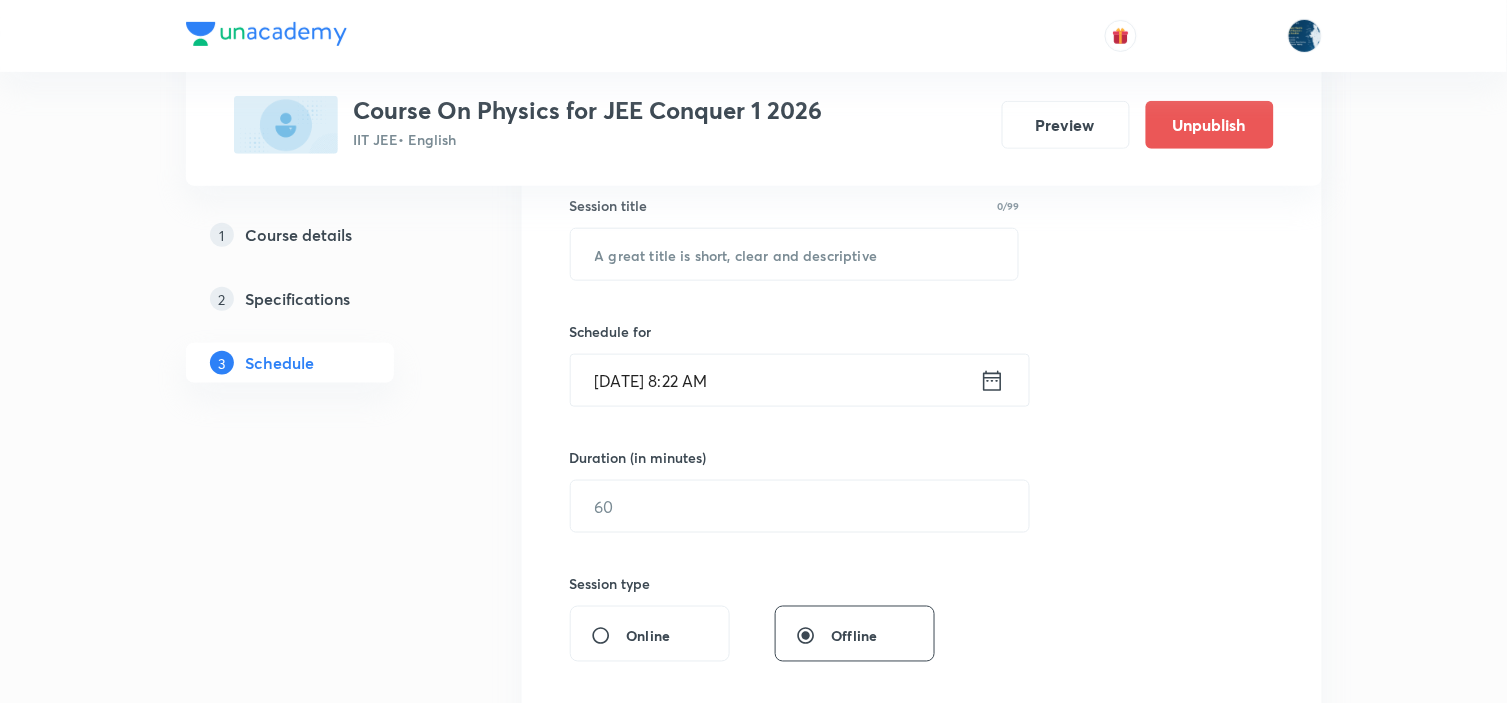scroll, scrollTop: 333, scrollLeft: 0, axis: vertical 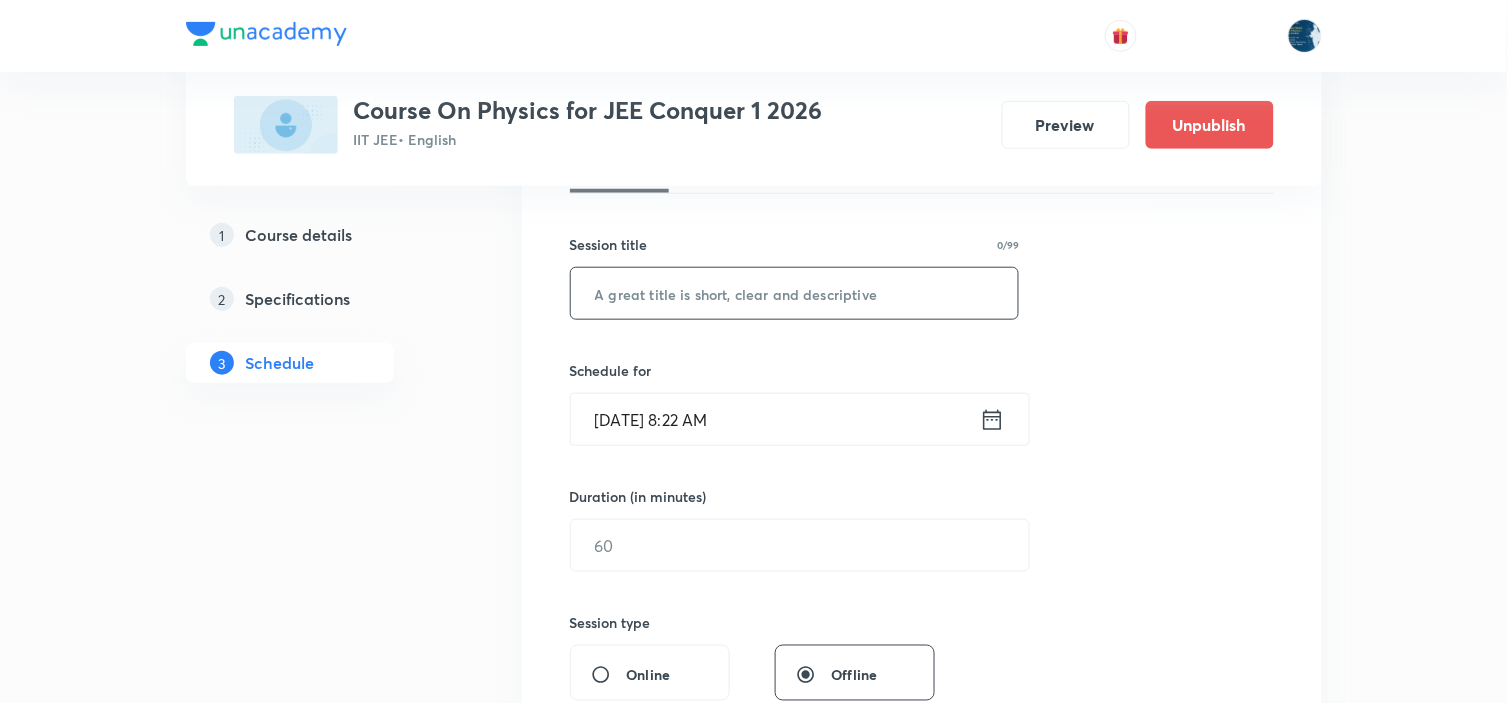 click at bounding box center (795, 293) 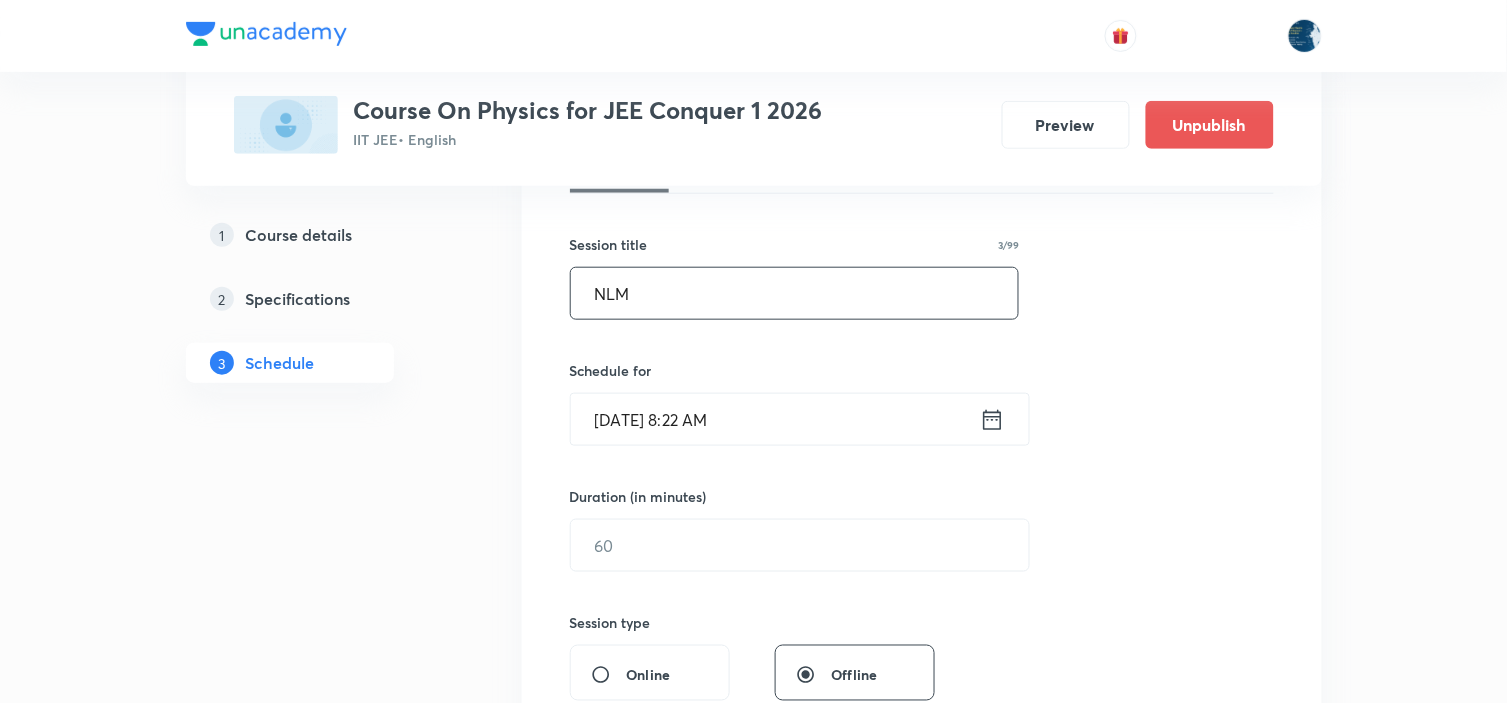 type on "NLM" 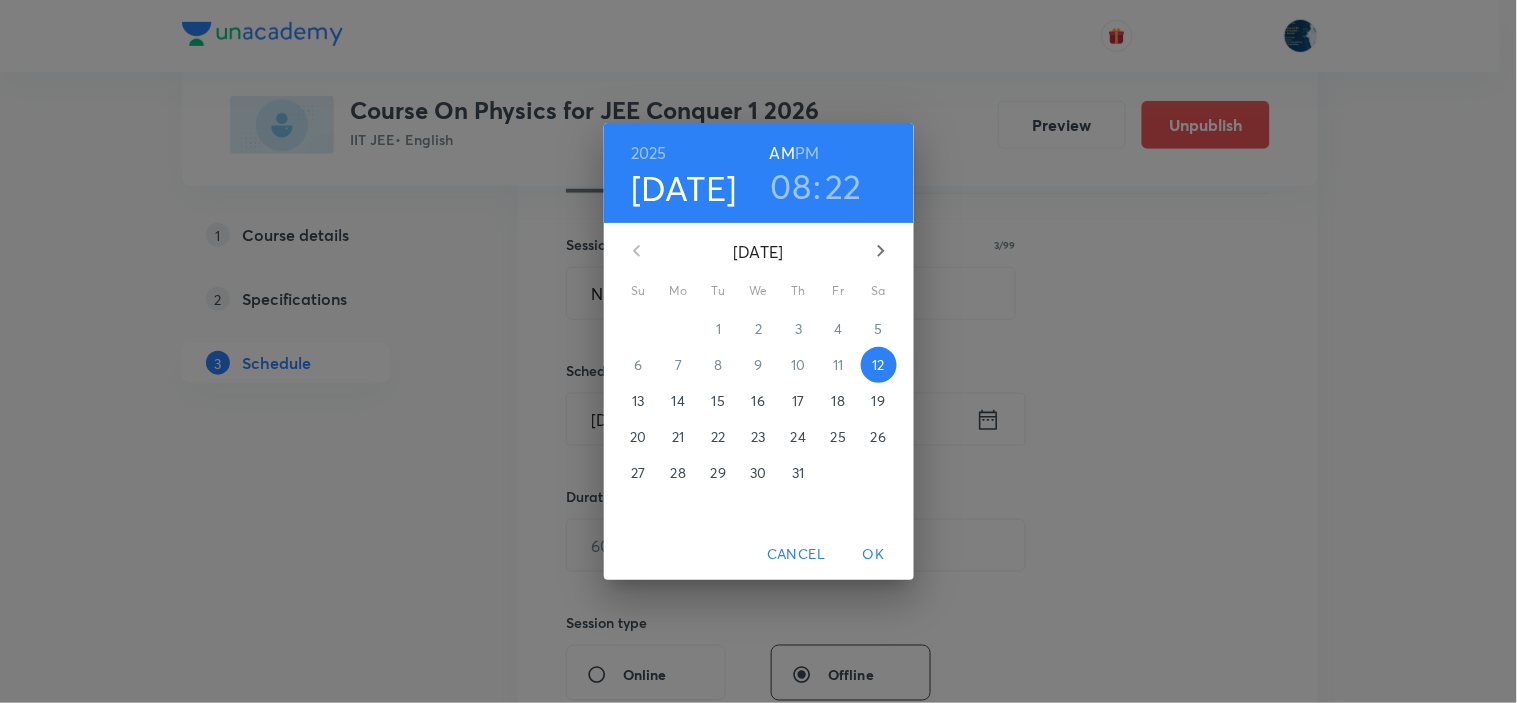 click on "PM" at bounding box center [807, 153] 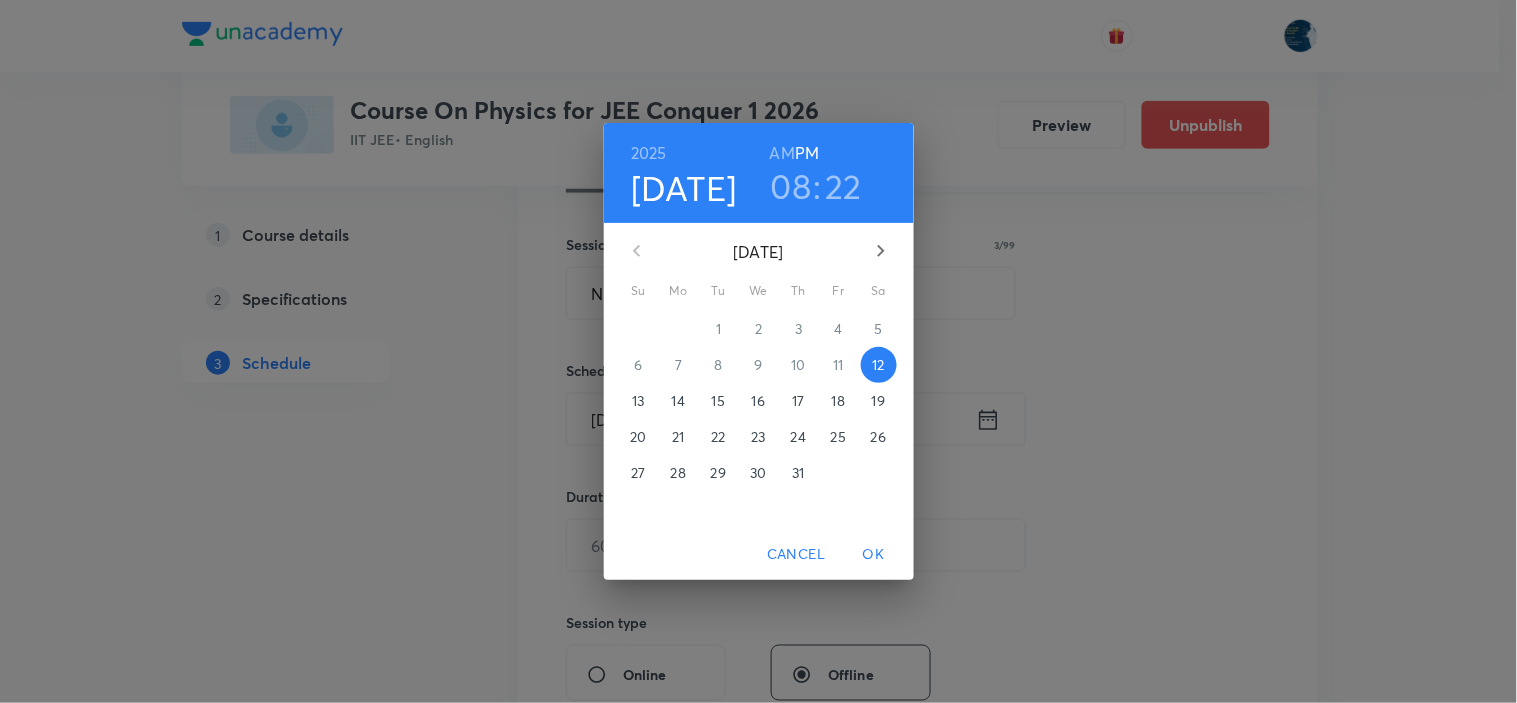 click on "08" at bounding box center [791, 186] 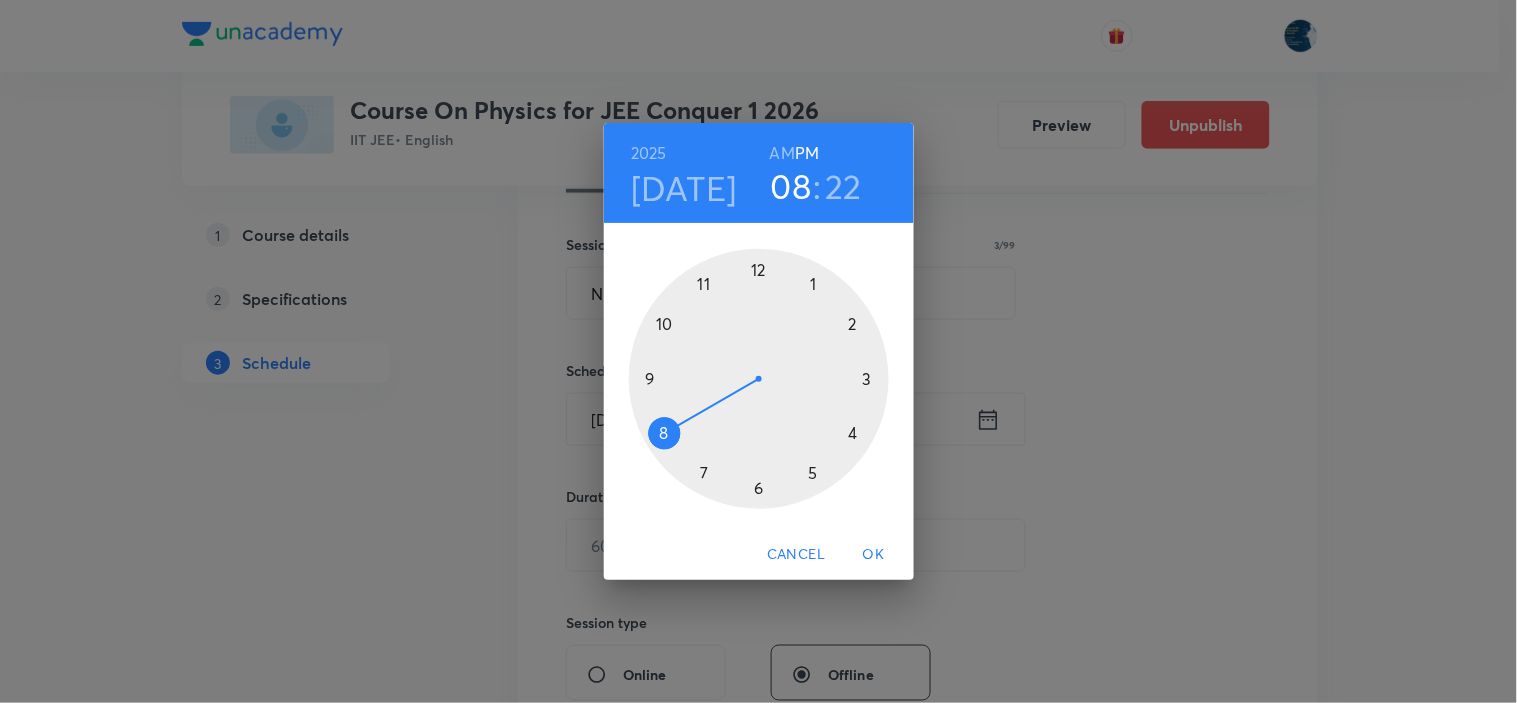 click at bounding box center [759, 379] 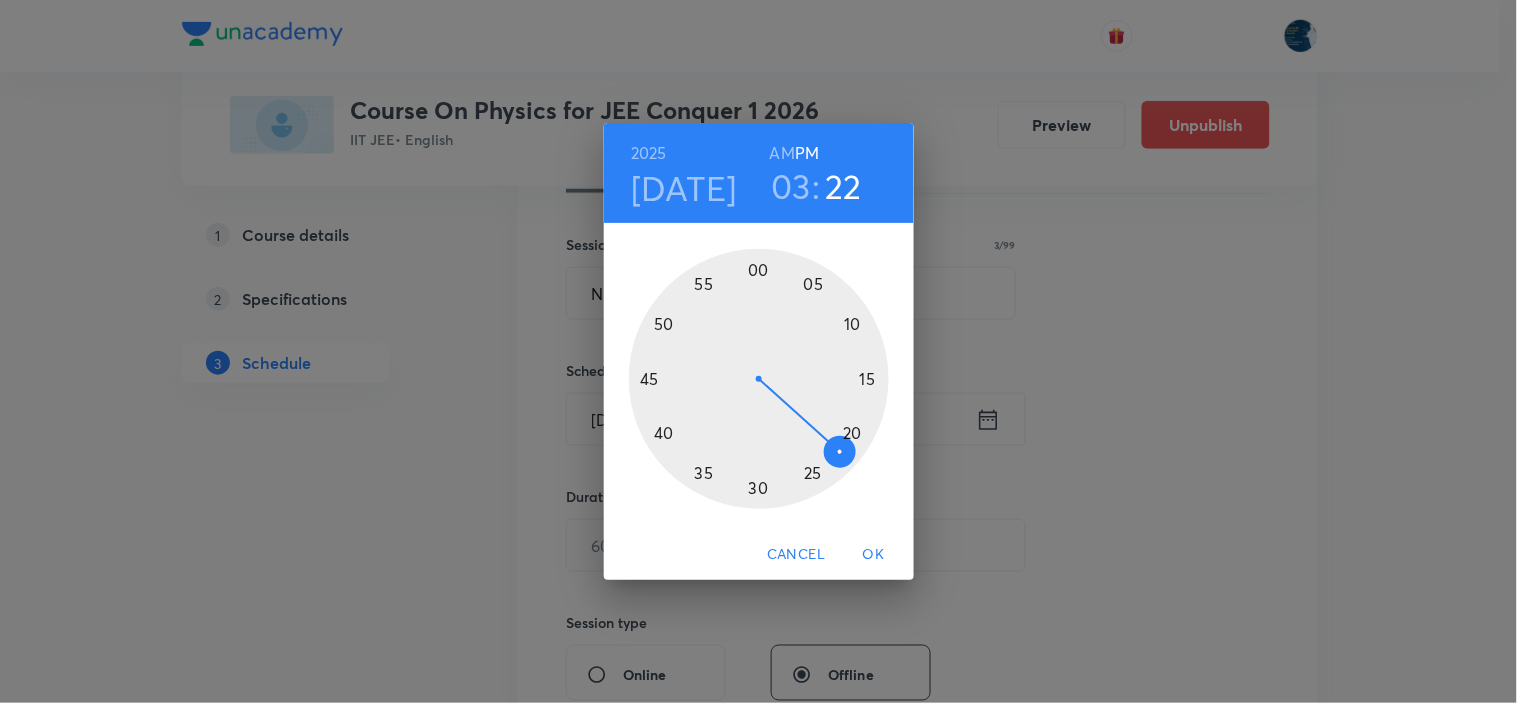 click at bounding box center [759, 379] 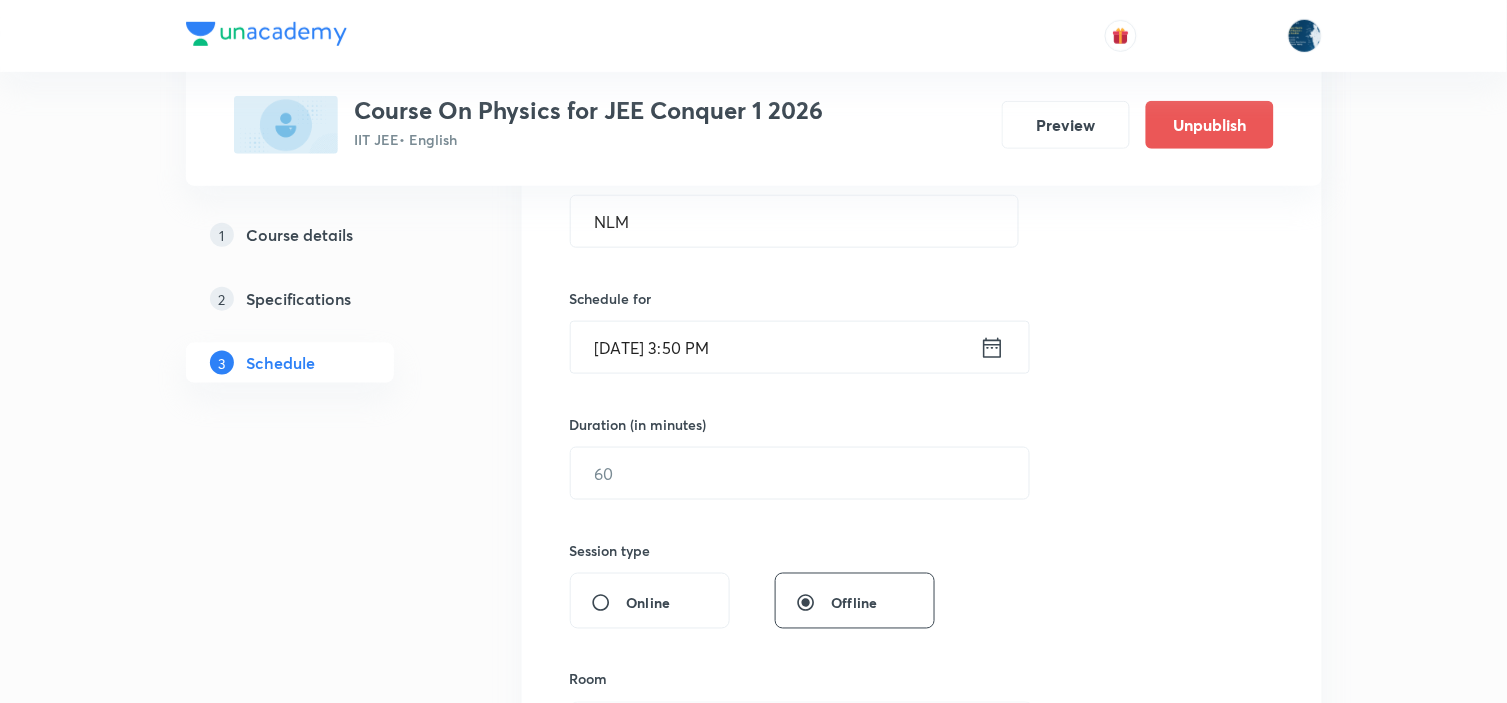 scroll, scrollTop: 555, scrollLeft: 0, axis: vertical 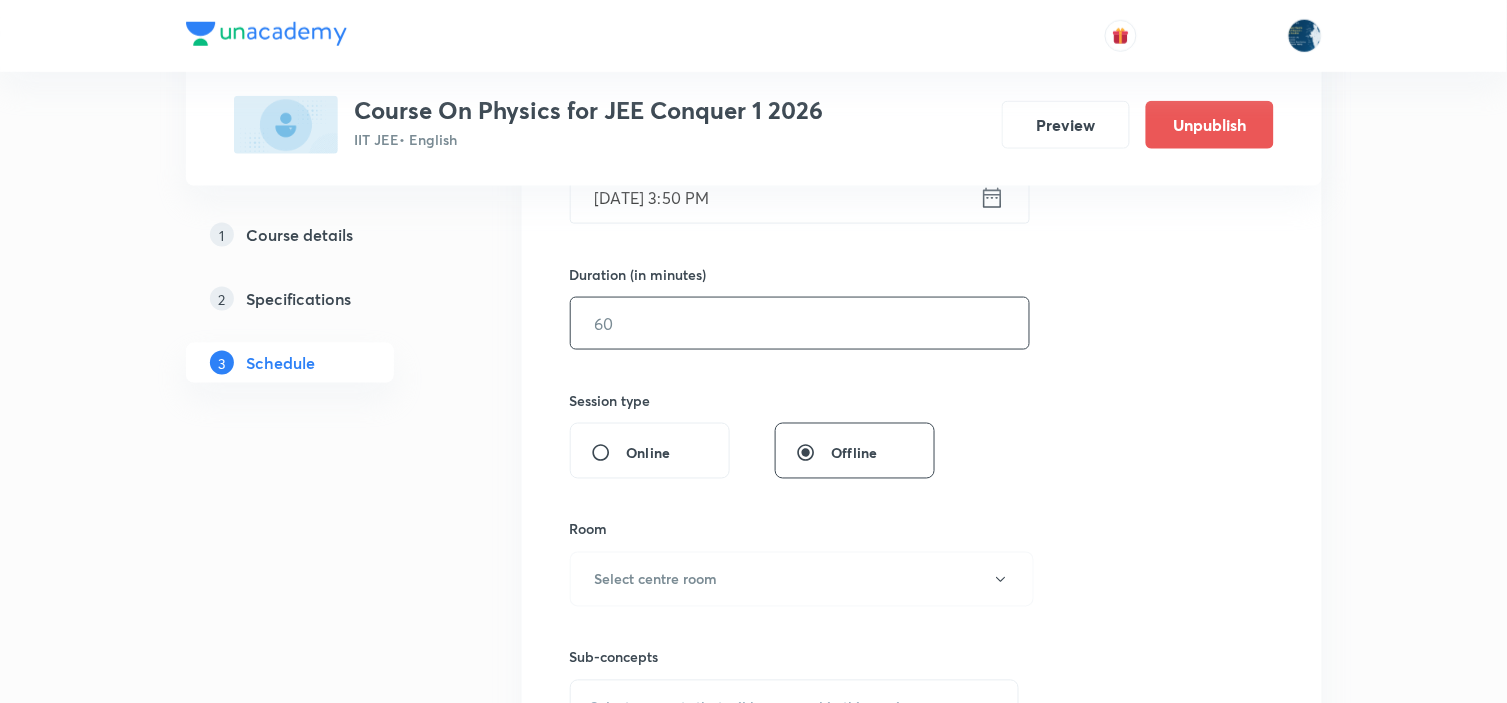 click at bounding box center (800, 323) 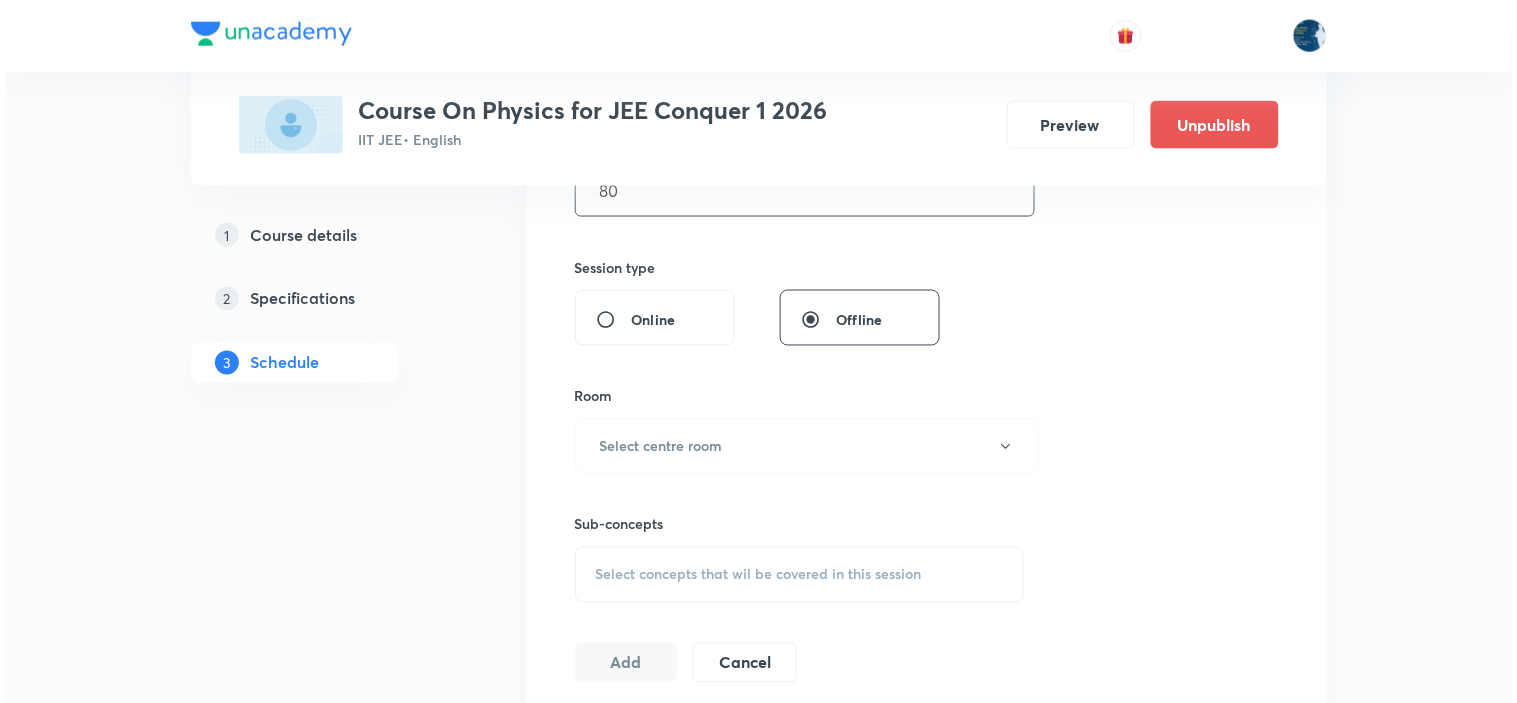 scroll, scrollTop: 777, scrollLeft: 0, axis: vertical 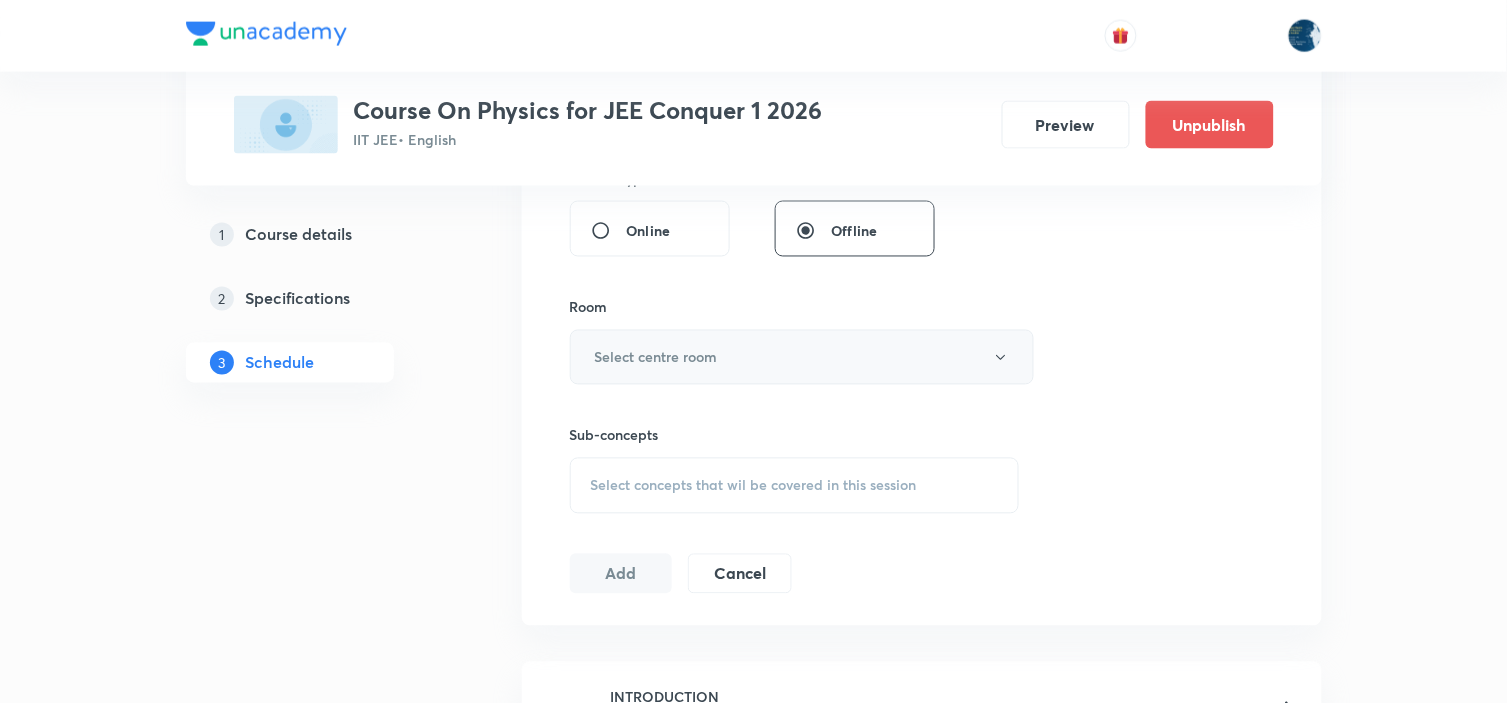 type on "80" 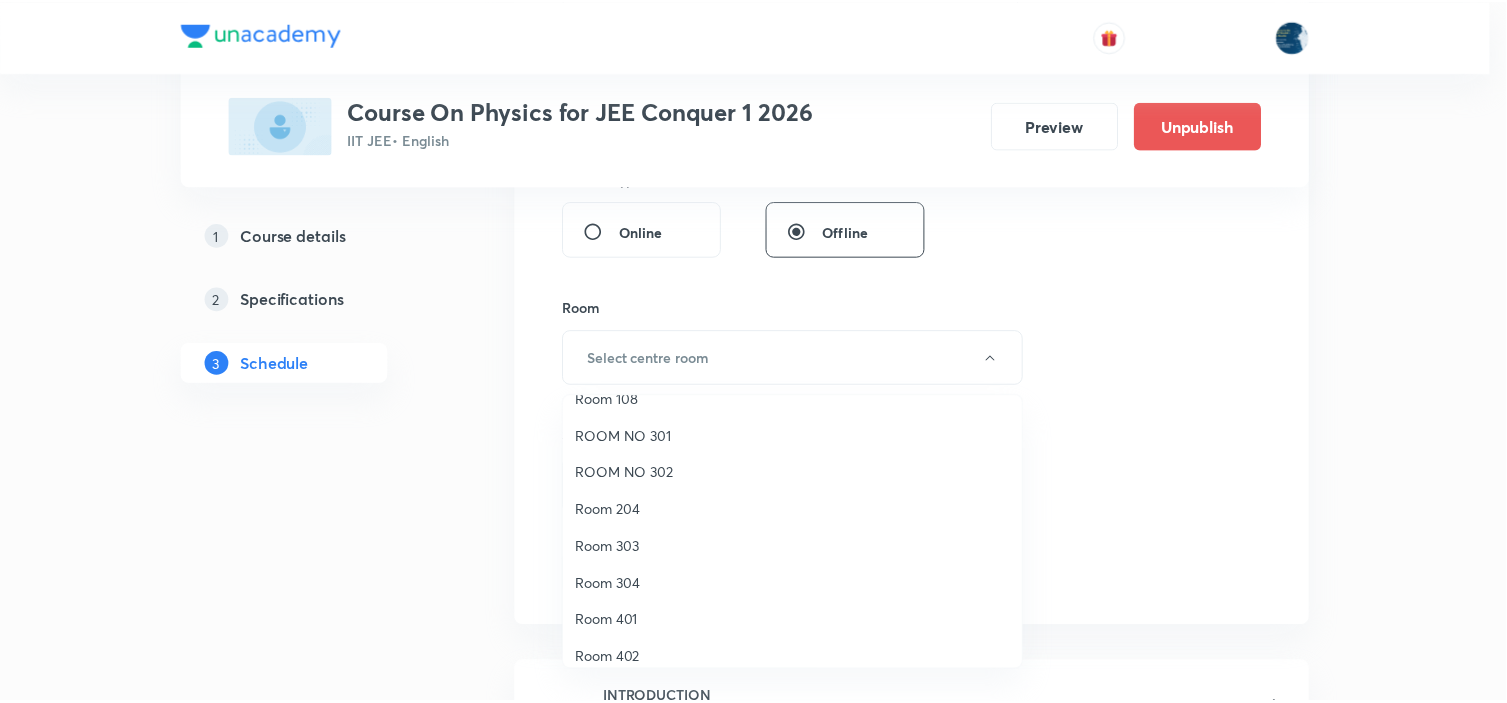 scroll, scrollTop: 333, scrollLeft: 0, axis: vertical 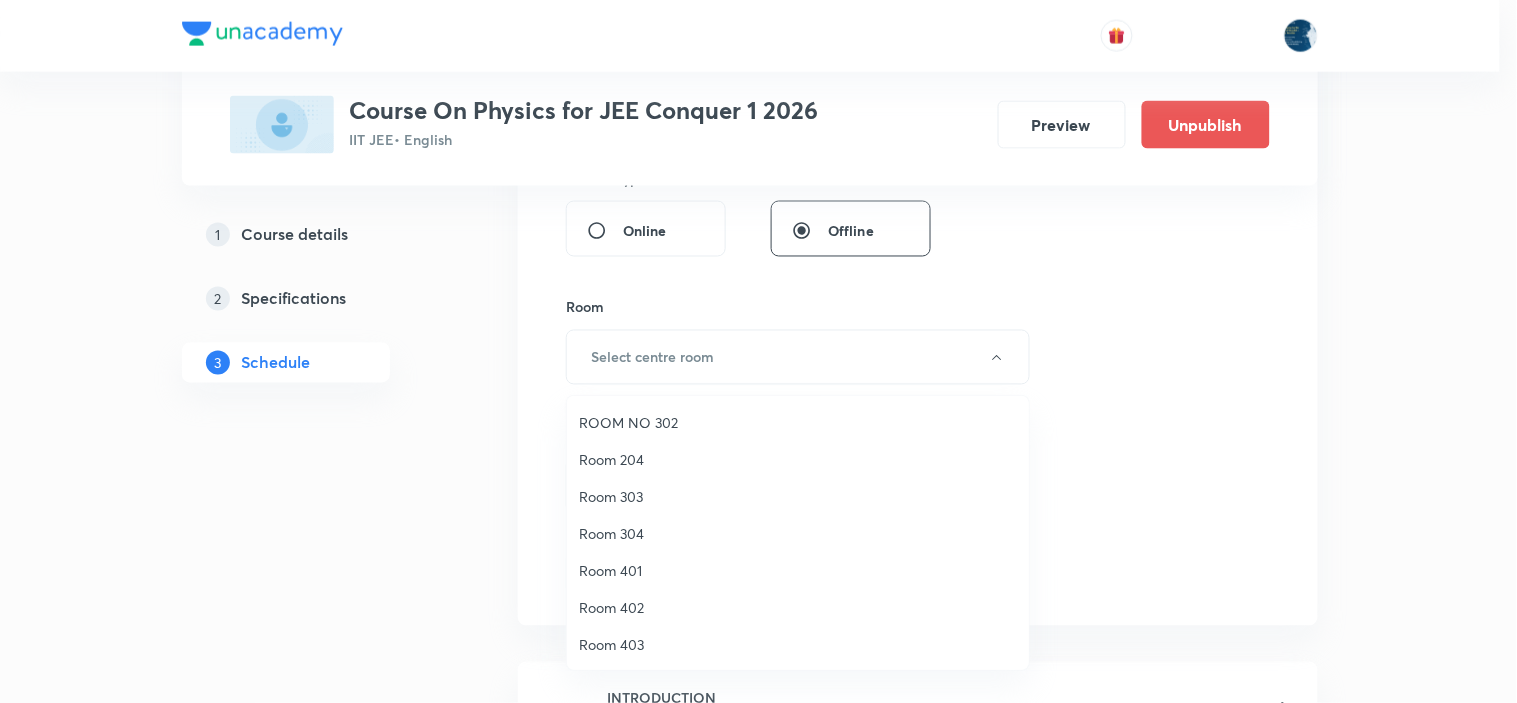 click on "Room 303" at bounding box center (798, 496) 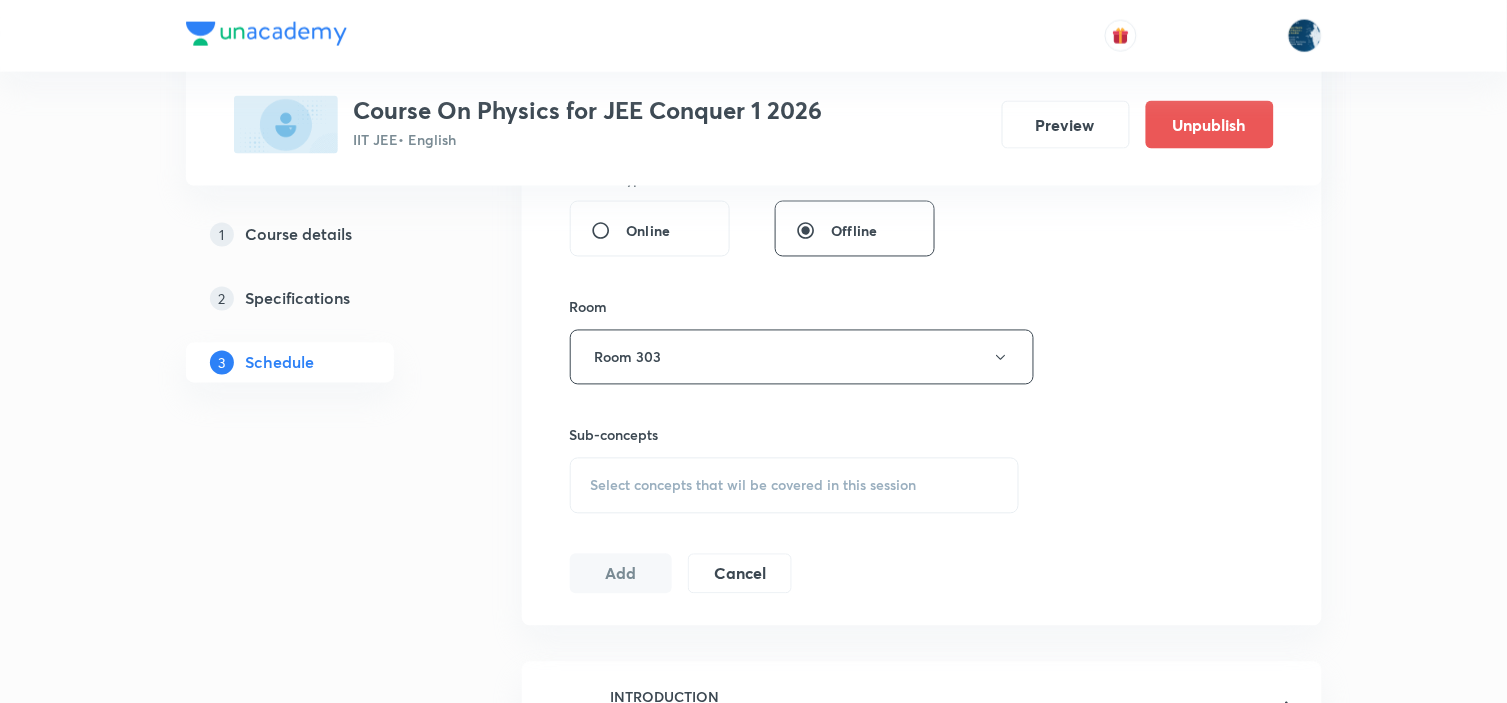 click on "Select concepts that wil be covered in this session" at bounding box center [754, 486] 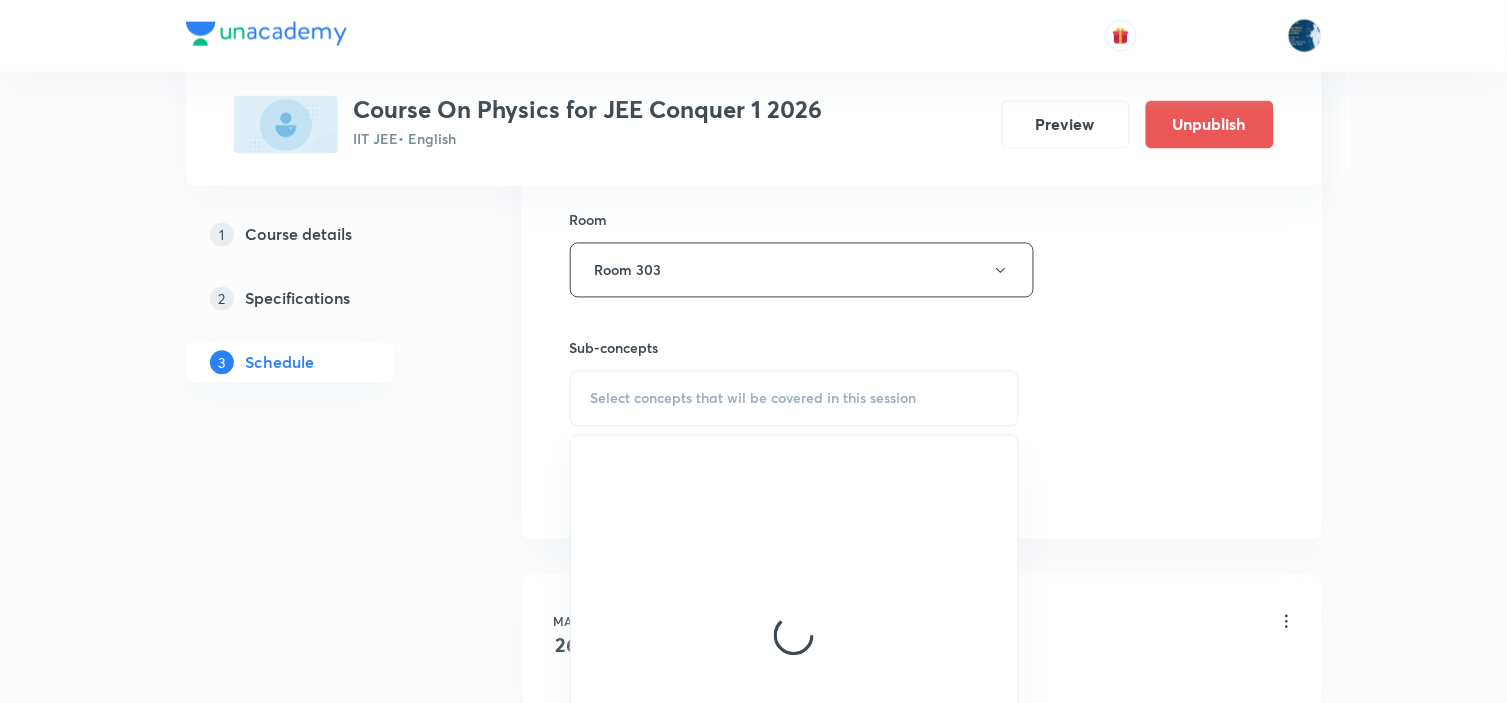 scroll, scrollTop: 888, scrollLeft: 0, axis: vertical 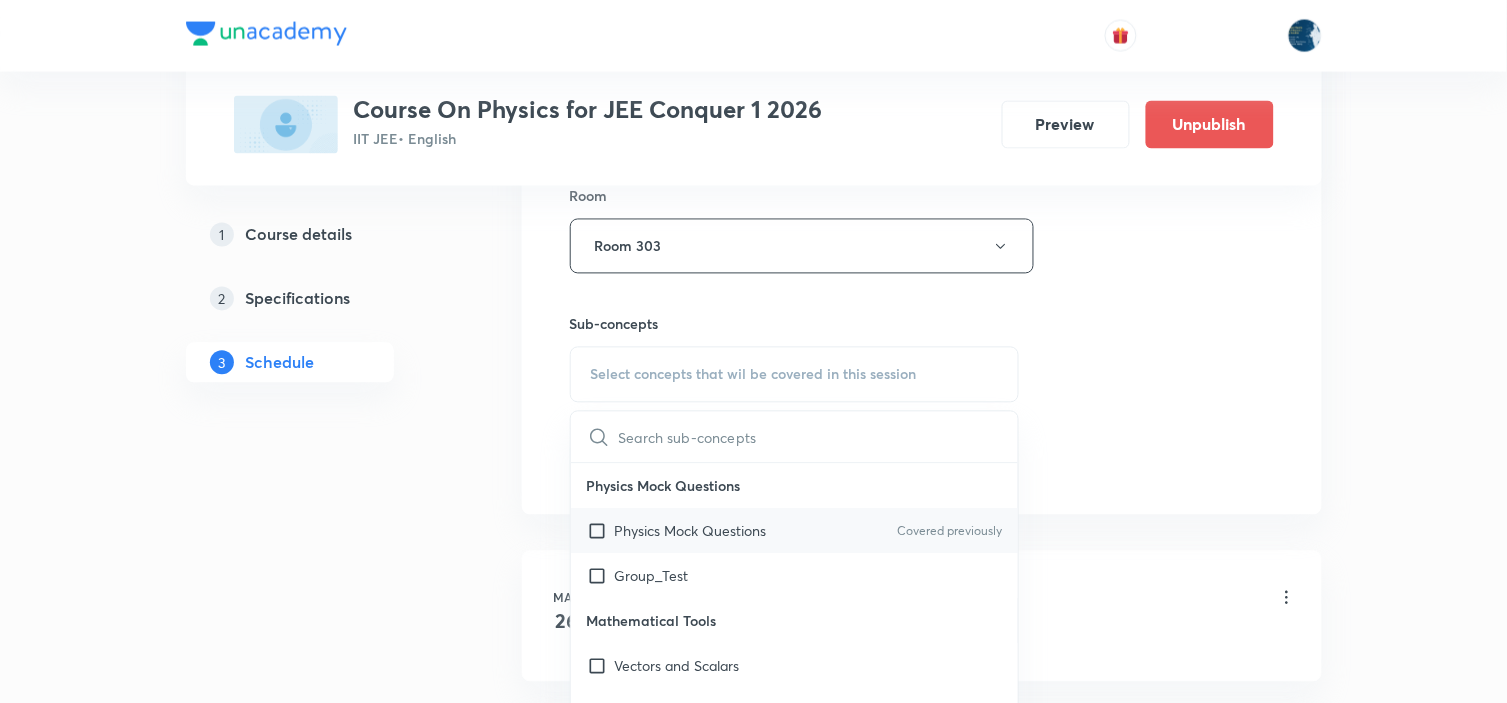 click on "Physics Mock Questions Covered previously" at bounding box center [795, 531] 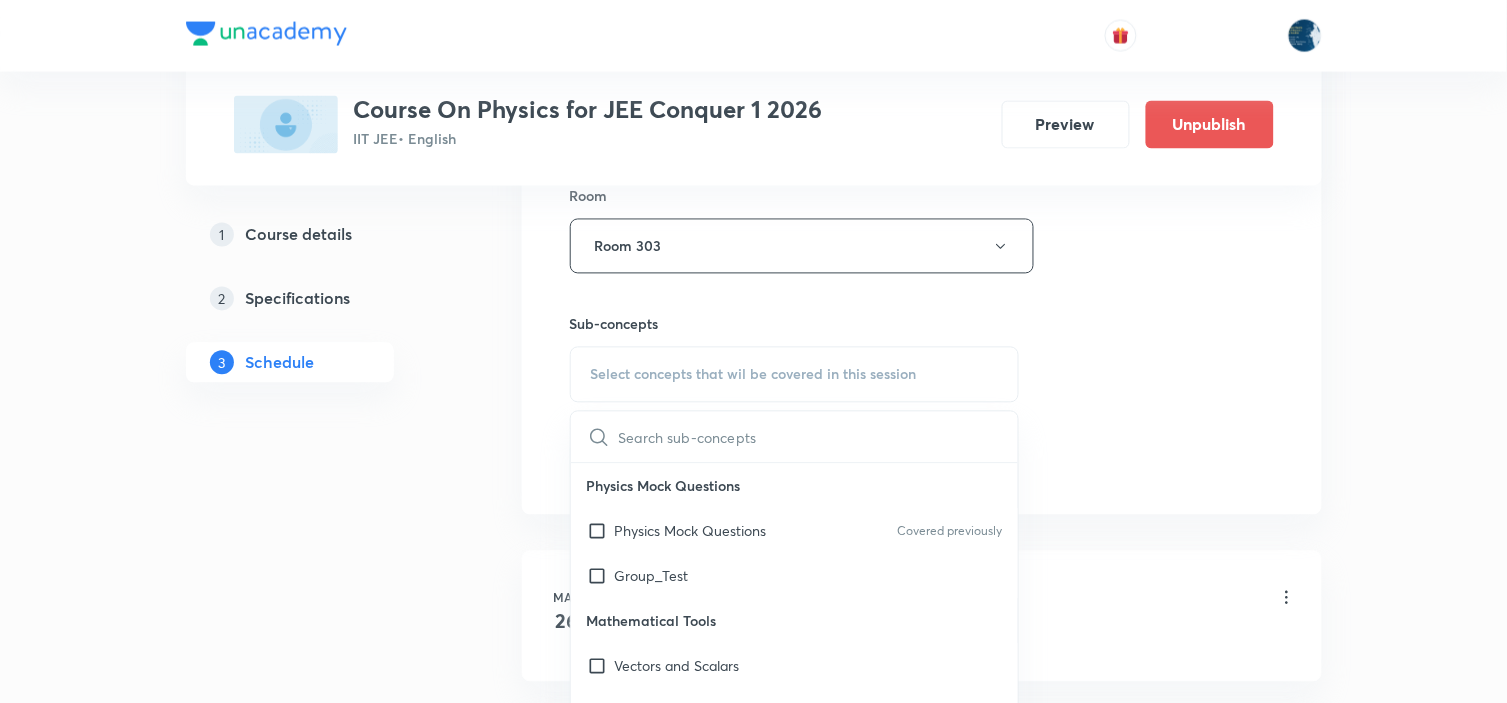 checkbox on "true" 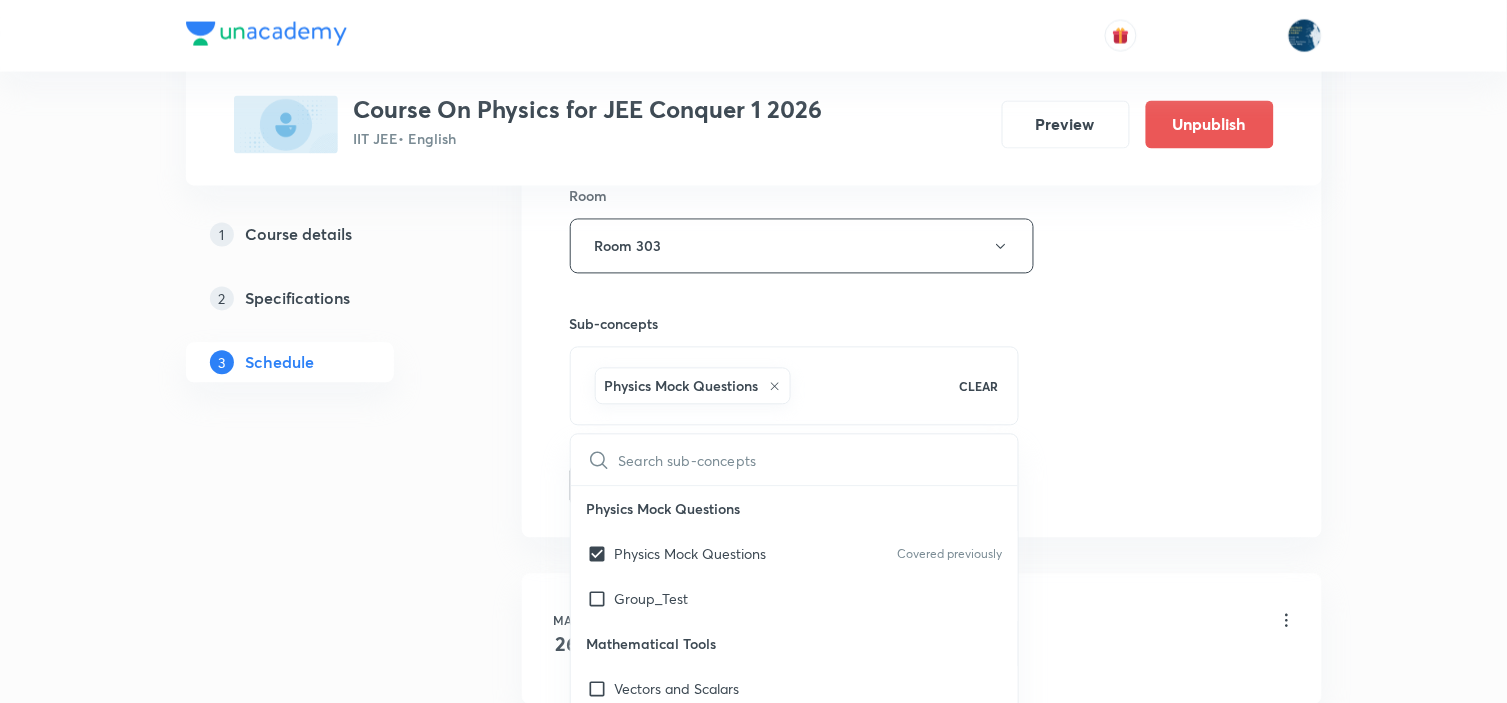 click on "Session  36 Live class Session title 3/99 NLM ​ Schedule for Jul 12, 2025, 3:50 PM ​ Duration (in minutes) 80 ​   Session type Online Offline Room Room 303 Sub-concepts Physics Mock Questions CLEAR ​ Physics Mock Questions Physics Mock Questions Covered previously Group_Test Mathematical Tools Vectors and Scalars  Elementary Algebra Basic Trigonometry Covered previously Addition of Vectors 2D and 3D Geometry Representation of Vector  Components of a Vector Functions Unit Vectors Differentiation Integration Rectangular Components of a Vector in Three Dimensions Position Vector Use of Differentiation & Integration in One Dimensional Motion Displacement Vector Derivatives of Equations of Motion by Calculus Vectors Product of Two Vectors Differentiation: Basic Formula and Rule Definite Integration and Area Under The Curve Maxima and Minima Chain Rule Cross Product Dot-Product Resolution of Vectors Subtraction of Vectors Addition of More than Two Vectors Units & Dimensions Physical quantity Error Analysis" at bounding box center [922, 25] 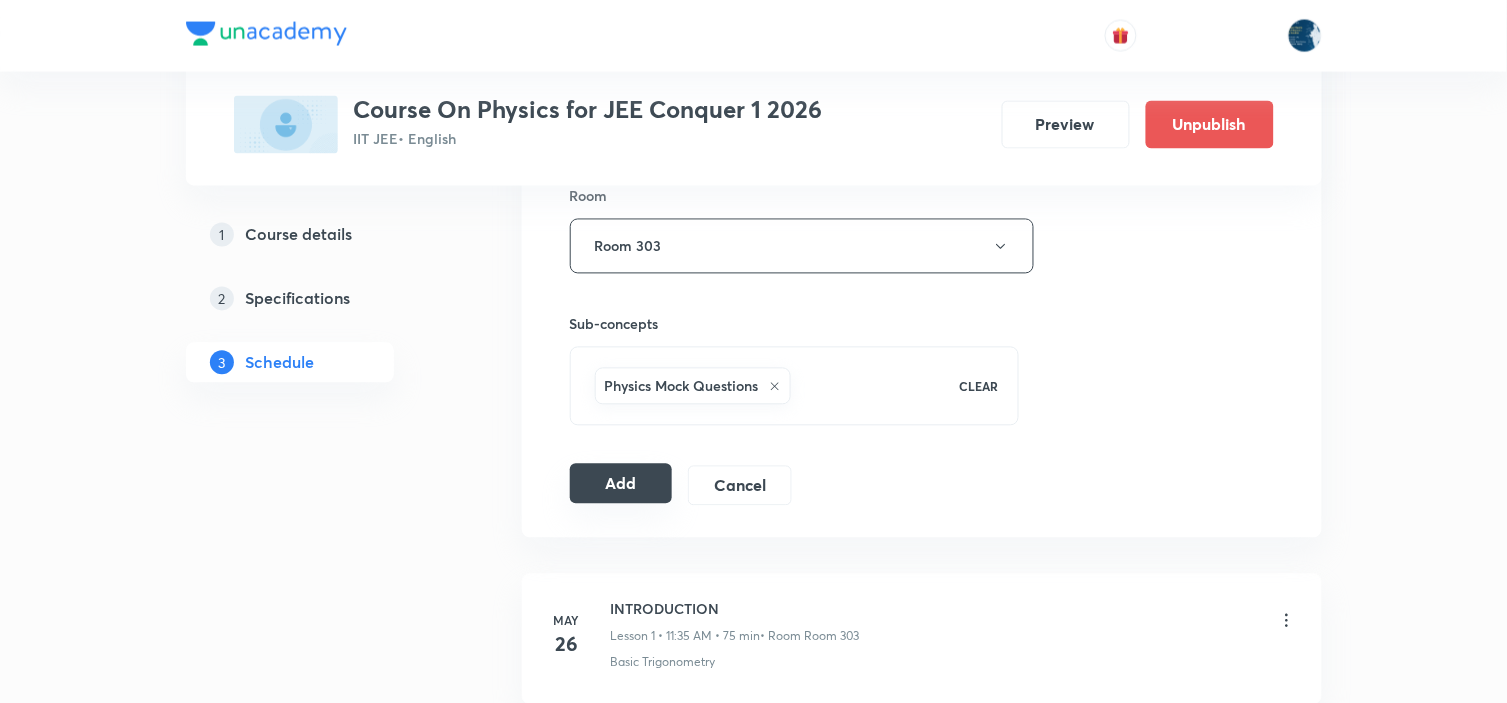click on "Add" at bounding box center (621, 484) 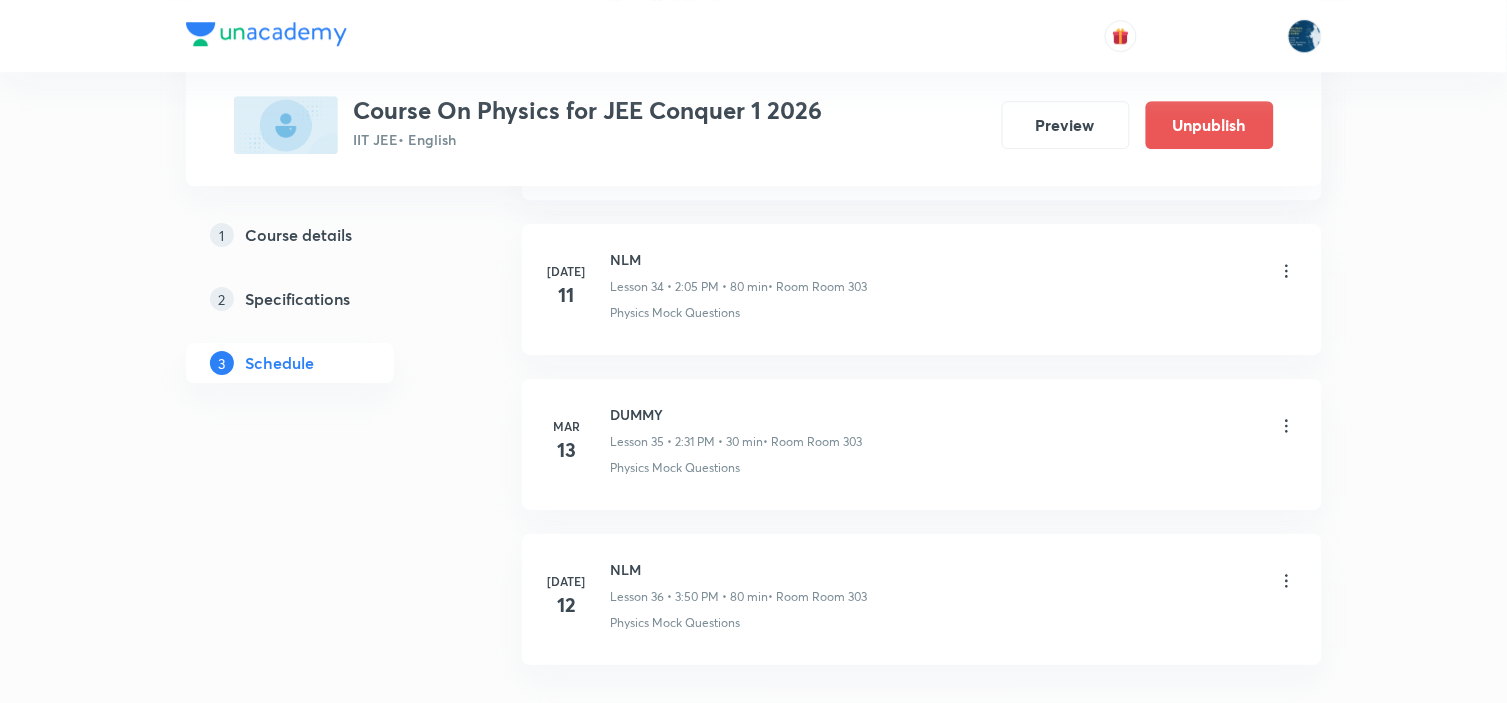 scroll, scrollTop: 5566, scrollLeft: 0, axis: vertical 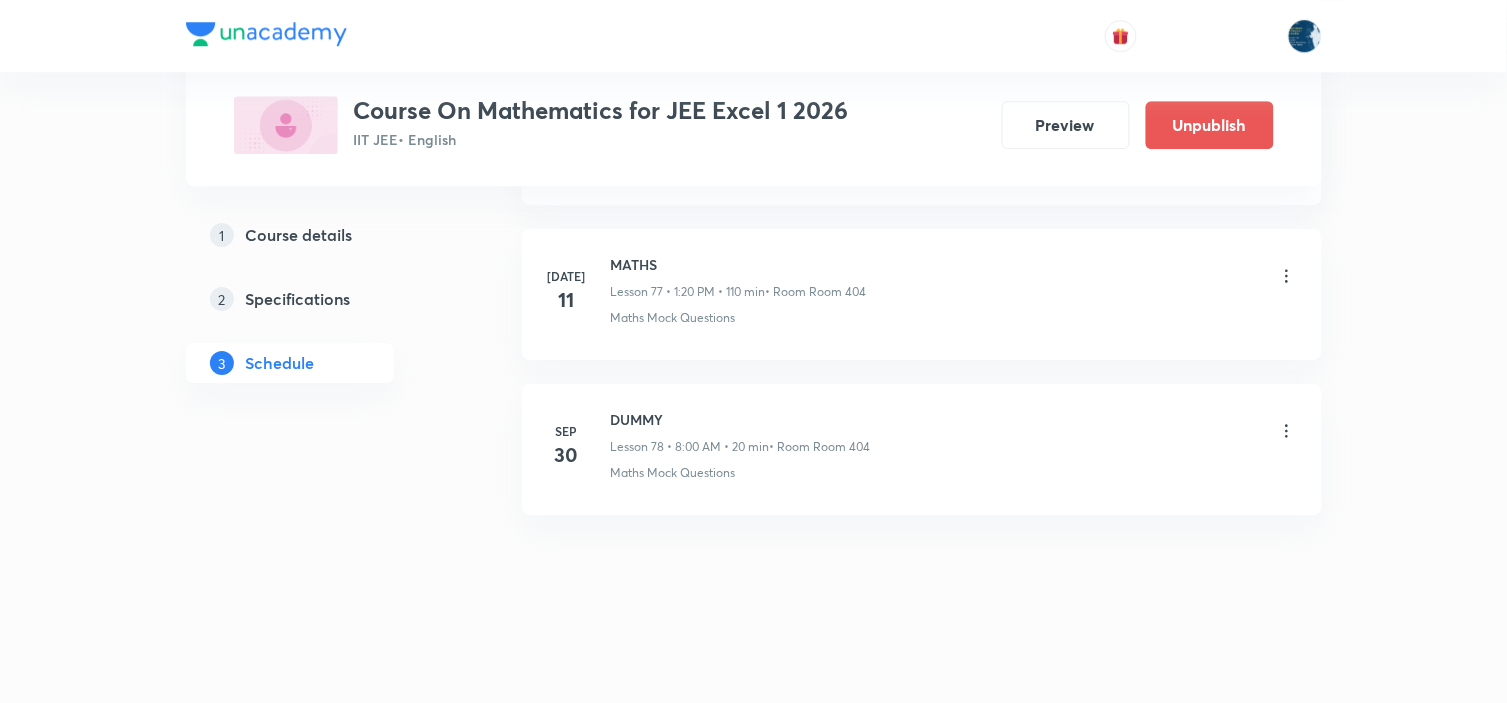click on "MATHS" at bounding box center [739, 264] 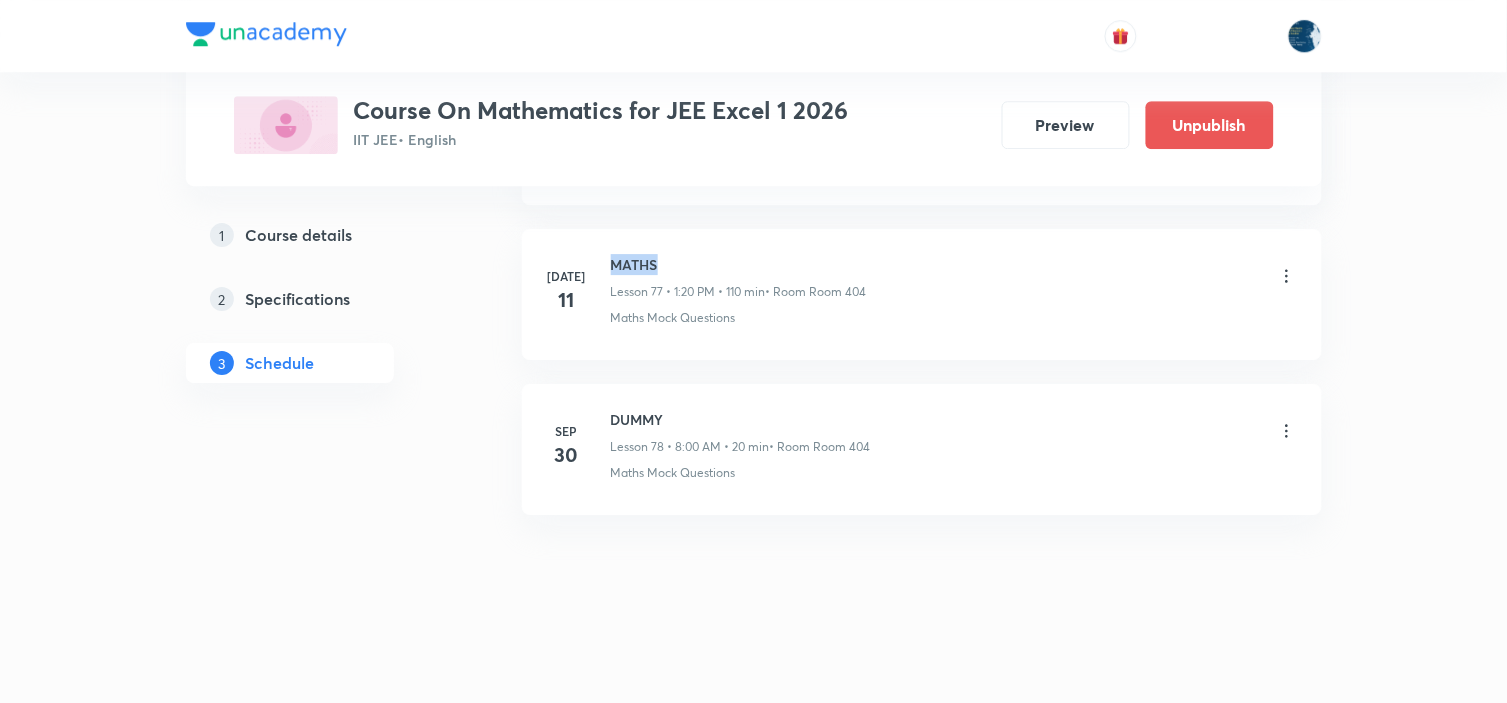 click on "MATHS" at bounding box center [739, 264] 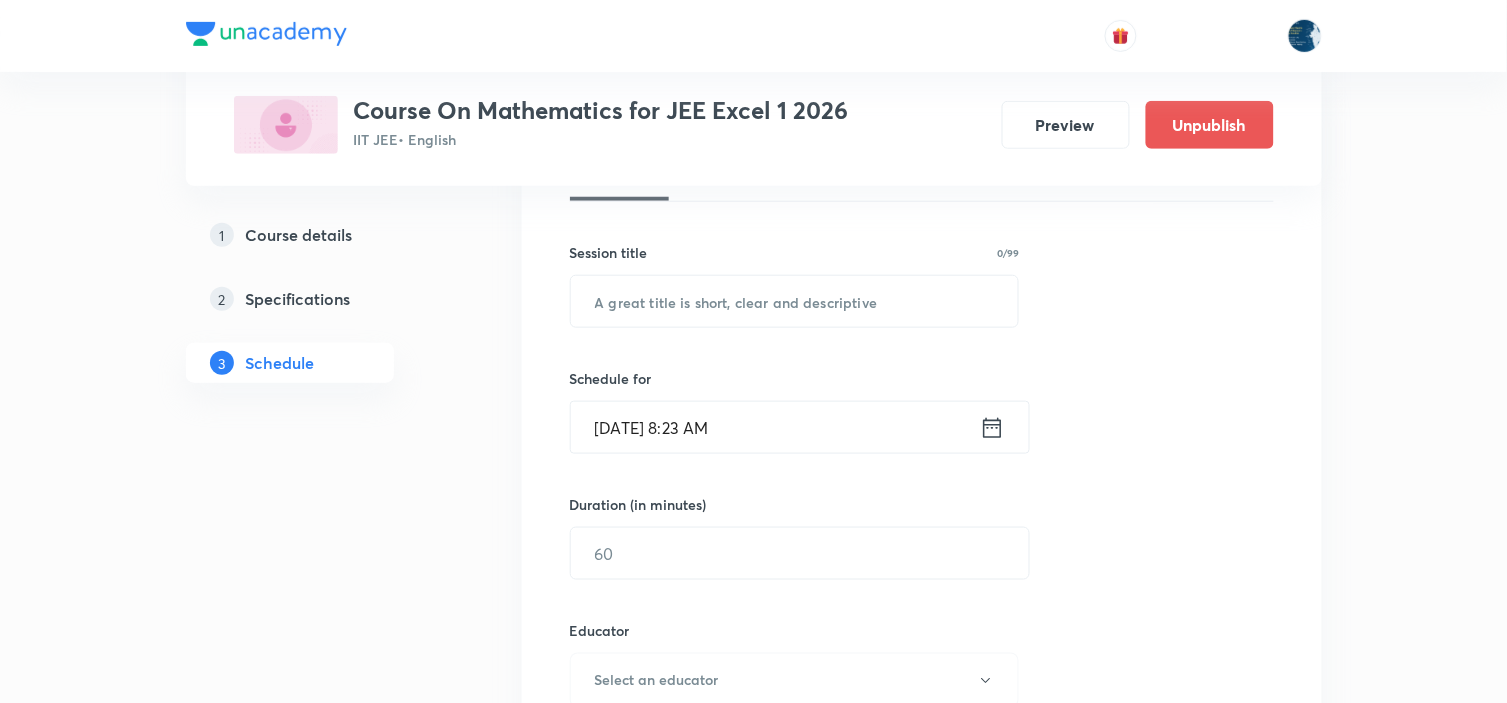 scroll, scrollTop: 333, scrollLeft: 0, axis: vertical 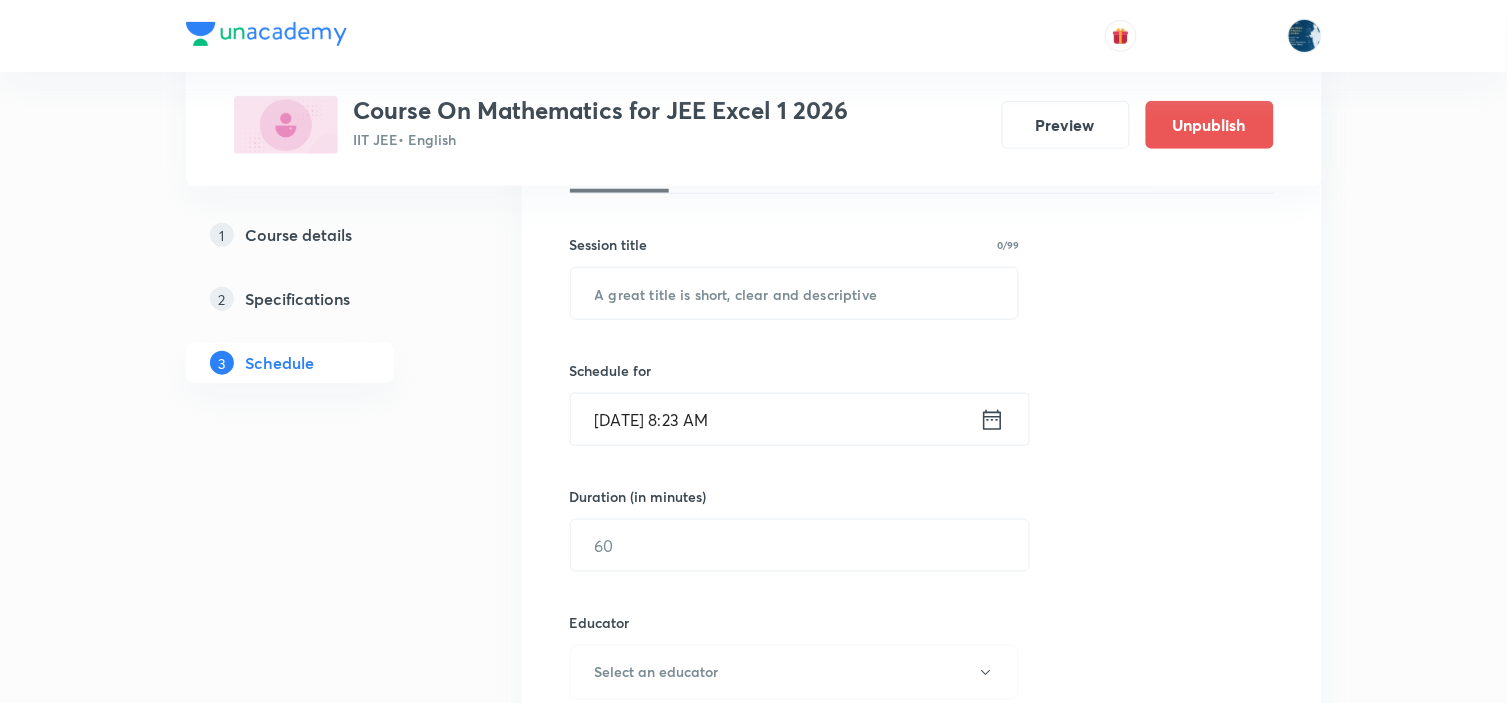 click at bounding box center [795, 293] 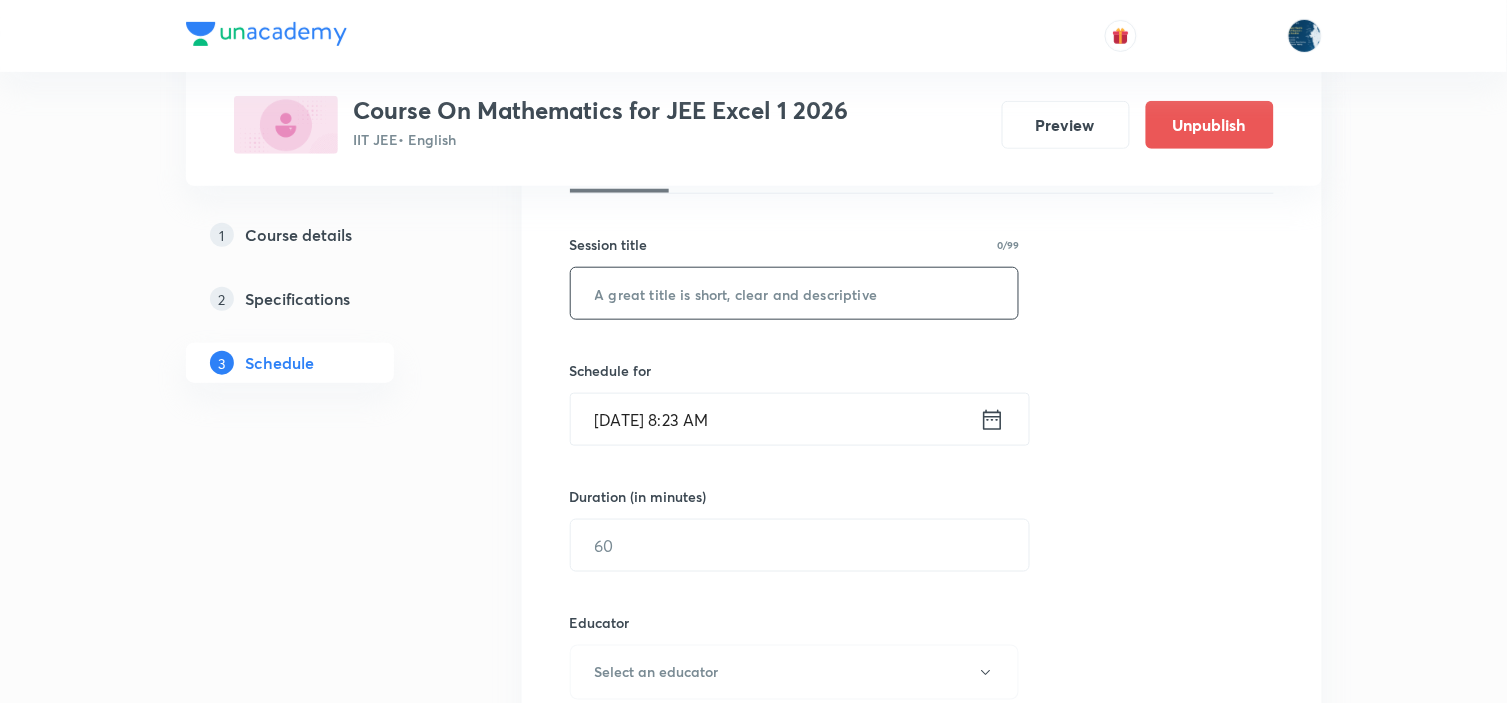 paste on "MATHS" 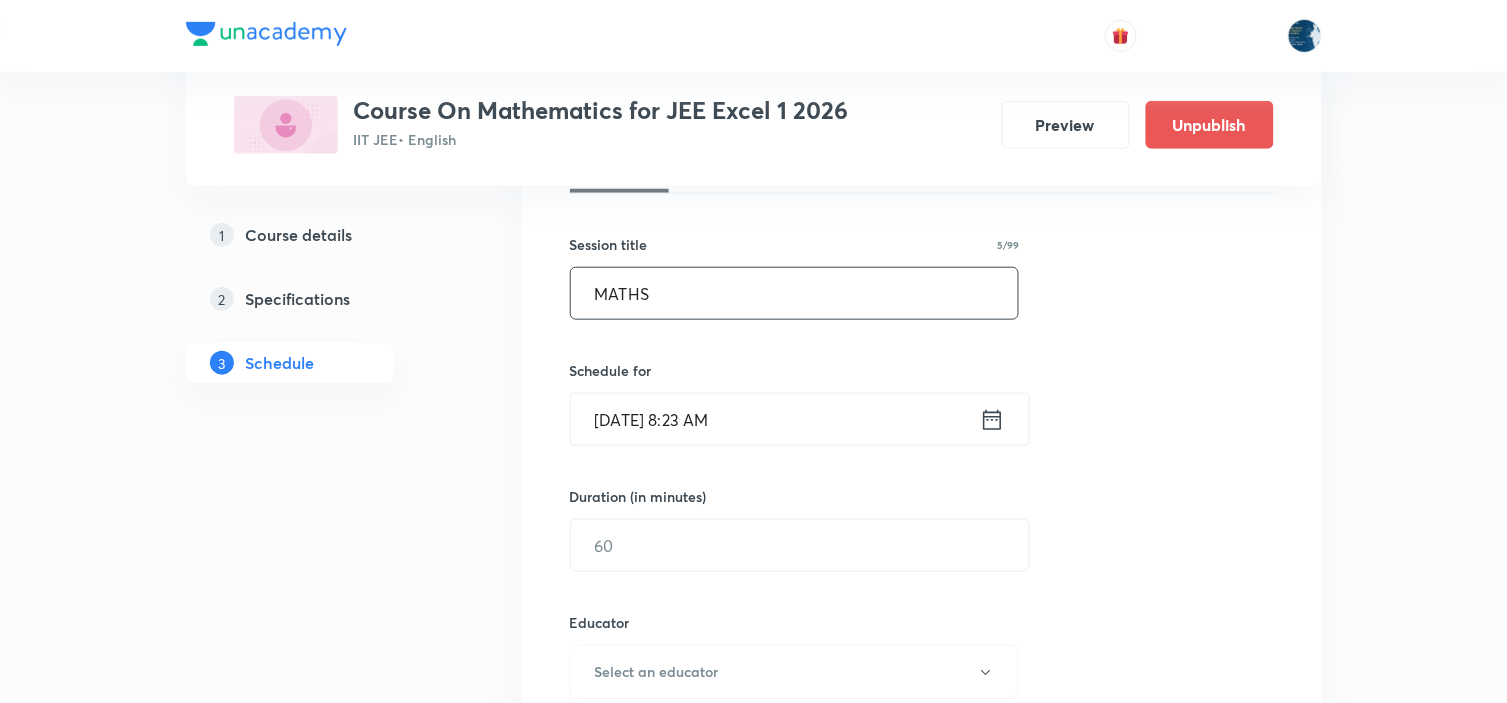 type on "MATHS" 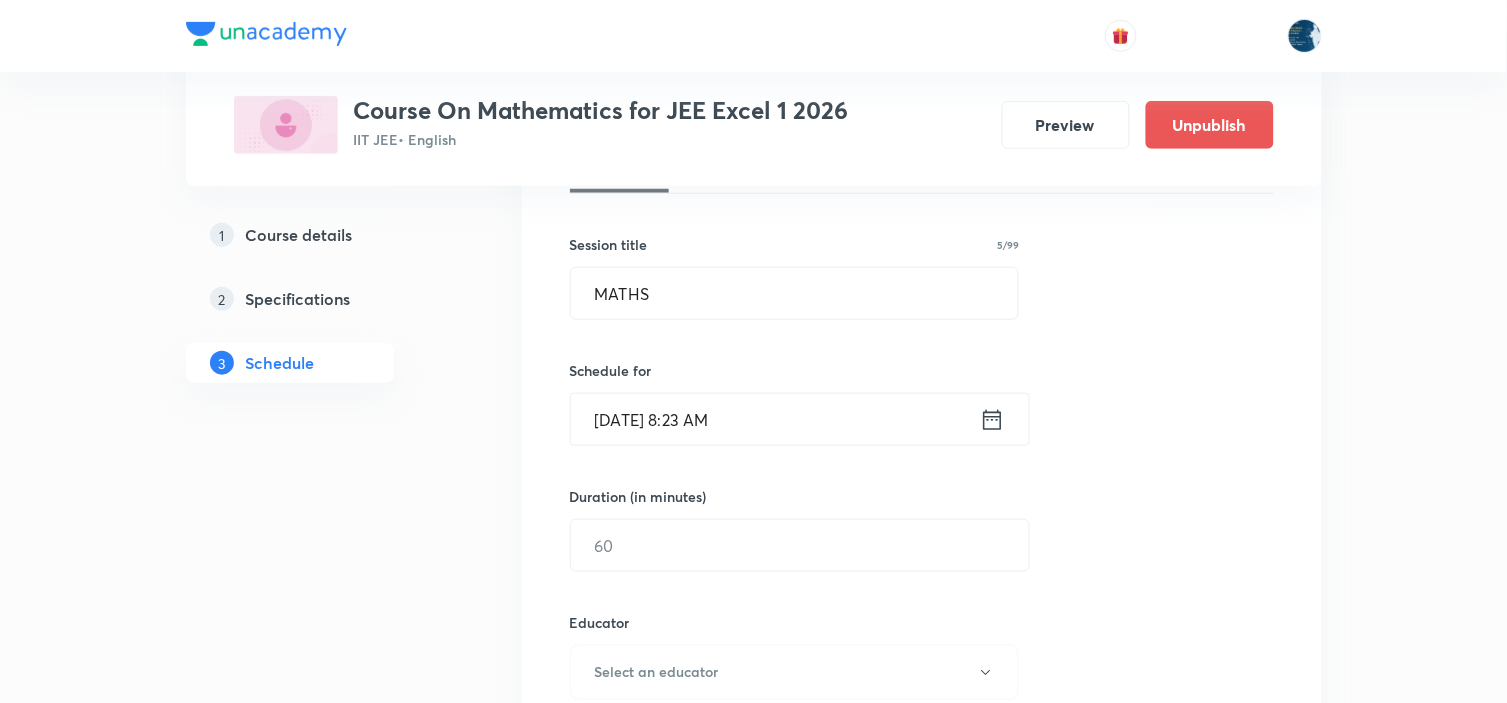 click 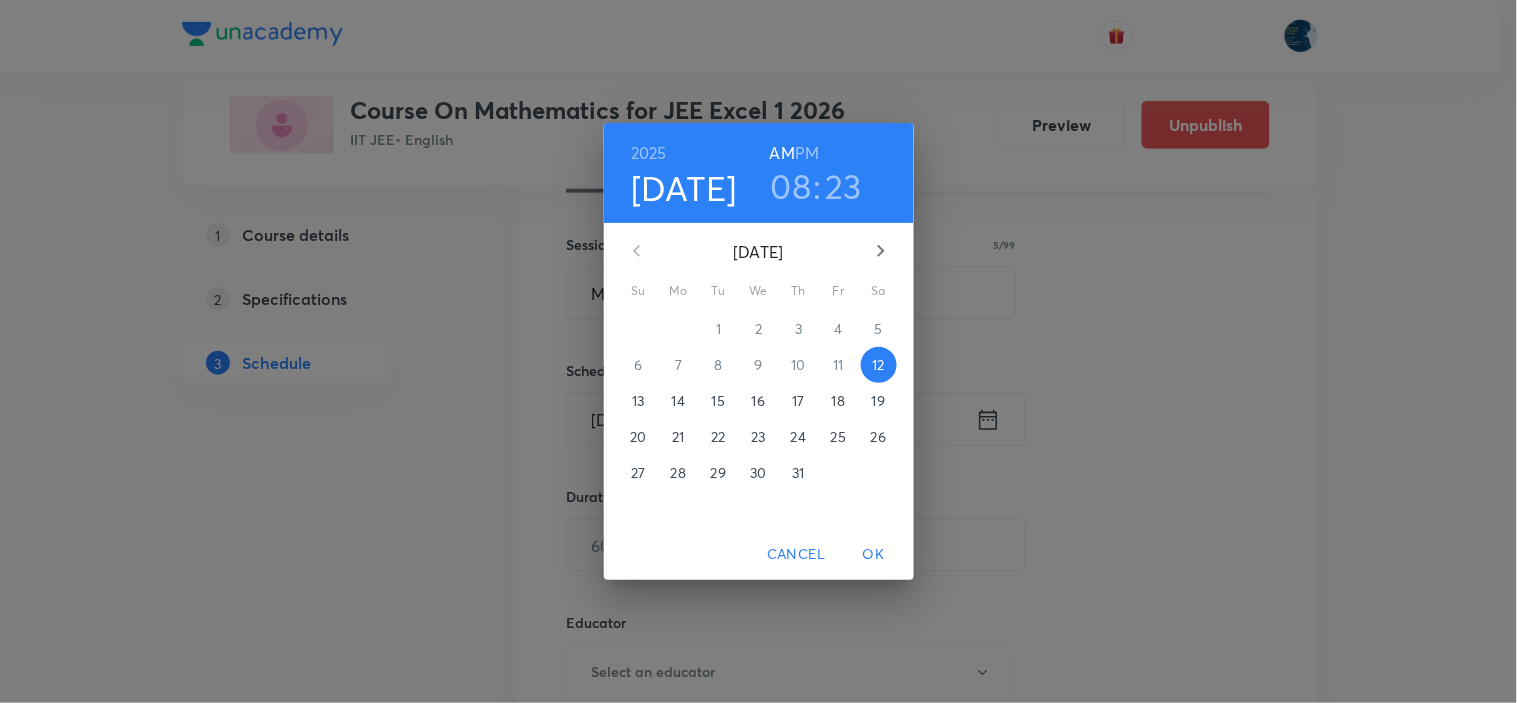 drag, startPoint x: 787, startPoint y: 193, endPoint x: 772, endPoint y: 238, distance: 47.434166 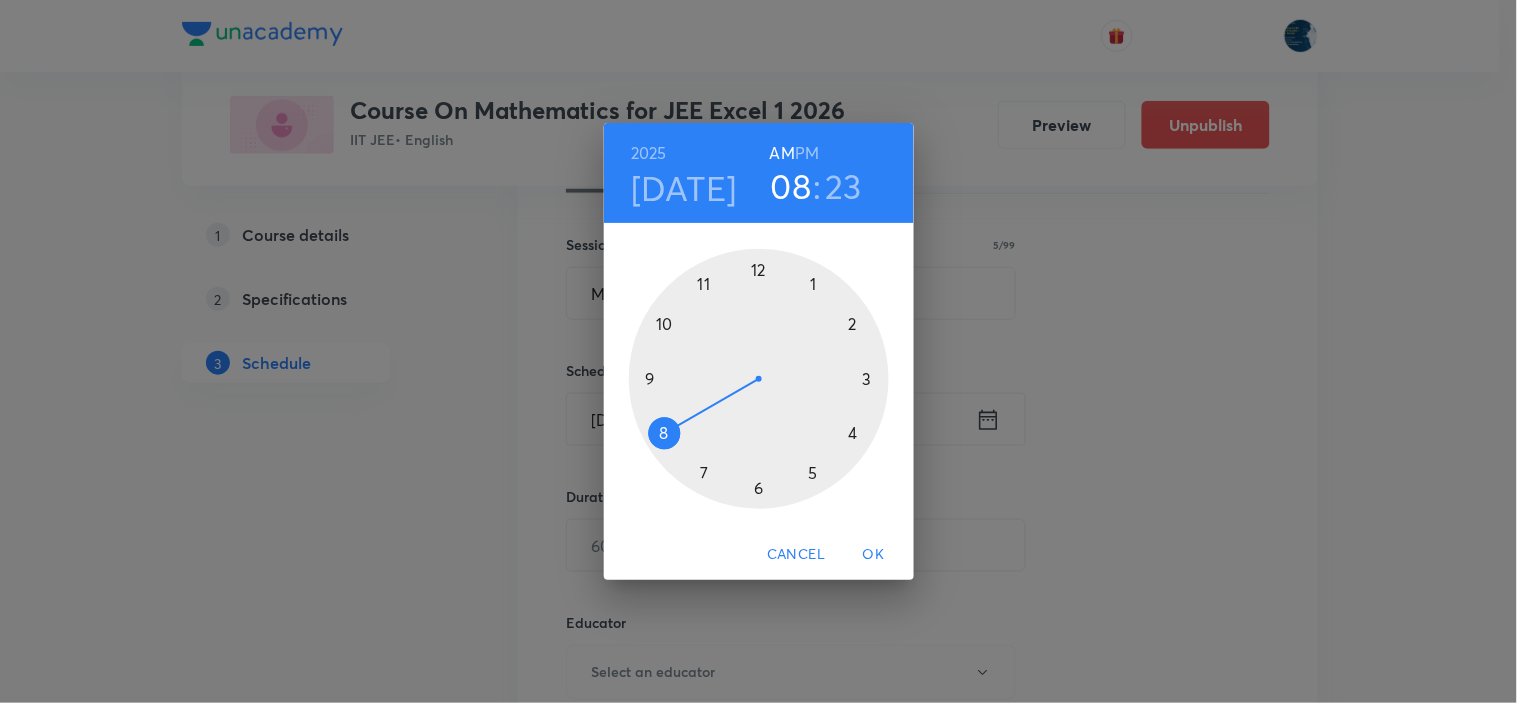 click at bounding box center (759, 379) 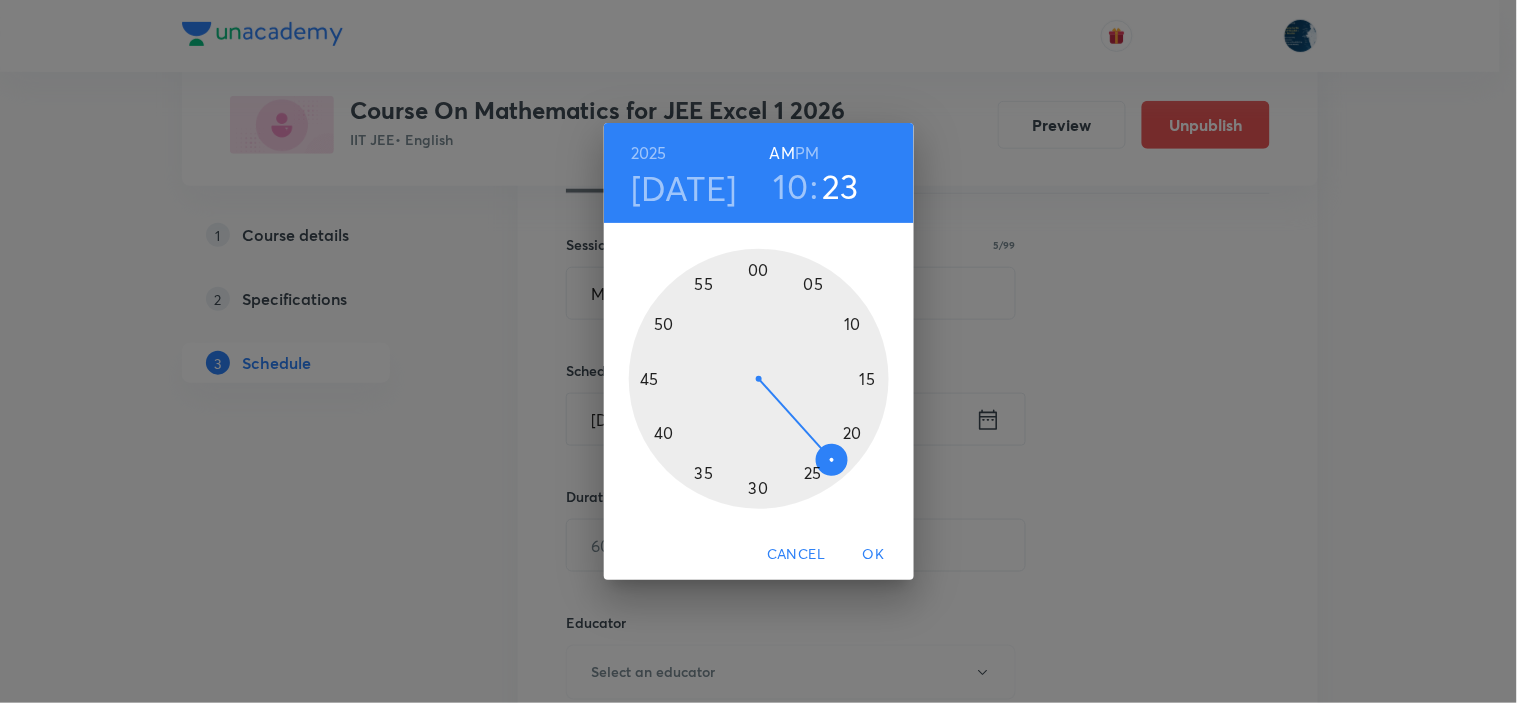 click at bounding box center (759, 379) 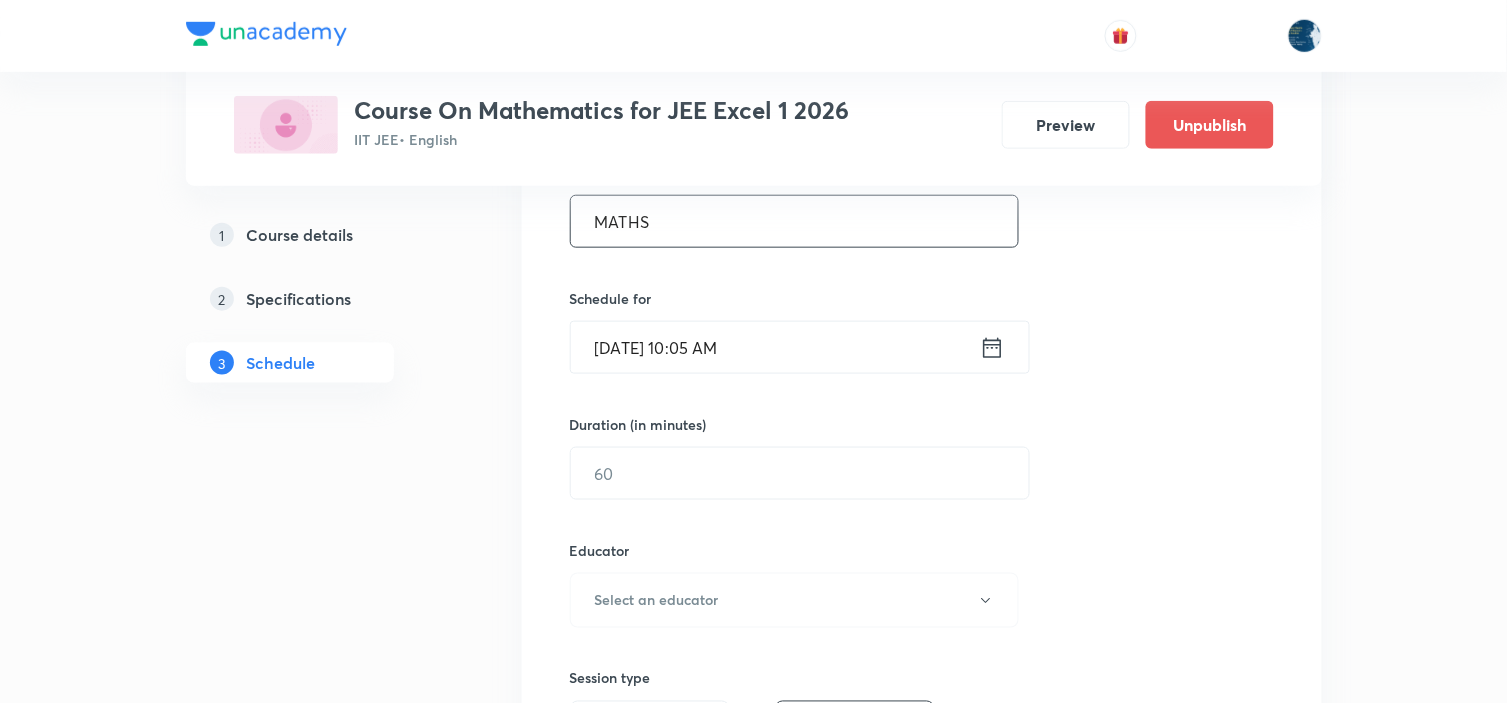 scroll, scrollTop: 444, scrollLeft: 0, axis: vertical 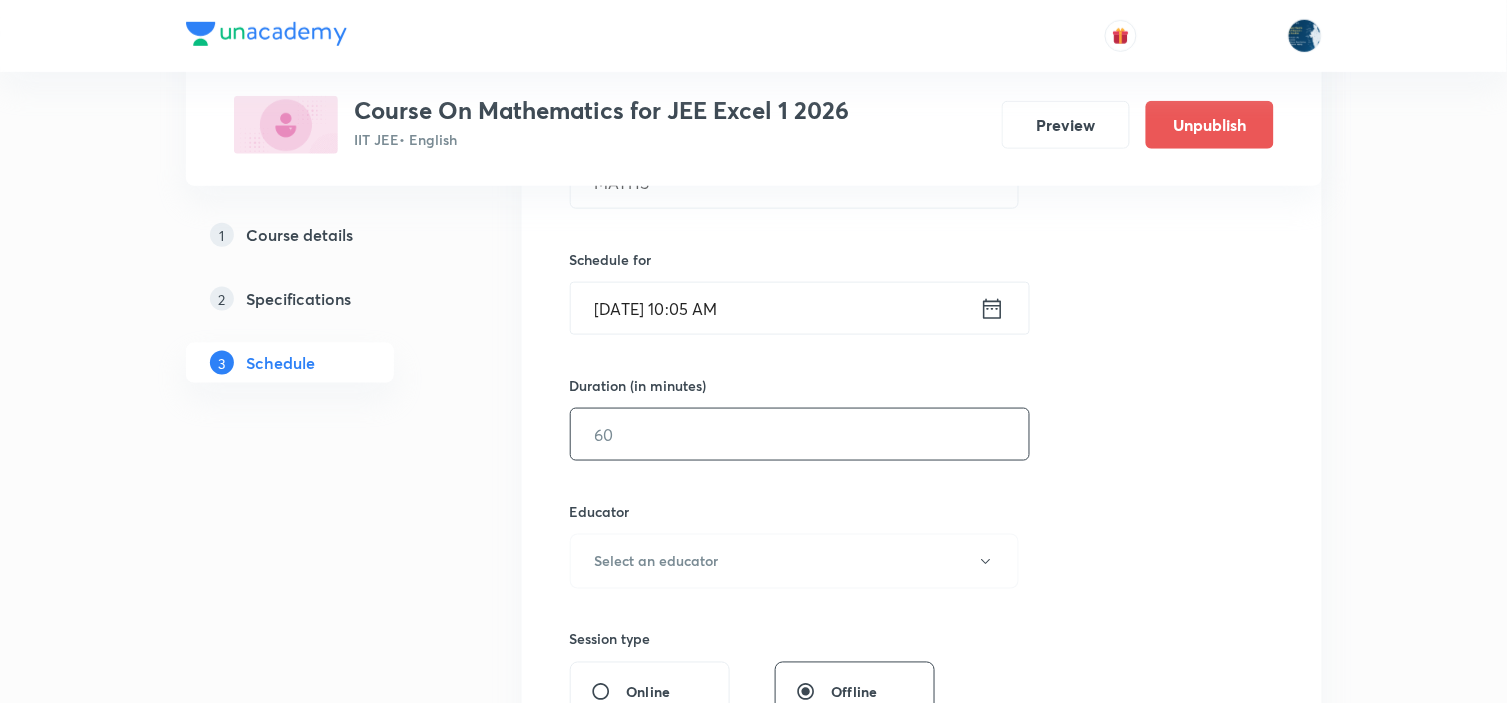 click at bounding box center [800, 434] 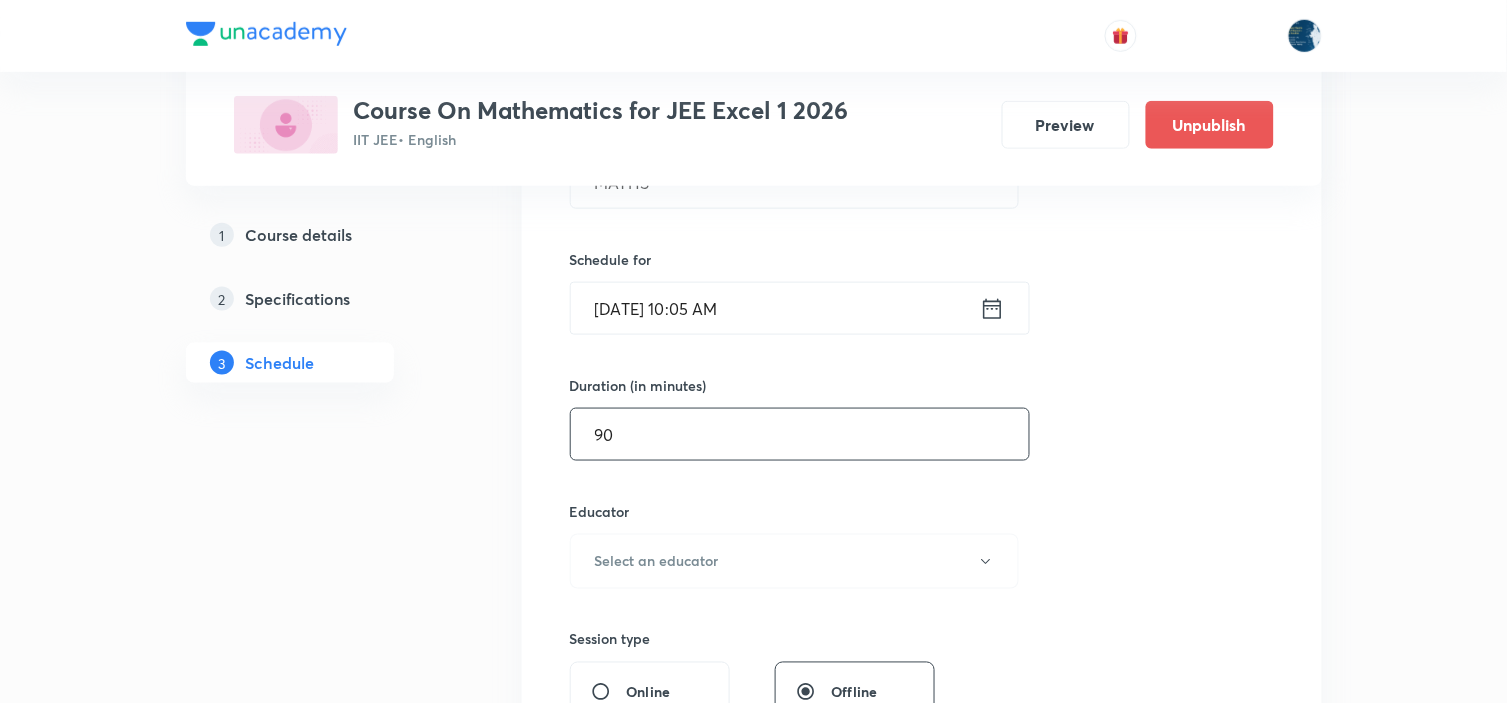 scroll, scrollTop: 555, scrollLeft: 0, axis: vertical 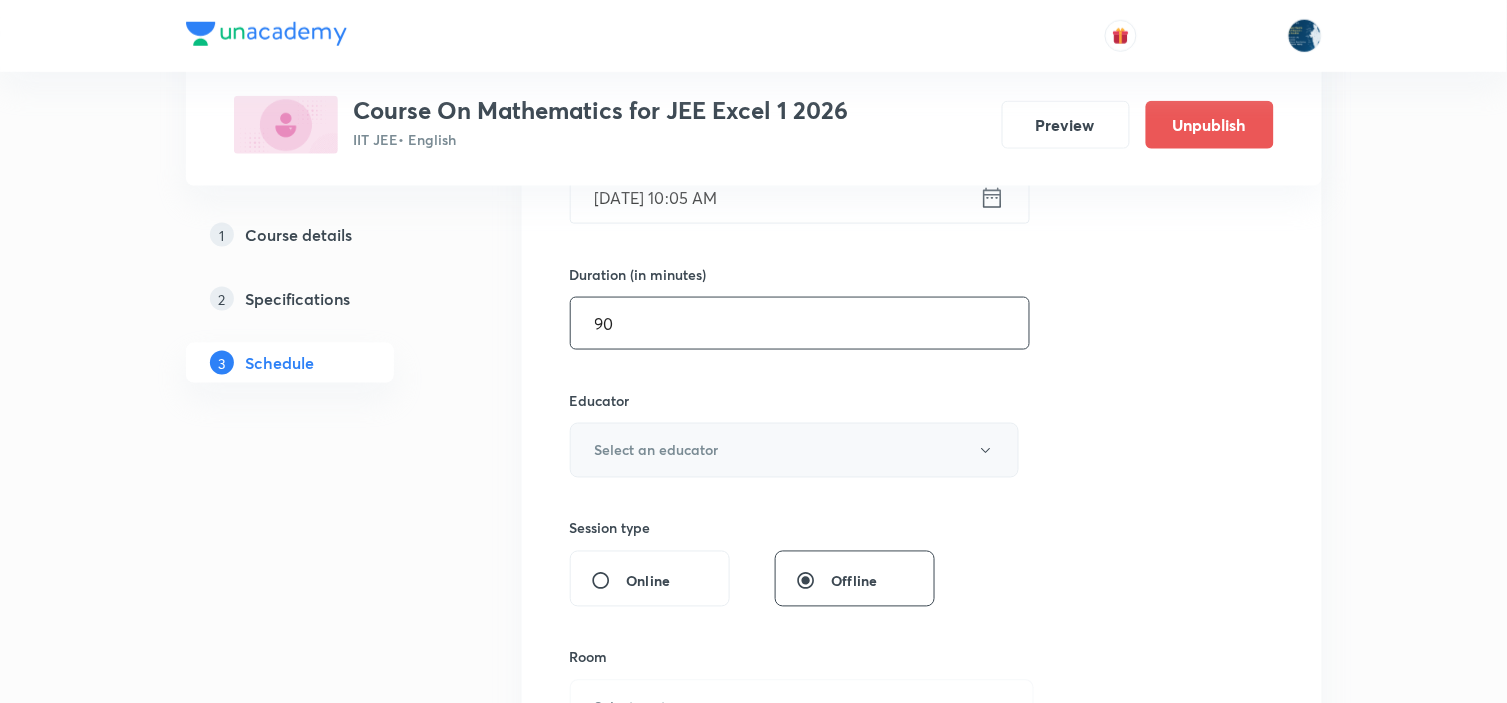 type on "90" 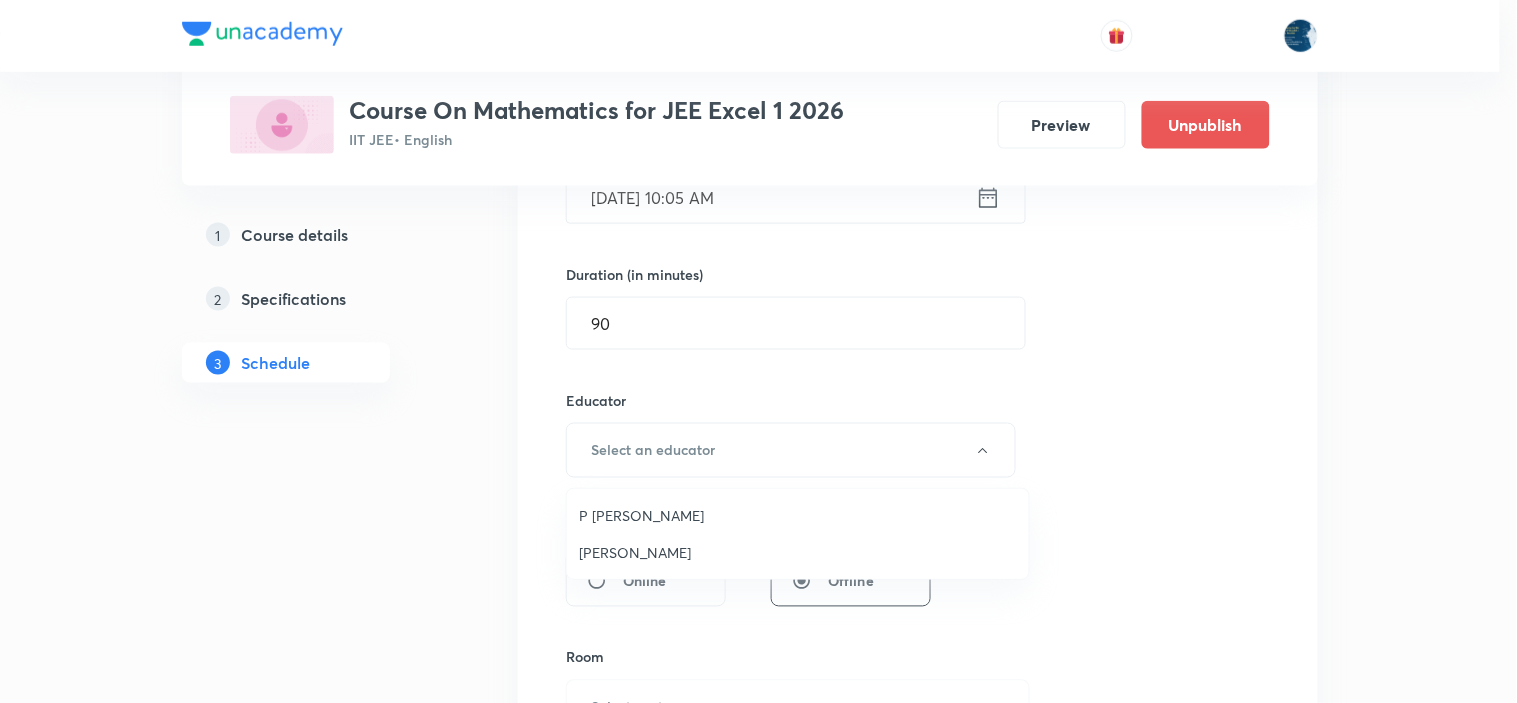 click on "P Kalyana Chakravarthy" at bounding box center [798, 515] 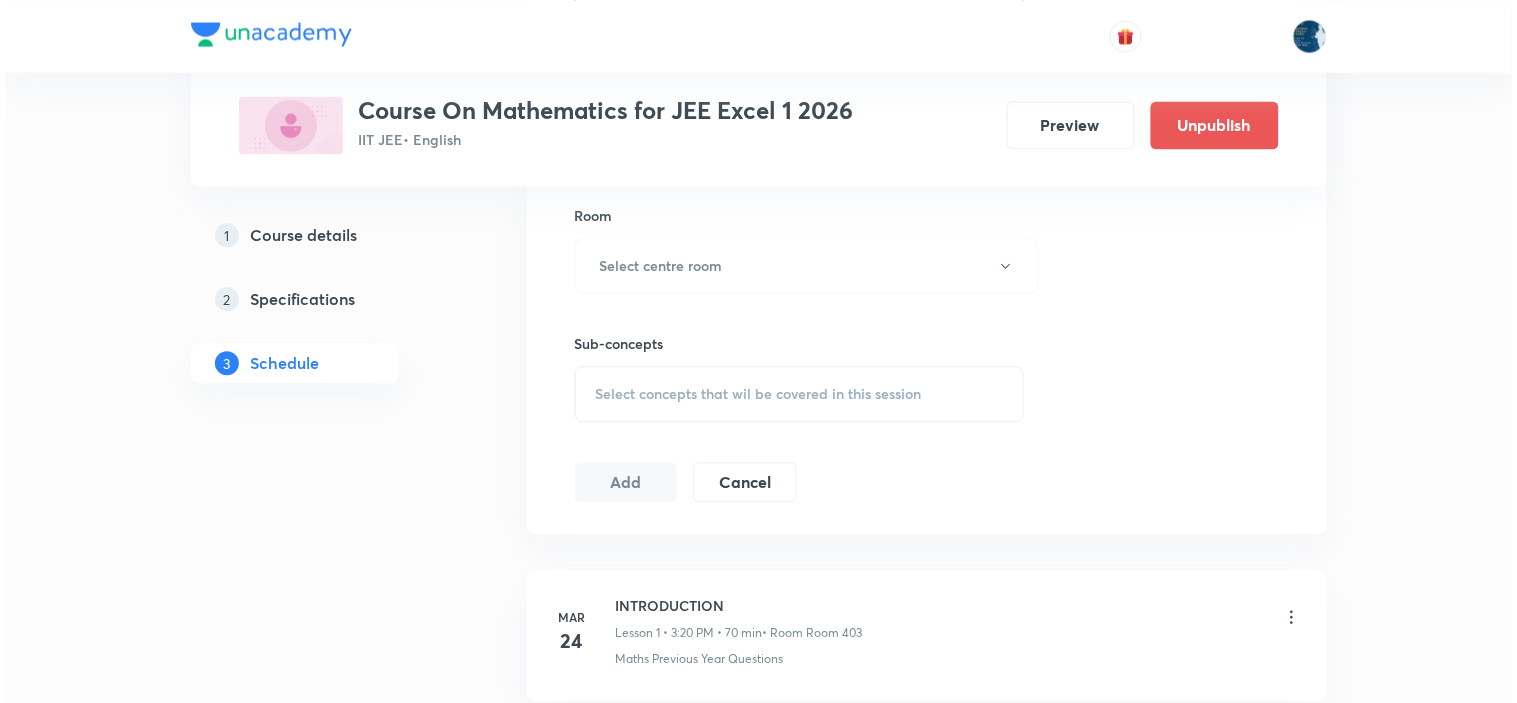 scroll, scrollTop: 1000, scrollLeft: 0, axis: vertical 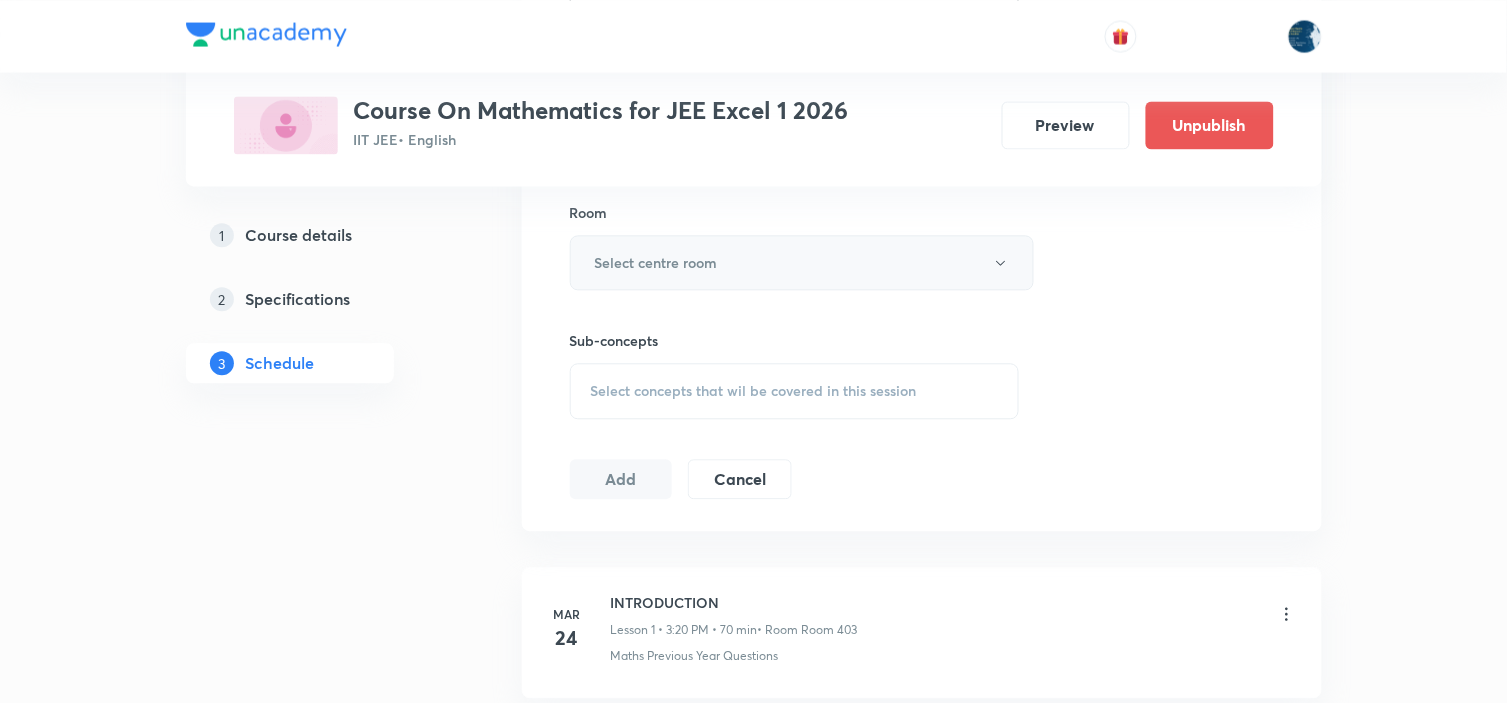 click on "Select centre room" at bounding box center (802, 262) 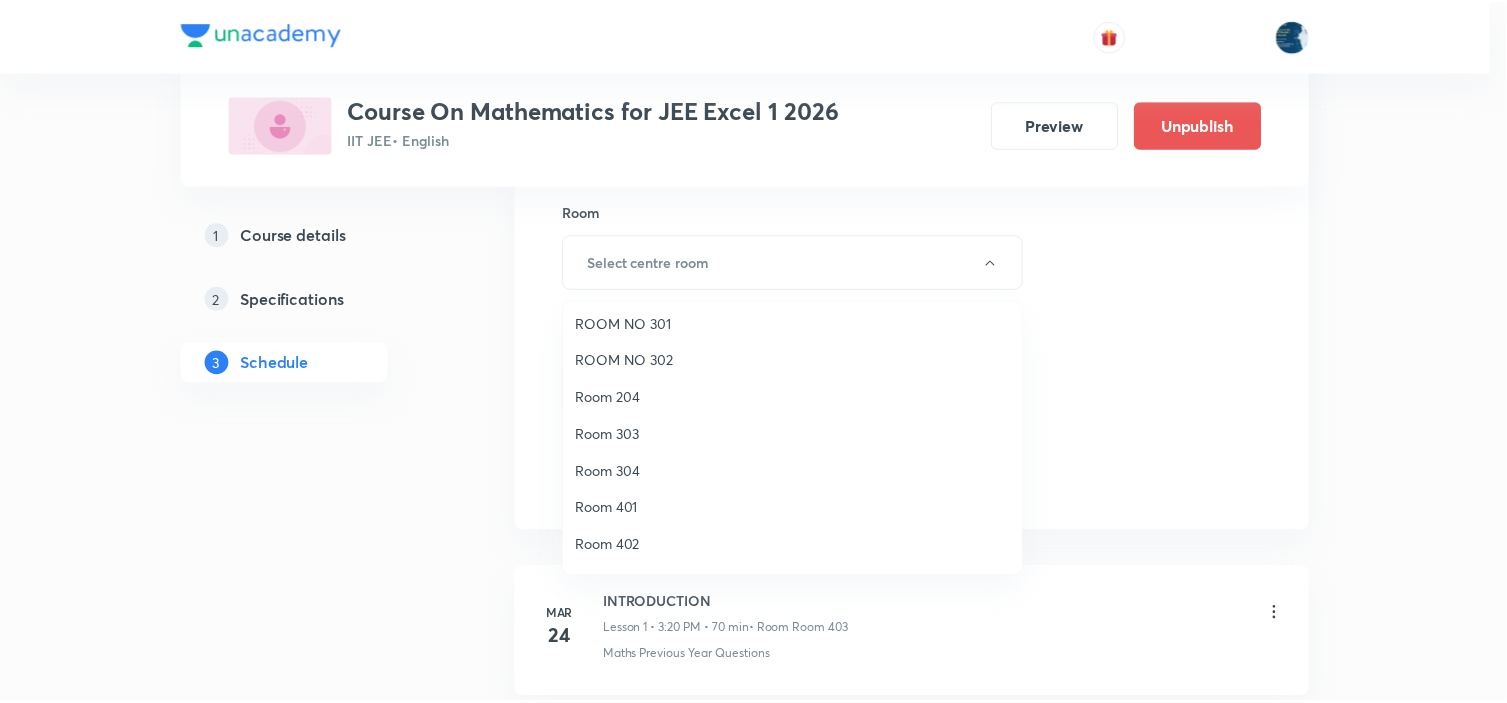 scroll, scrollTop: 371, scrollLeft: 0, axis: vertical 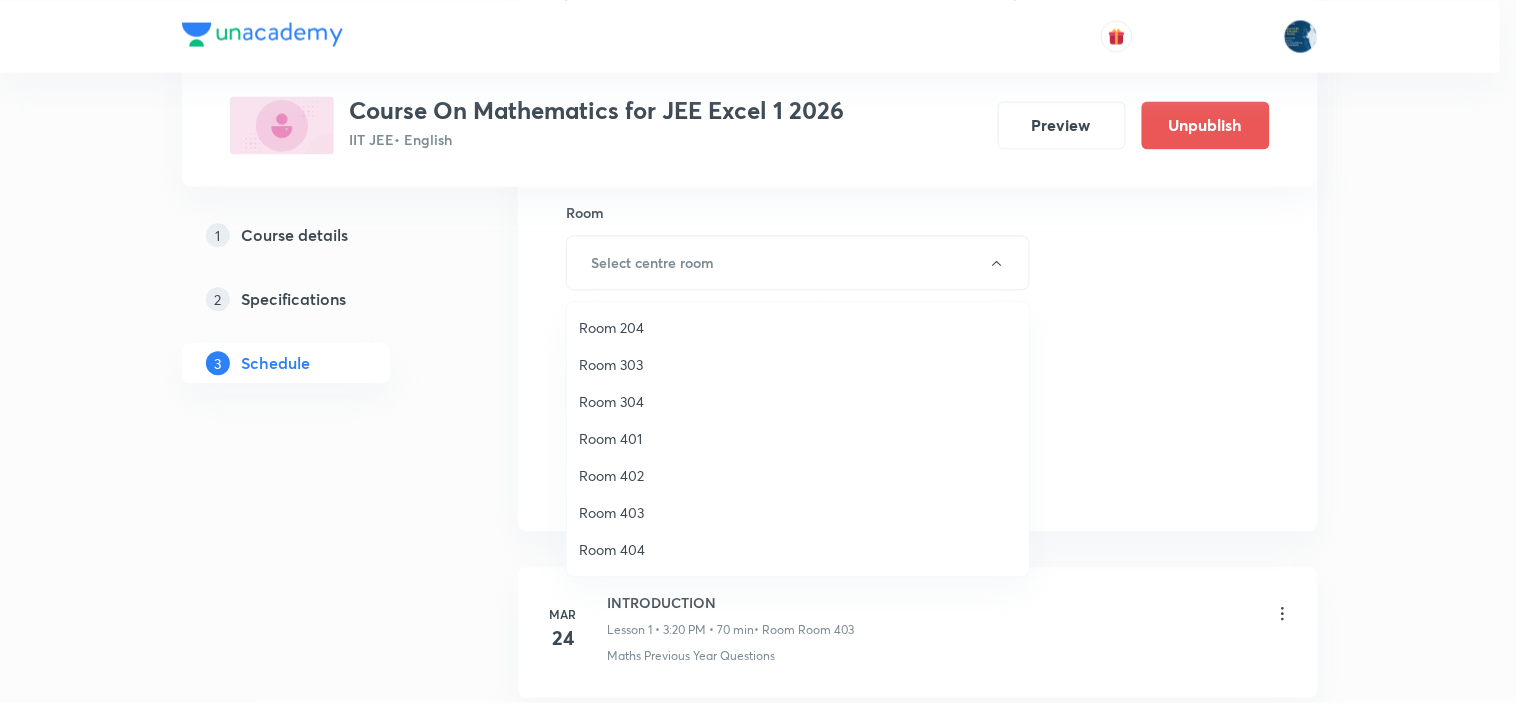 click on "Room 404" at bounding box center (798, 549) 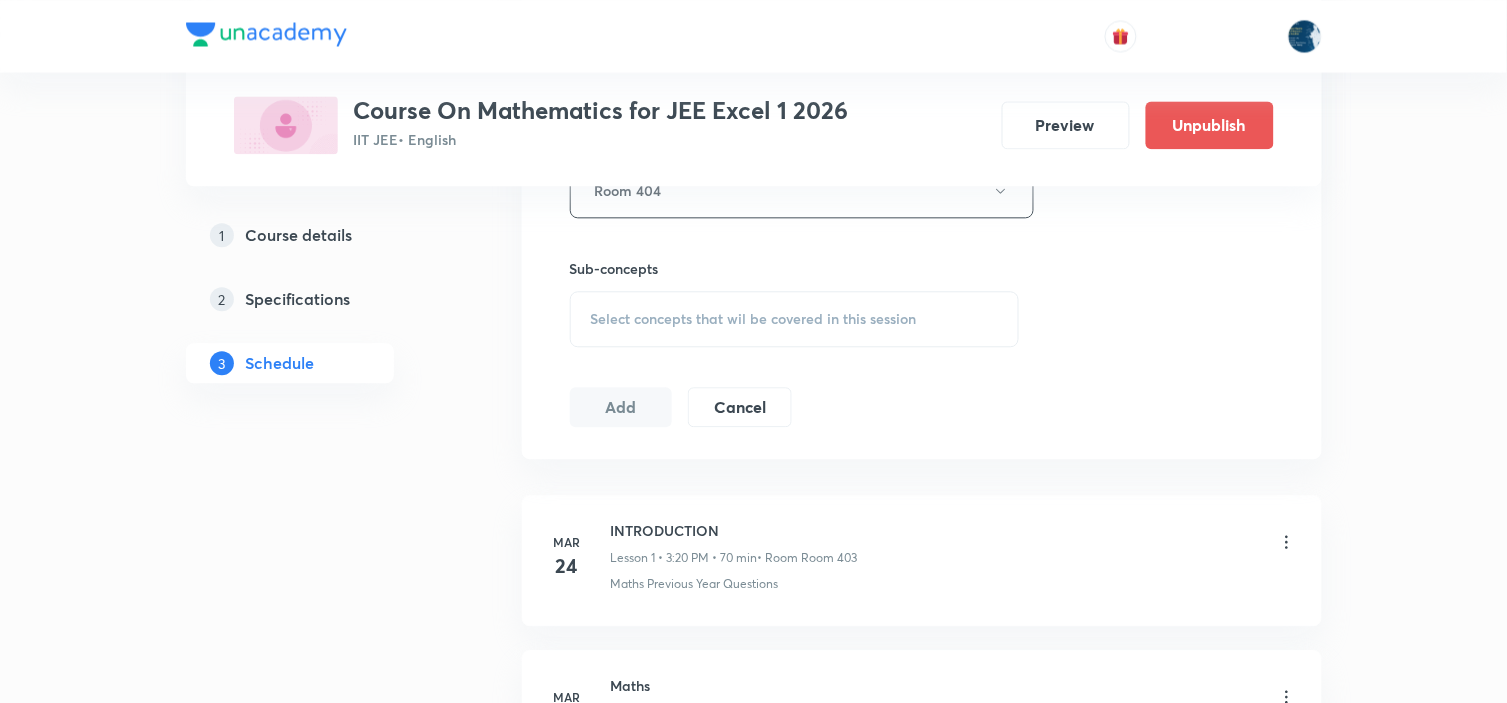 scroll, scrollTop: 1111, scrollLeft: 0, axis: vertical 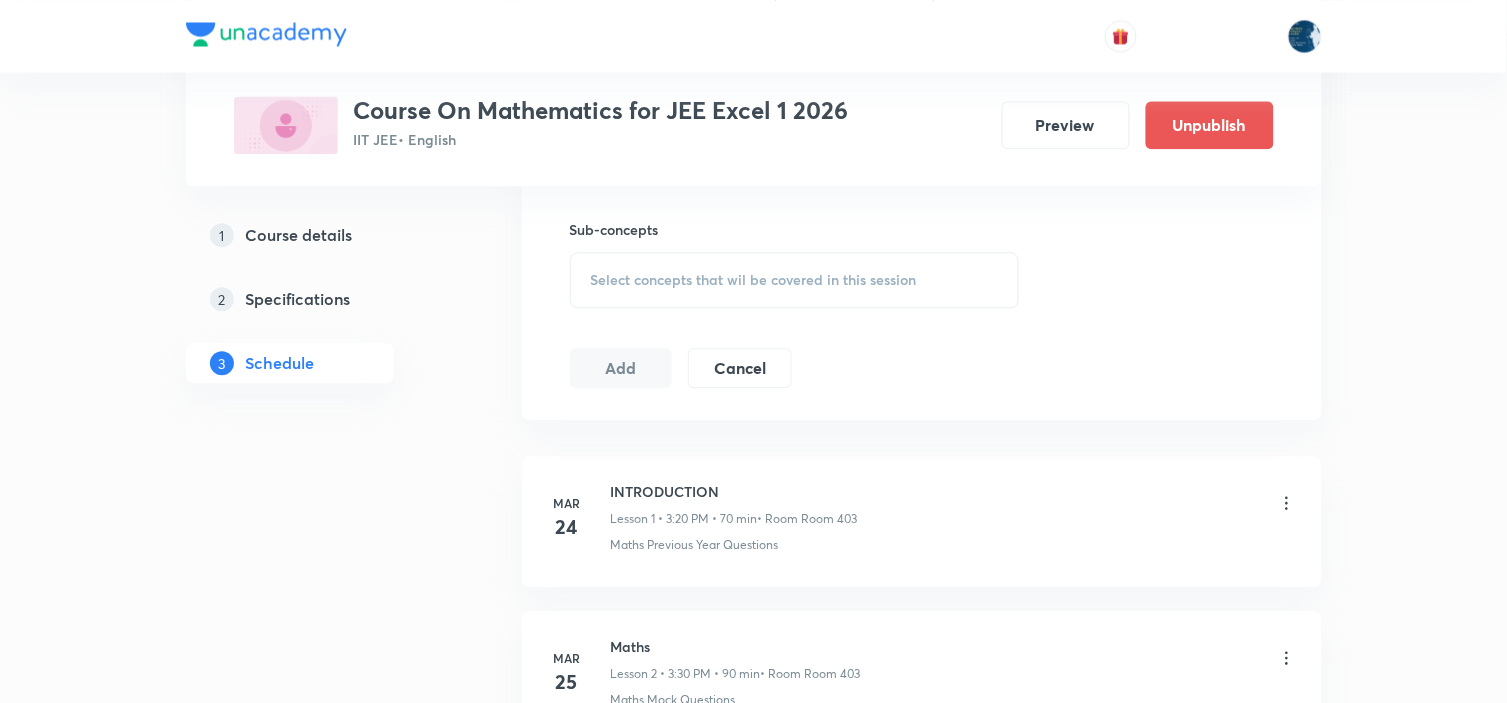 click on "Select concepts that wil be covered in this session" at bounding box center (795, 280) 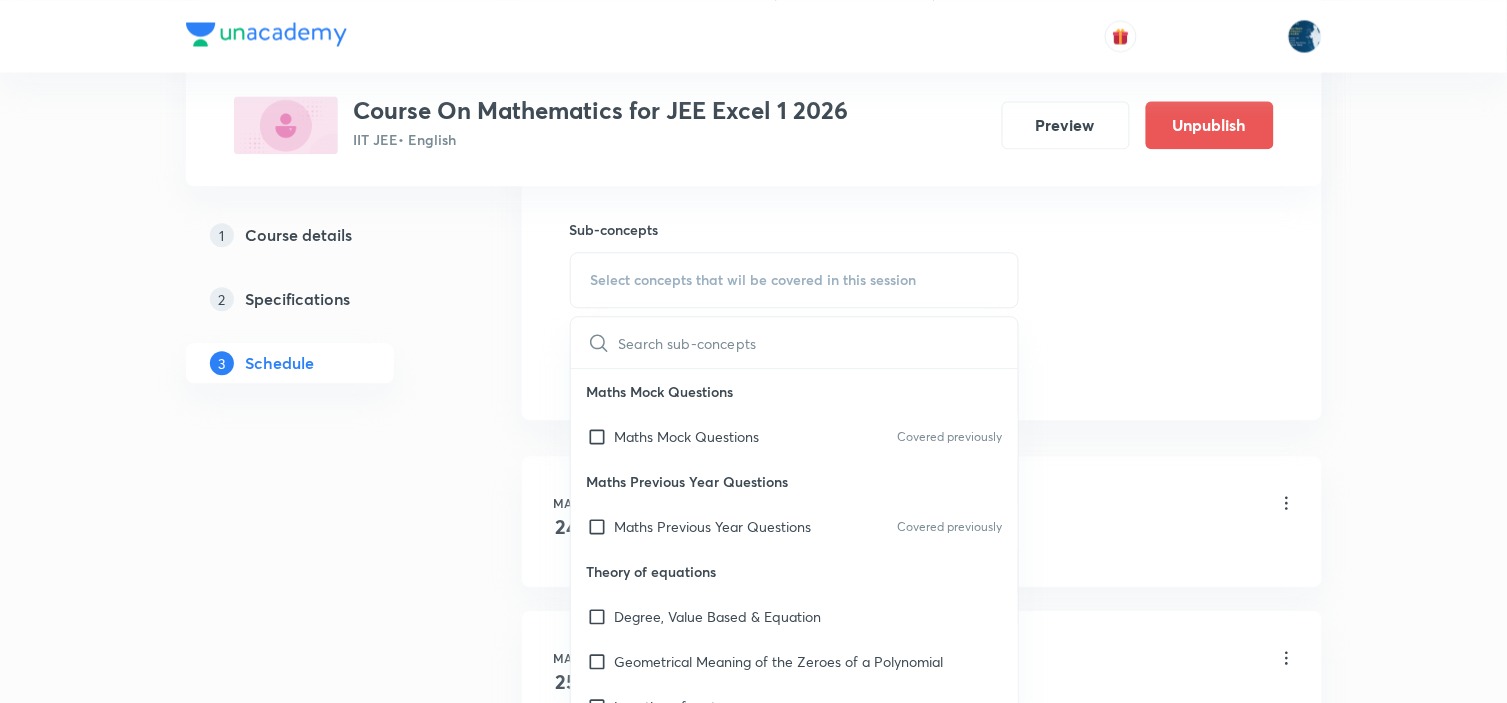 click on "Maths Mock Questions Covered previously" at bounding box center (795, 436) 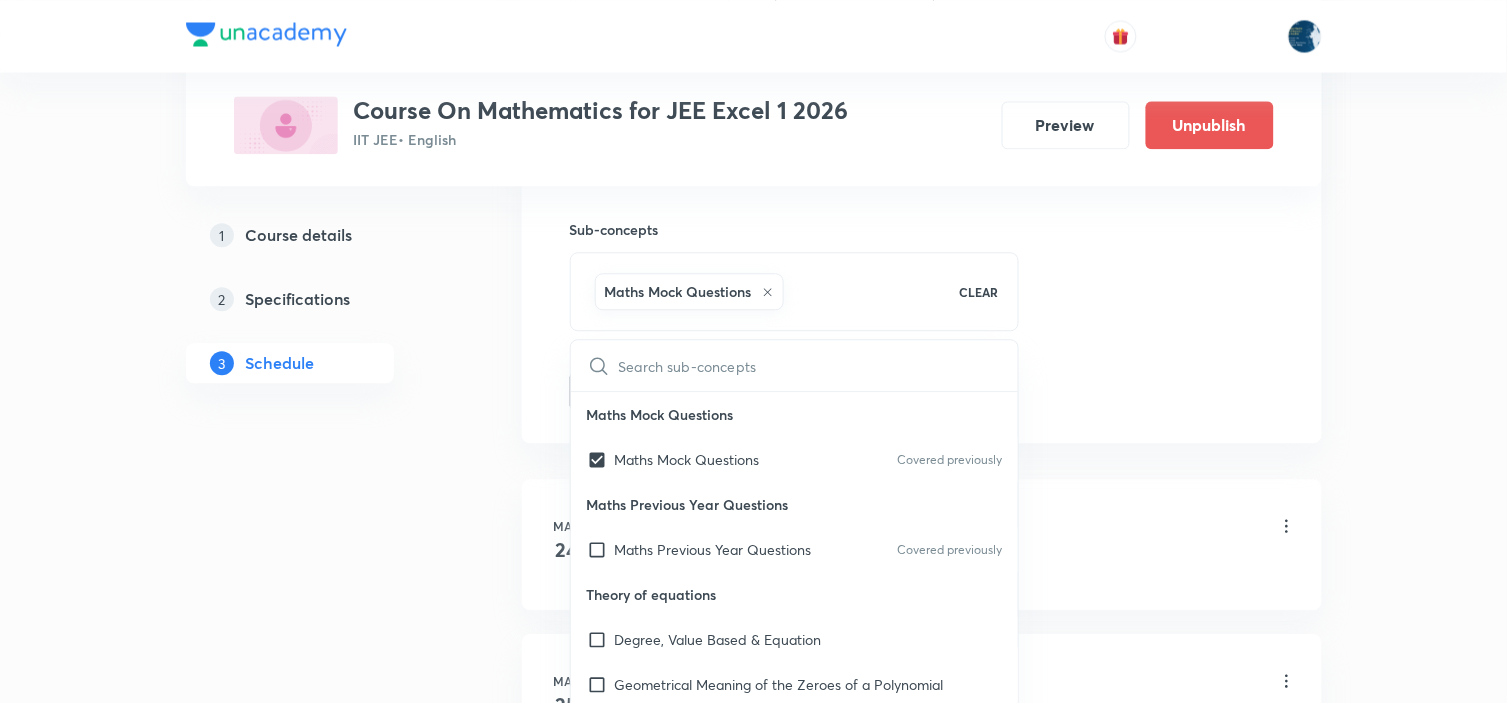 drag, startPoint x: 1135, startPoint y: 348, endPoint x: 1106, endPoint y: 337, distance: 31.016125 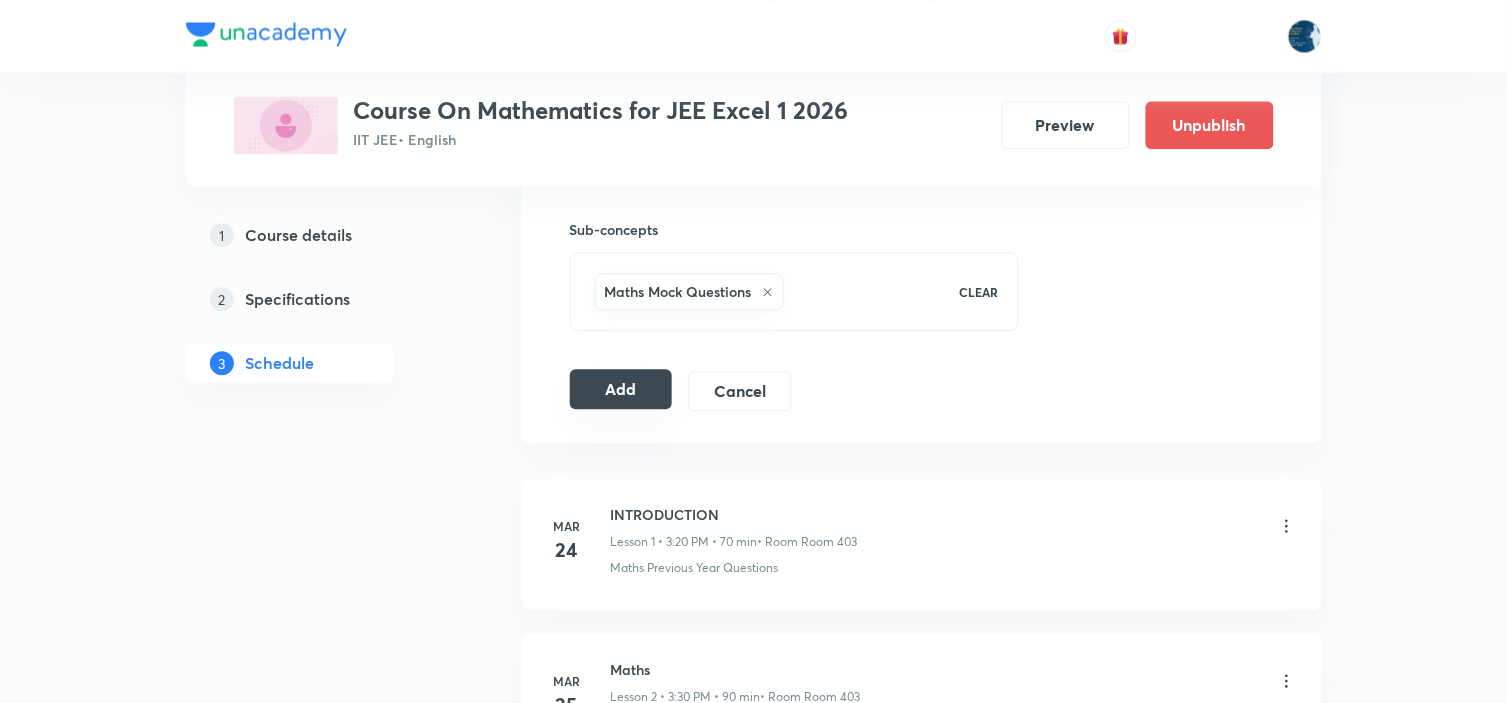 click on "Add" at bounding box center (621, 389) 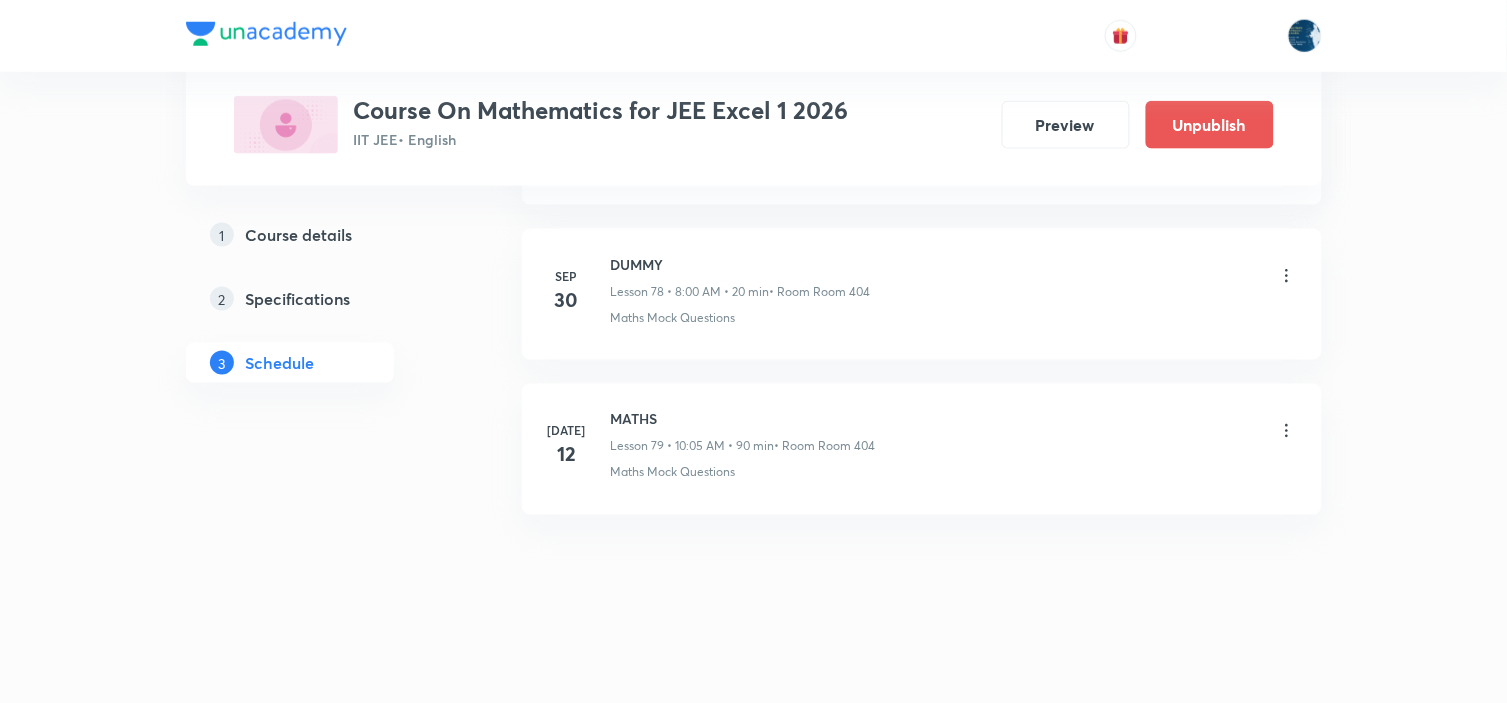 scroll, scrollTop: 12238, scrollLeft: 0, axis: vertical 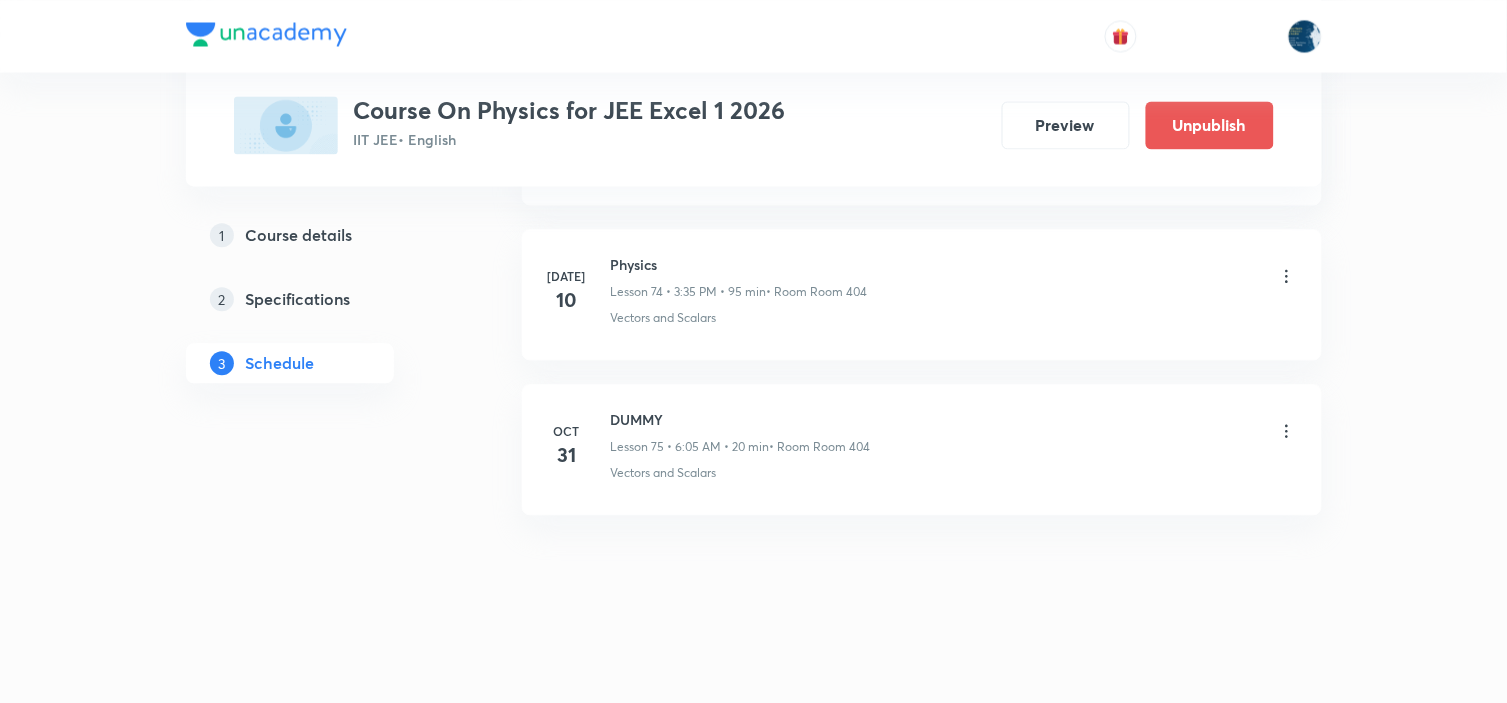 click on "Physics" at bounding box center (739, 264) 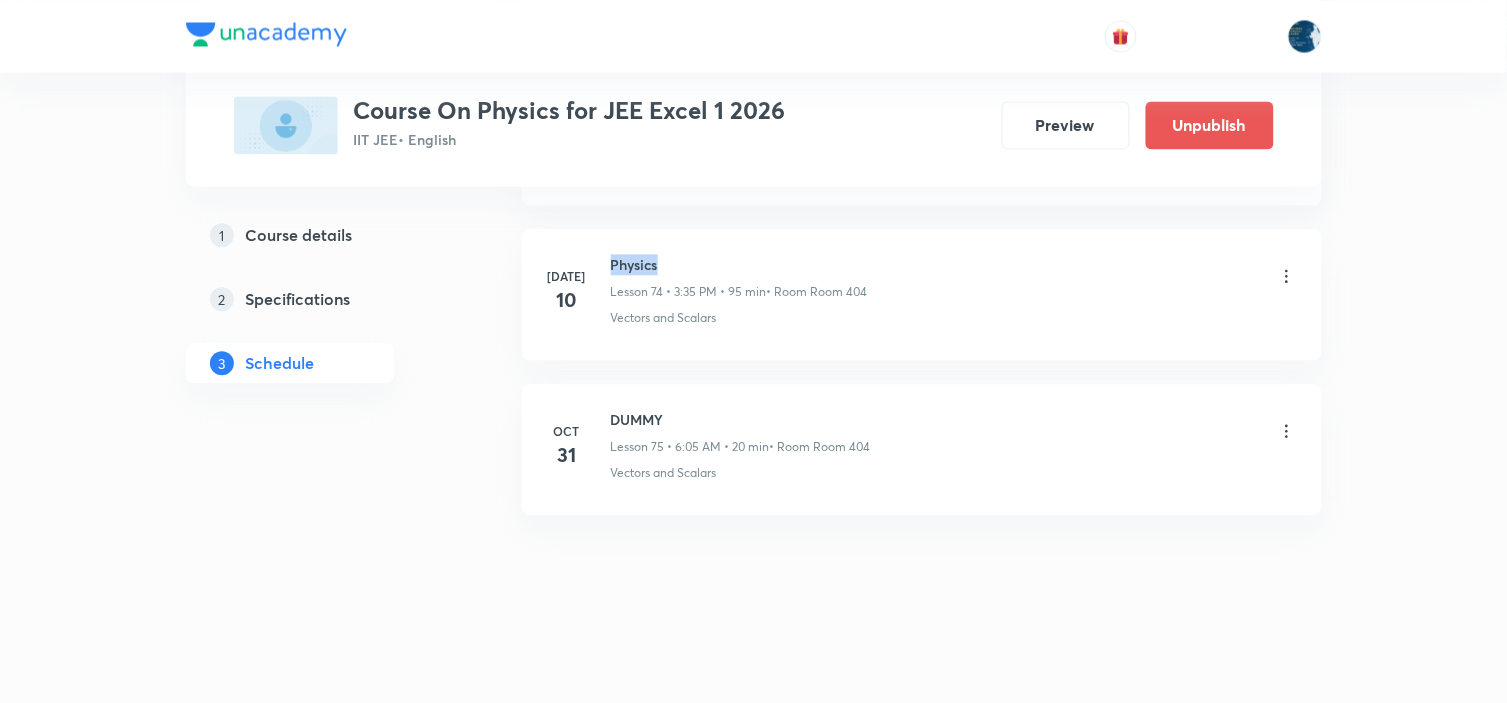 click on "Physics" at bounding box center [739, 264] 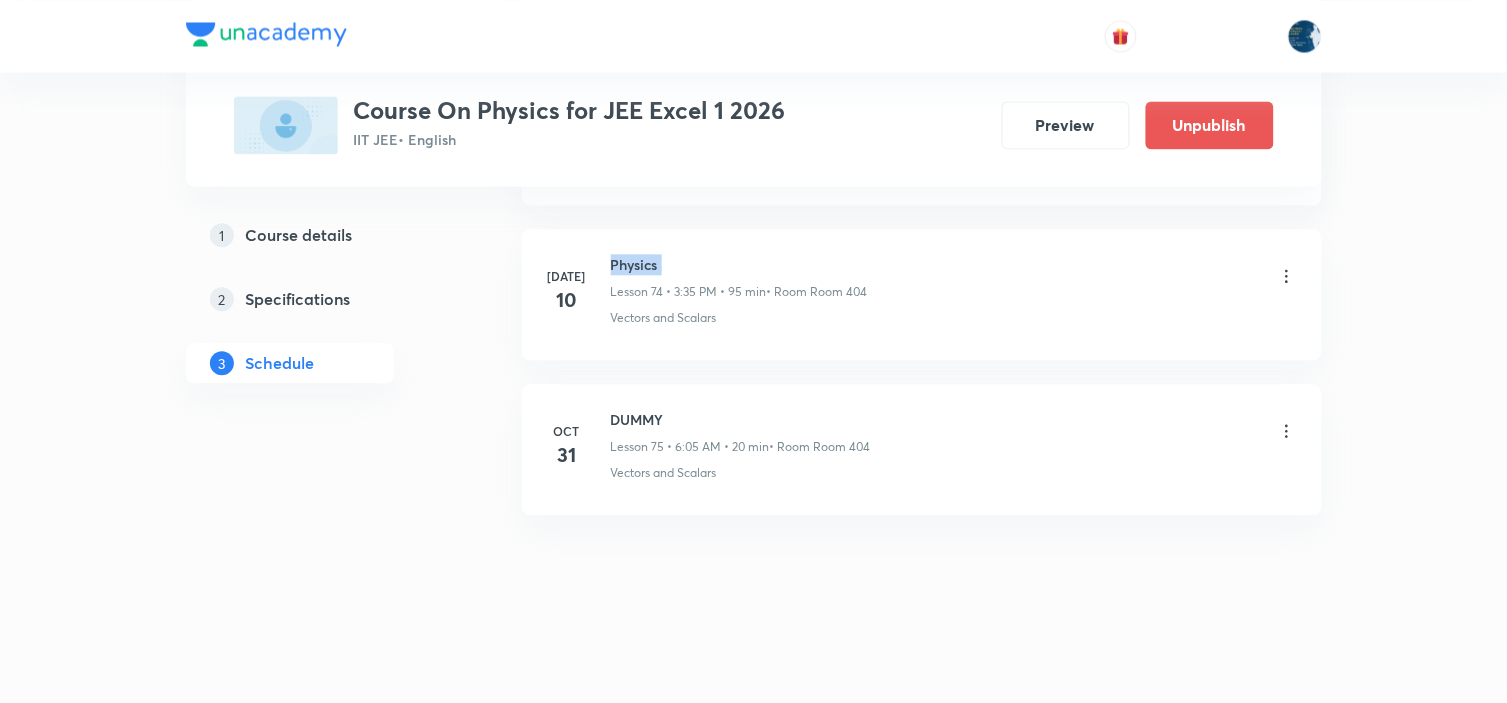 click on "Physics" at bounding box center (739, 264) 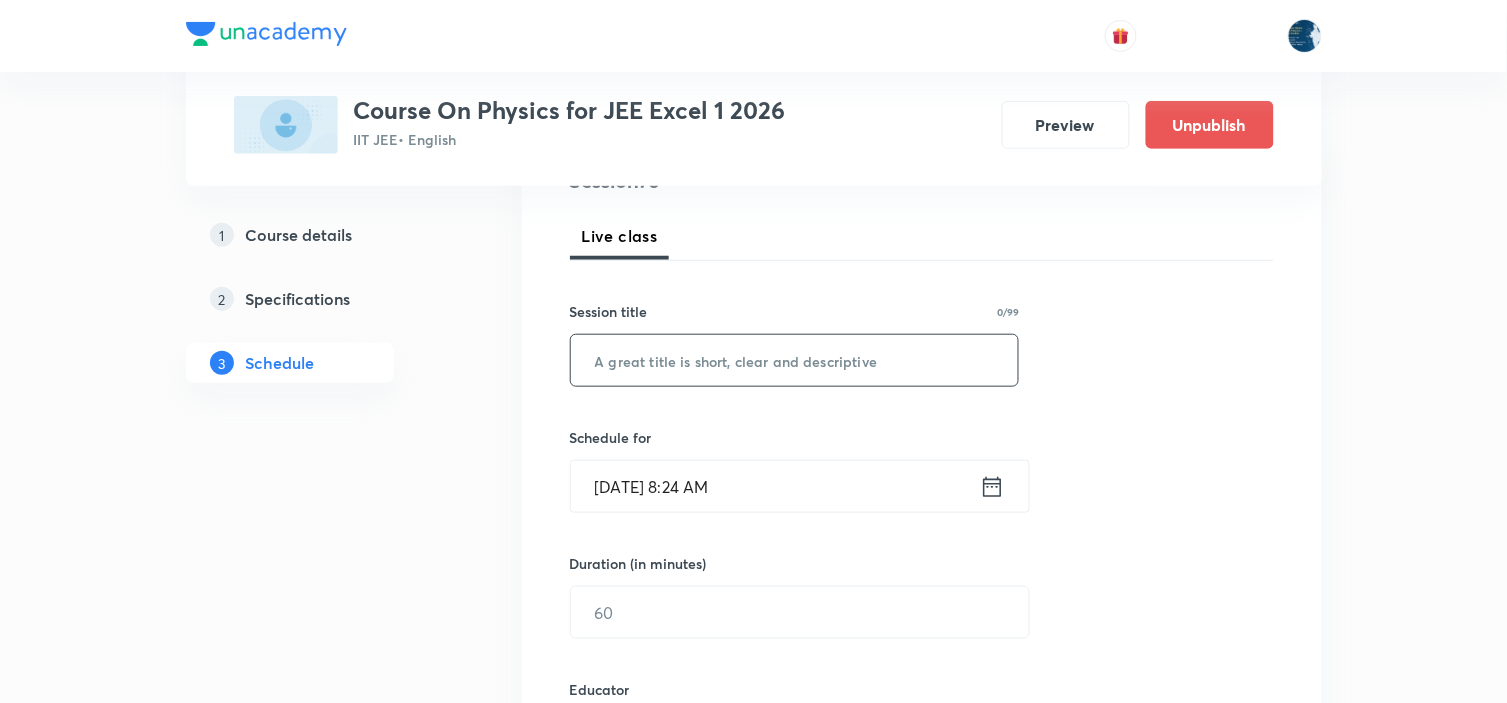 scroll, scrollTop: 333, scrollLeft: 0, axis: vertical 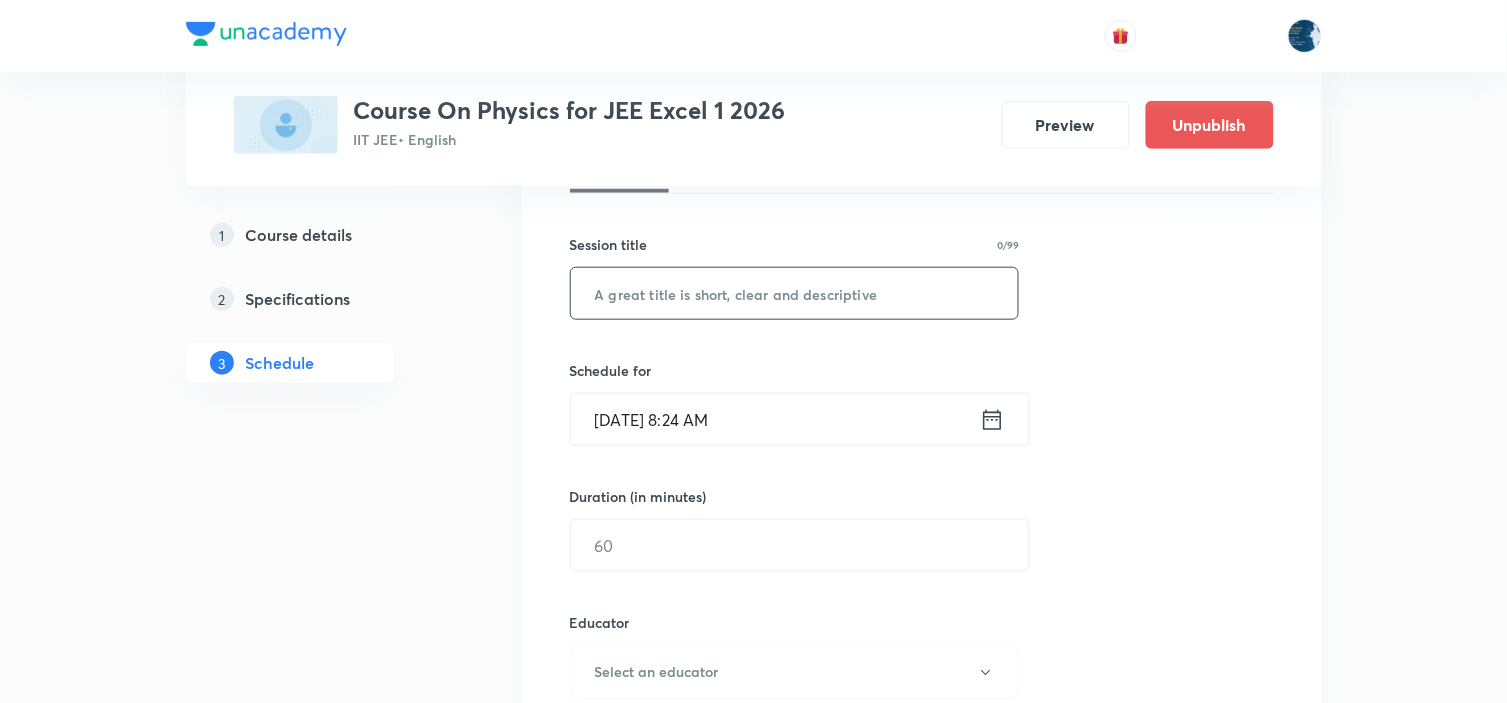 click at bounding box center (795, 293) 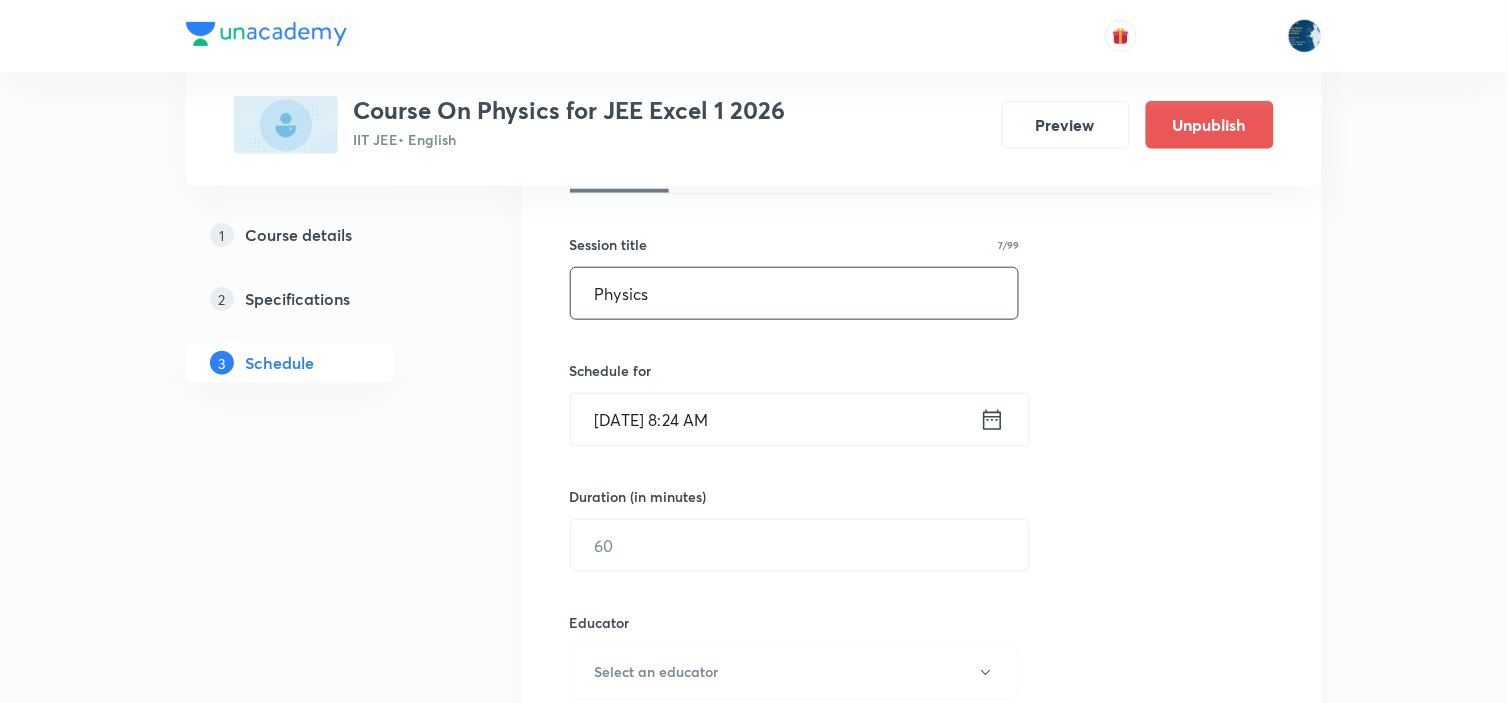 type on "Physics" 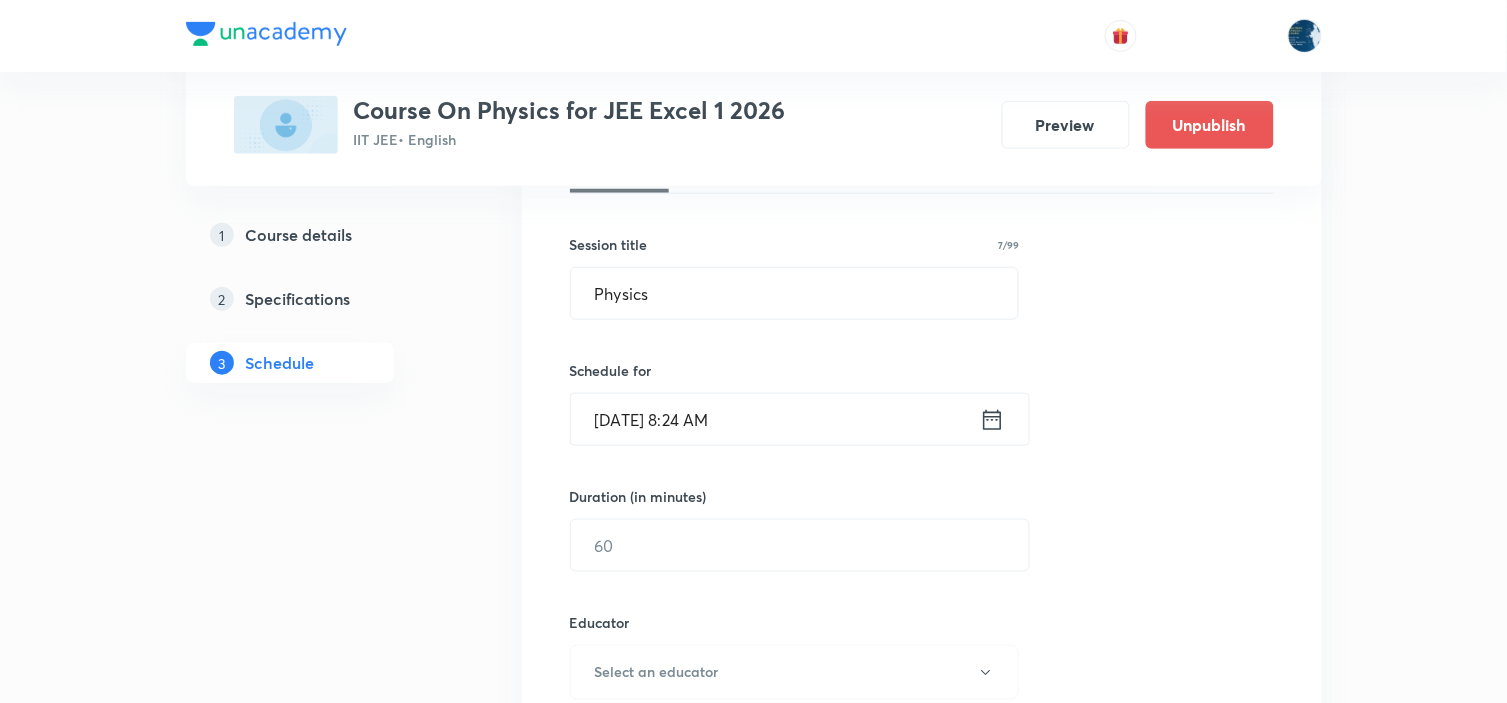 click 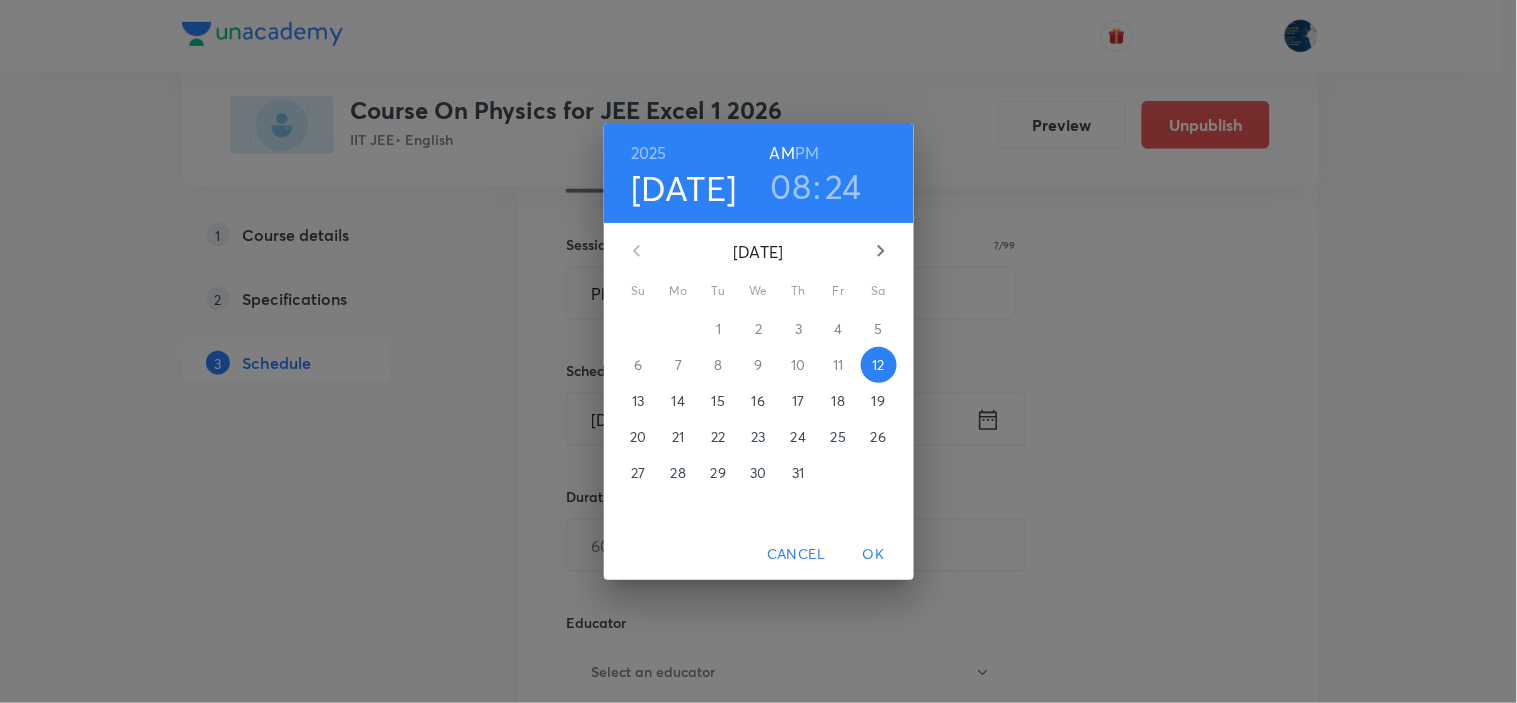 click on "PM" at bounding box center [807, 153] 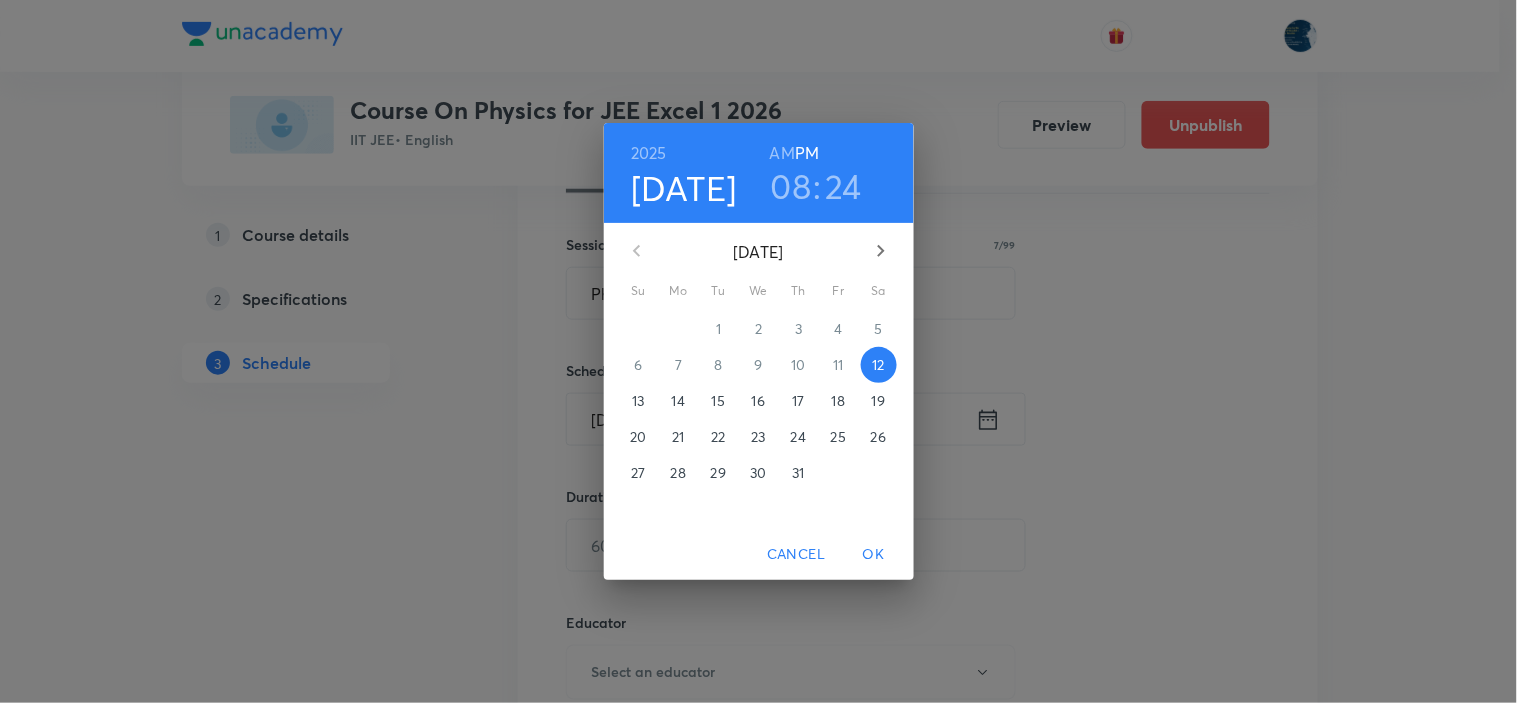 click on "08" at bounding box center [791, 186] 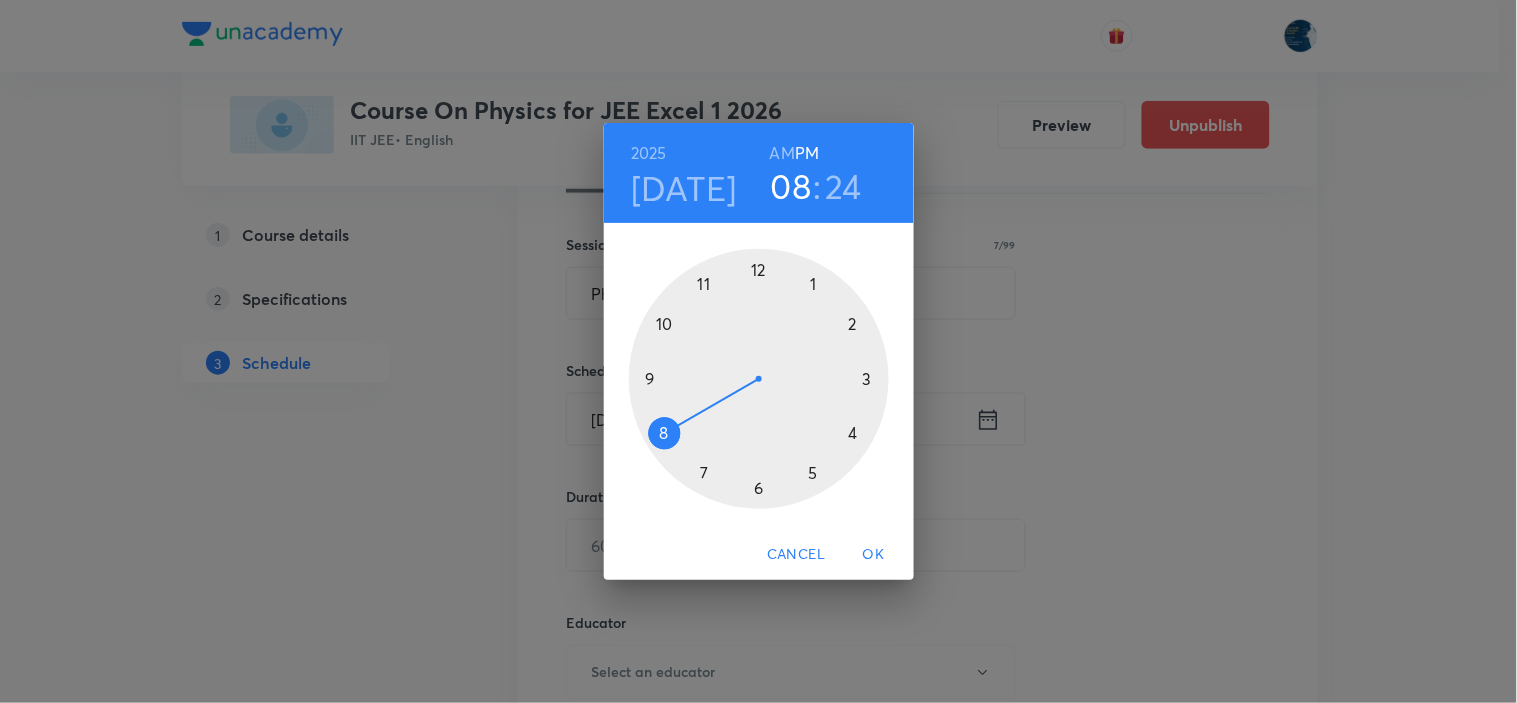 click at bounding box center [759, 379] 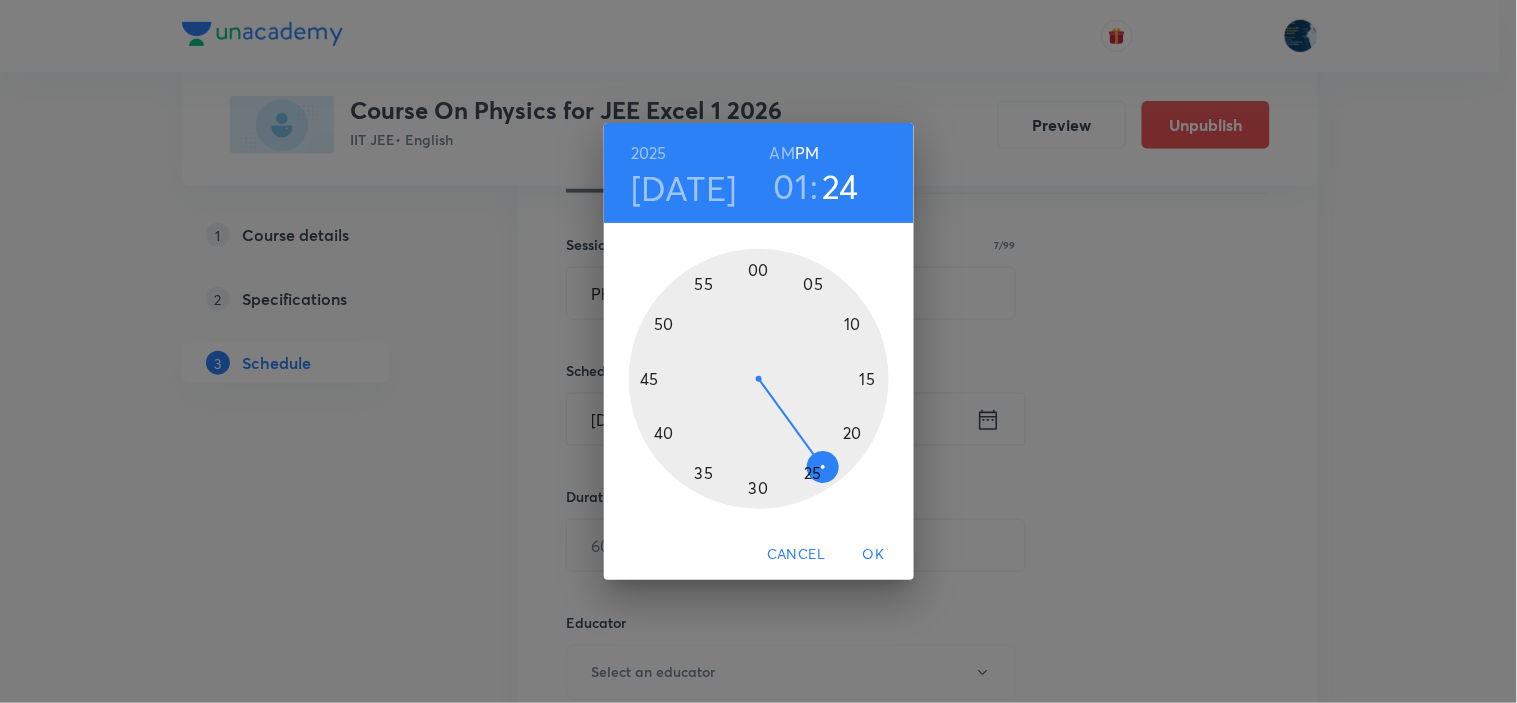 click at bounding box center (759, 379) 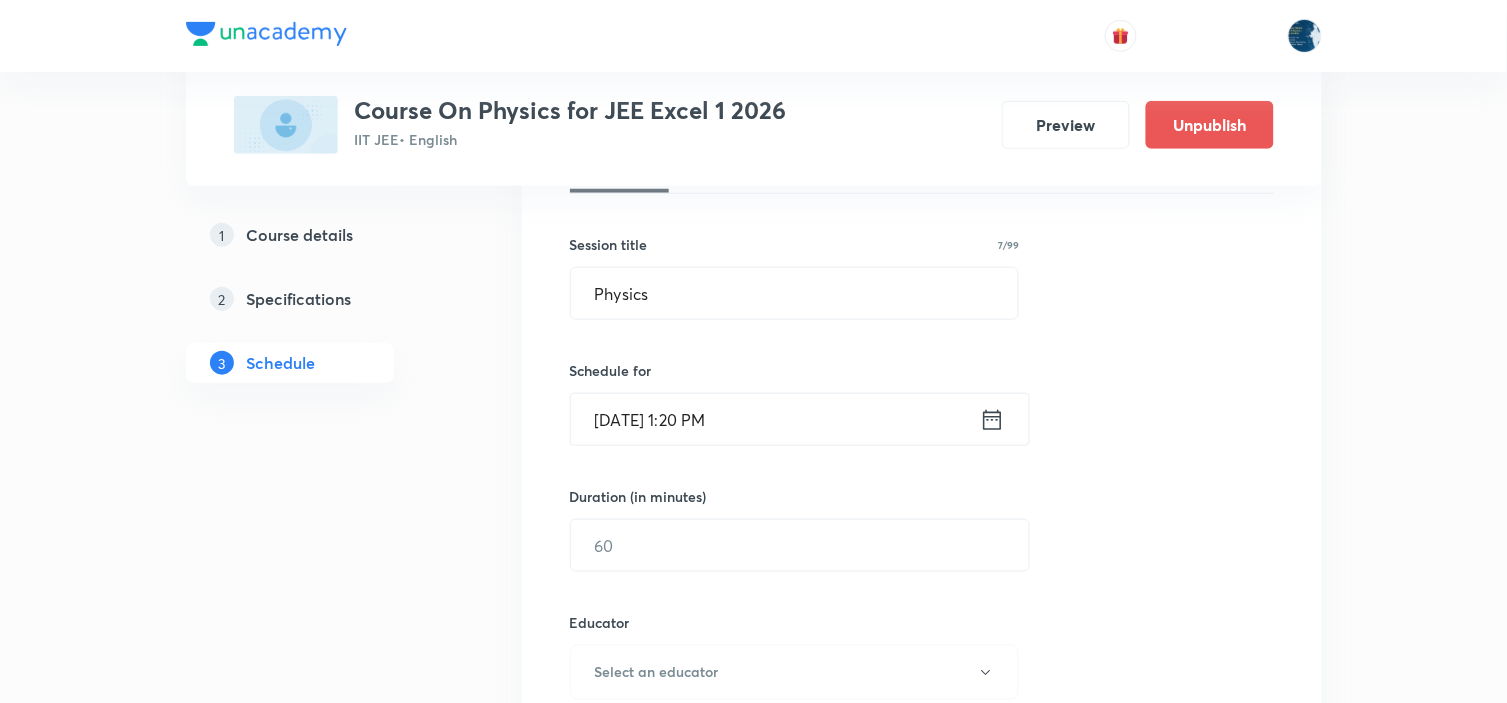 scroll, scrollTop: 444, scrollLeft: 0, axis: vertical 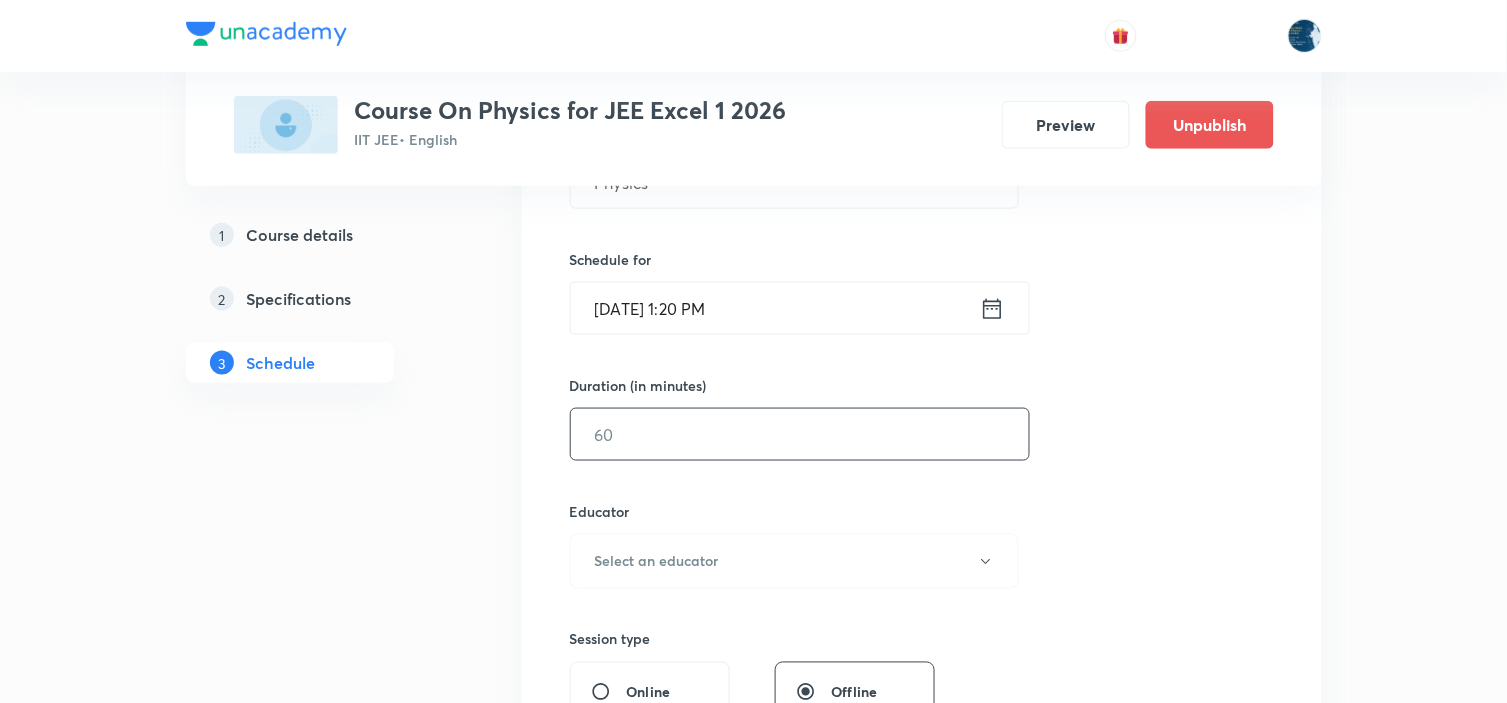 click at bounding box center [800, 434] 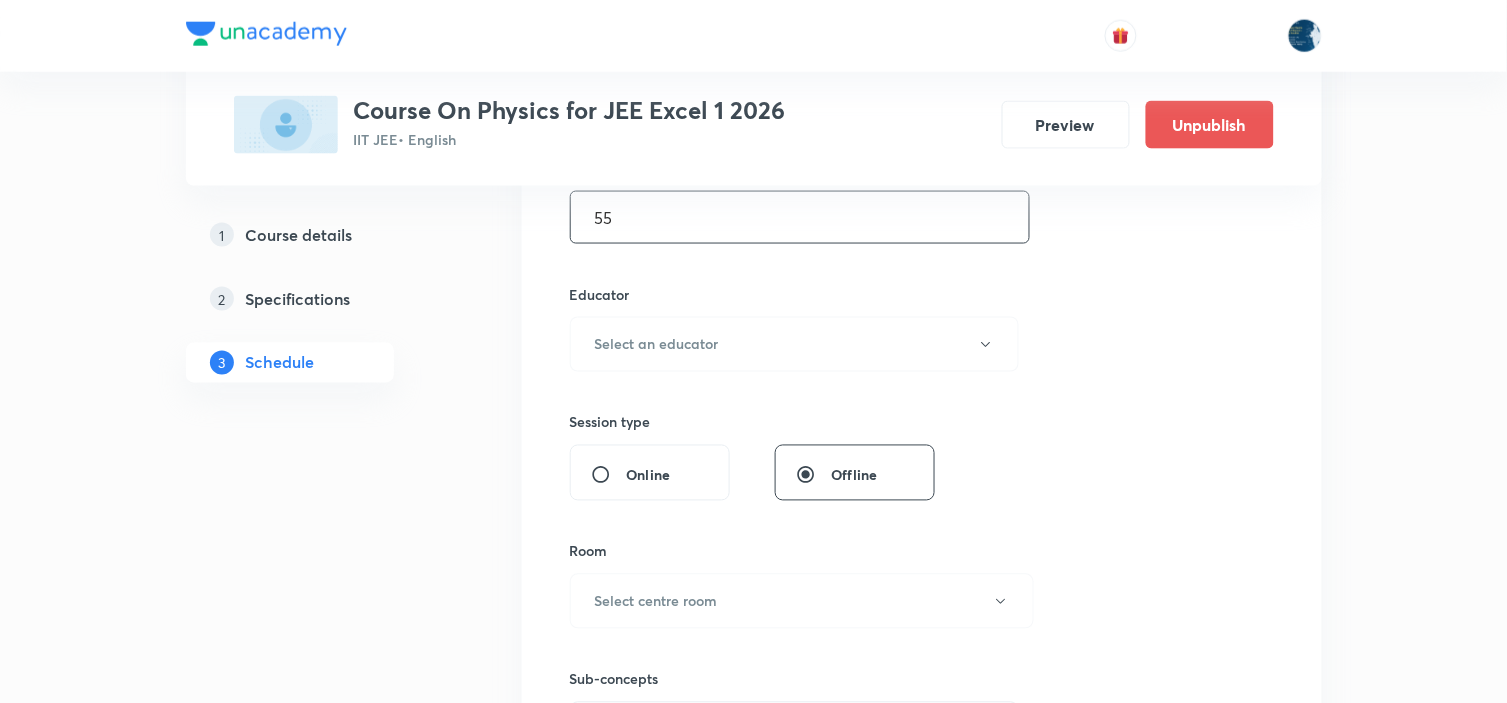 scroll, scrollTop: 666, scrollLeft: 0, axis: vertical 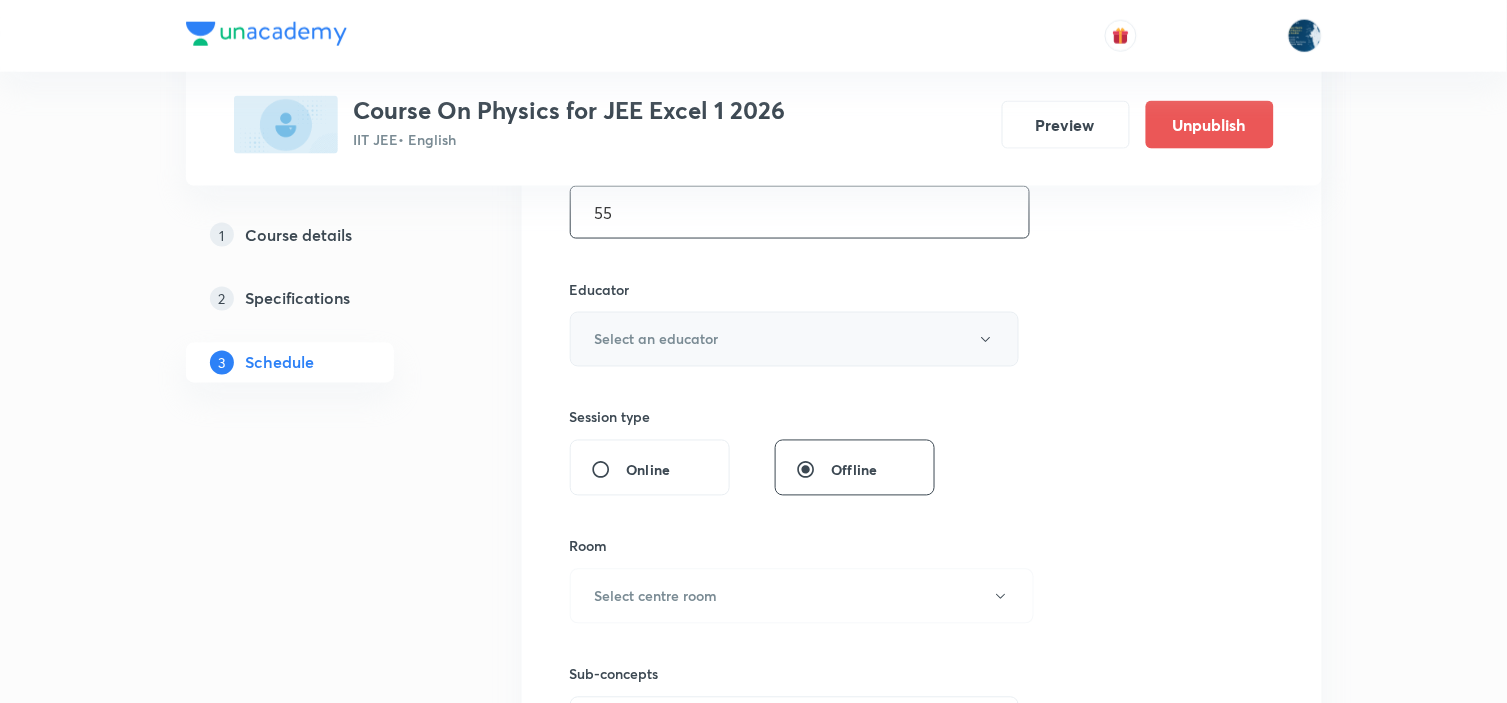 type on "55" 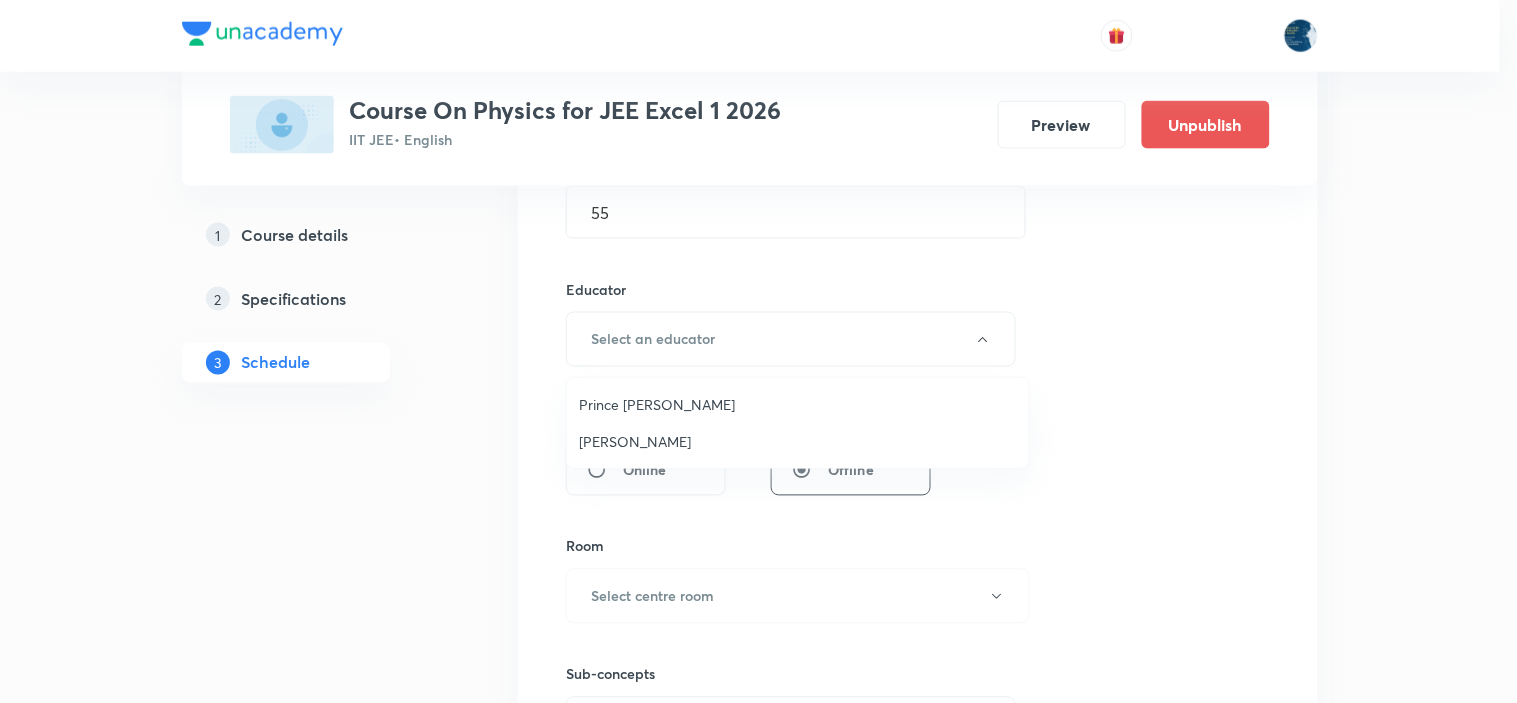 click on "Prince [PERSON_NAME]" at bounding box center [798, 404] 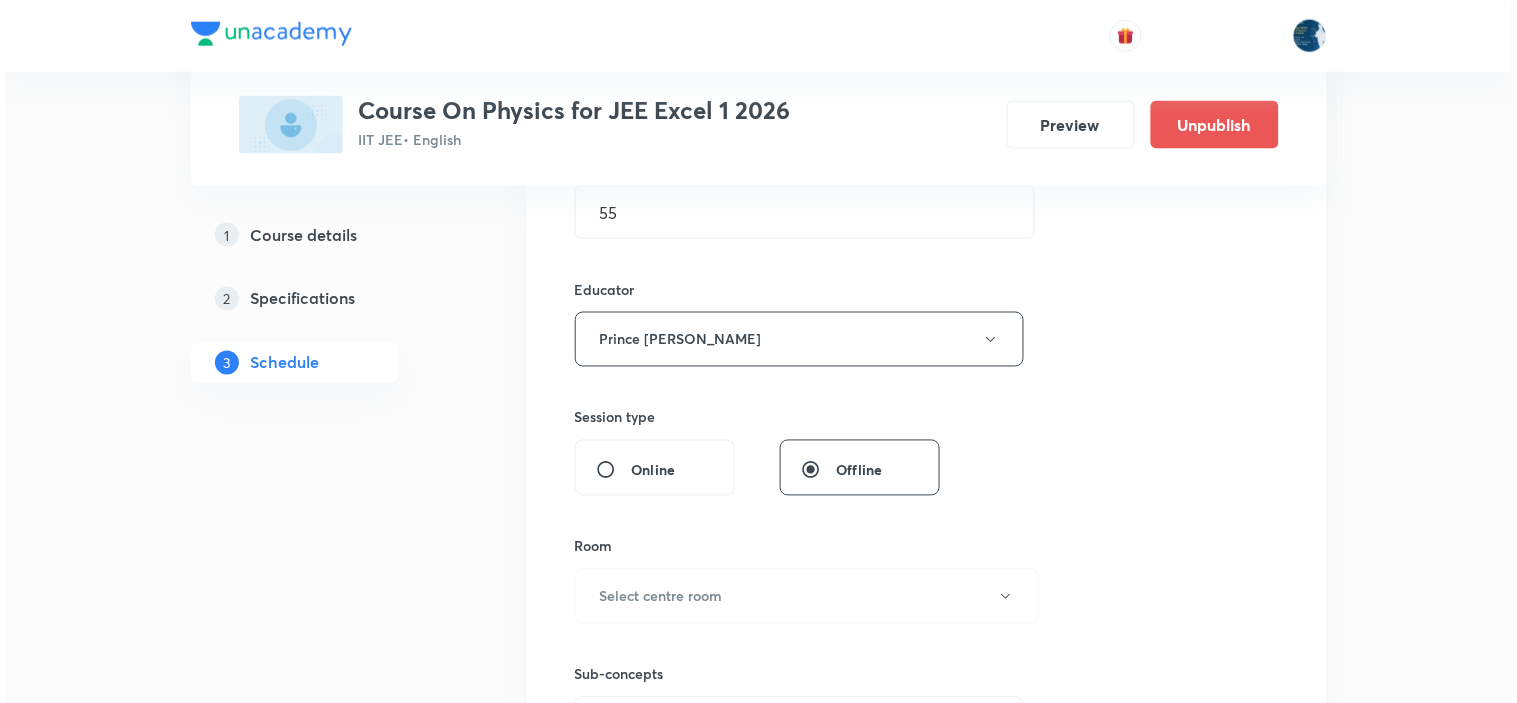 scroll, scrollTop: 777, scrollLeft: 0, axis: vertical 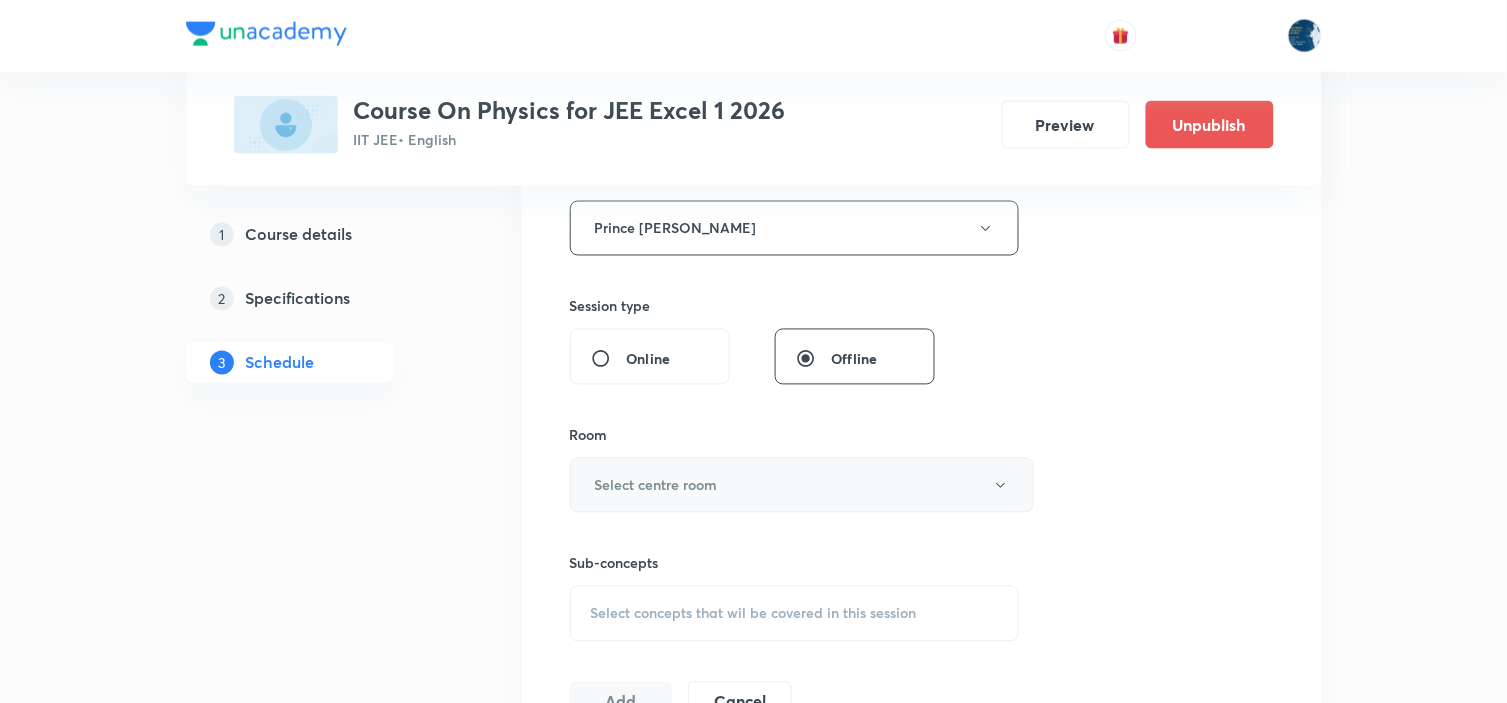 click on "Select centre room" at bounding box center [656, 485] 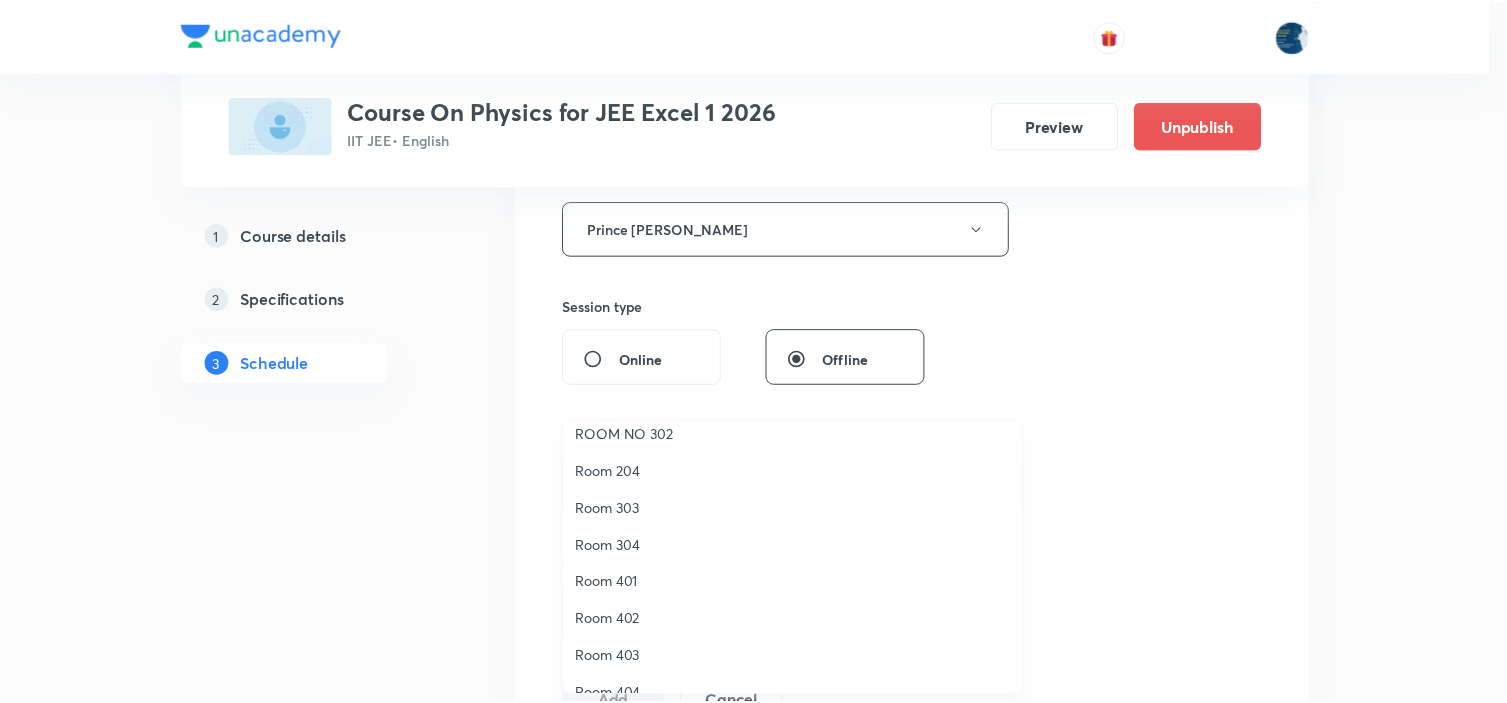 scroll, scrollTop: 371, scrollLeft: 0, axis: vertical 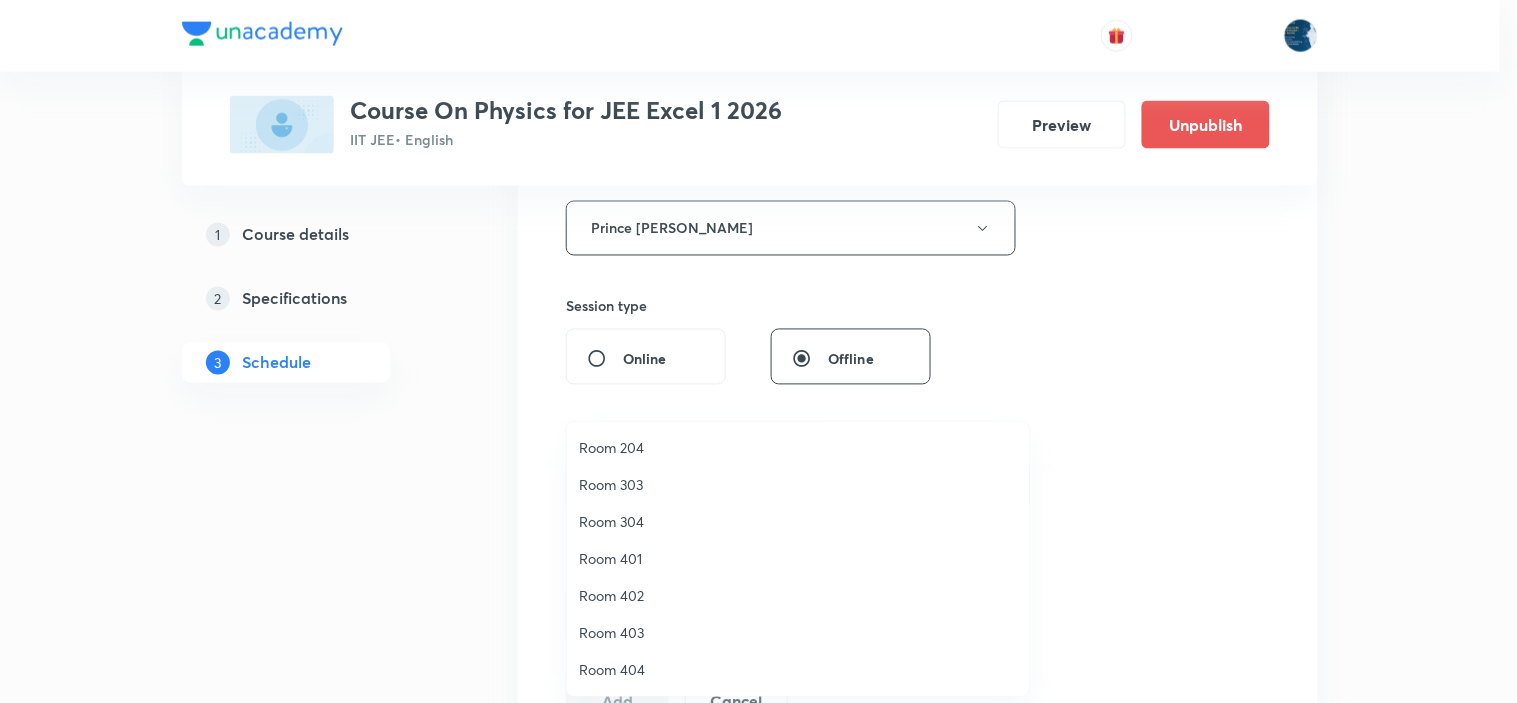 click on "Room 404" at bounding box center [798, 669] 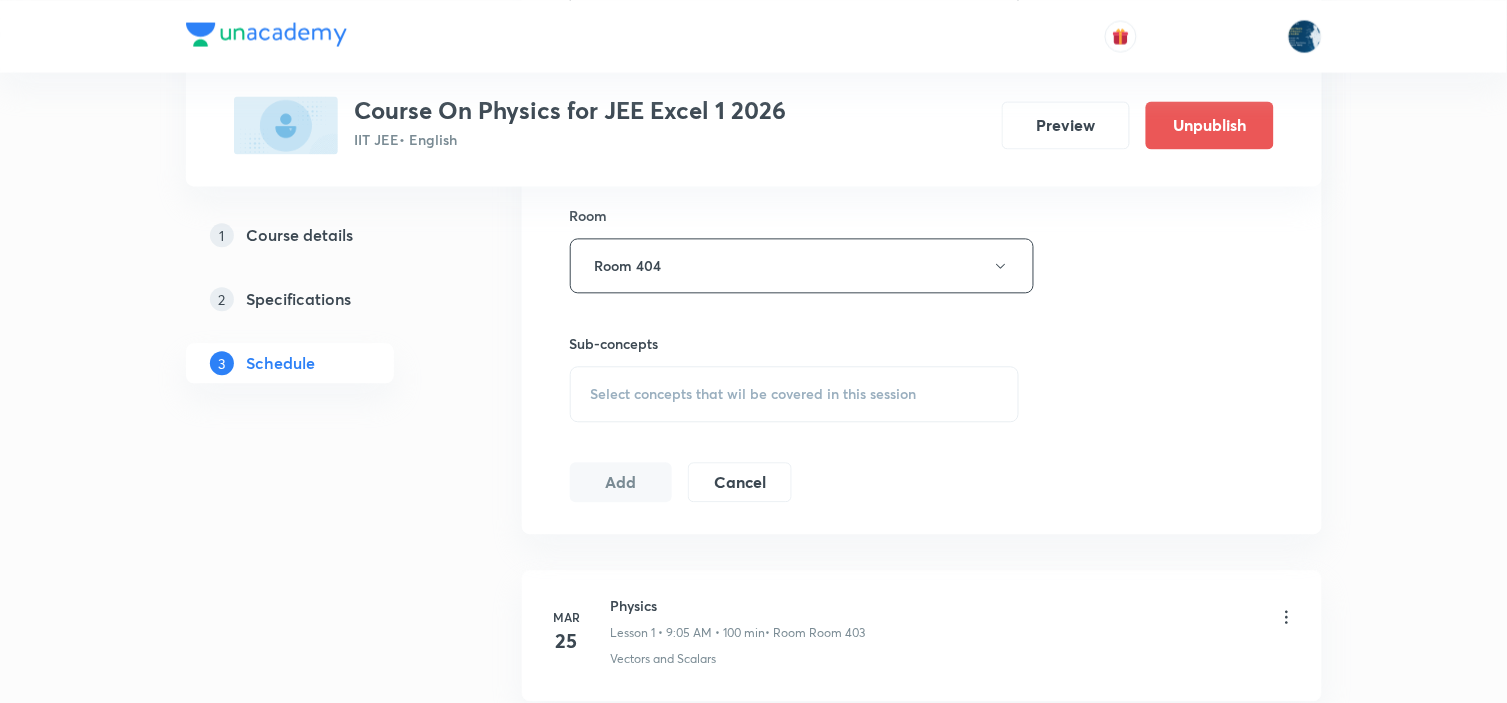 scroll, scrollTop: 1000, scrollLeft: 0, axis: vertical 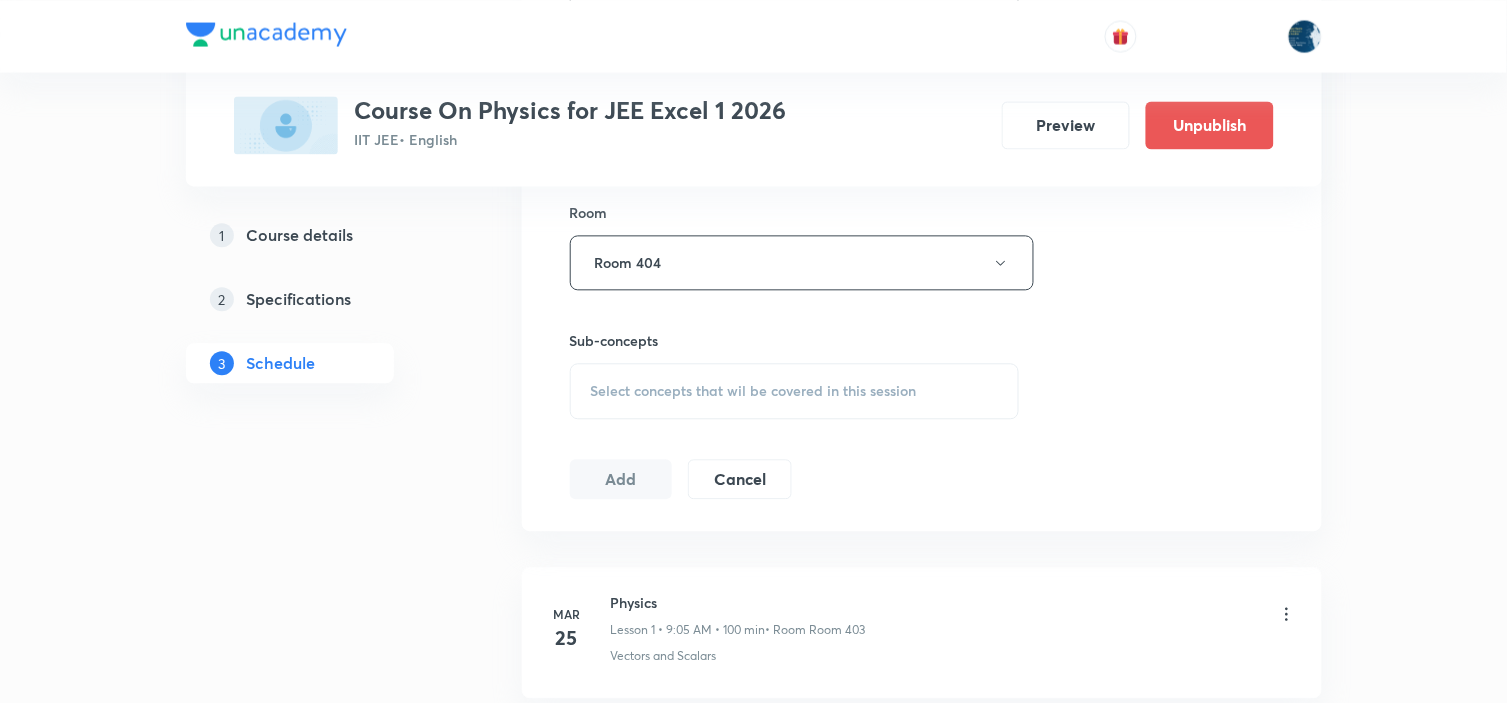 click on "Select concepts that wil be covered in this session" at bounding box center (795, 391) 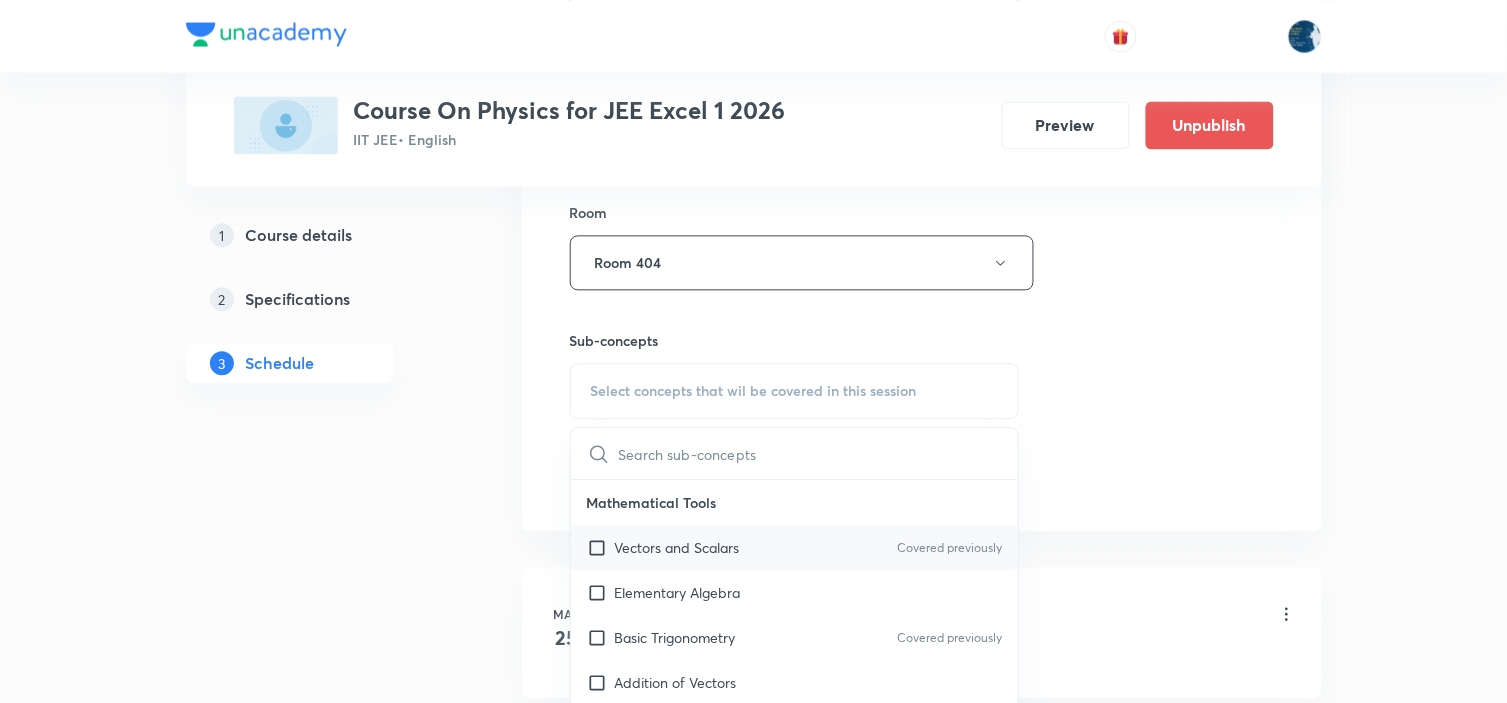 click on "Vectors and Scalars  Covered previously" at bounding box center (795, 547) 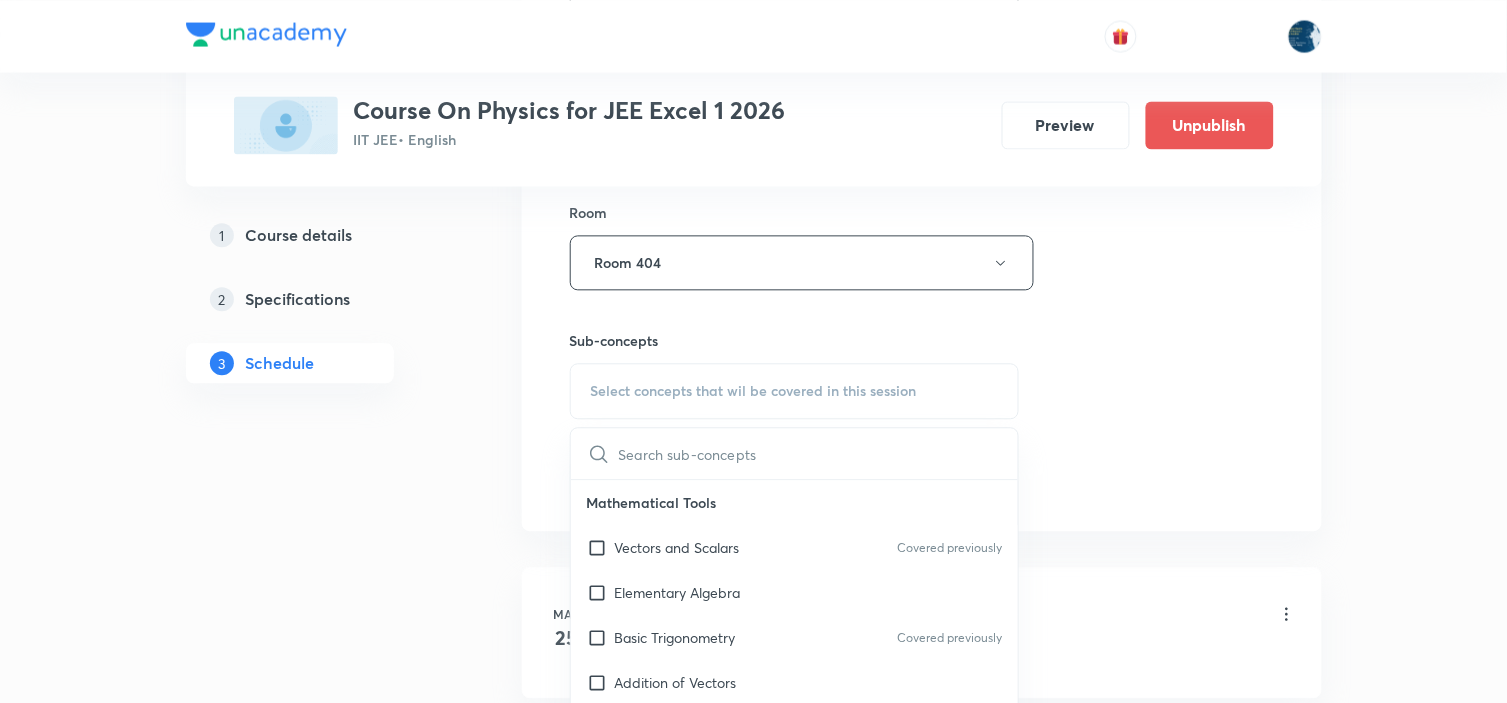 checkbox on "true" 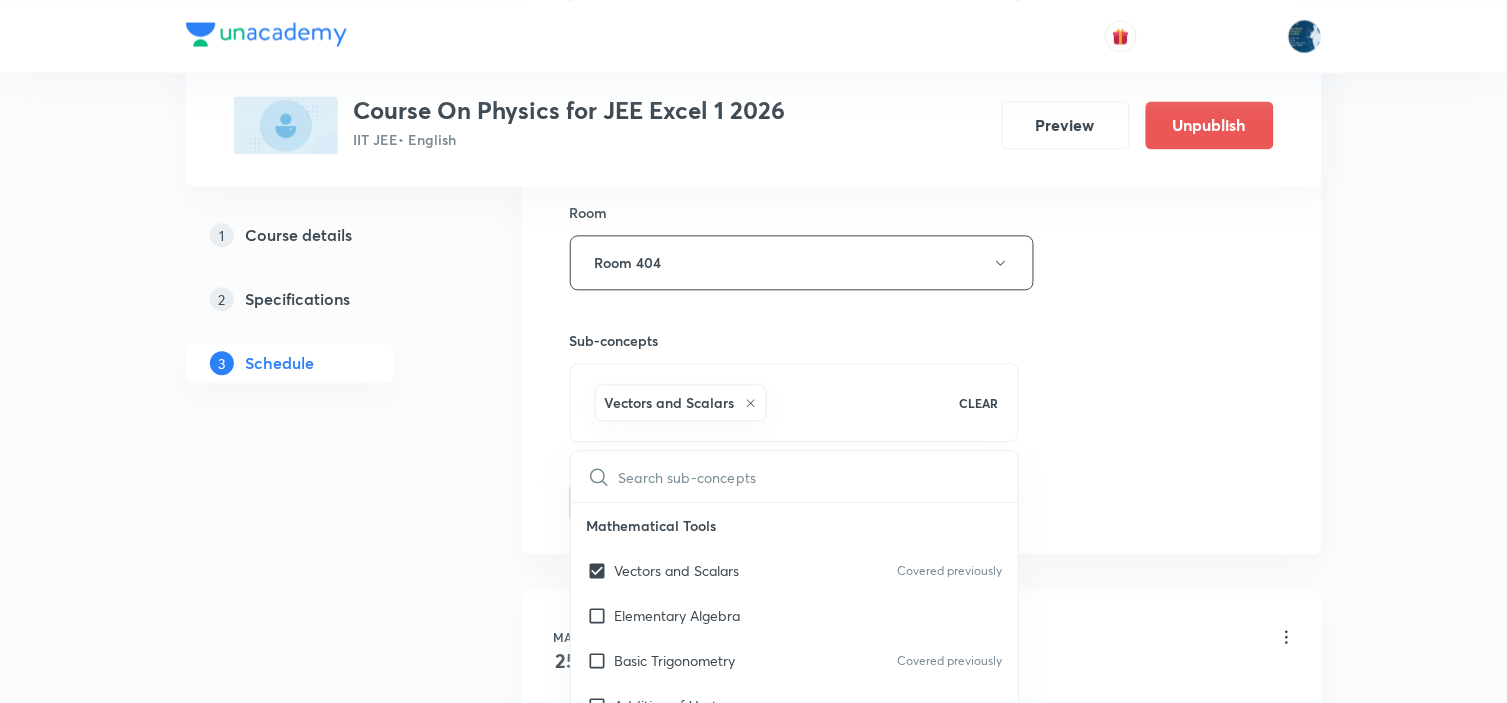 click on "Session  76 Live class Session title 7/99 Physics ​ Schedule for Jul 12, 2025, 1:20 PM ​ Duration (in minutes) 55 ​ Educator Prince Dubey   Session type Online Offline Room Room 404 Sub-concepts Vectors and Scalars  CLEAR ​ Mathematical Tools Vectors and Scalars  Covered previously Elementary Algebra Basic Trigonometry Covered previously Addition of Vectors 2D and 3D Geometry Representation of Vector  Components of a Vector Functions Unit Vectors Differentiation Integration Rectangular Components of a Vector in Three Dimensions Position Vector Use of Differentiation & Integration in One Dimensional Motion Displacement Vector Derivatives of Equations of Motion by Calculus Vectors Product of Two Vectors Differentiation: Basic Formula and Rule Definite Integration and Area Under The Curve Maxima and Minima Chain Rule Cross Product Dot-Product Resolution of Vectors Subtraction of Vectors Addition of More than Two Vectors Units & Dimensions Physical quantity Dimensional Analysis Significant Figures Units" at bounding box center (922, -23) 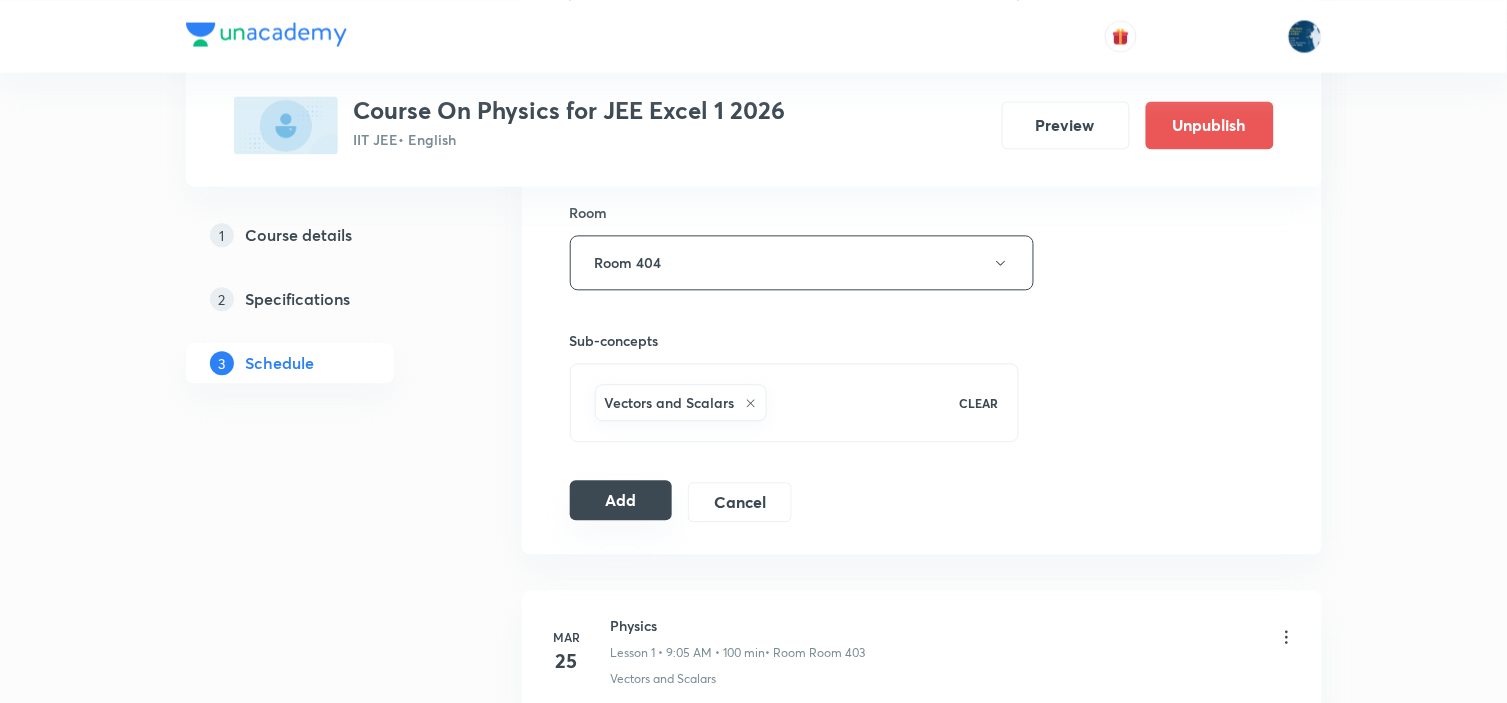 click on "Add" at bounding box center (621, 500) 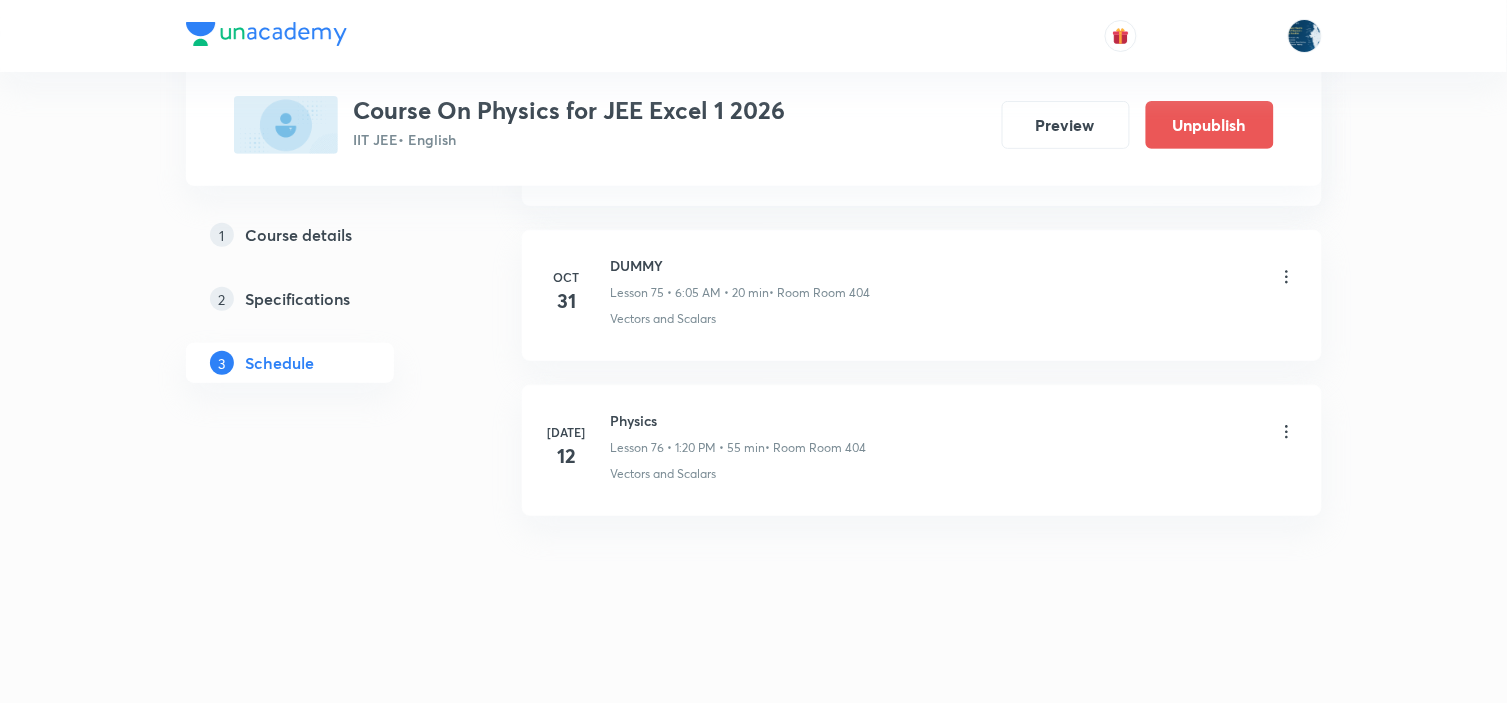 scroll, scrollTop: 11774, scrollLeft: 0, axis: vertical 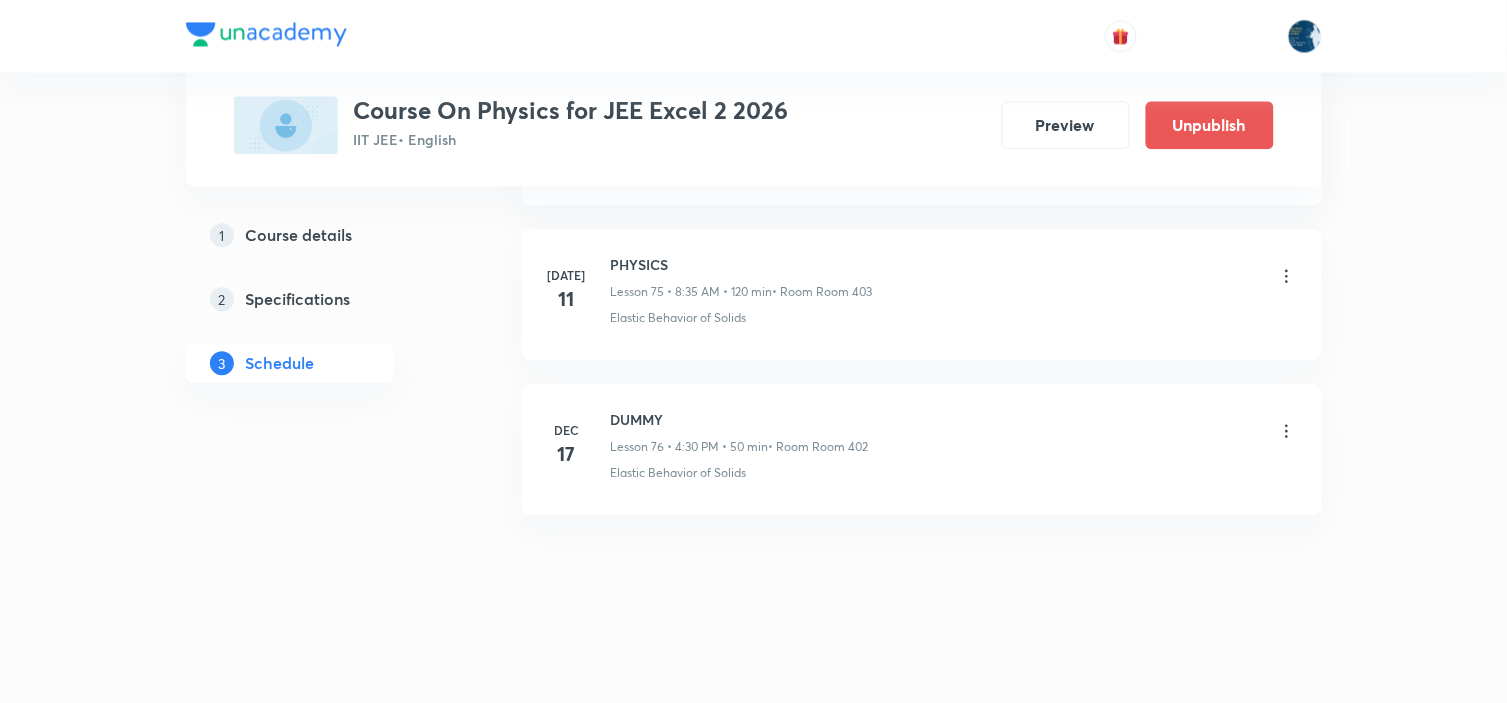 click on "PHYSICS" at bounding box center (742, 264) 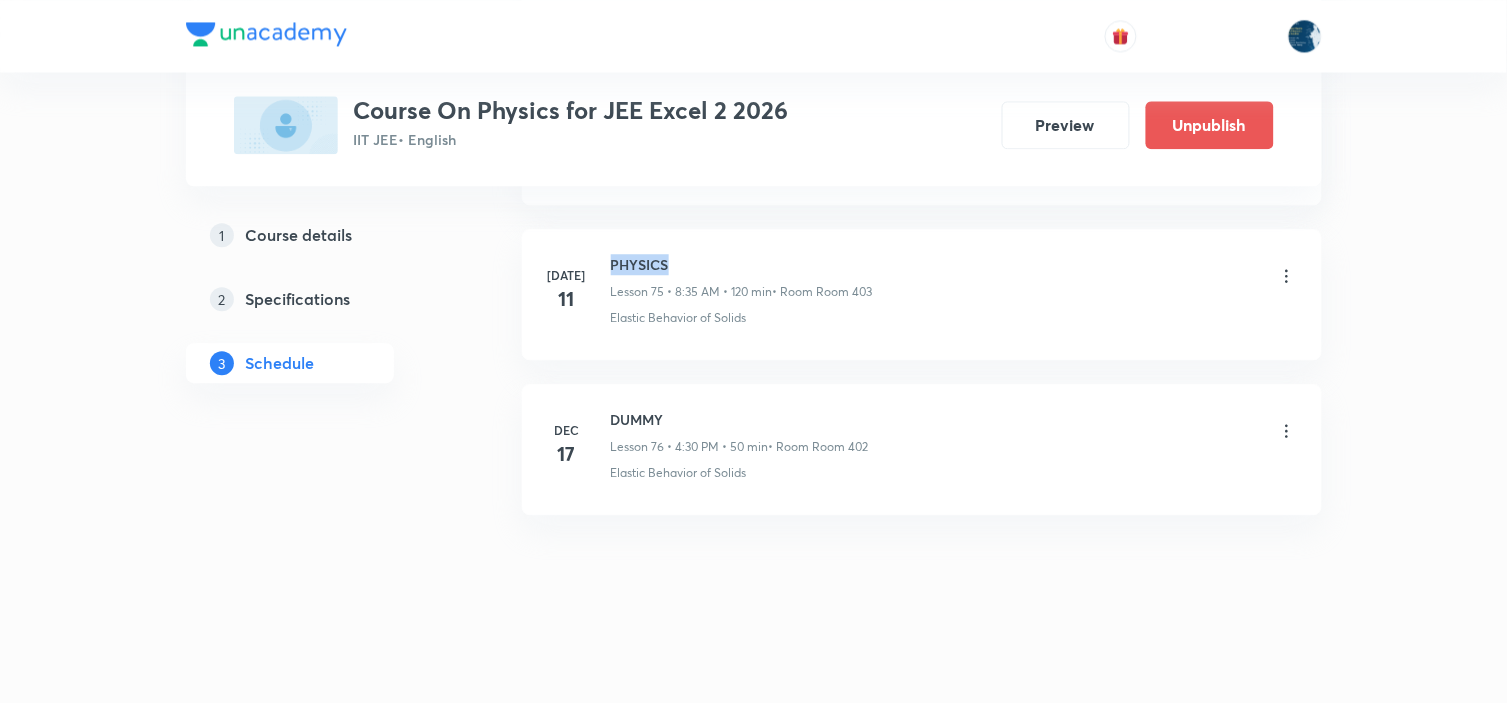 click on "PHYSICS" at bounding box center (742, 264) 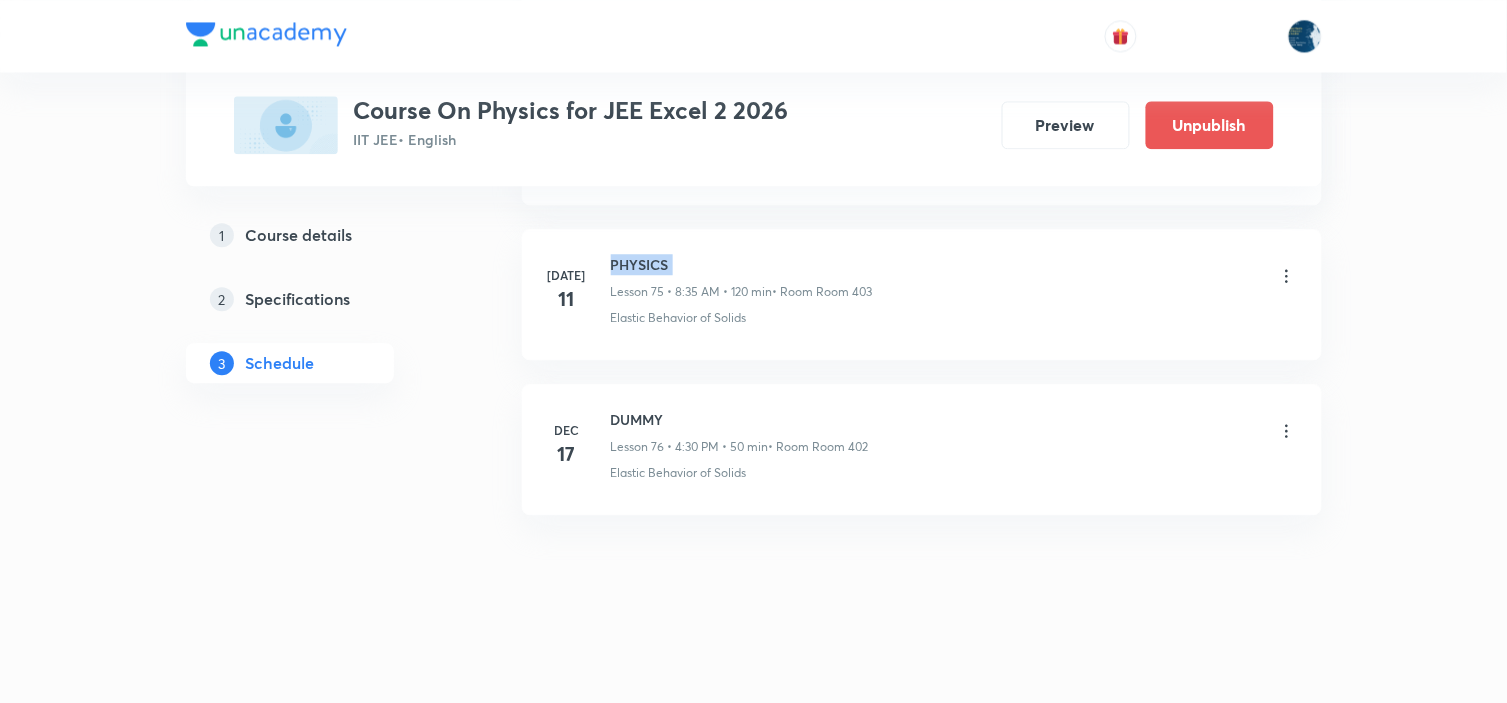 click on "PHYSICS" at bounding box center (742, 264) 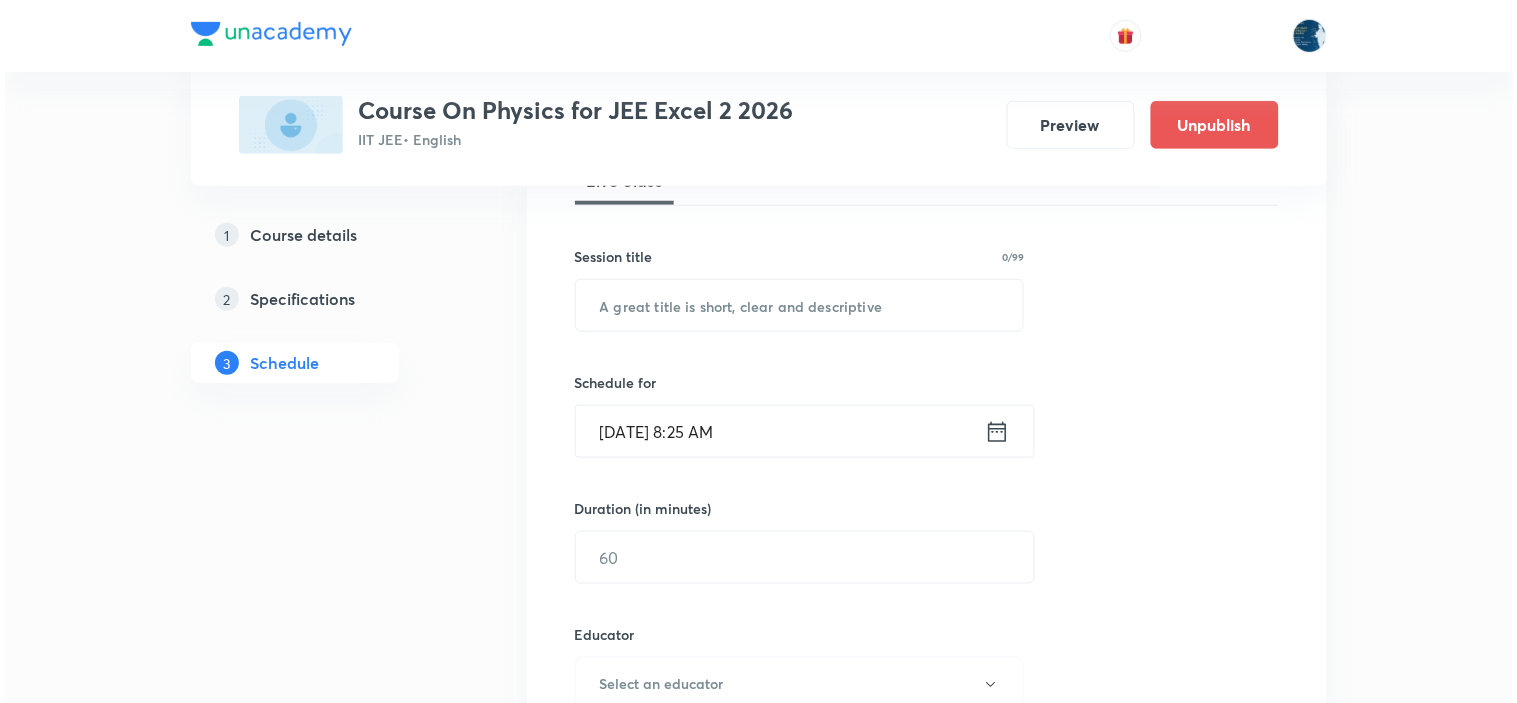 scroll, scrollTop: 333, scrollLeft: 0, axis: vertical 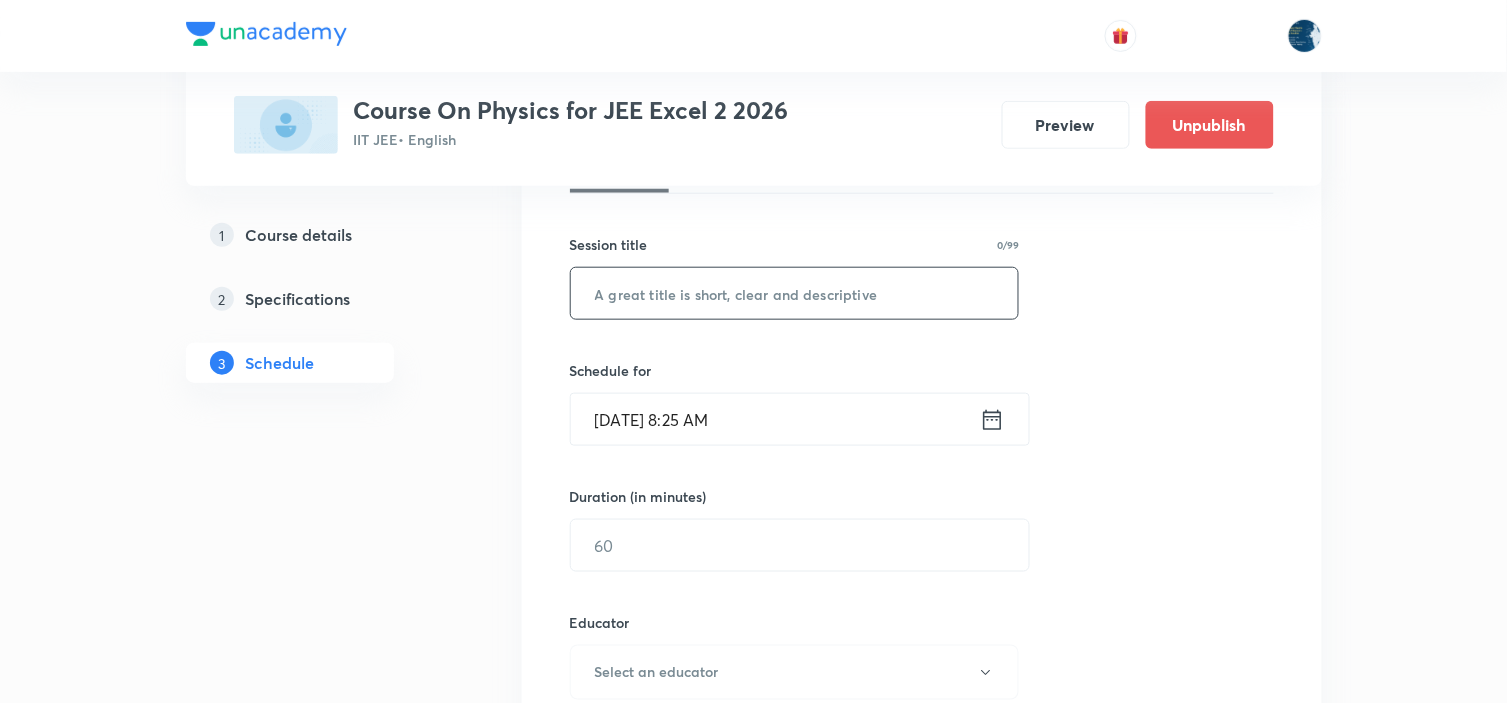 click at bounding box center [795, 293] 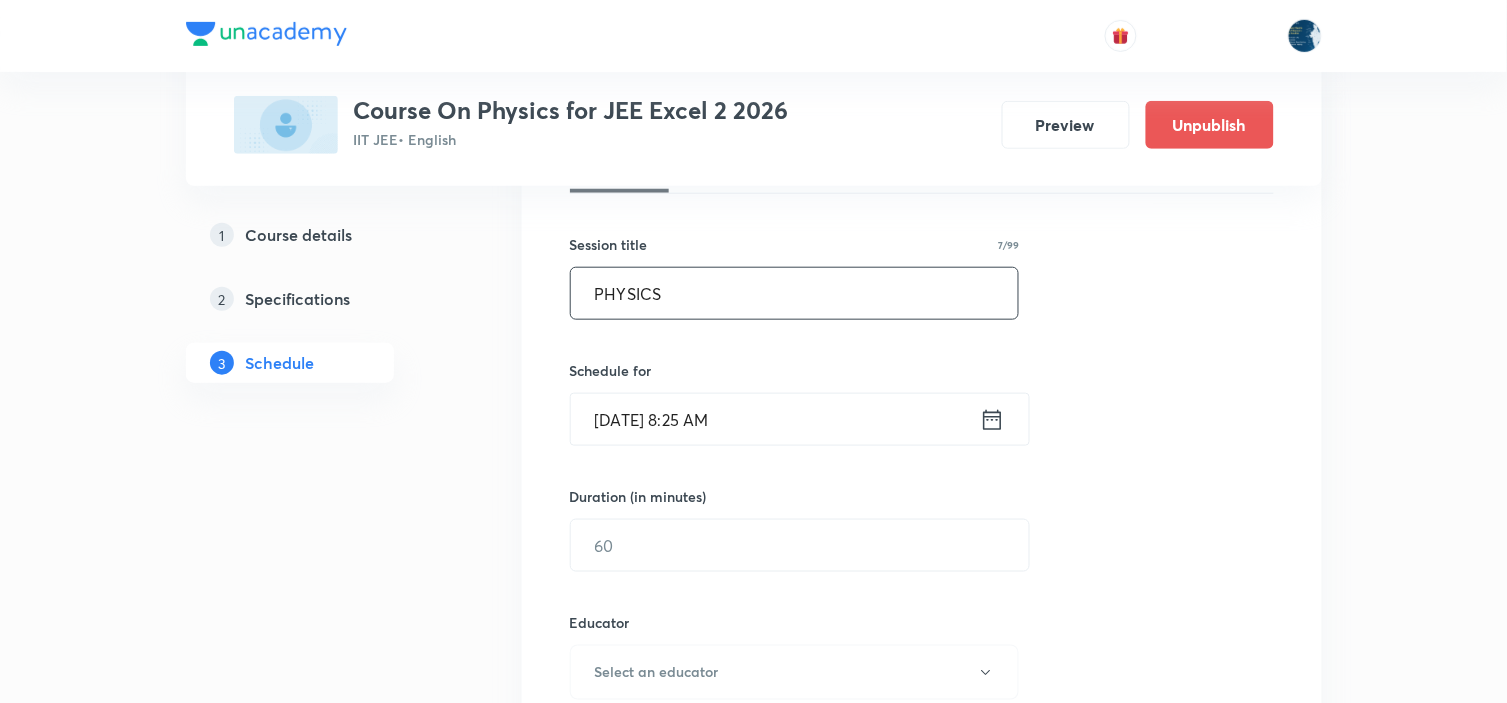 type on "PHYSICS" 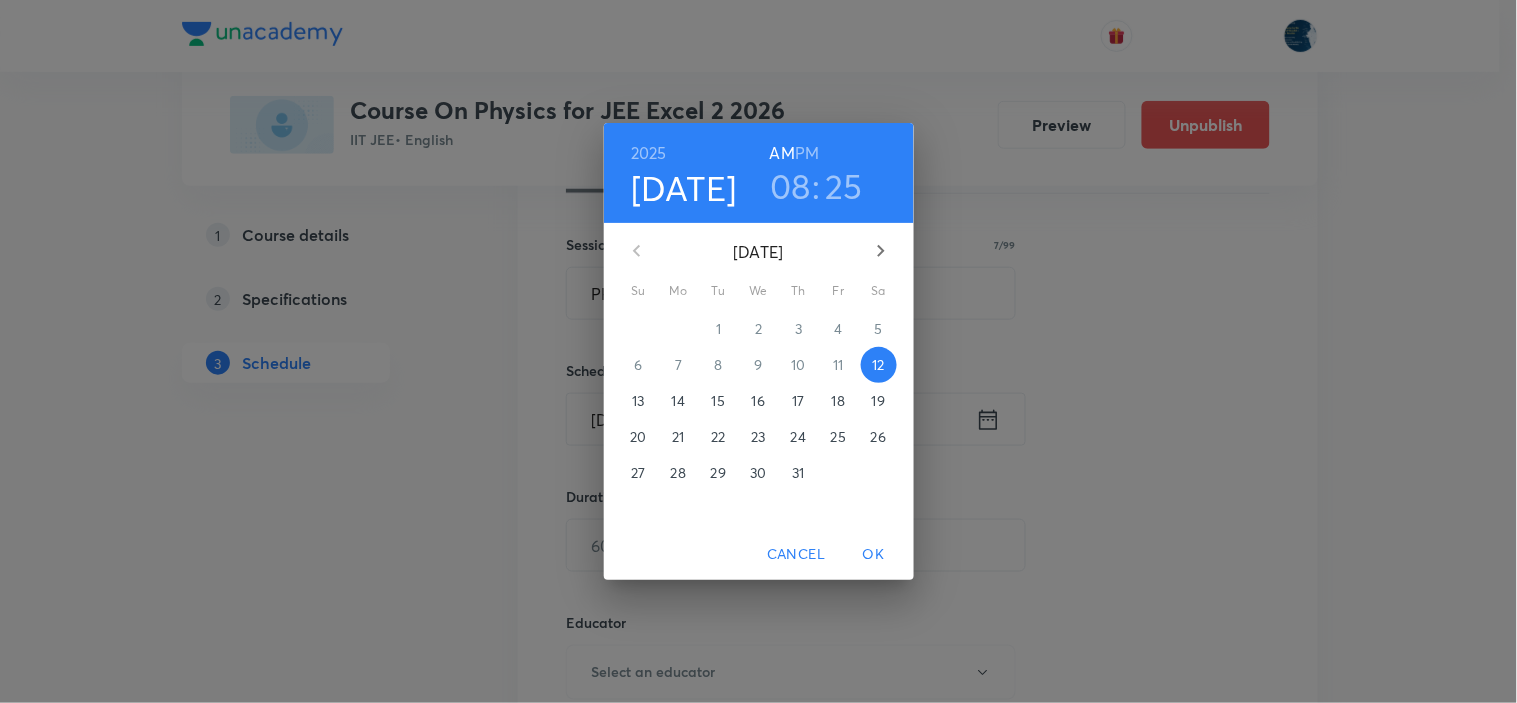 click on "08" at bounding box center (790, 186) 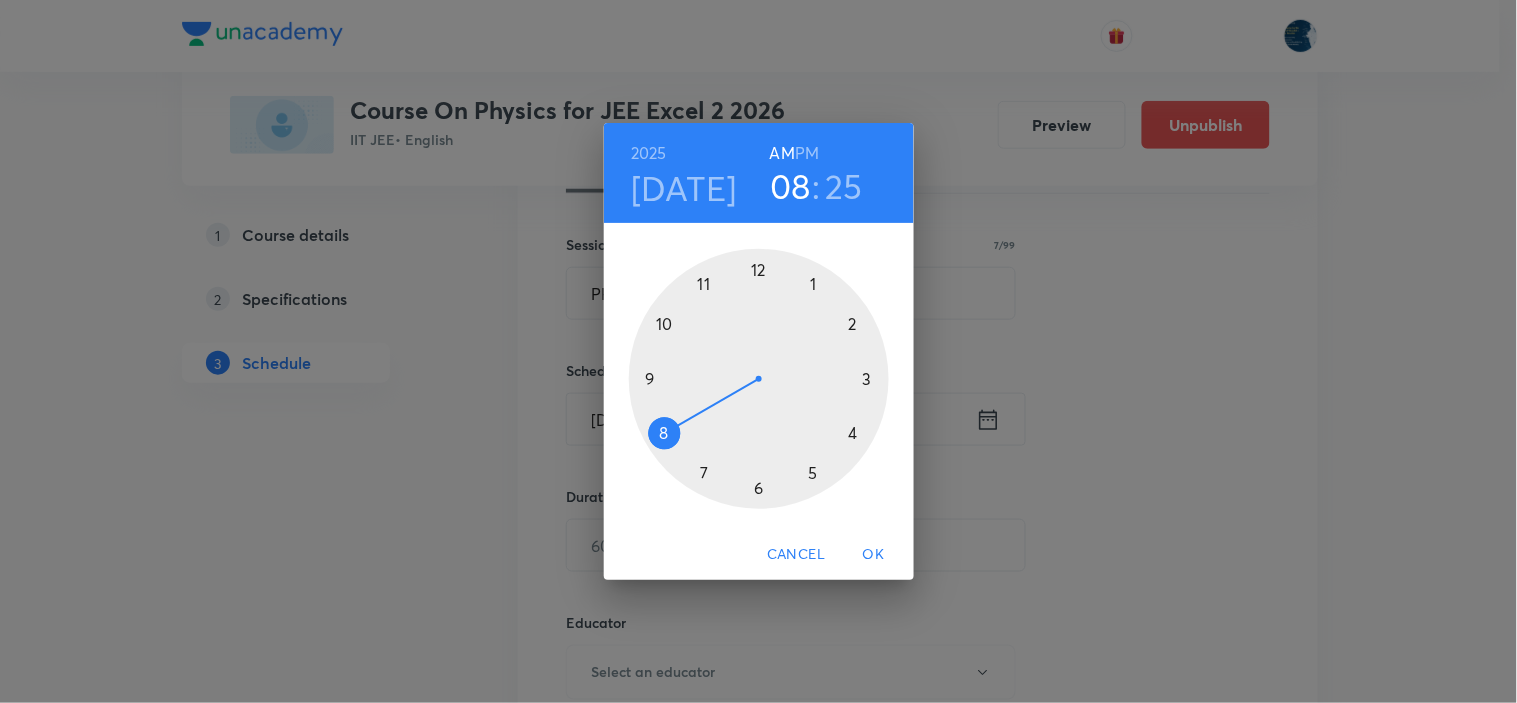 click at bounding box center (759, 379) 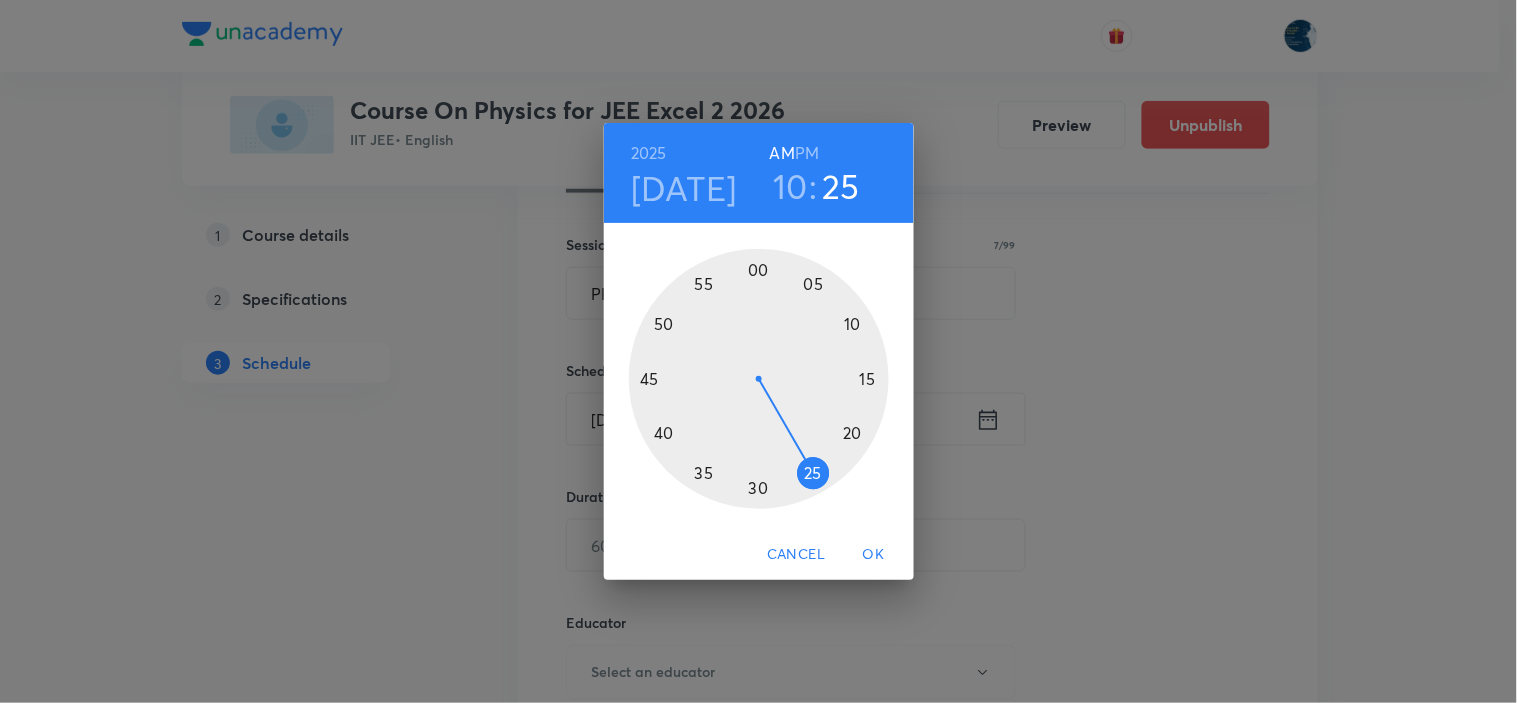 click at bounding box center (759, 379) 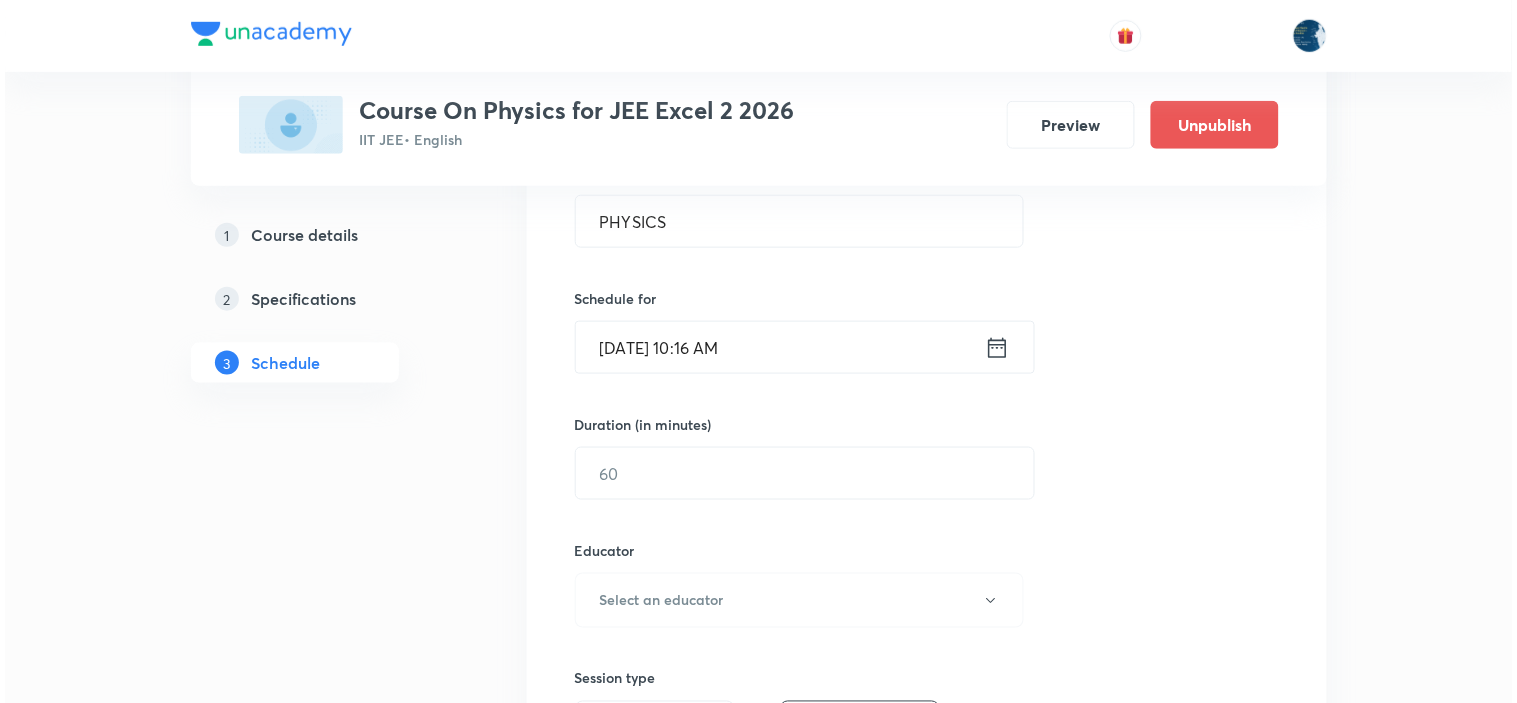 scroll, scrollTop: 444, scrollLeft: 0, axis: vertical 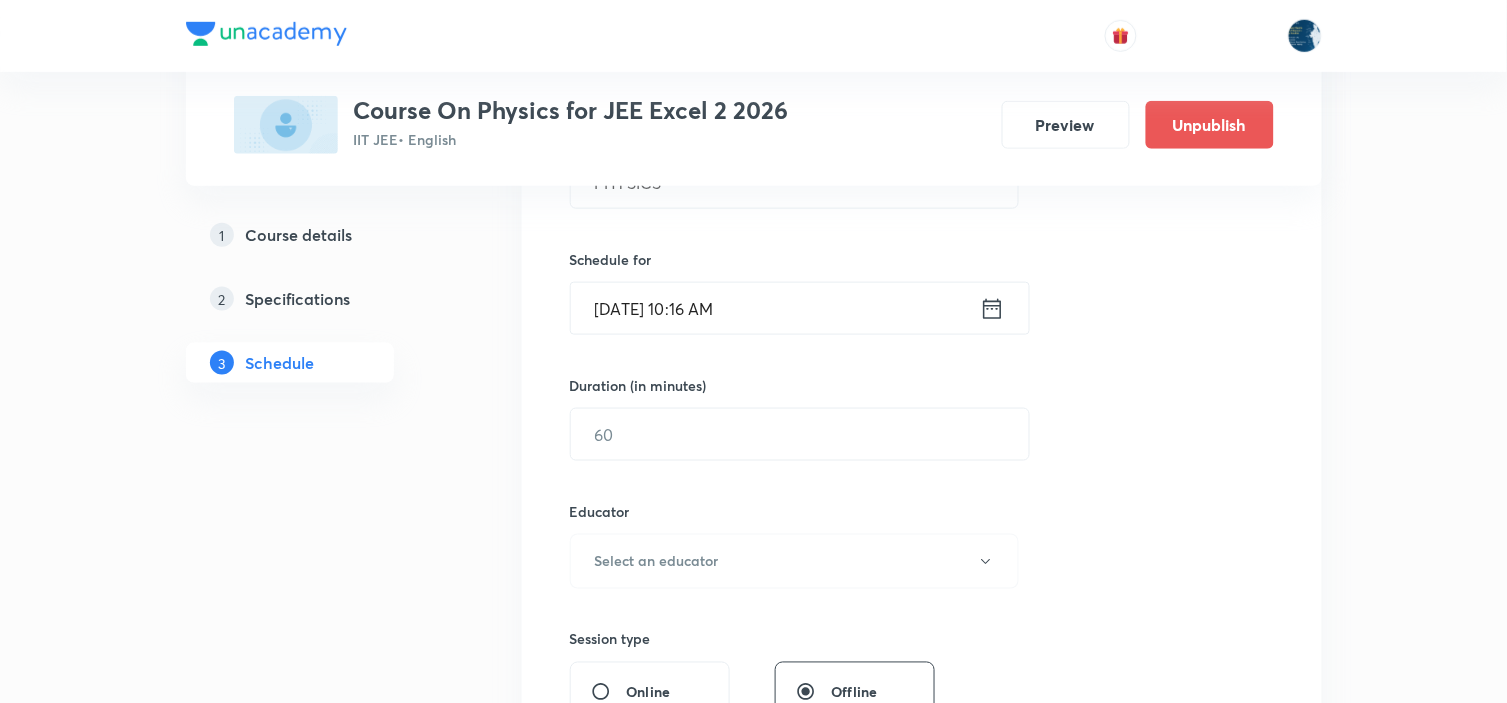 click 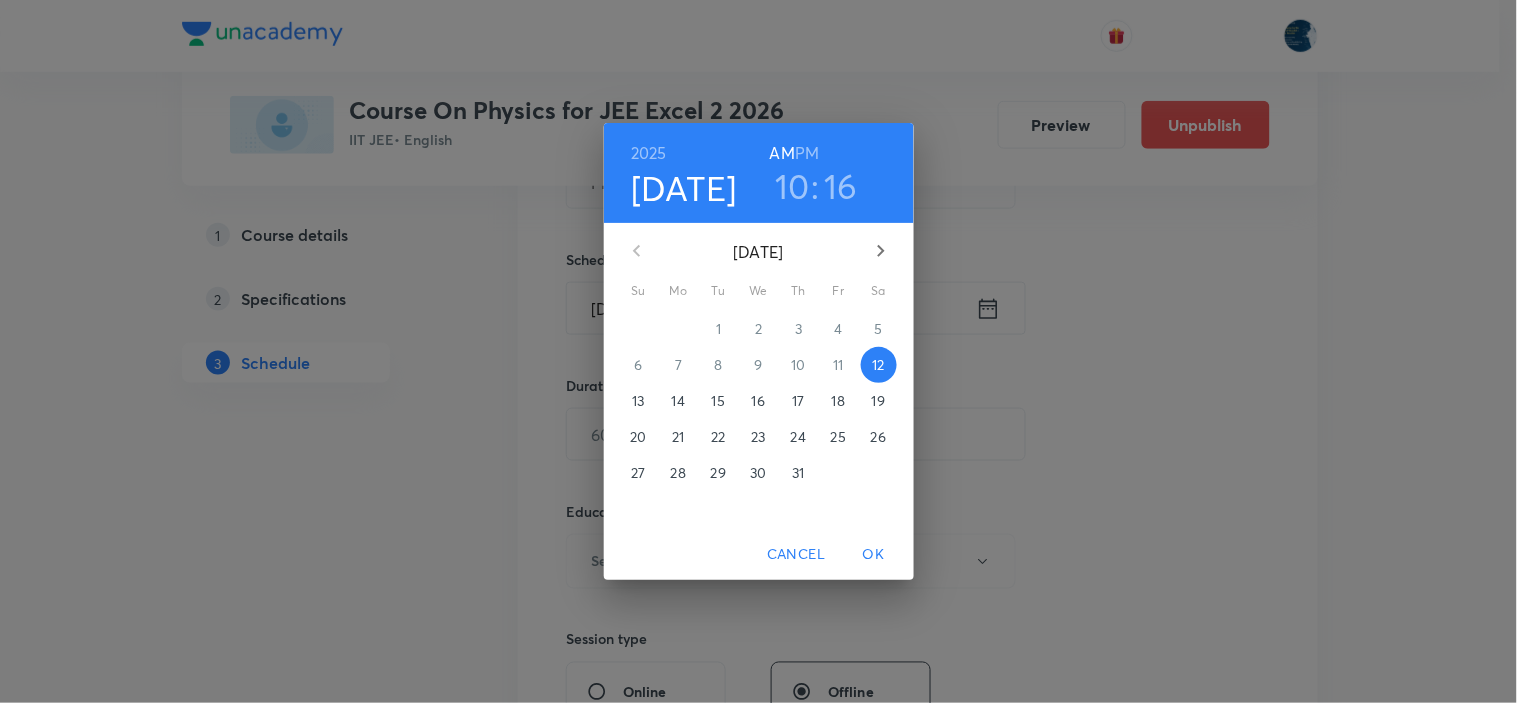 click on "16" at bounding box center (841, 186) 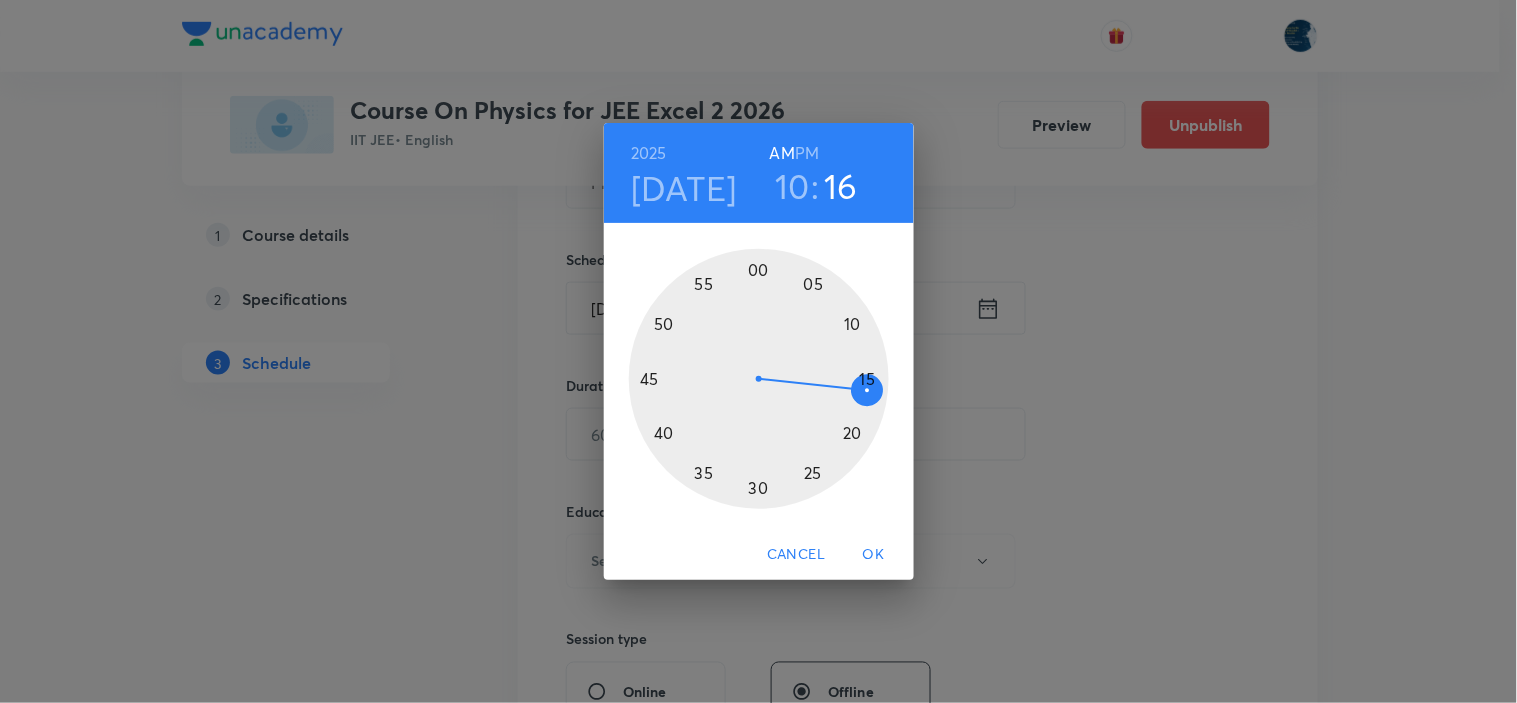 click at bounding box center (759, 379) 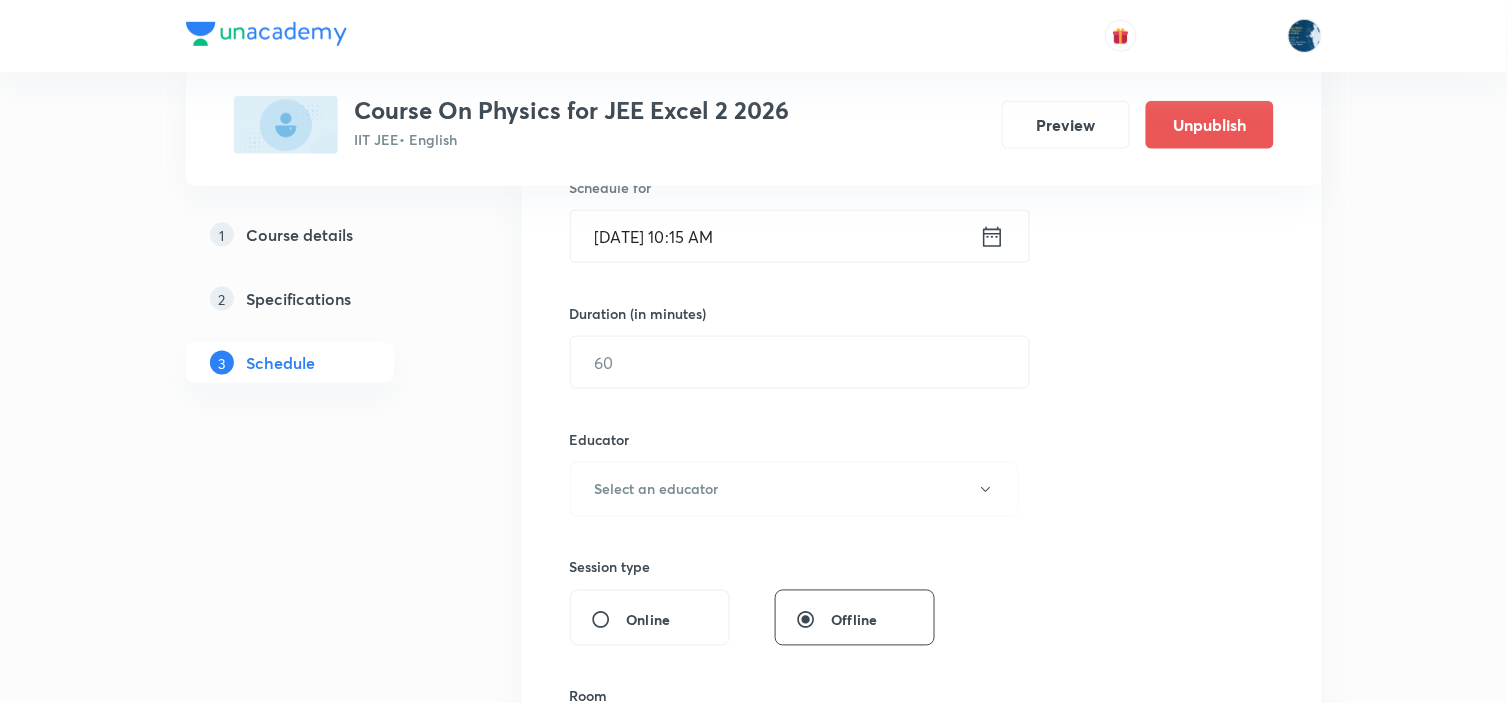 scroll, scrollTop: 555, scrollLeft: 0, axis: vertical 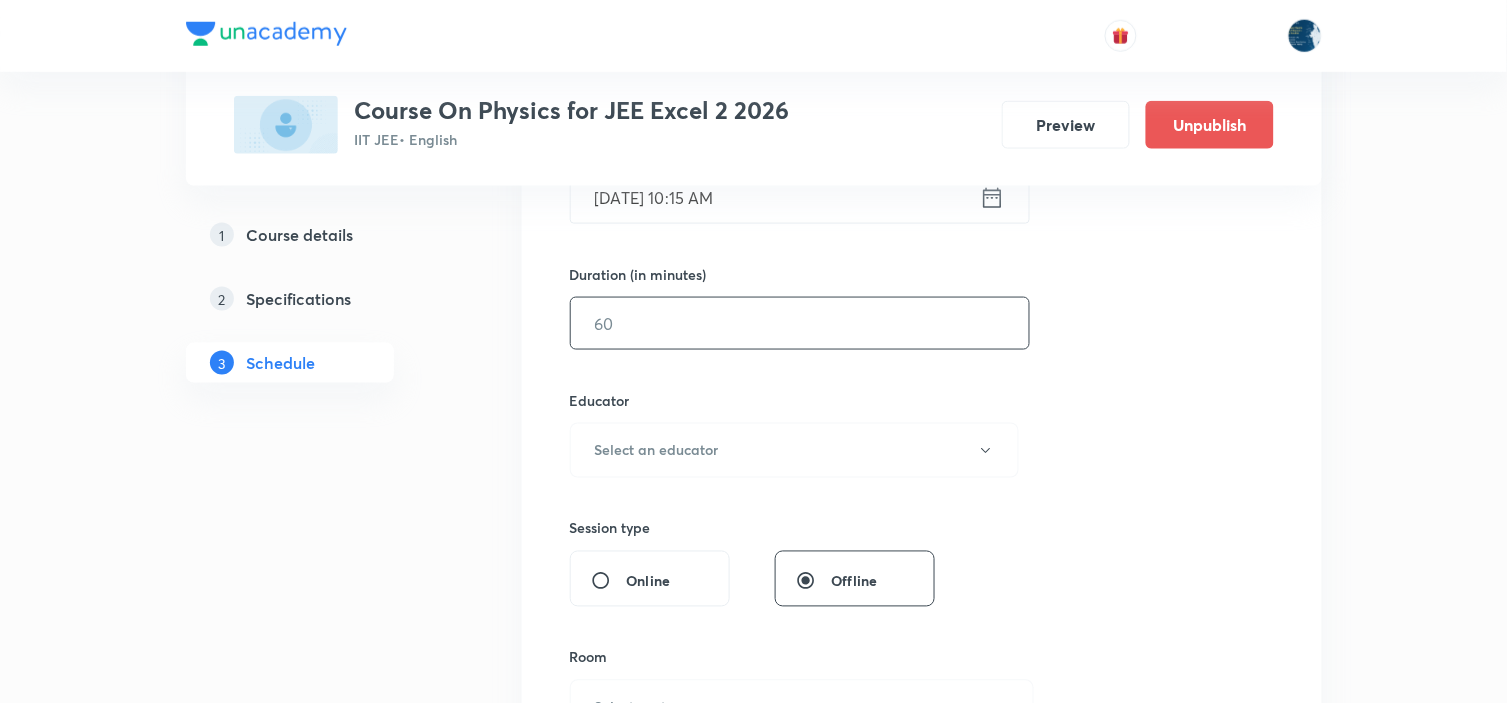 click at bounding box center (800, 323) 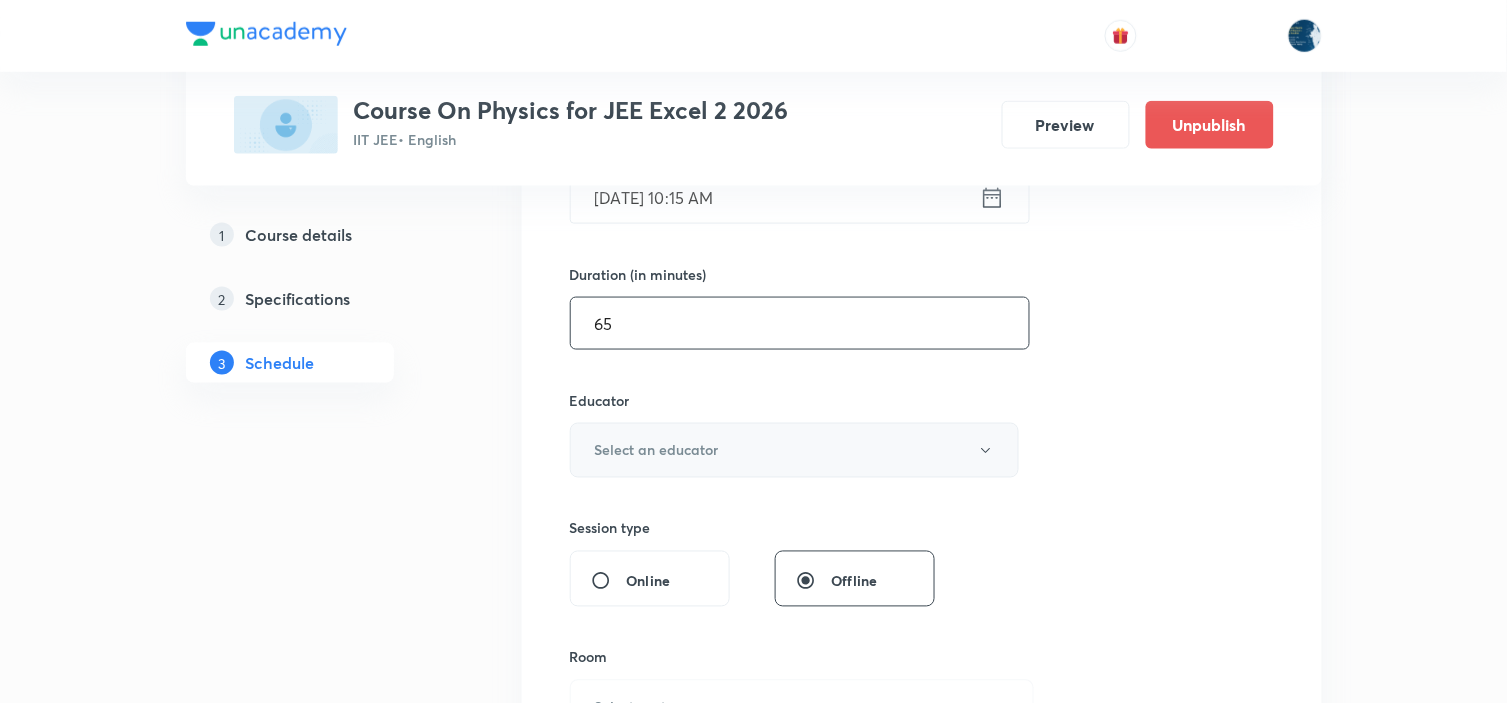 type on "65" 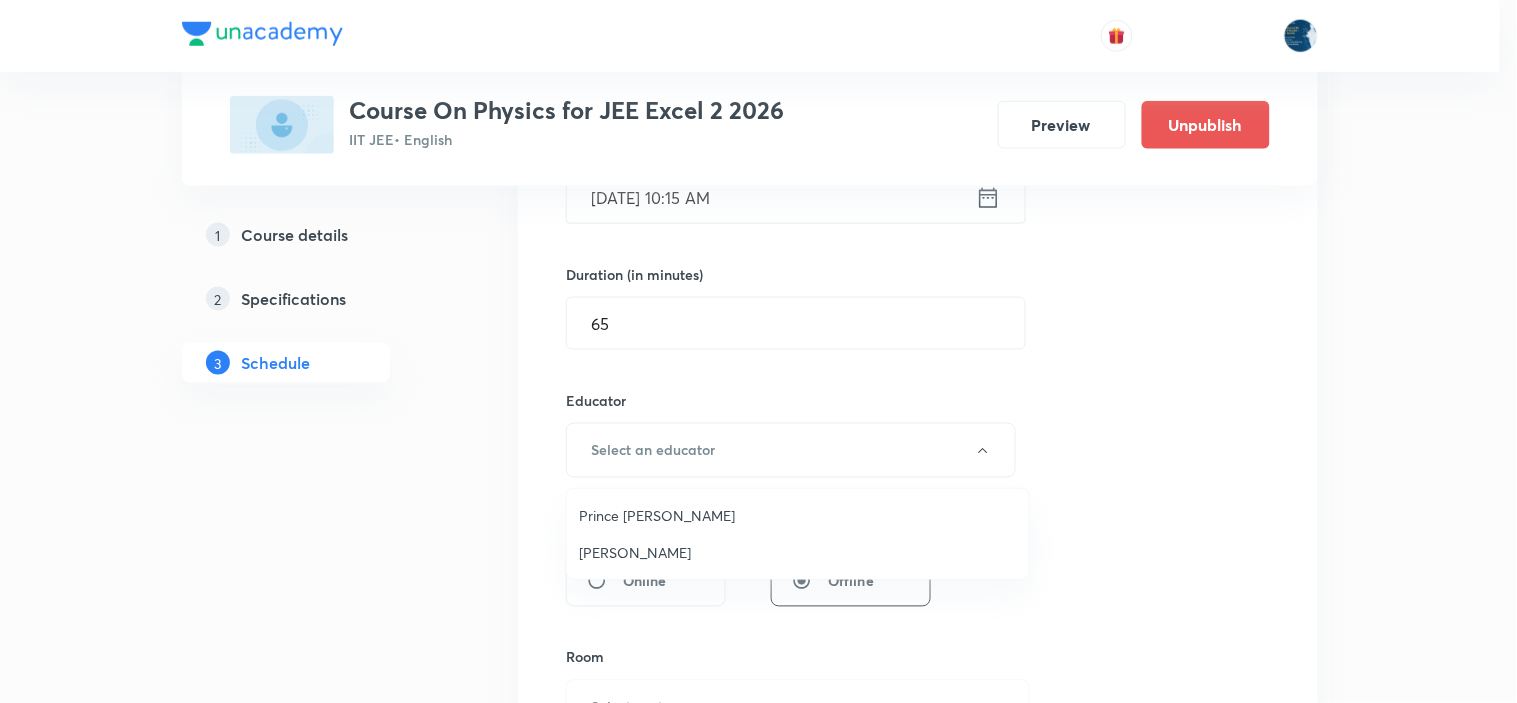 click on "[PERSON_NAME]" at bounding box center (798, 552) 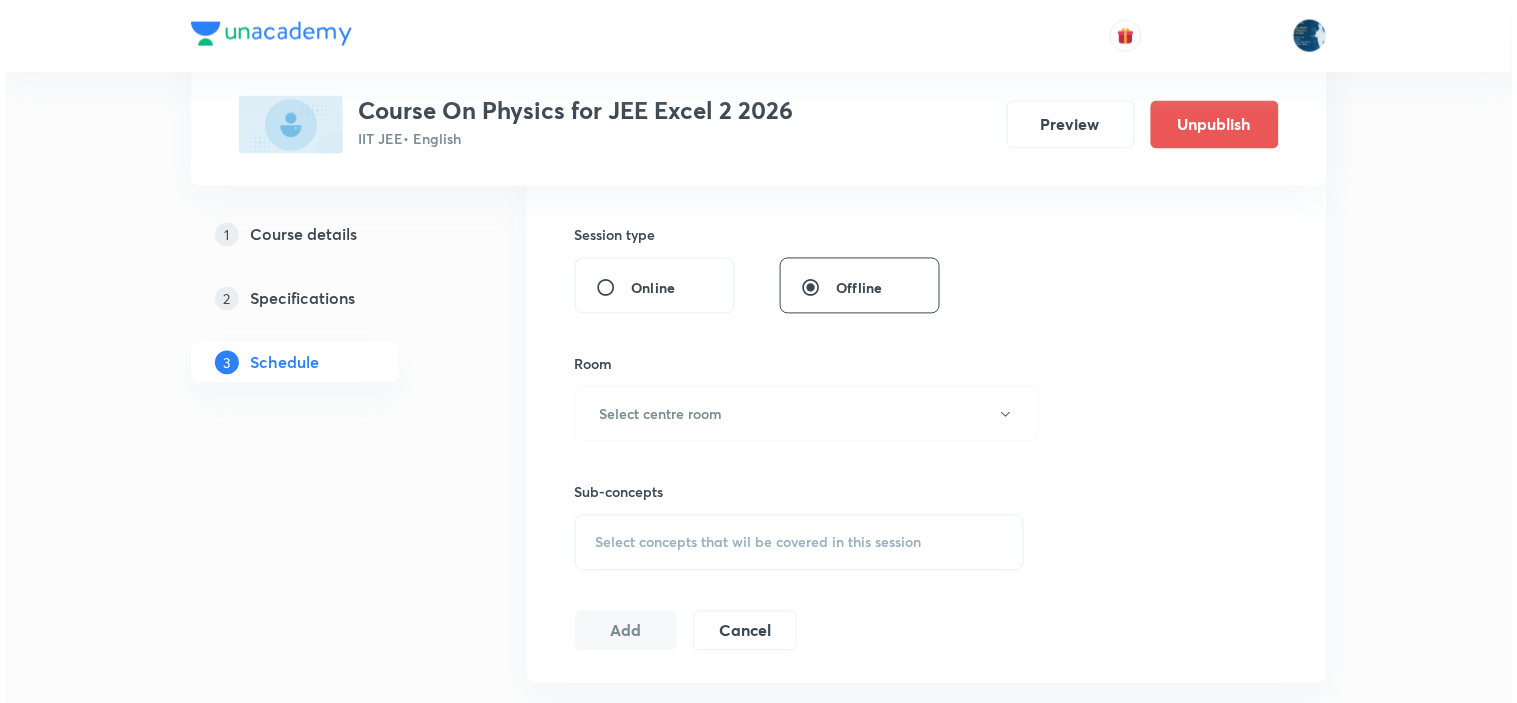 scroll, scrollTop: 888, scrollLeft: 0, axis: vertical 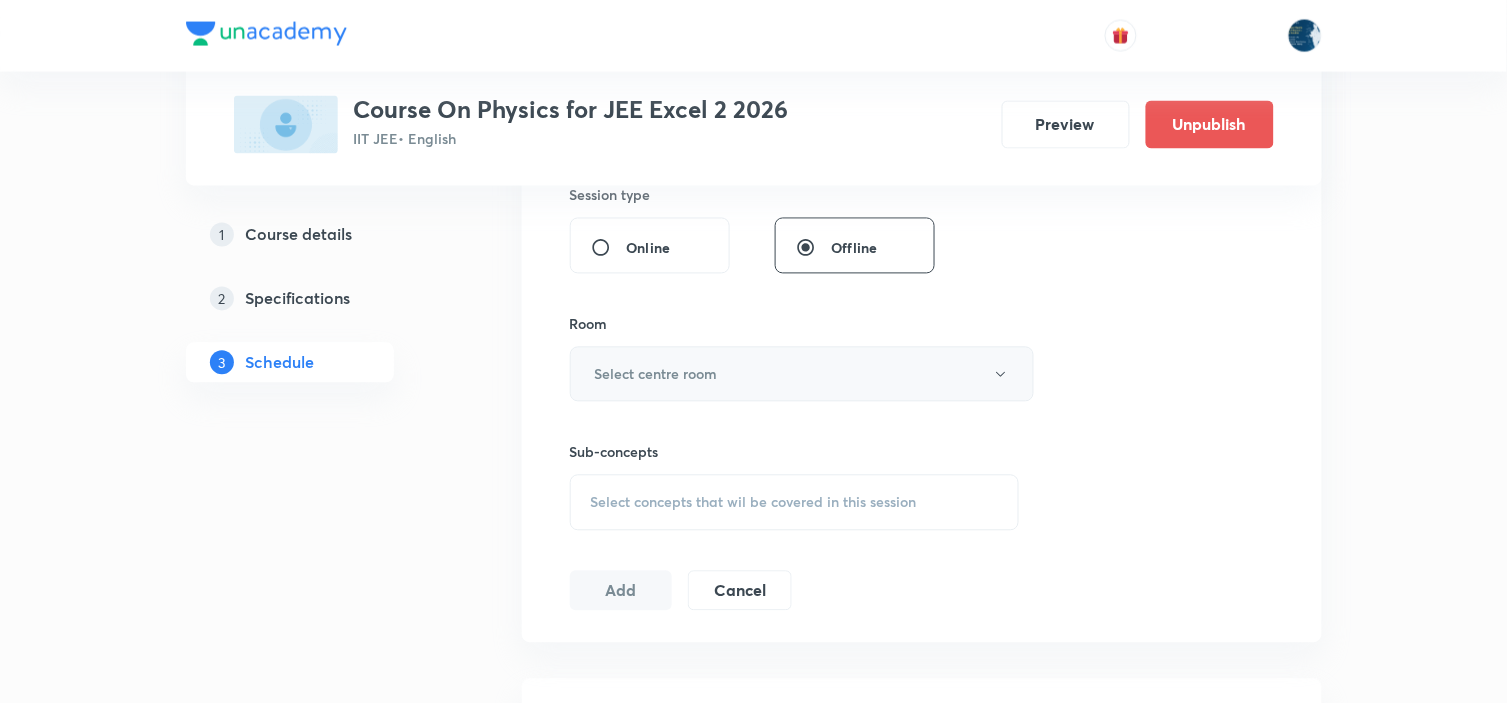 click on "Select centre room" at bounding box center [802, 374] 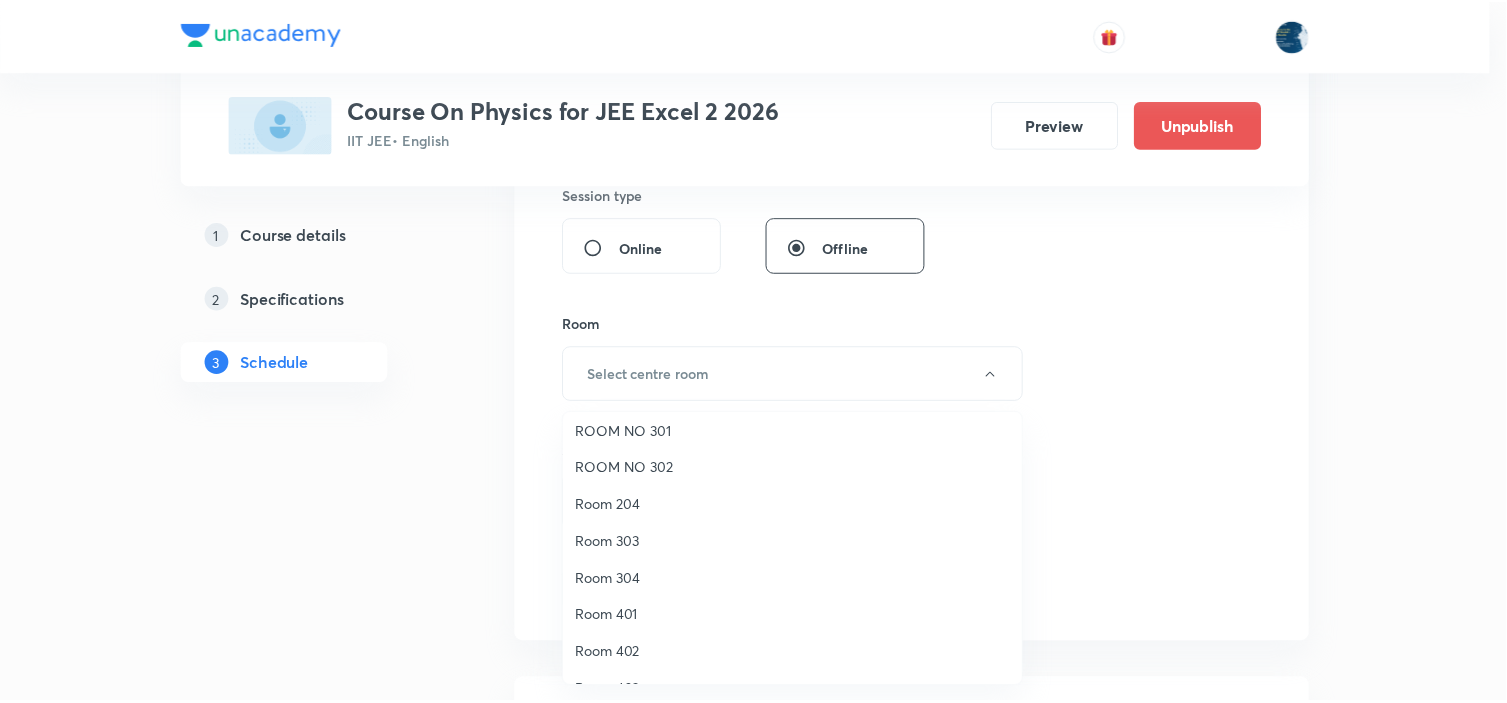 scroll, scrollTop: 371, scrollLeft: 0, axis: vertical 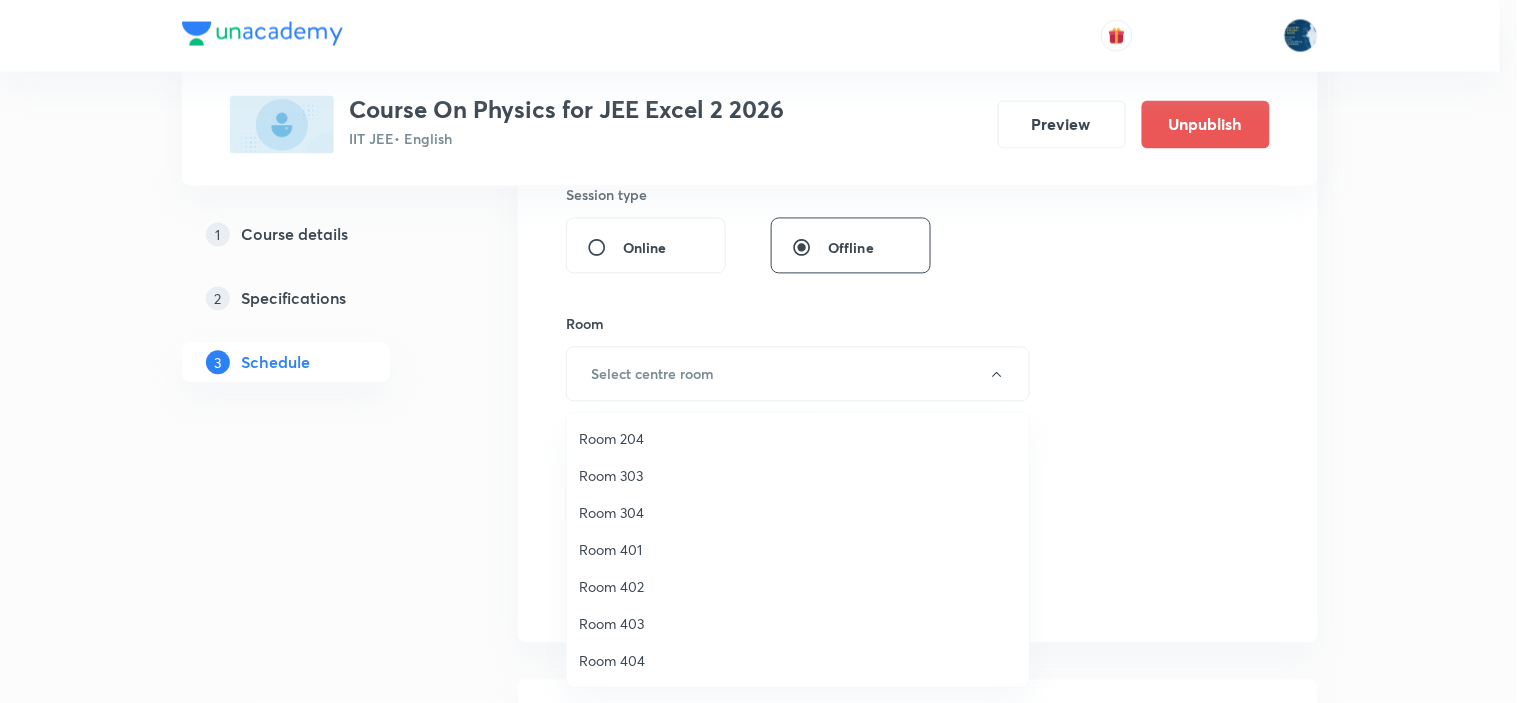 click on "Room 403" at bounding box center [798, 623] 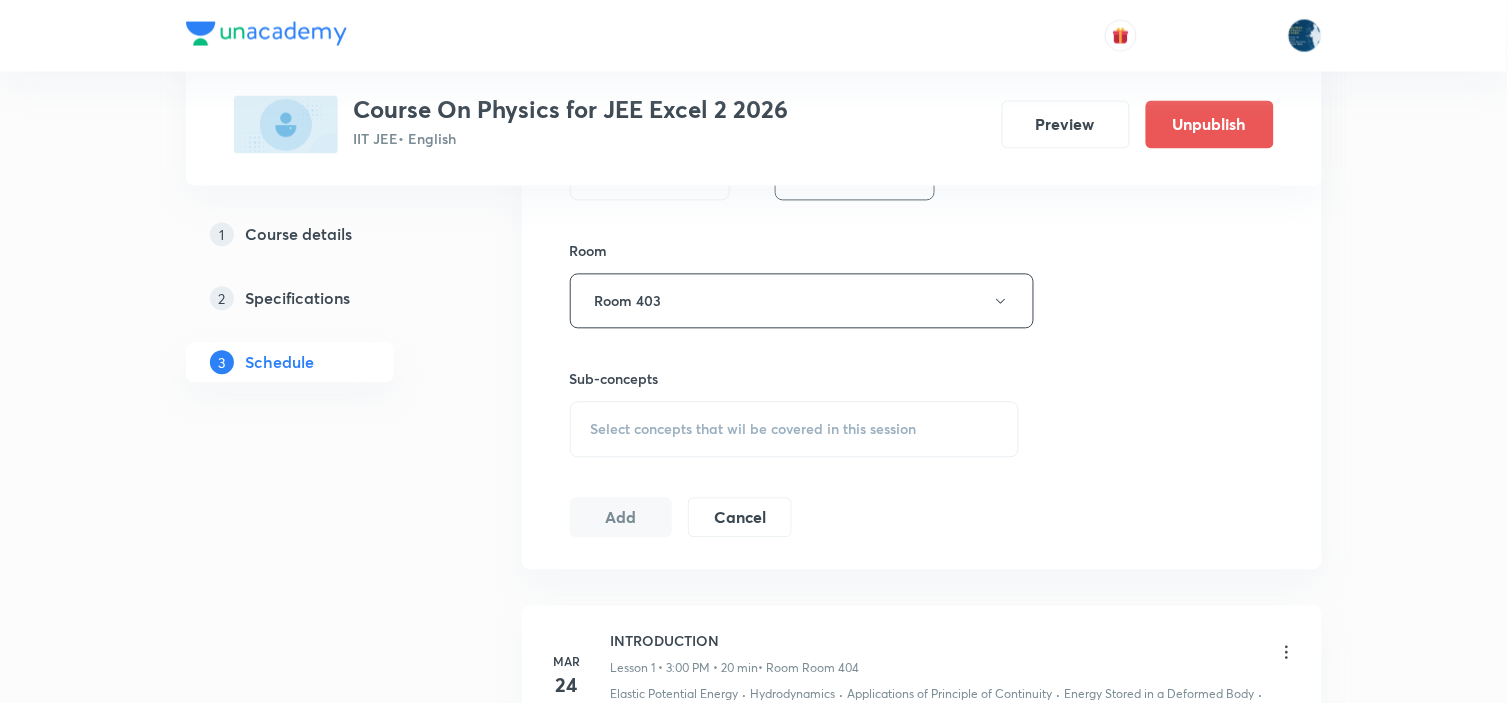 scroll, scrollTop: 1000, scrollLeft: 0, axis: vertical 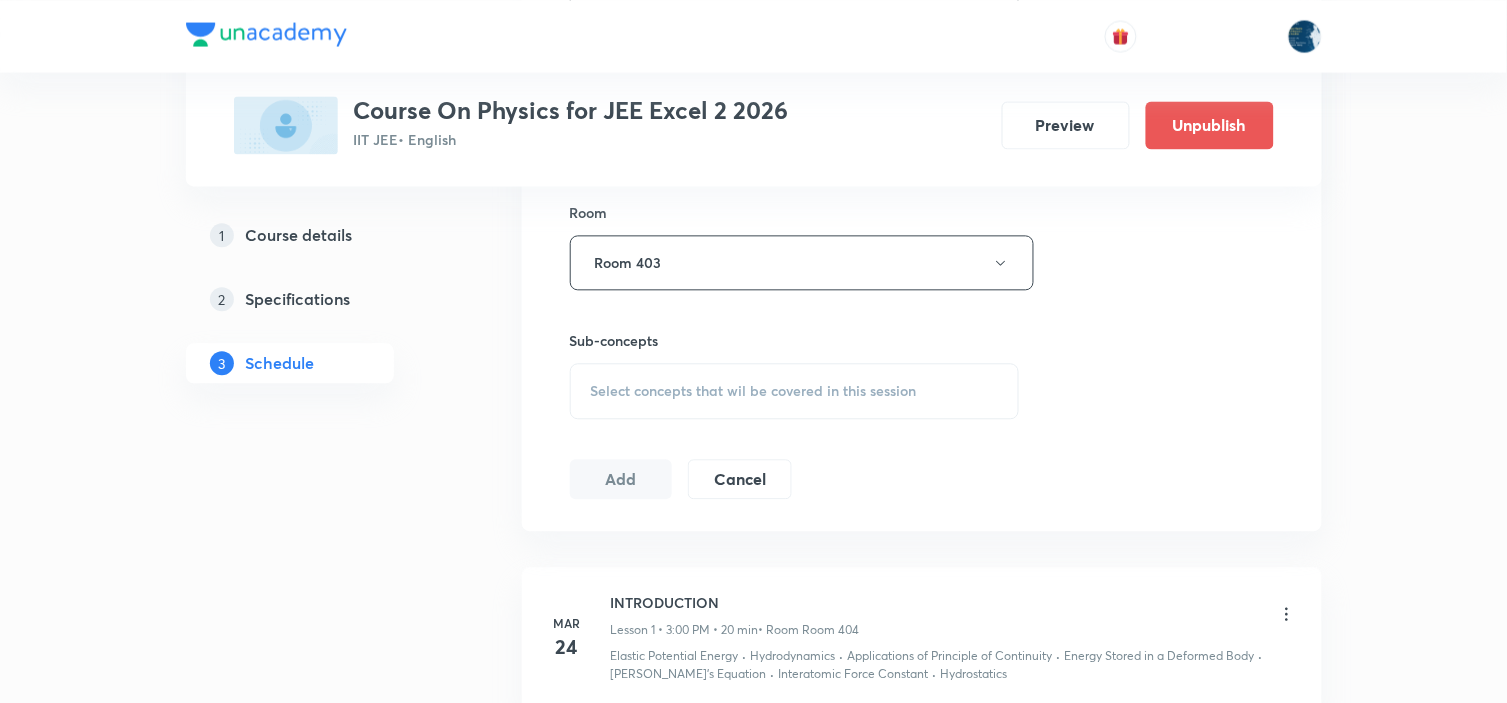 click on "Select concepts that wil be covered in this session" at bounding box center (754, 391) 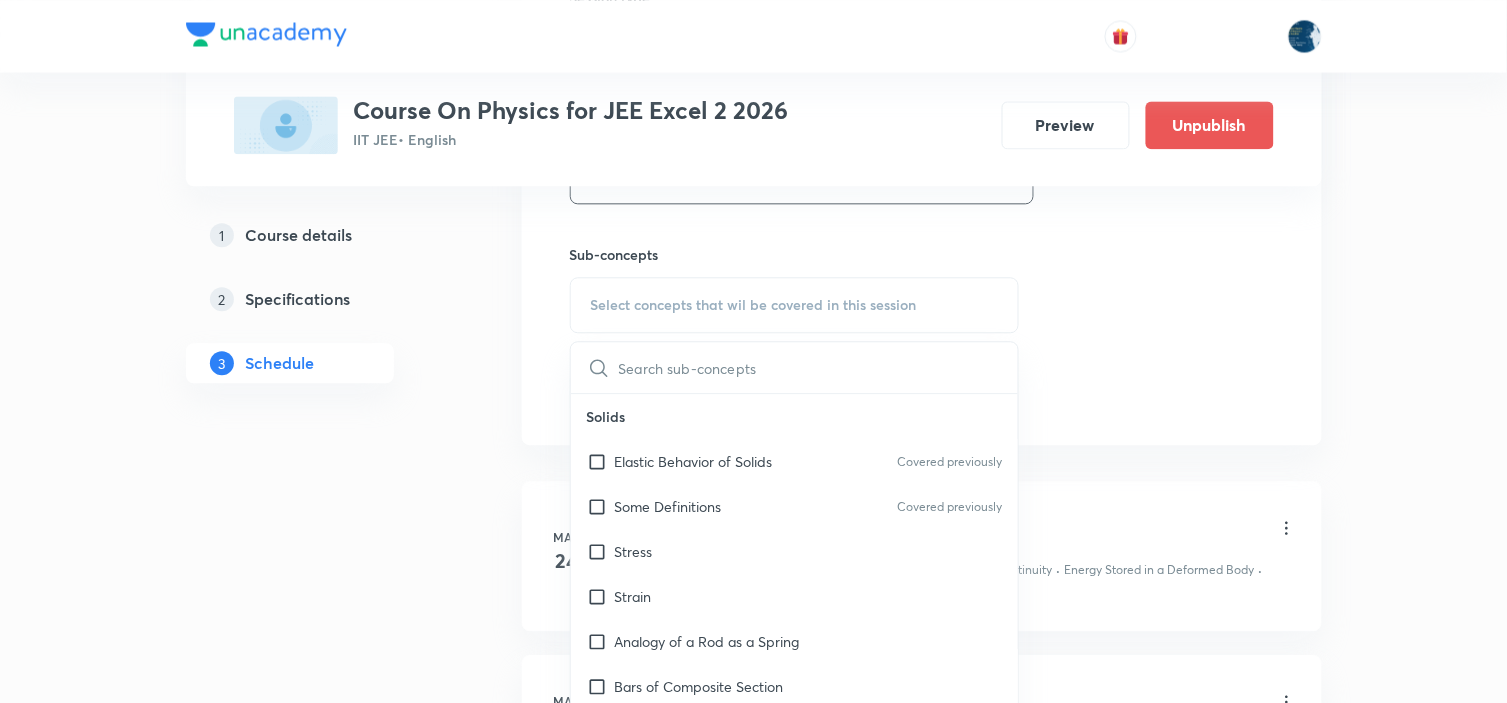 scroll, scrollTop: 1111, scrollLeft: 0, axis: vertical 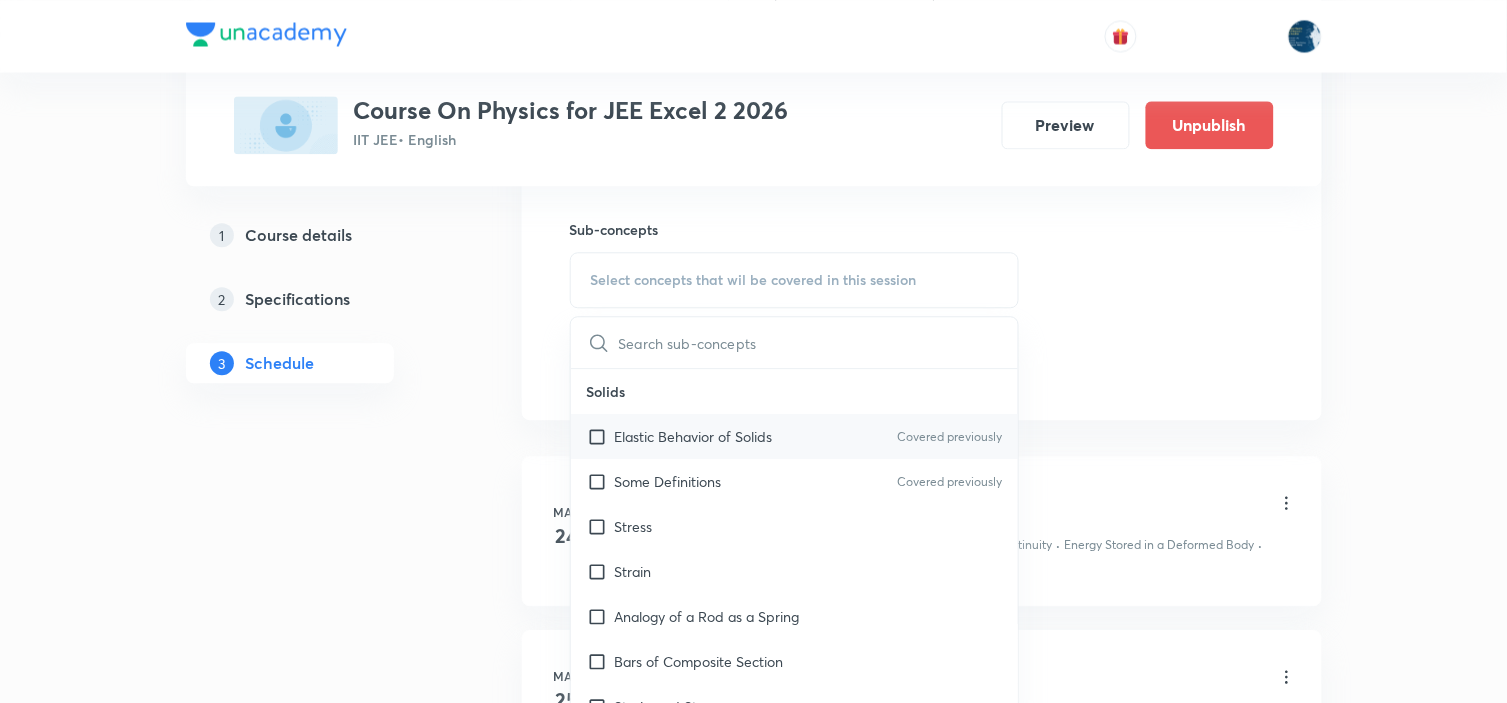 click on "Elastic Behavior of Solids Covered previously" at bounding box center [795, 436] 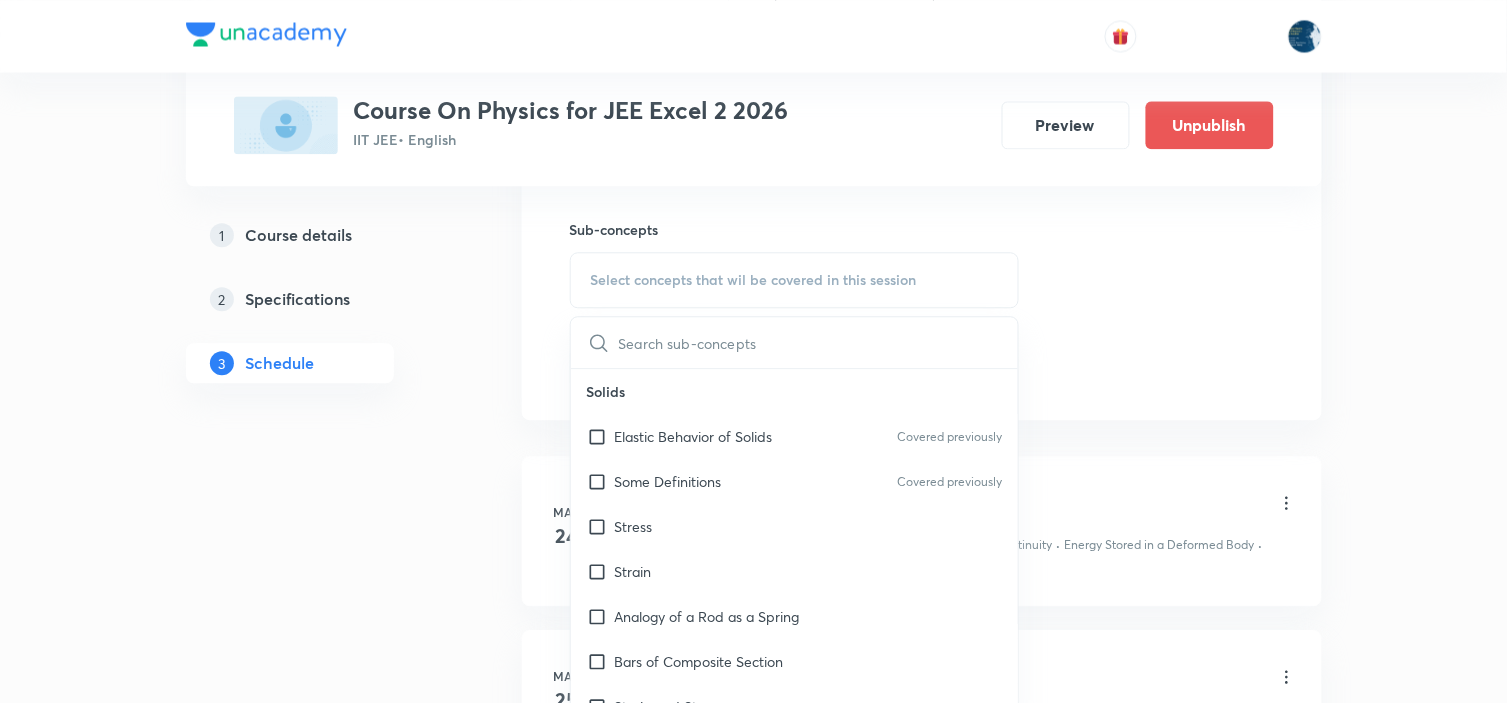 checkbox on "true" 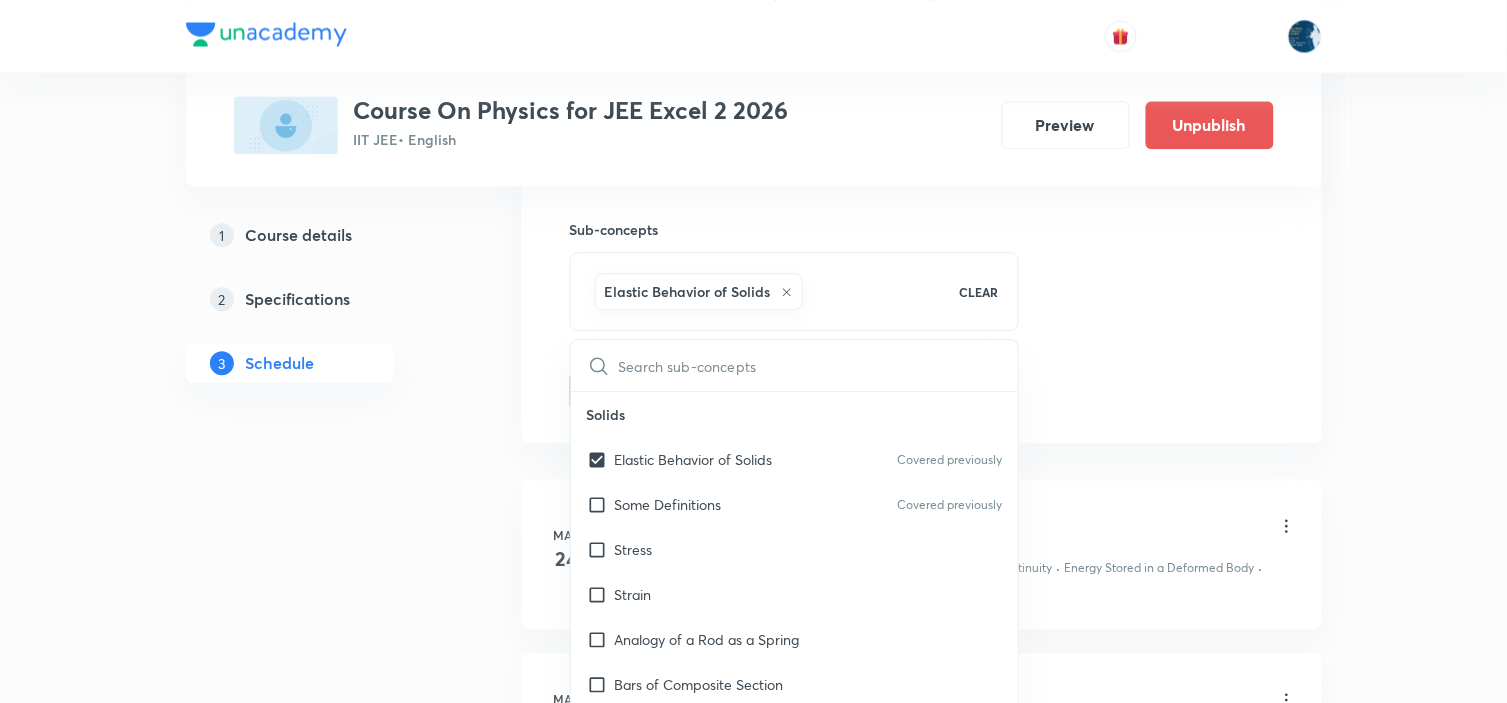 click on "Session  77 Live class Session title 7/99 PHYSICS ​ Schedule for Jul 12, 2025, 10:15 AM ​ Duration (in minutes) 65 ​ Educator Piyush Baranwal   Session type Online Offline Room Room 403 Sub-concepts Elastic Behavior of Solids CLEAR ​ Solids Elastic Behavior of Solids Covered previously Some Definitions  Covered previously Stress Strain Analogy of a Rod as a Spring  Bars of Composite Section Strain and Stress Elasticity and Plasticity  Energy Stored in a Deformed Body  Covered previously Interatomic Force Constant  Covered previously Elastic Potential Energy Covered previously Hydrostatics (Liquids at Rest) Hydrostatics Covered previously Pascal's Law Hydrodynamics Hydrodynamics Covered previously Principle of Continuity: The Continuity Equation Applications of Principle of Continuity  Covered previously Energy Associated with a Moving Liquid Bernoulli's Equation  Covered previously Proof of Bernoulli's Equation Venturi Meter Static Pressure and Dynamic Pressure Pitot Tube Surface Tension & Energy Add" at bounding box center (922, -134) 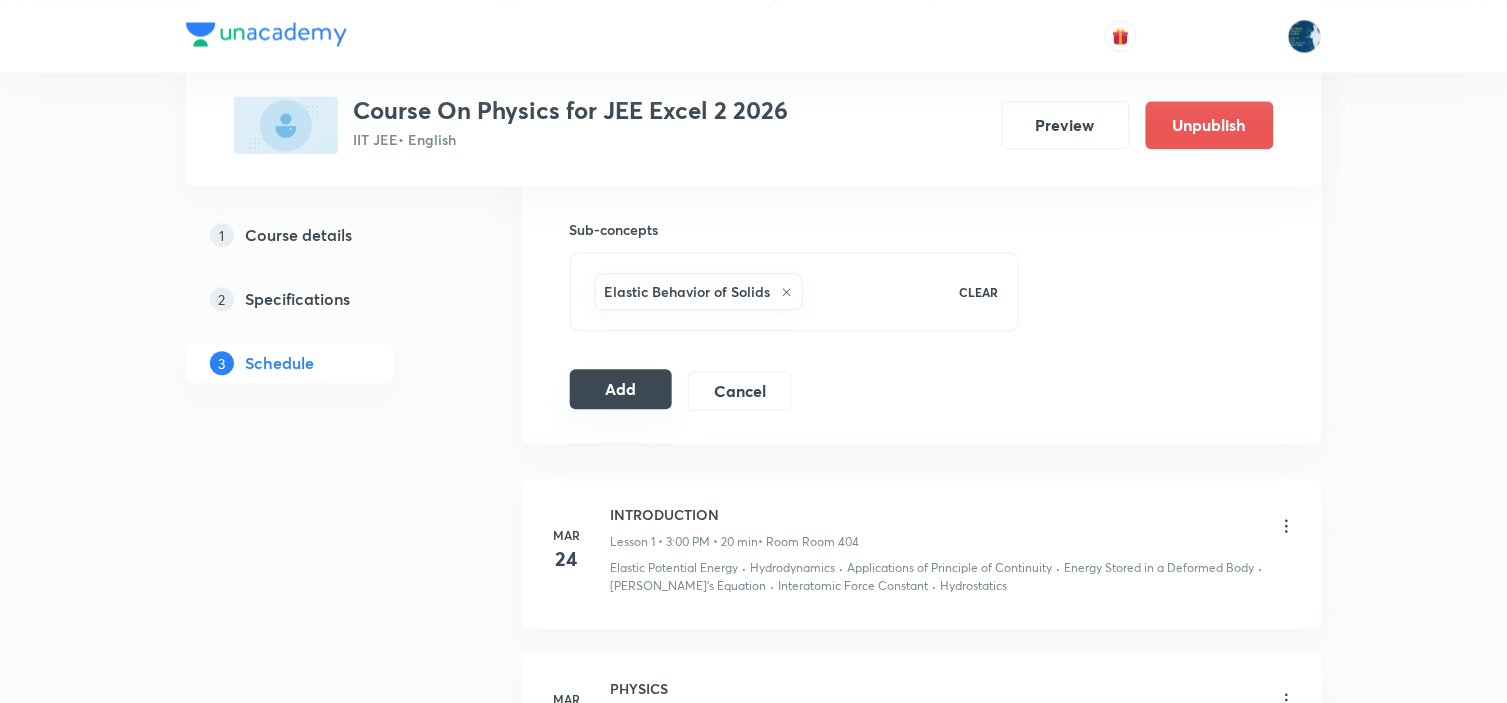 click on "Add" at bounding box center (621, 389) 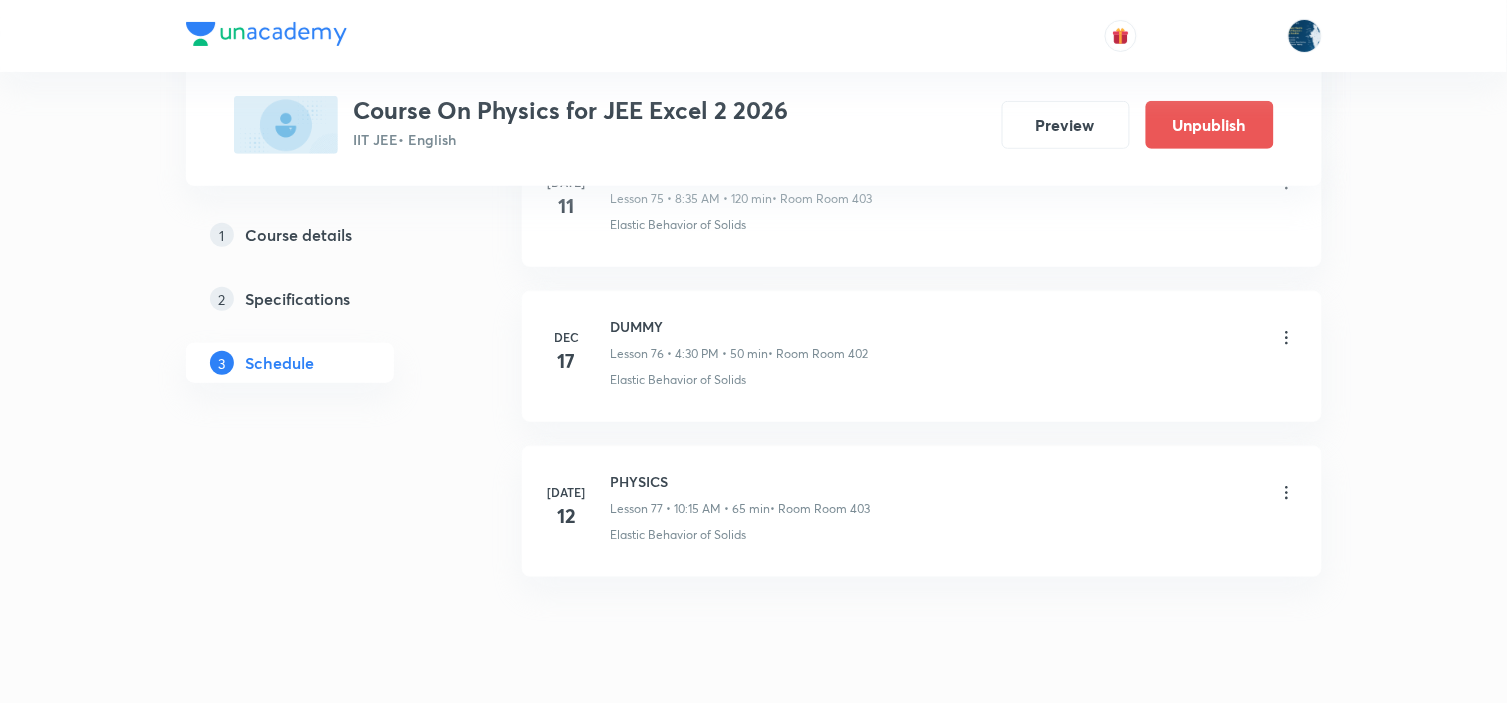 scroll, scrollTop: 11947, scrollLeft: 0, axis: vertical 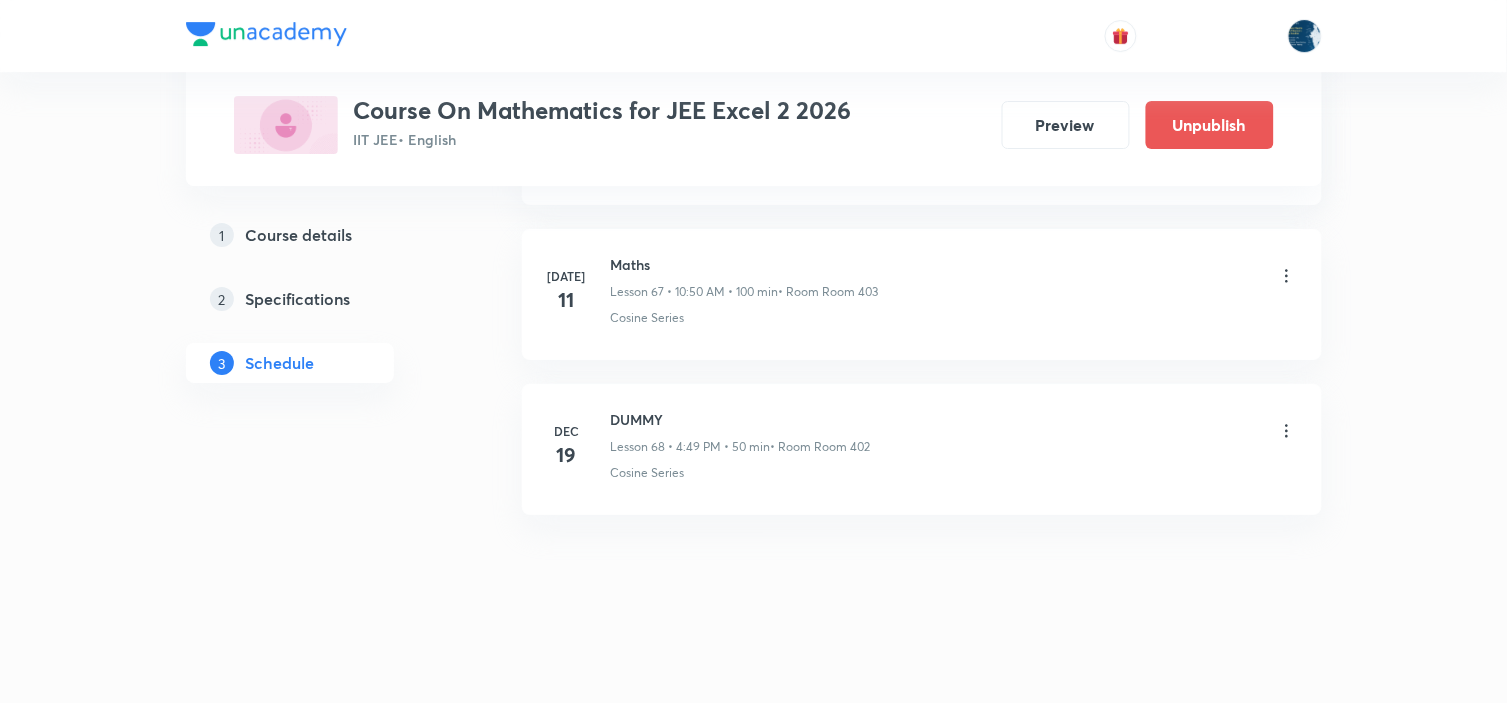 click on "Maths" at bounding box center [745, 264] 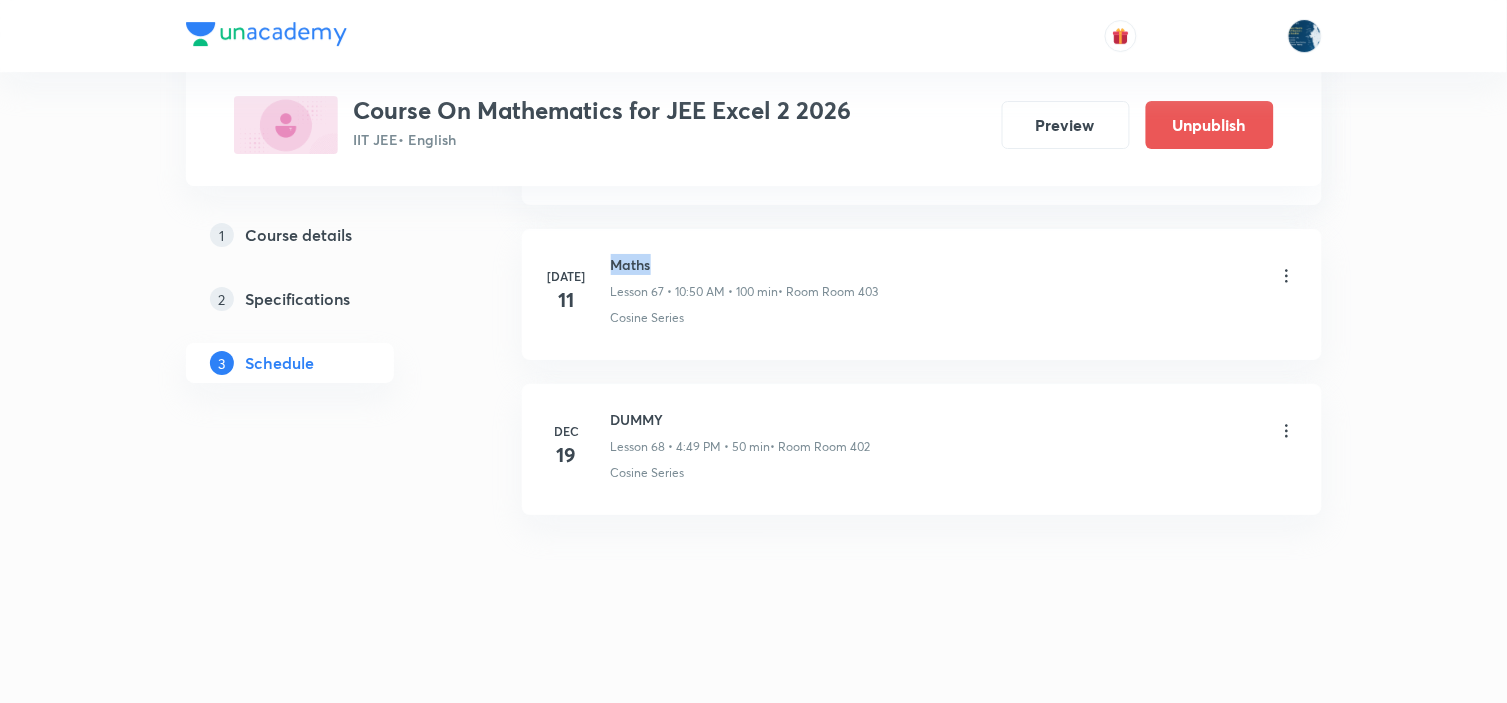 click on "Maths" at bounding box center (745, 264) 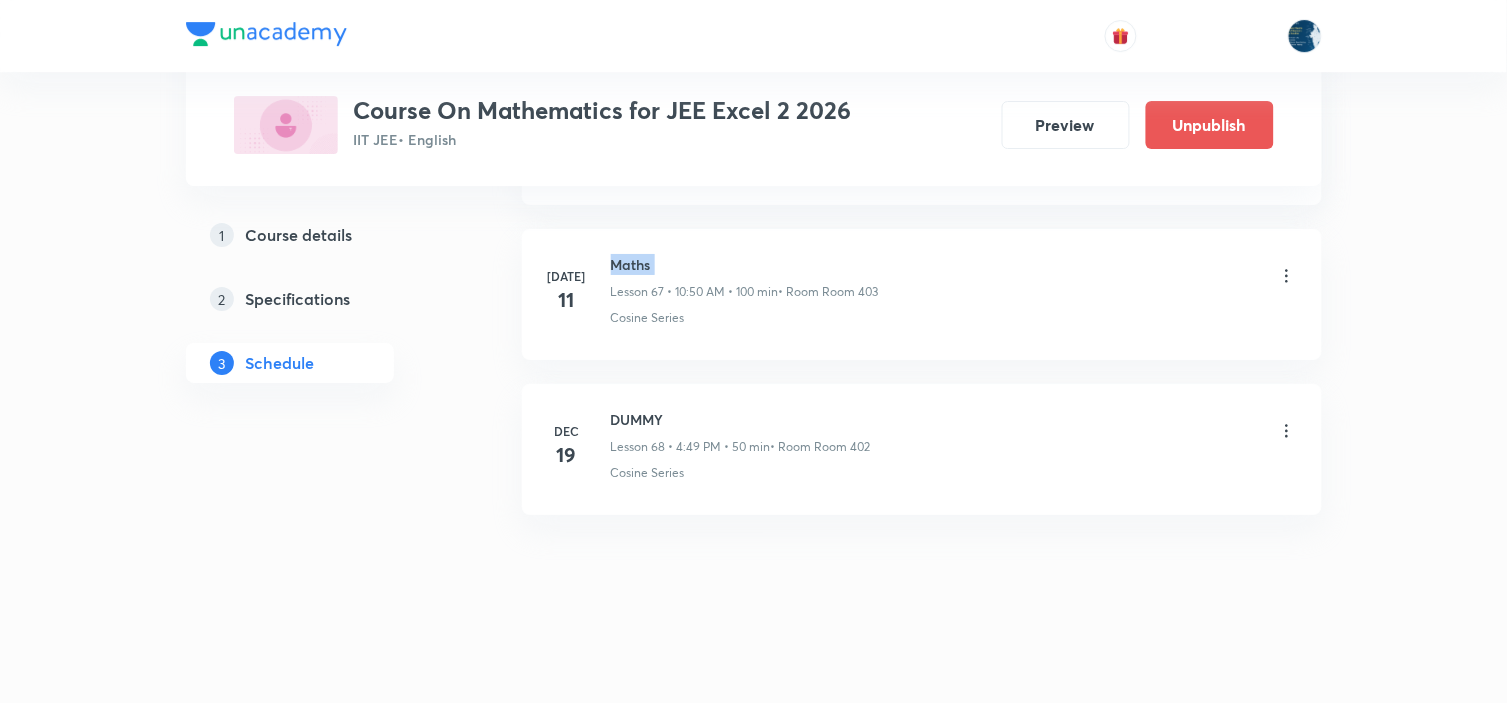 click on "Maths" at bounding box center [745, 264] 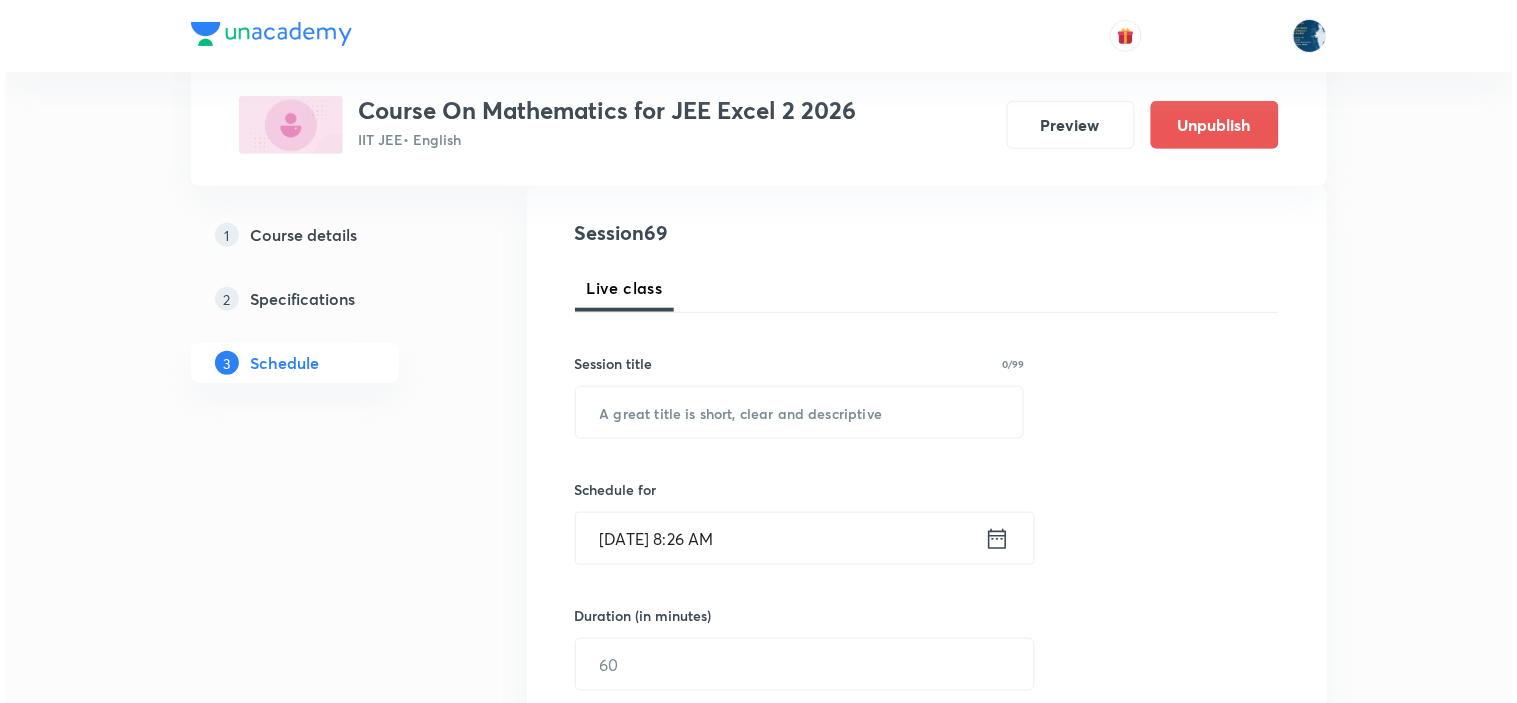 scroll, scrollTop: 333, scrollLeft: 0, axis: vertical 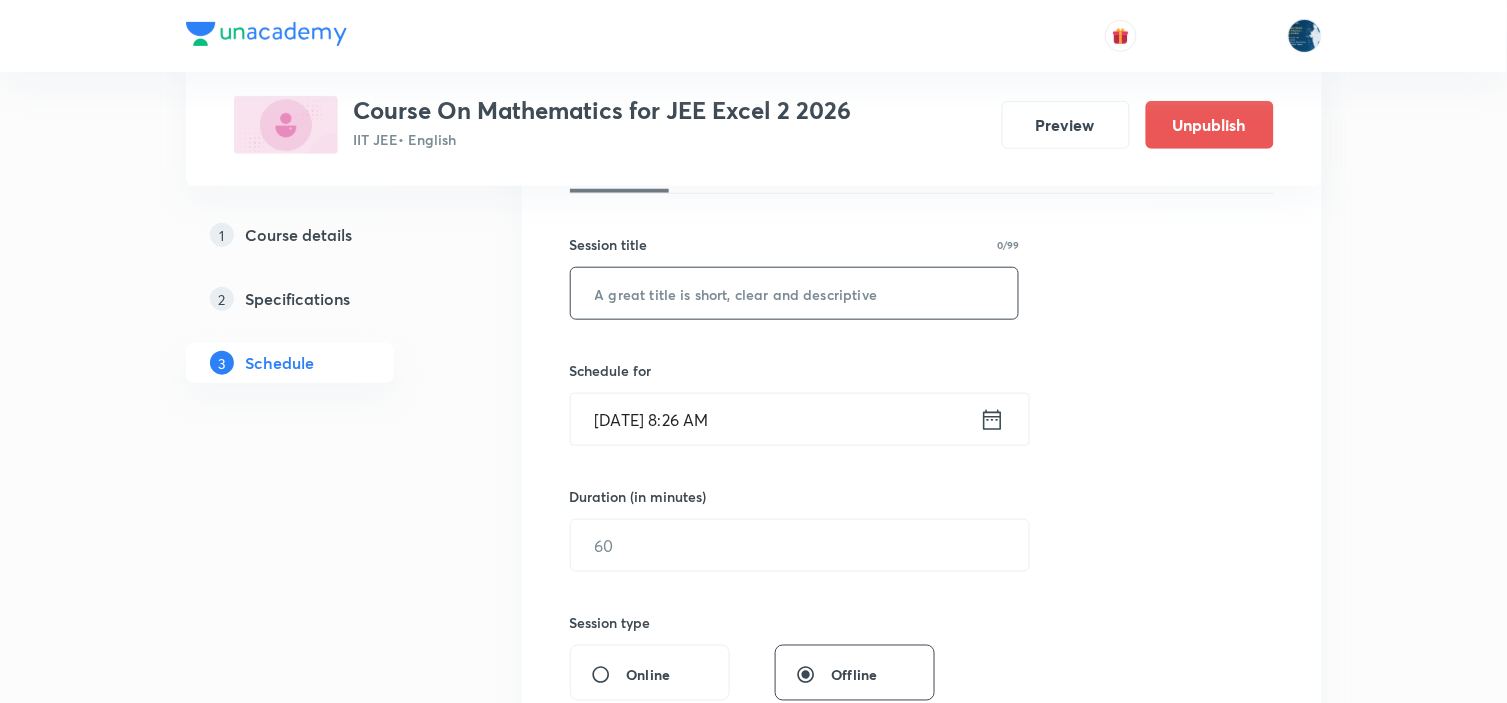 click at bounding box center [795, 293] 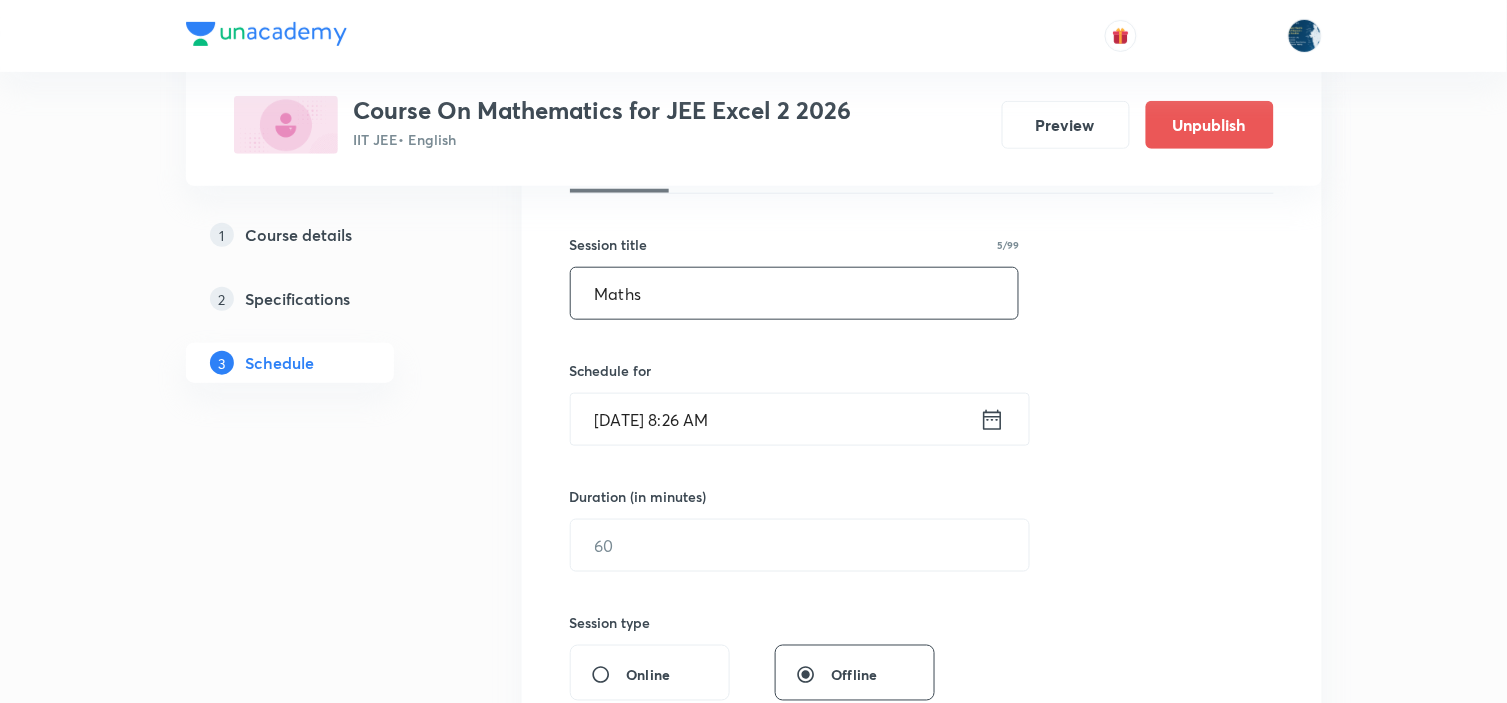 type on "Maths" 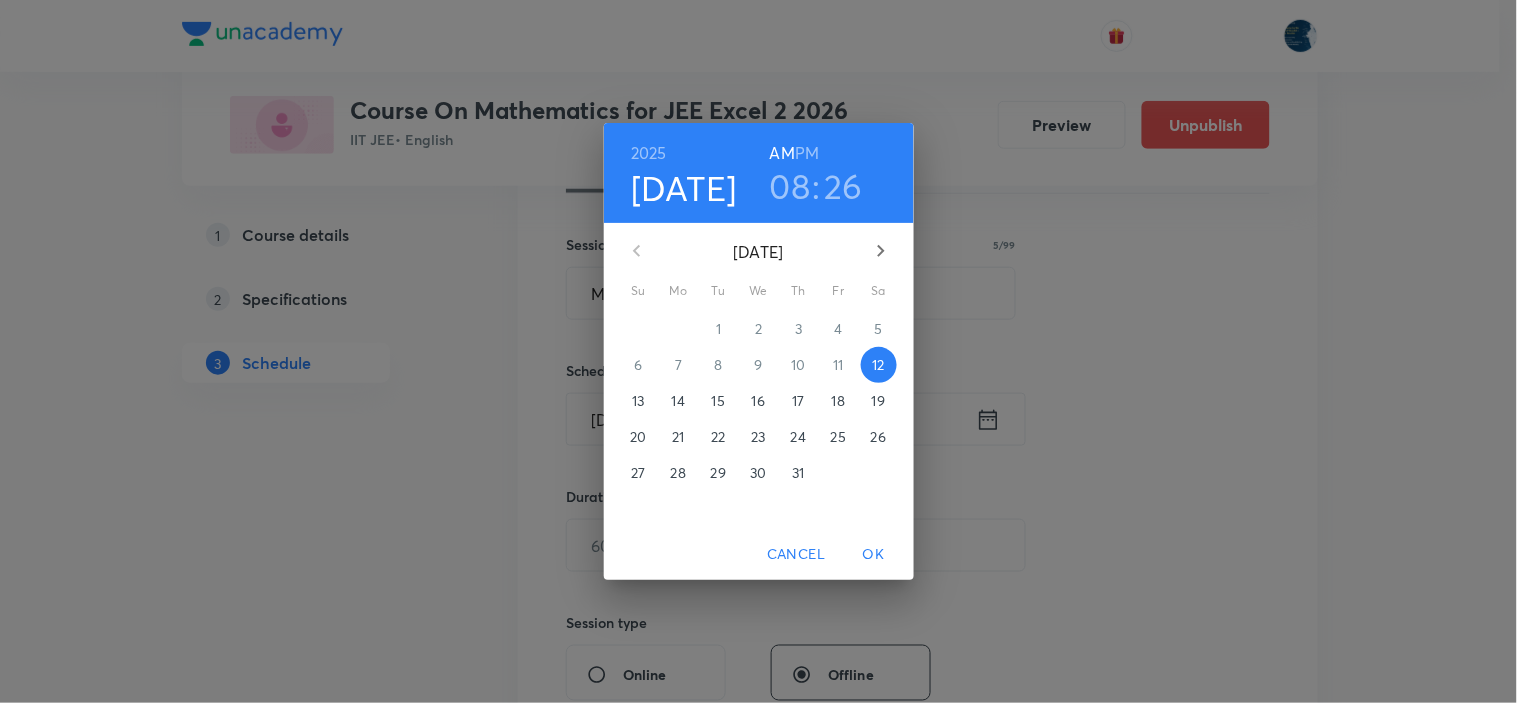 click on "08" at bounding box center (790, 186) 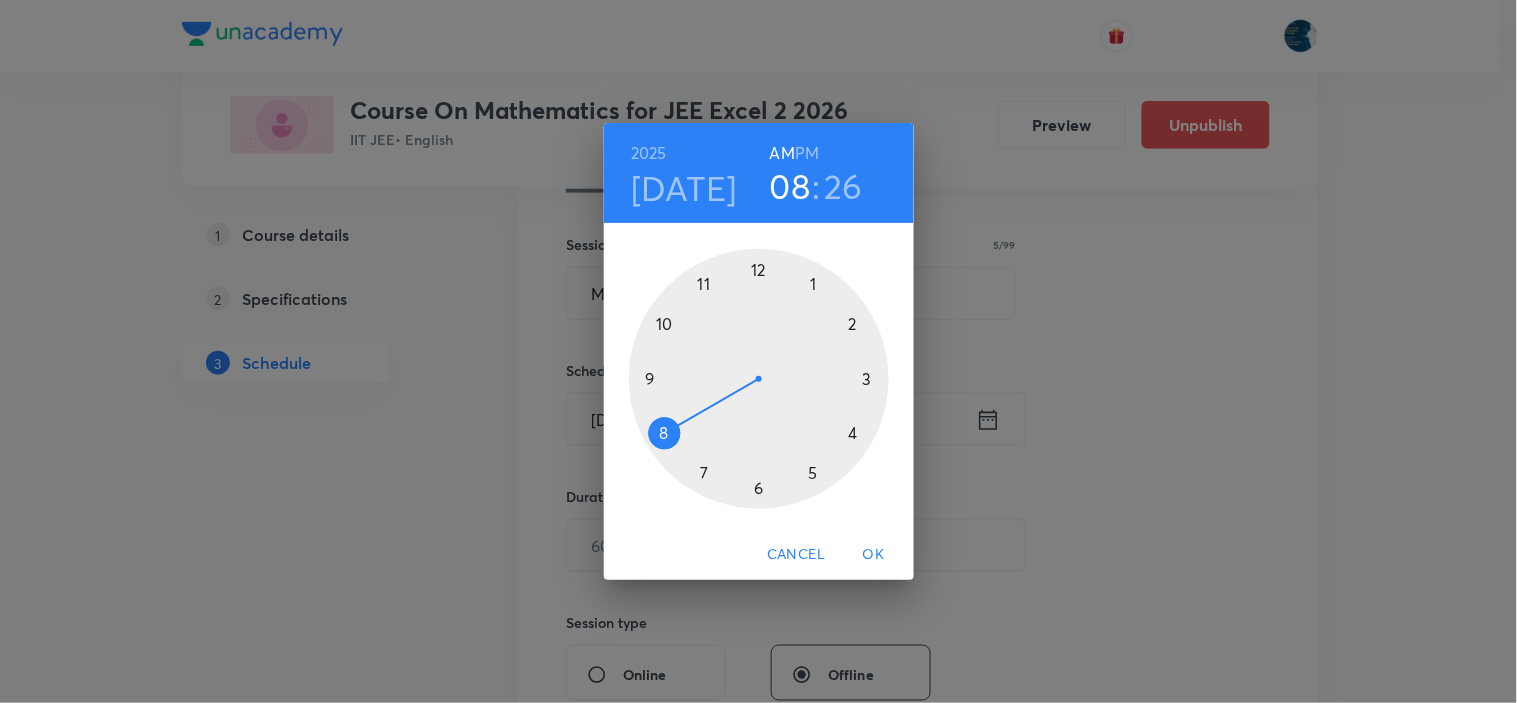 click at bounding box center [759, 379] 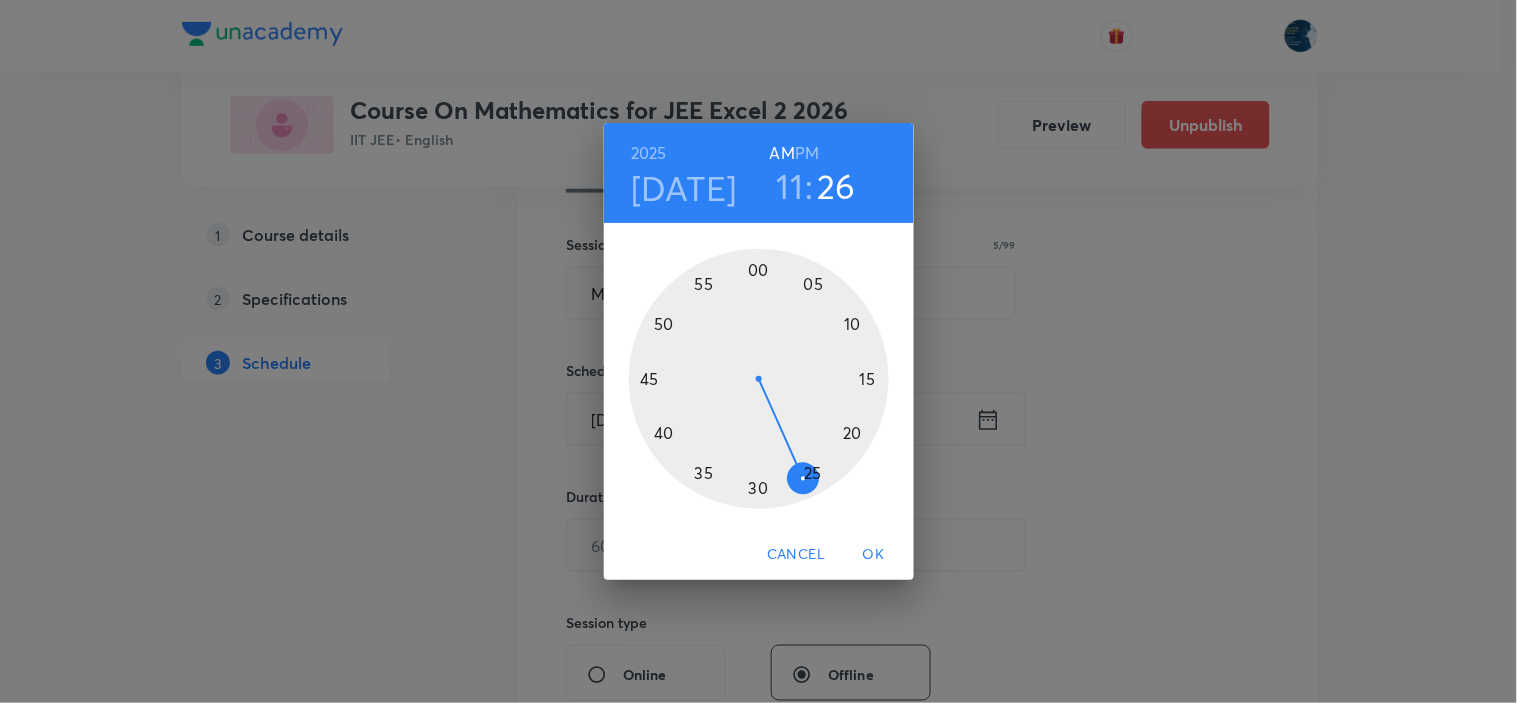 click at bounding box center (759, 379) 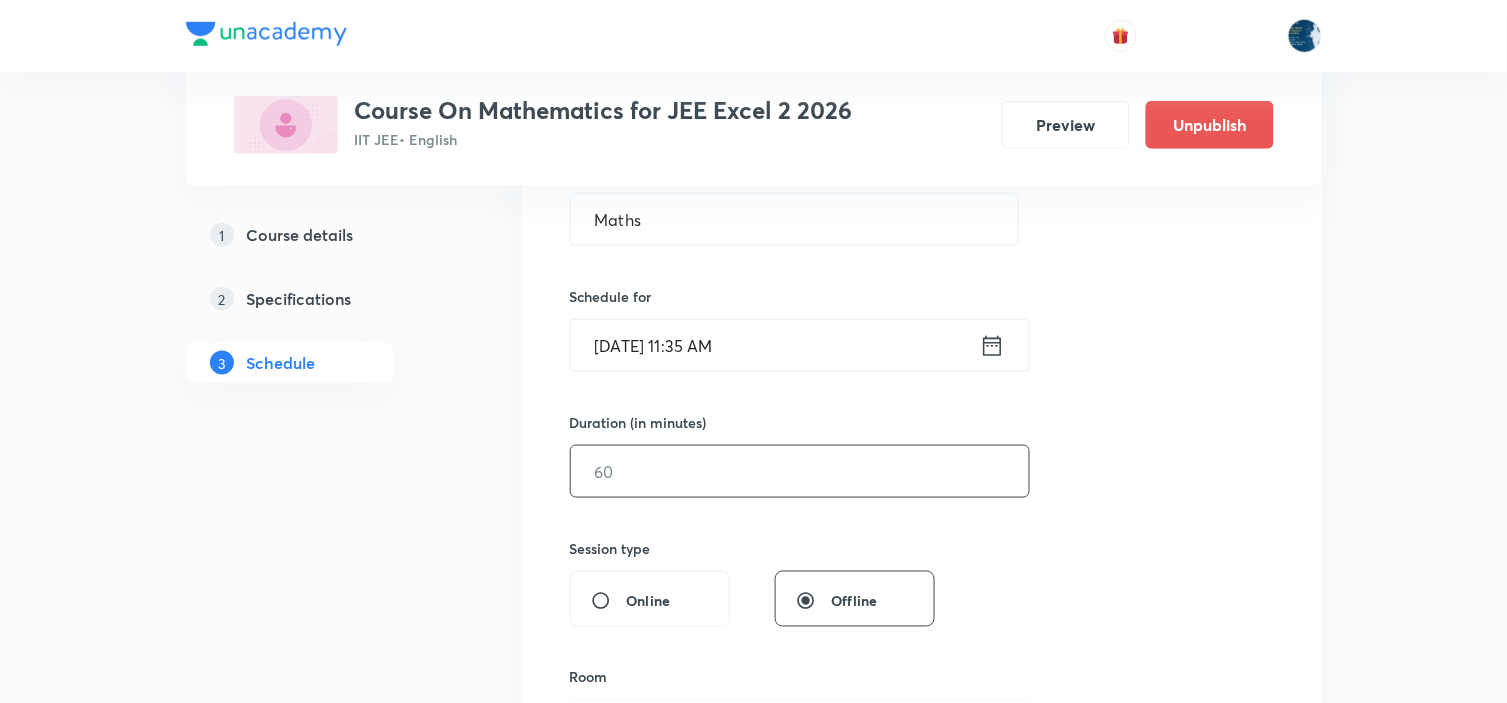 scroll, scrollTop: 444, scrollLeft: 0, axis: vertical 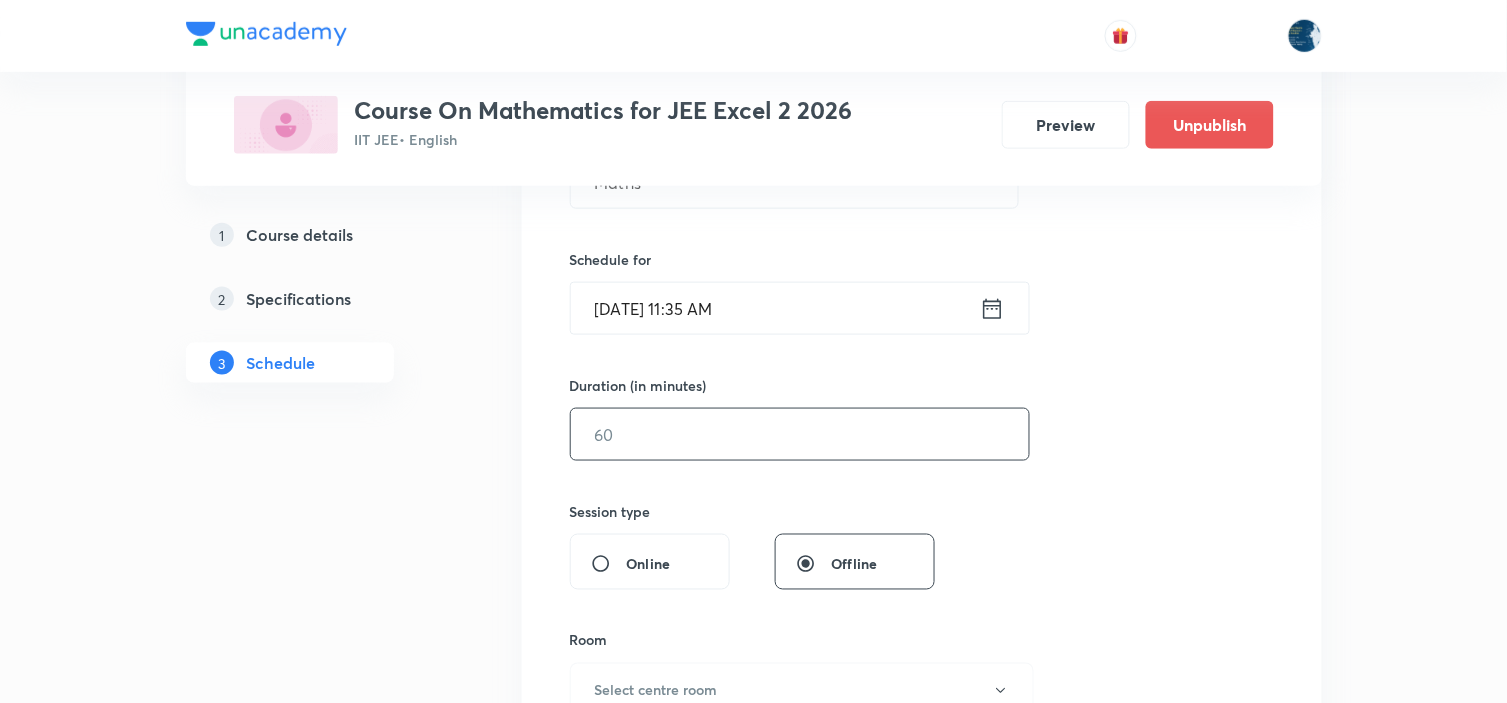 click at bounding box center [800, 434] 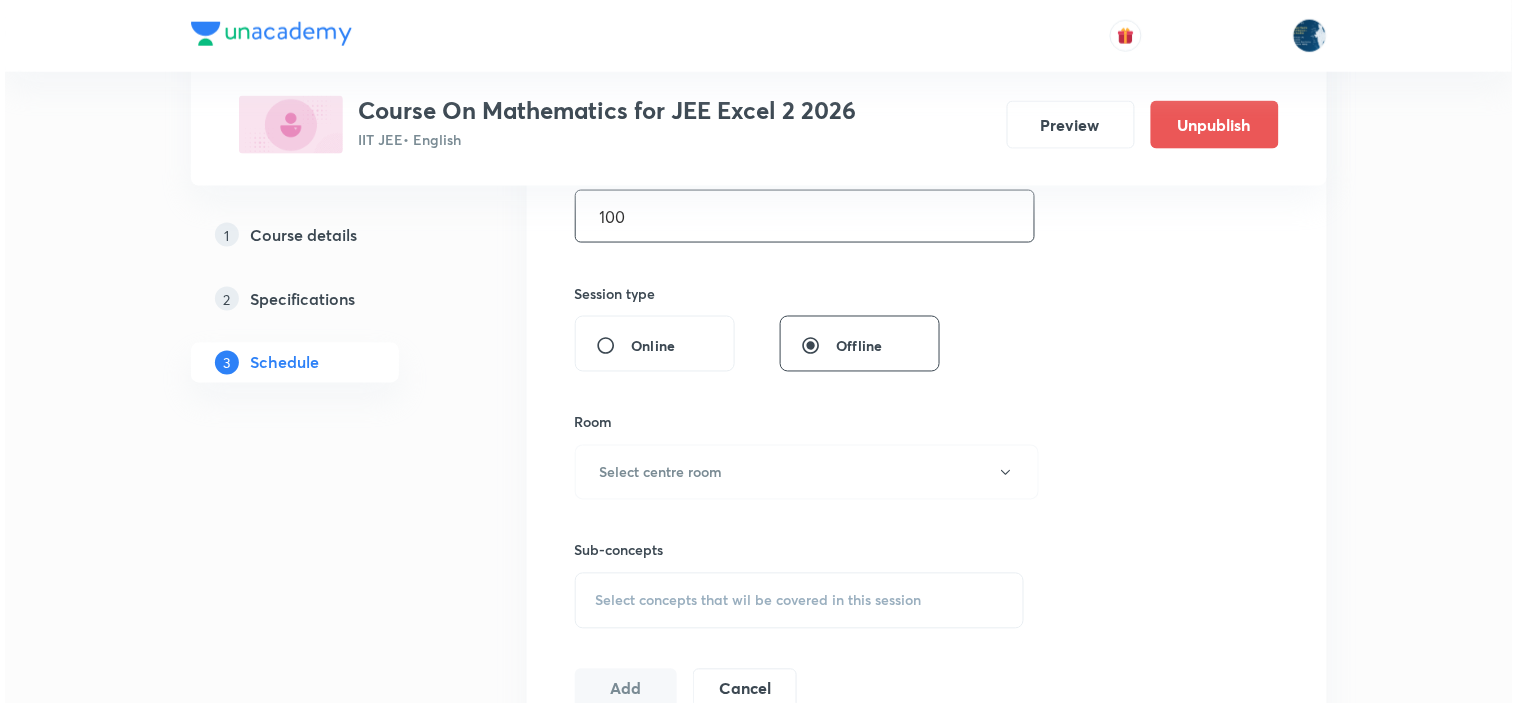 scroll, scrollTop: 666, scrollLeft: 0, axis: vertical 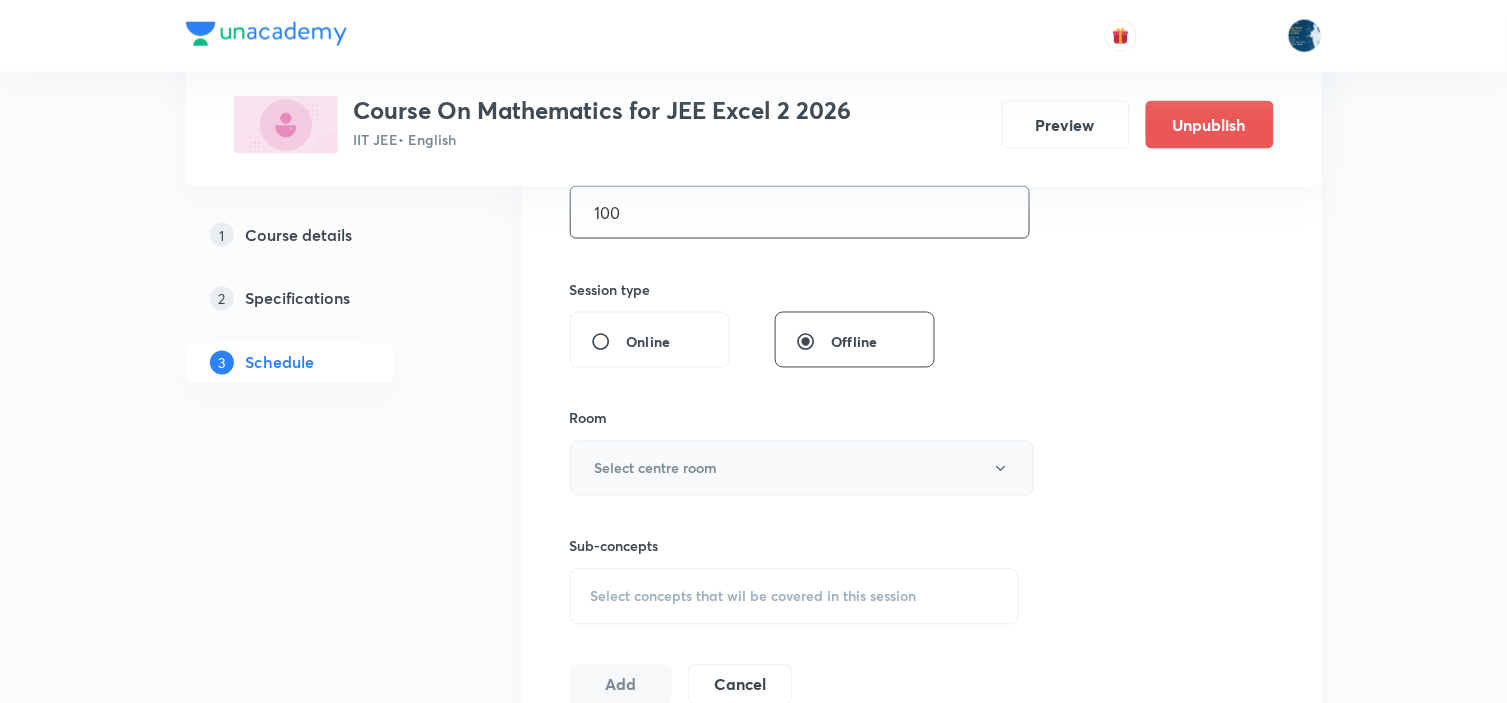 type on "100" 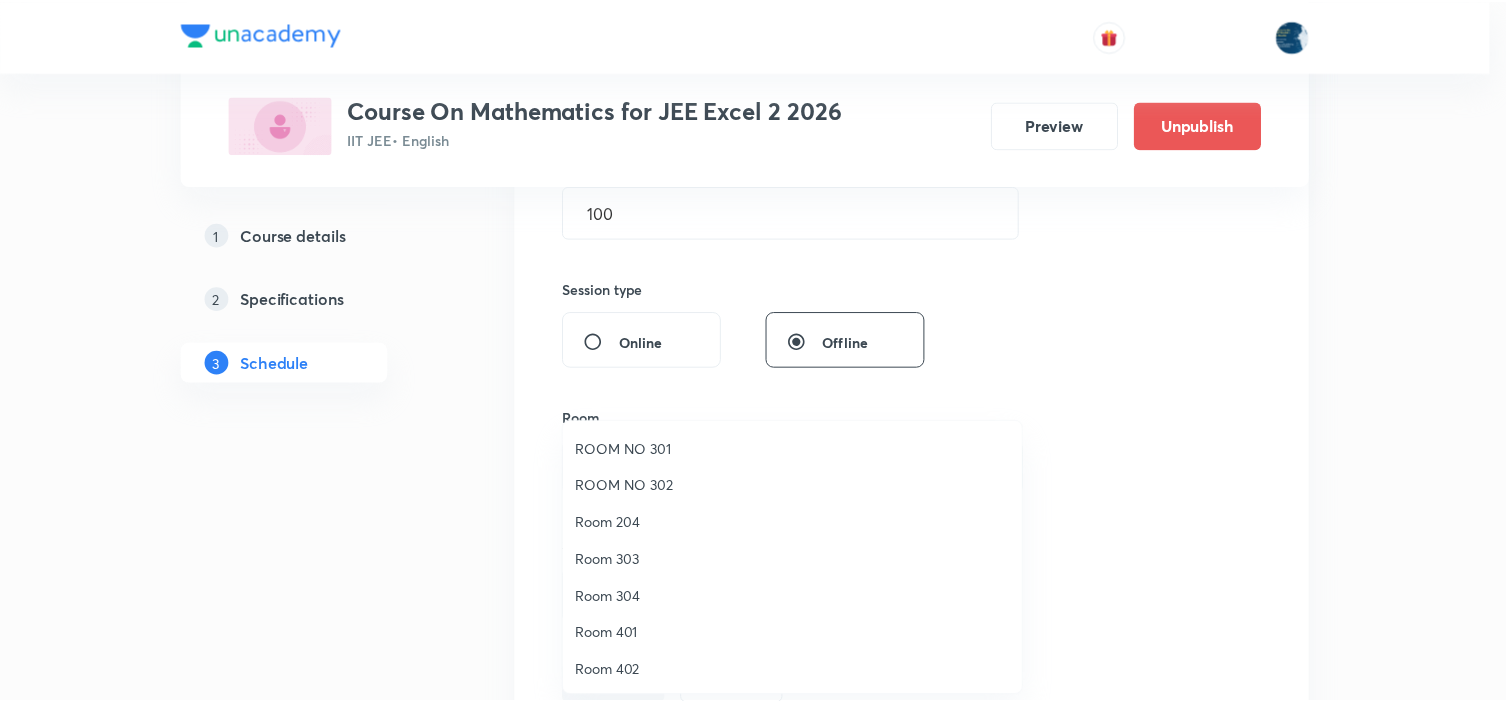scroll, scrollTop: 371, scrollLeft: 0, axis: vertical 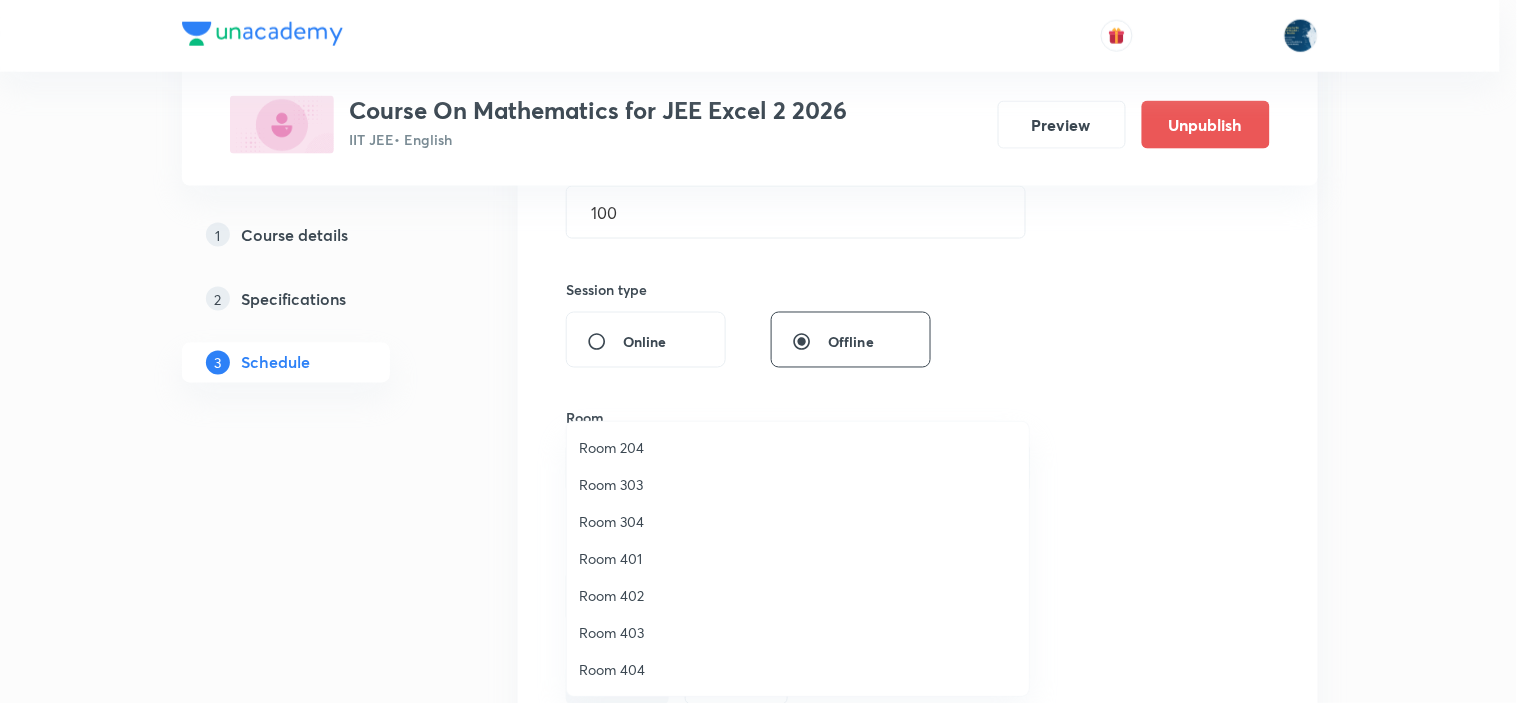 click on "Room 403" at bounding box center [798, 632] 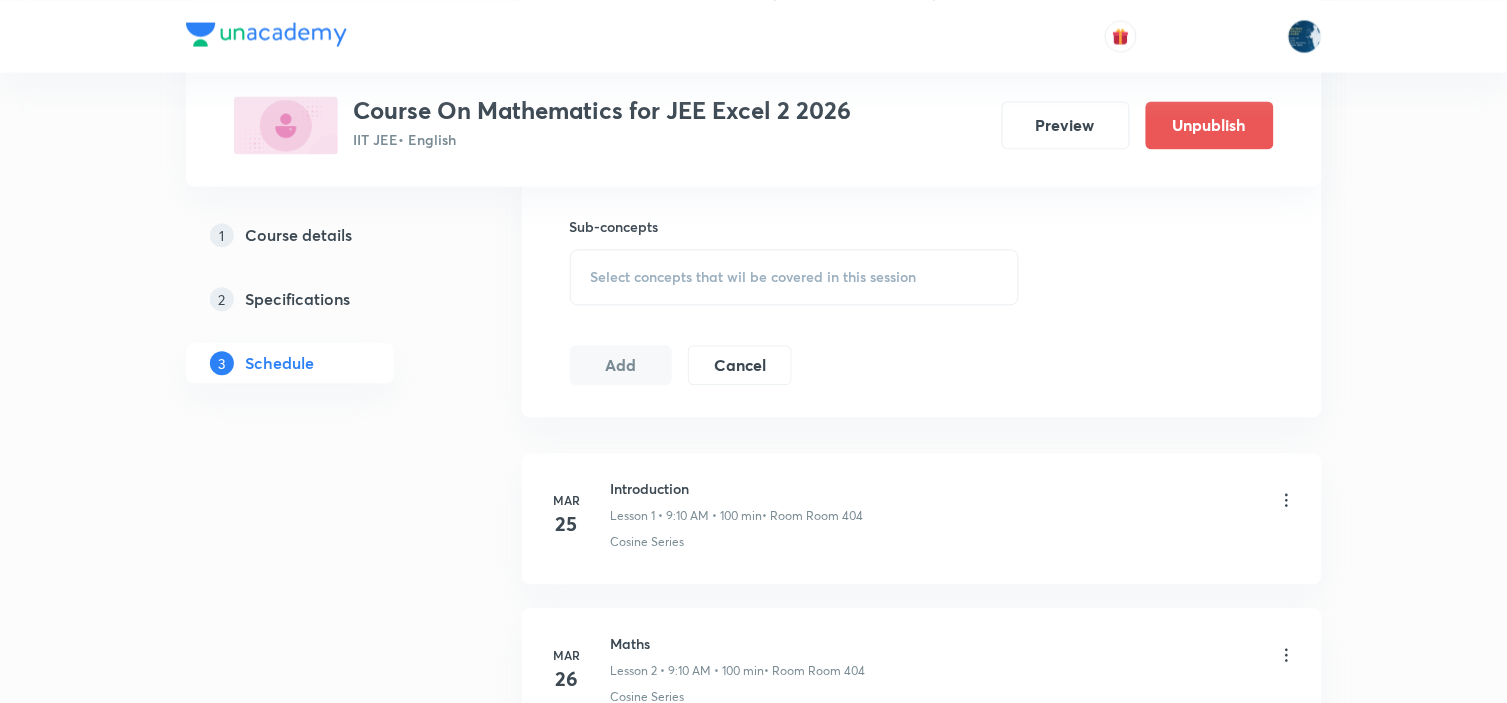 scroll, scrollTop: 1000, scrollLeft: 0, axis: vertical 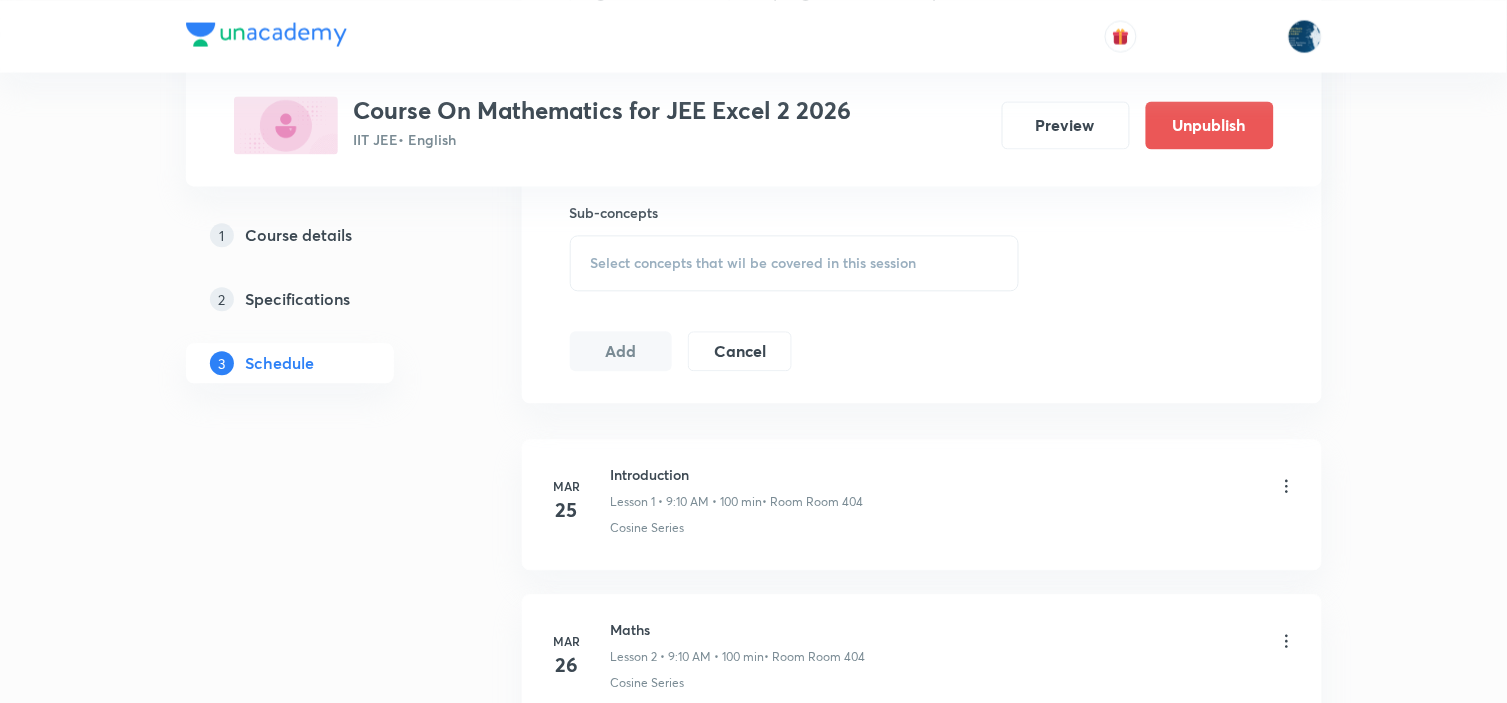 click on "Sub-concepts Select concepts that wil be covered in this session" at bounding box center (795, 246) 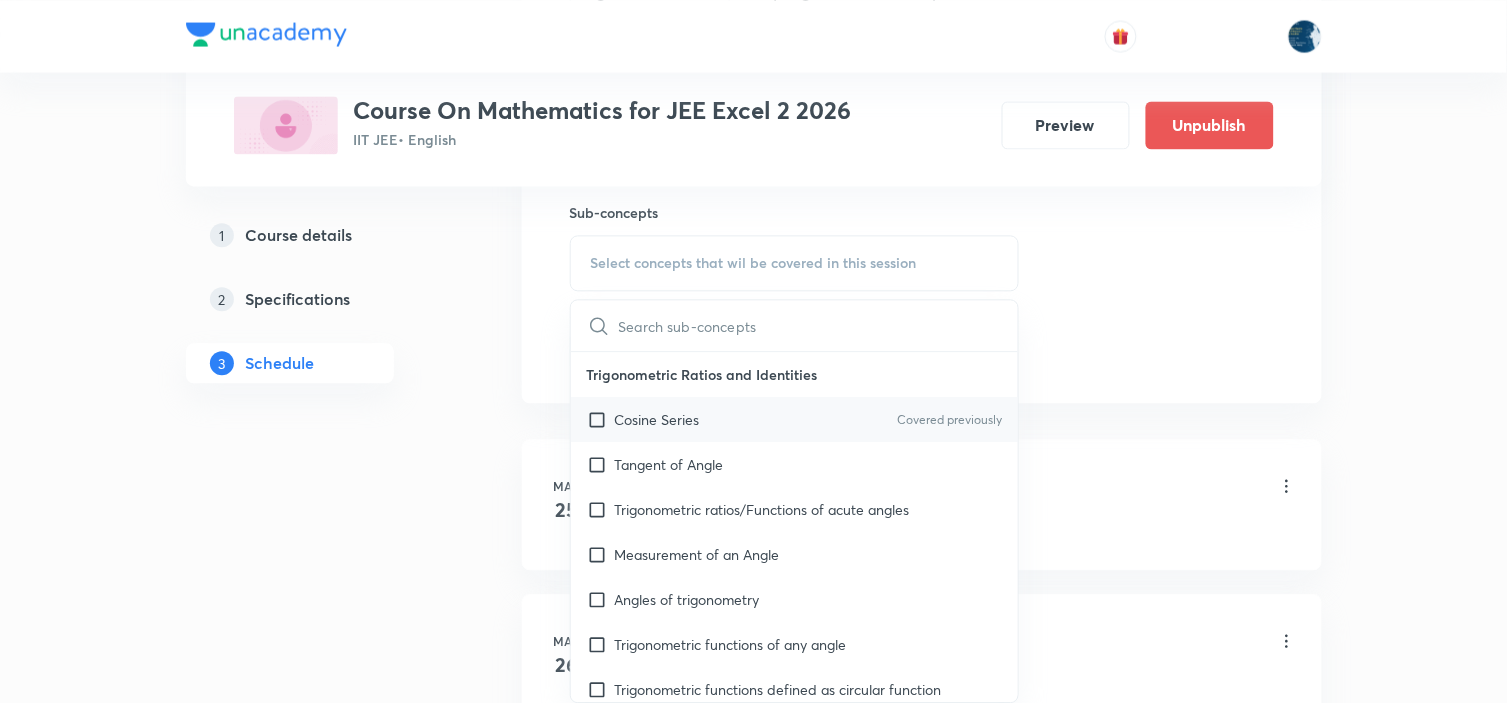 click on "Covered previously" at bounding box center [949, 420] 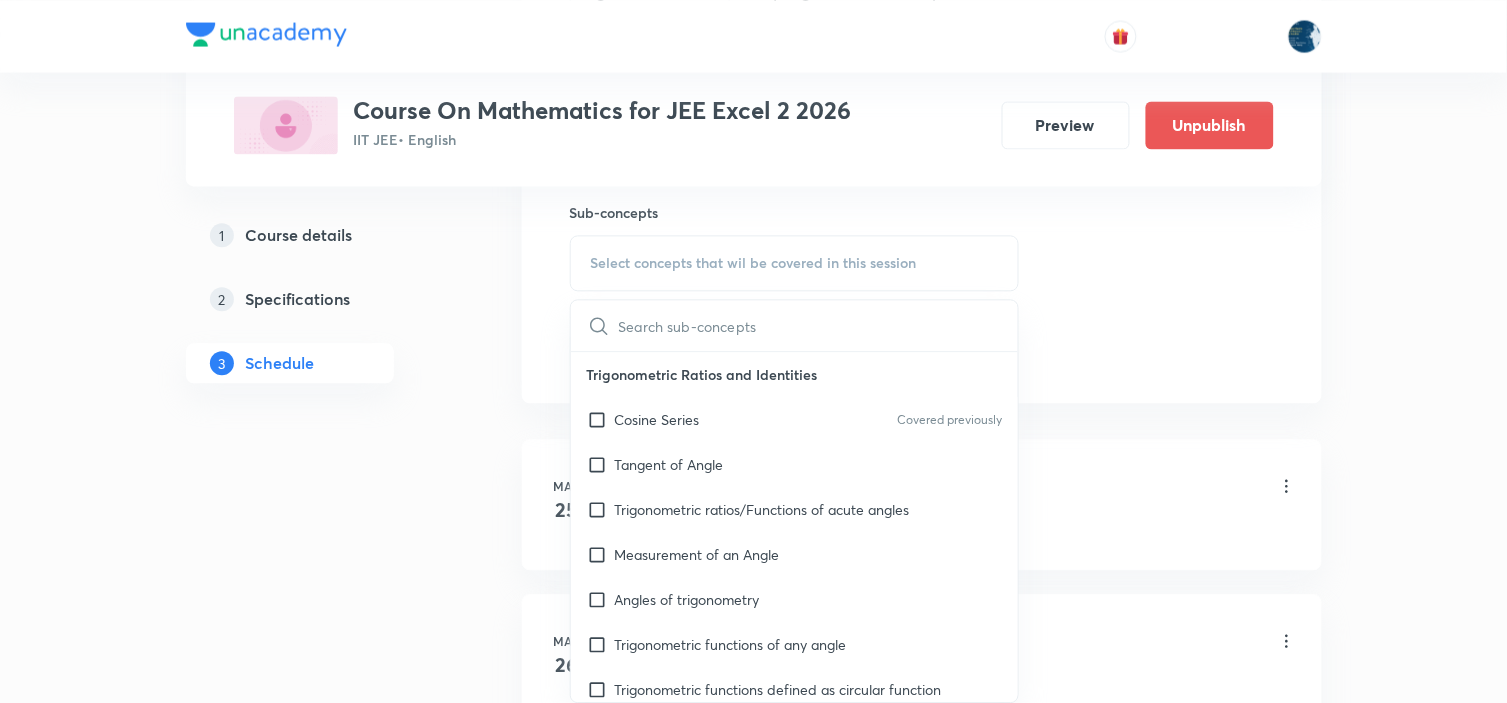 checkbox on "true" 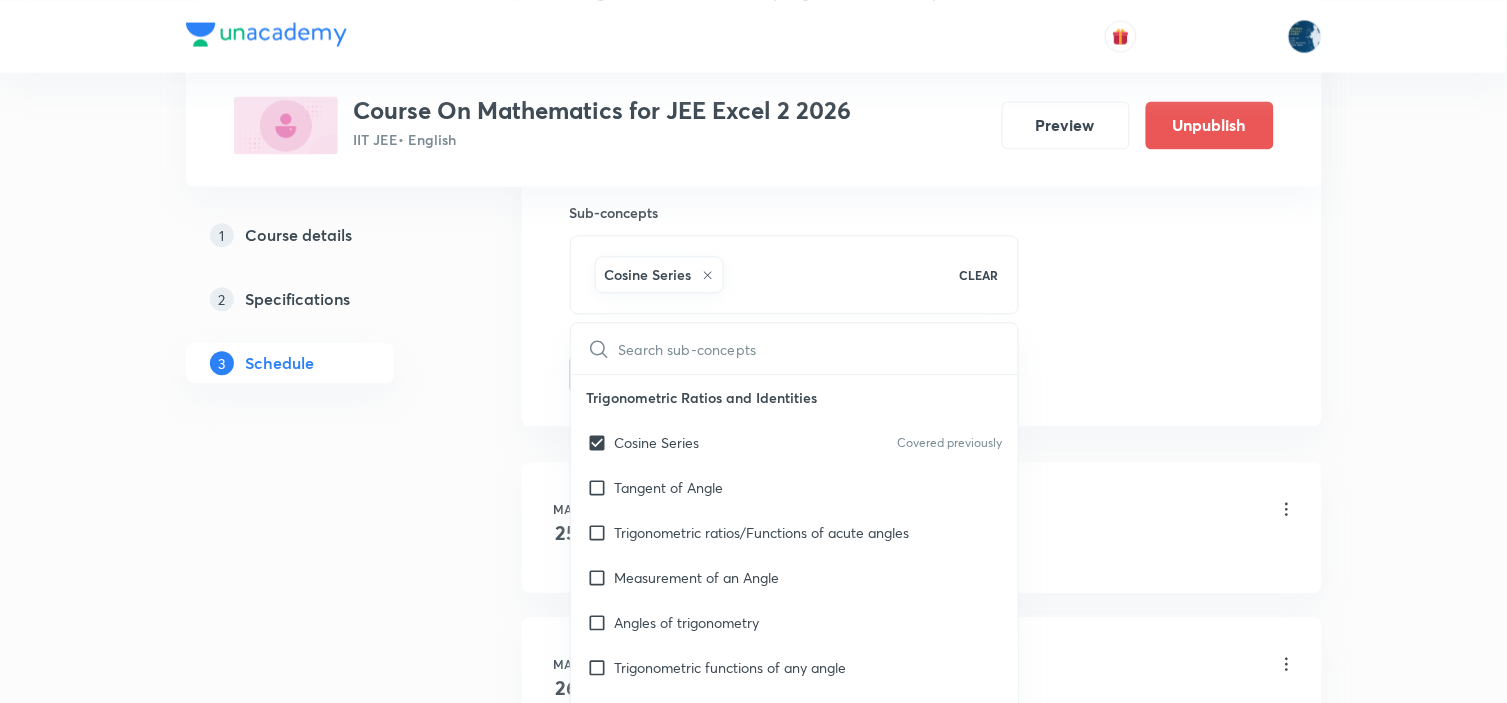 click on "Session  69 Live class Session title 5/99 Maths ​ Schedule for Jul 12, 2025, 11:35 AM ​ Duration (in minutes) 100 ​   Session type Online Offline Room Room 403 Sub-concepts Cosine Series CLEAR ​ Trigonometric Ratios and Identities Cosine Series Covered previously Tangent of Angle Trigonometric ratios/Functions of acute angles Measurement of an Angle Angles of trigonometry Trigonometric functions of any angle Trigonometric functions defined as circular function Graphs and other useful data of trigonometric functions Trigonometric ratios of allied angles Trigonometric ratios for compound angles Transformation formula Trigonomertic ratios of multiple and sub-multiple angles Values of trigonometric ratios of typical angles Continued Product of Cosine/Sine Series Sum of Trigonometric Series Optimization of Equation Heights and Distances Conditional identities Heights and Distances Application of Trigonometry in Maximizing and Minimizing Properties of Triangle Standard symbols Sine rule Cosine rule Circles" at bounding box center [922, -87] 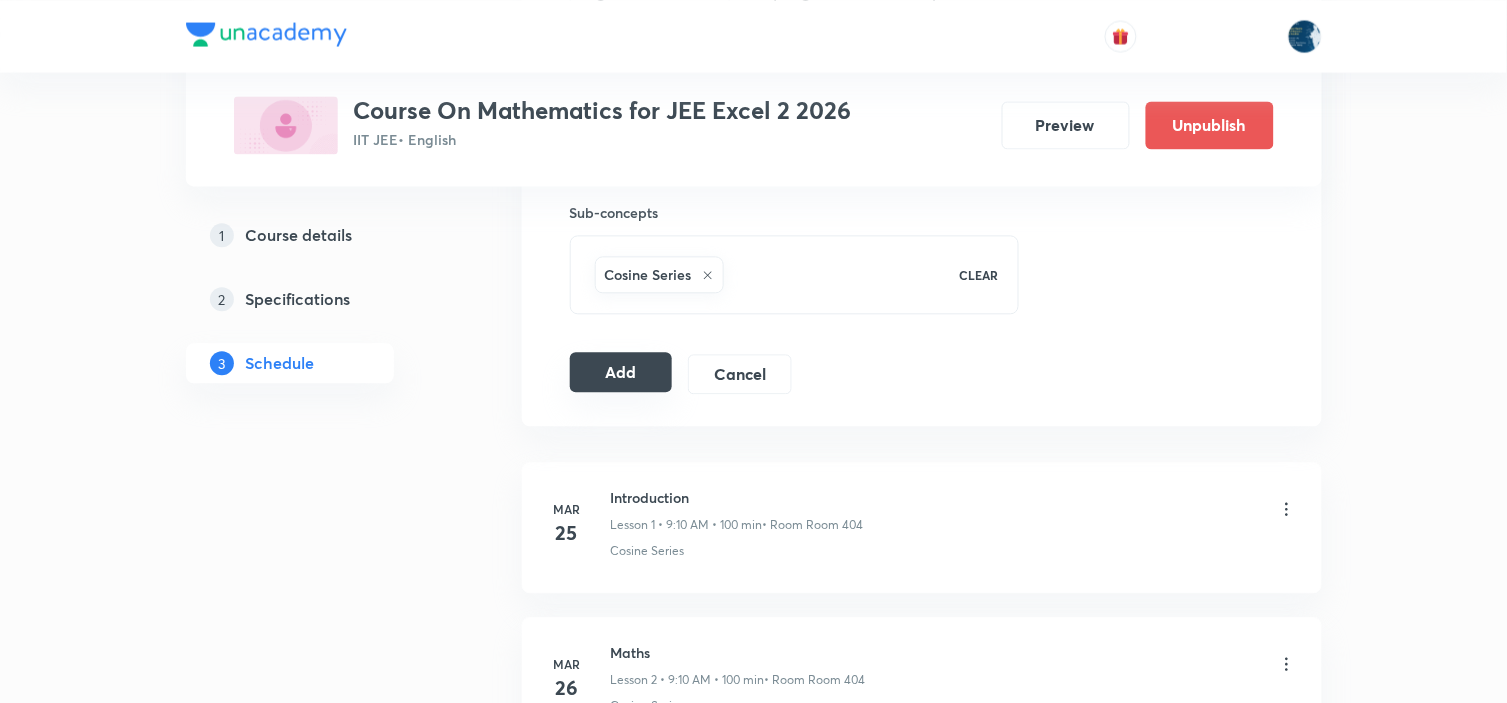 click on "Add" at bounding box center [621, 372] 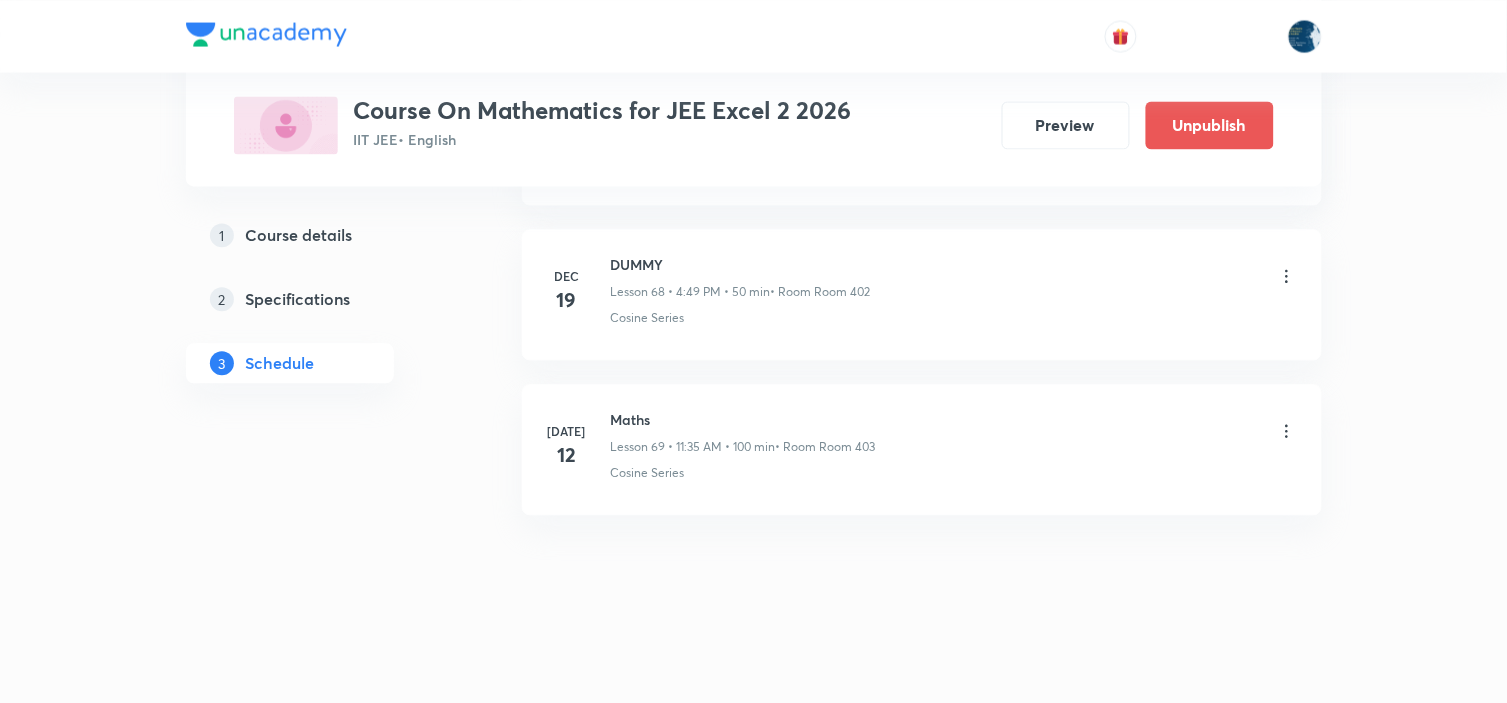 scroll, scrollTop: 10687, scrollLeft: 0, axis: vertical 